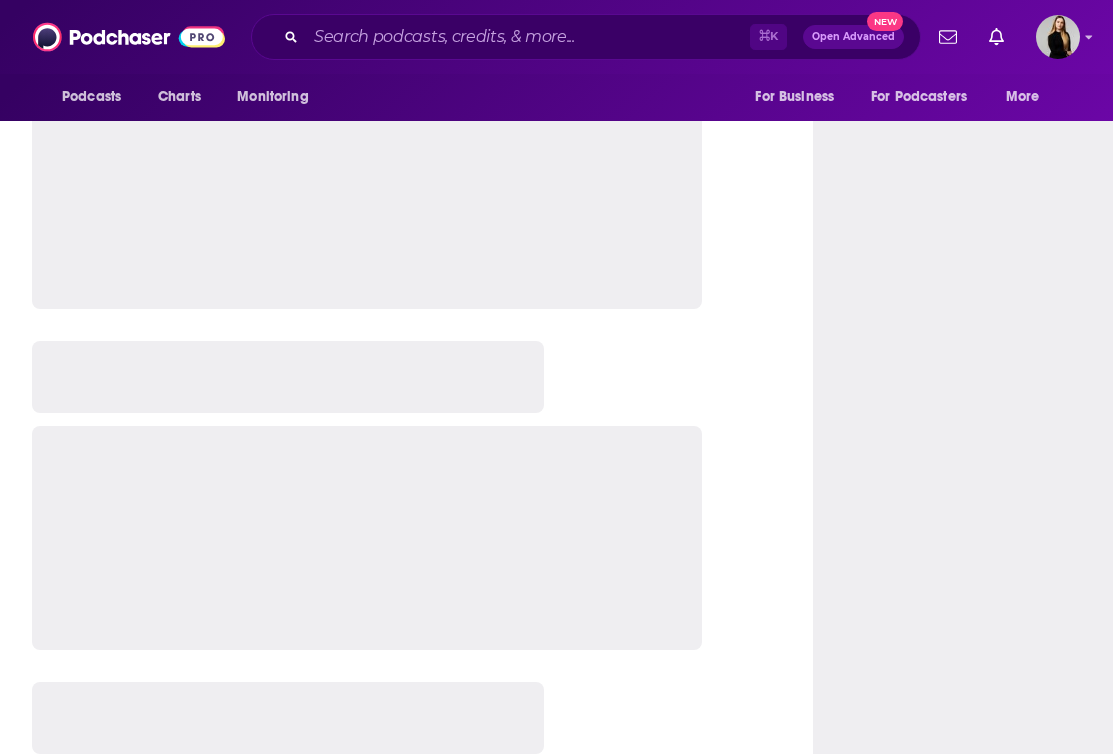 scroll, scrollTop: 0, scrollLeft: 0, axis: both 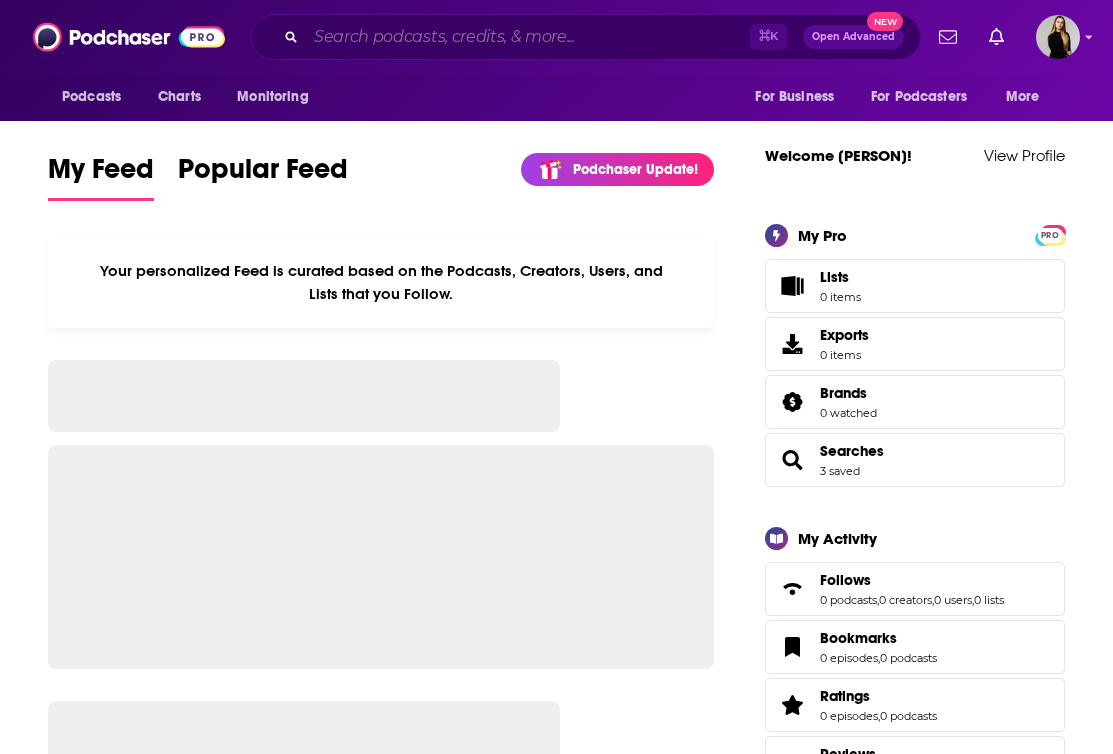 click at bounding box center [528, 37] 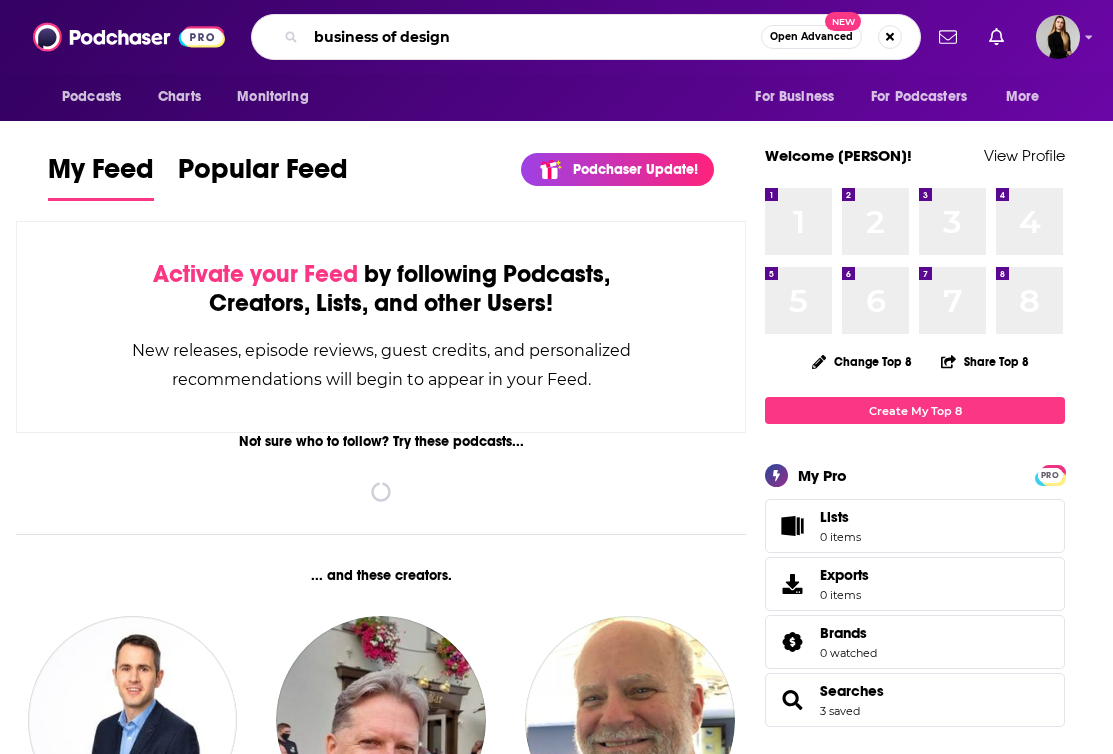 type on "business of design" 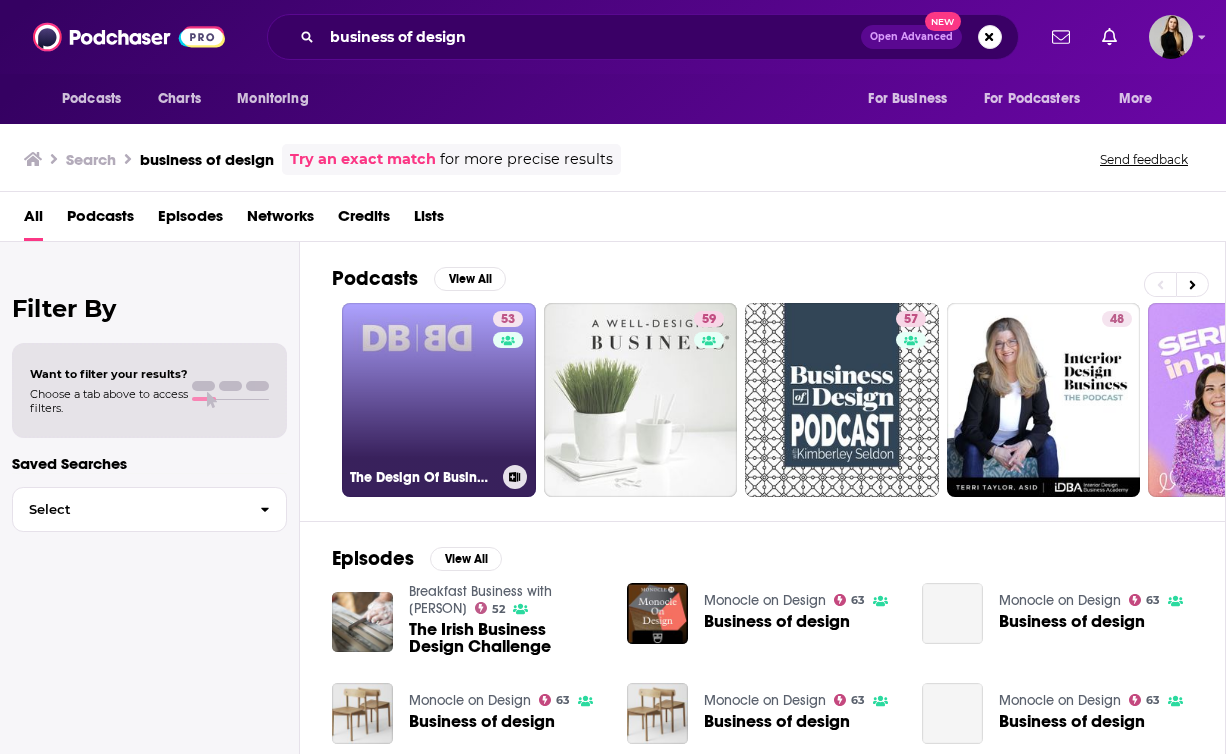 click on "53 The Design Of Business | The Business of Design" at bounding box center (439, 400) 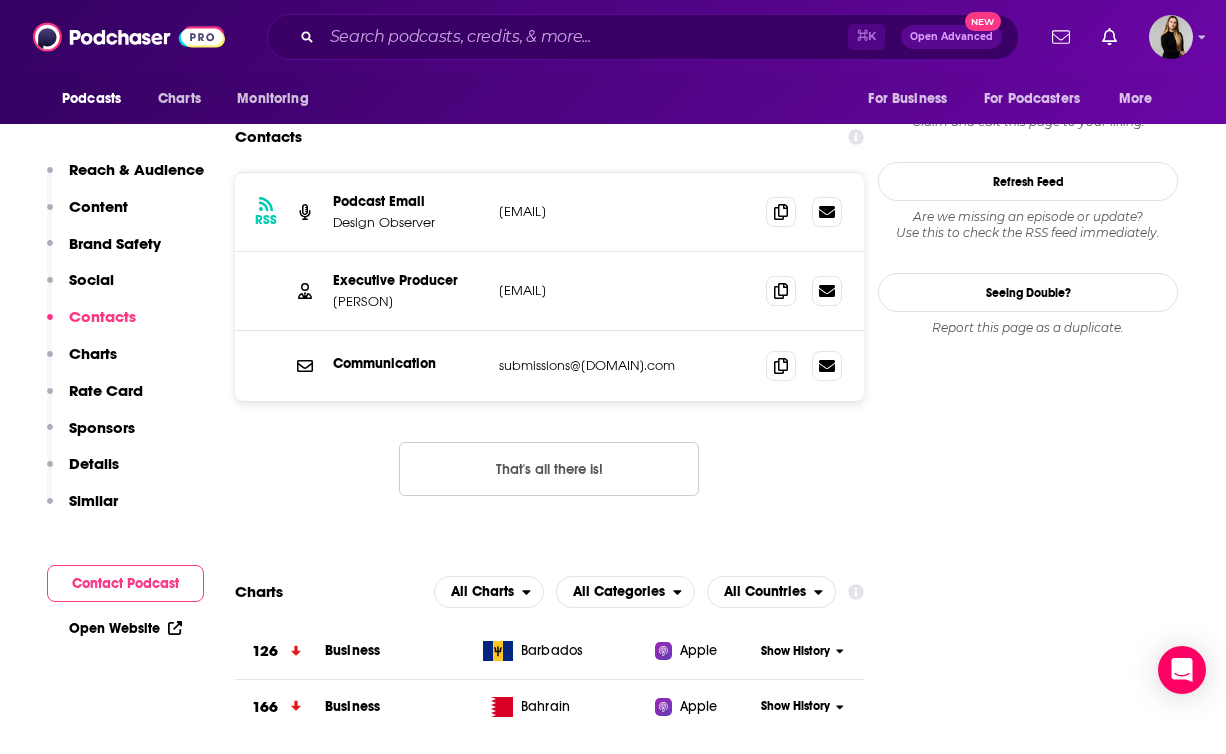 scroll, scrollTop: 1930, scrollLeft: 0, axis: vertical 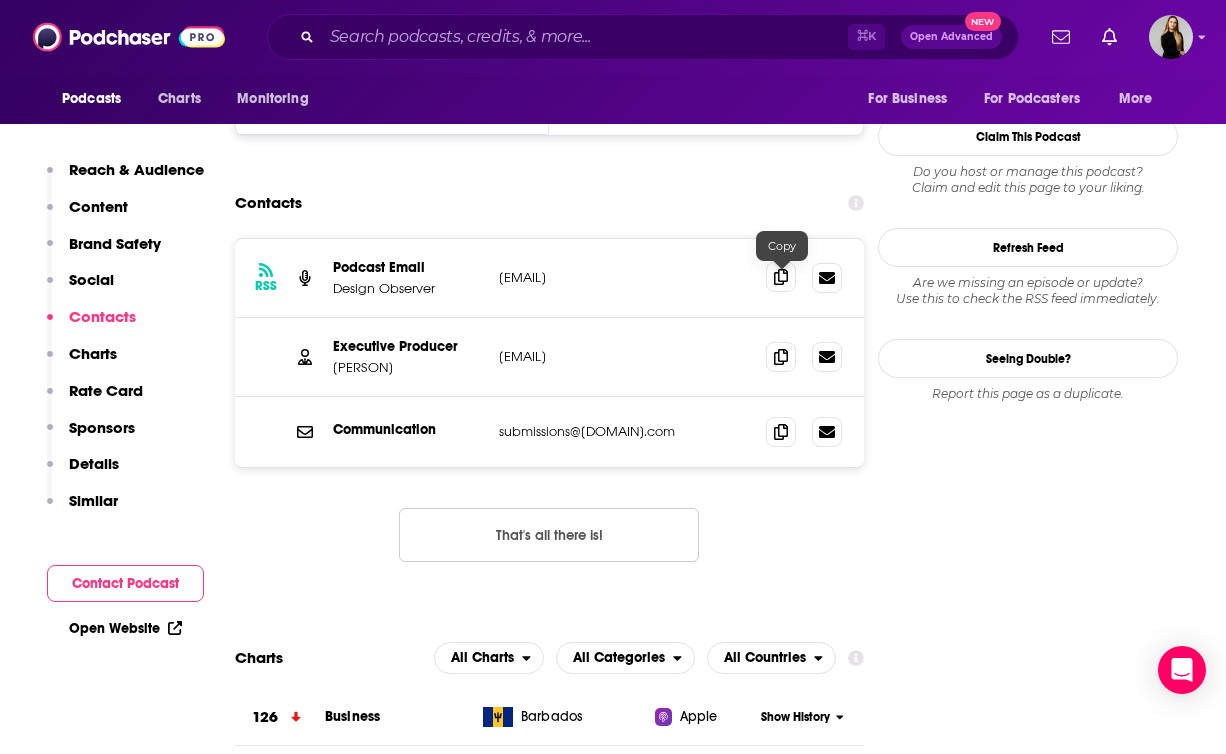 click at bounding box center [781, 277] 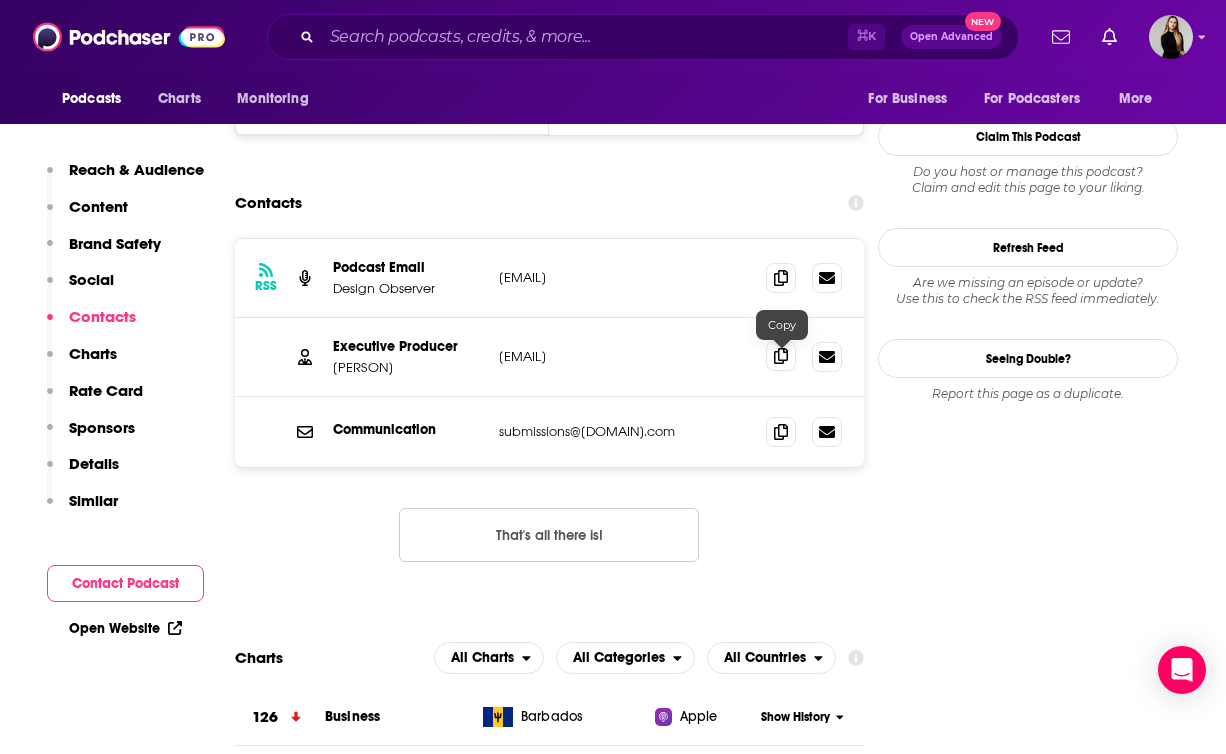 click 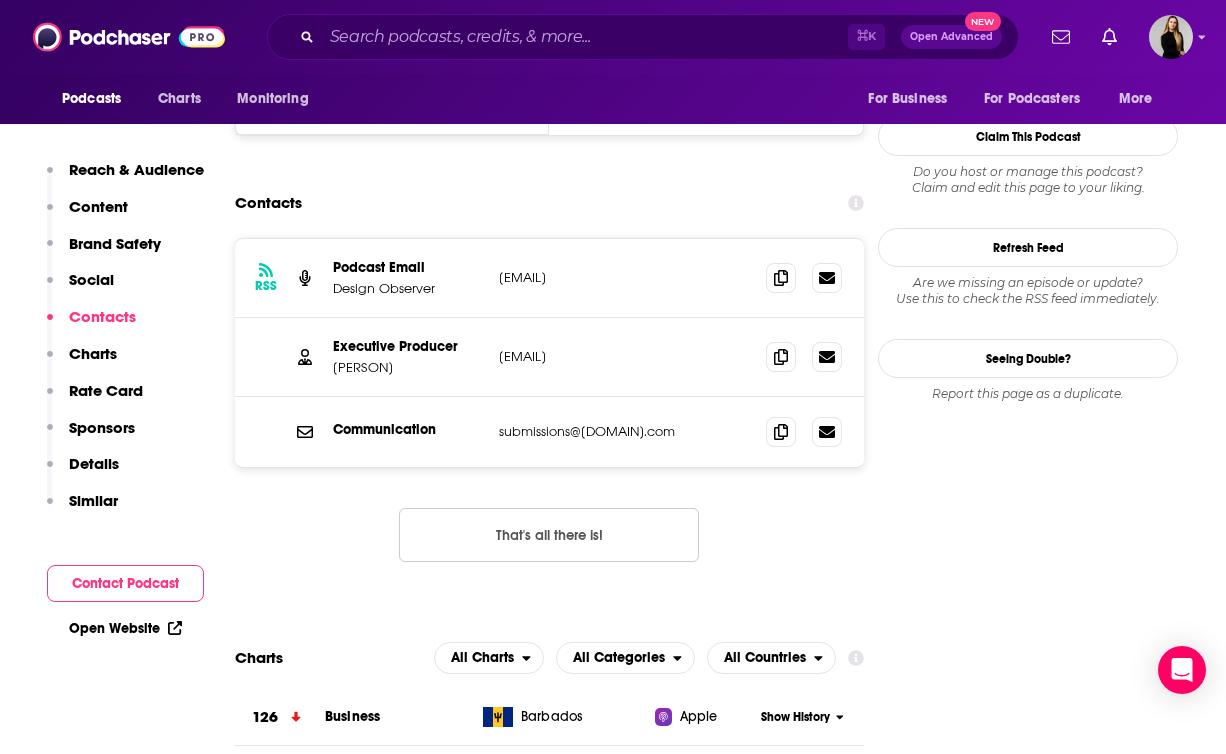 drag, startPoint x: 360, startPoint y: 377, endPoint x: 331, endPoint y: 378, distance: 29.017237 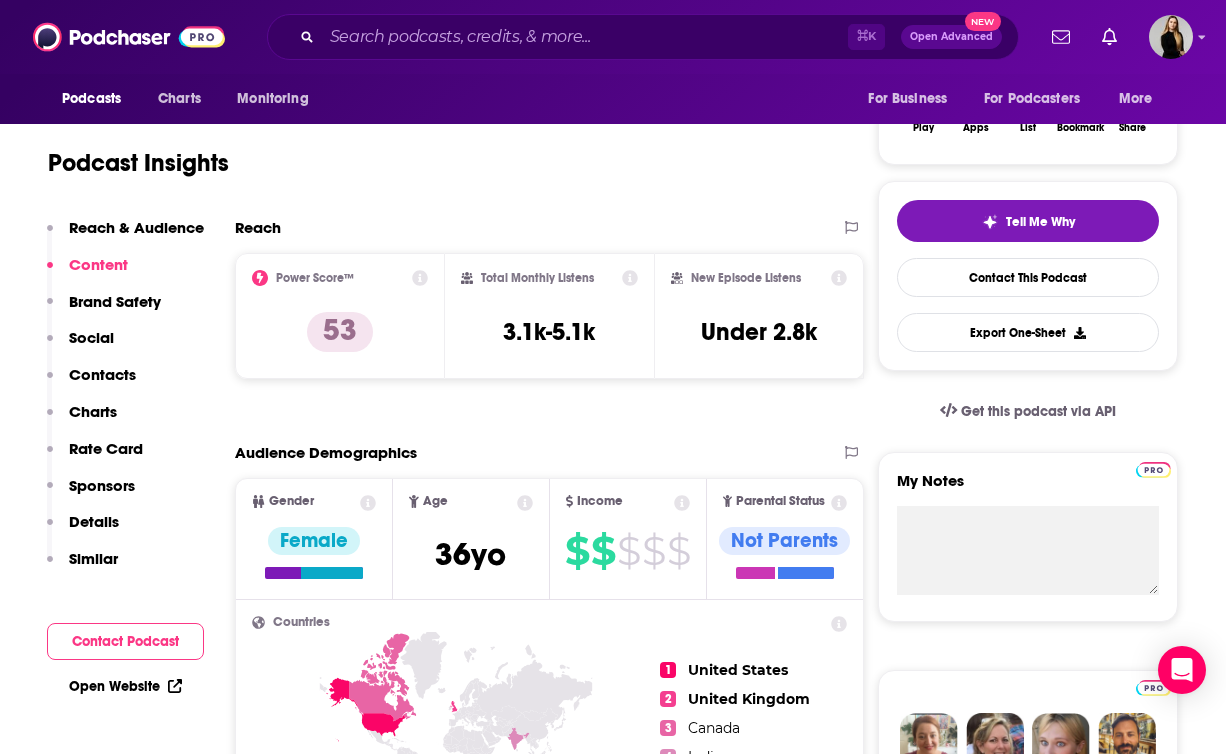 scroll, scrollTop: 354, scrollLeft: 0, axis: vertical 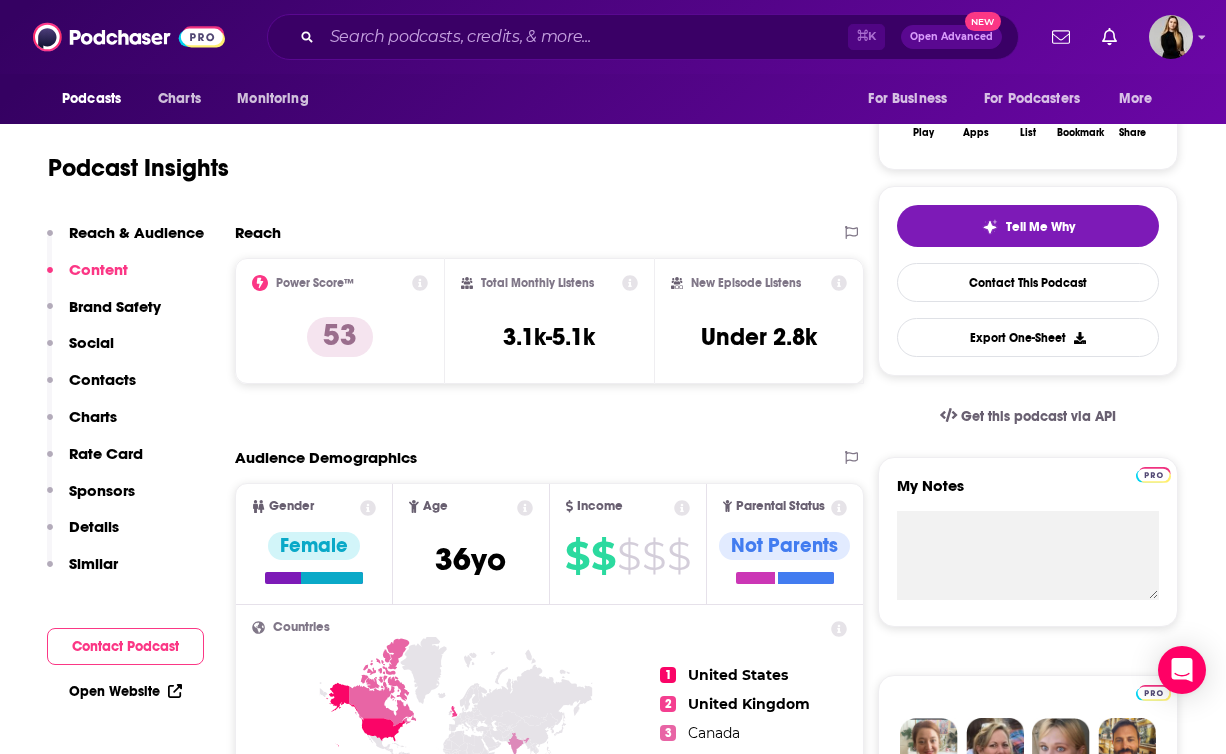 click on "Contacts" at bounding box center (102, 379) 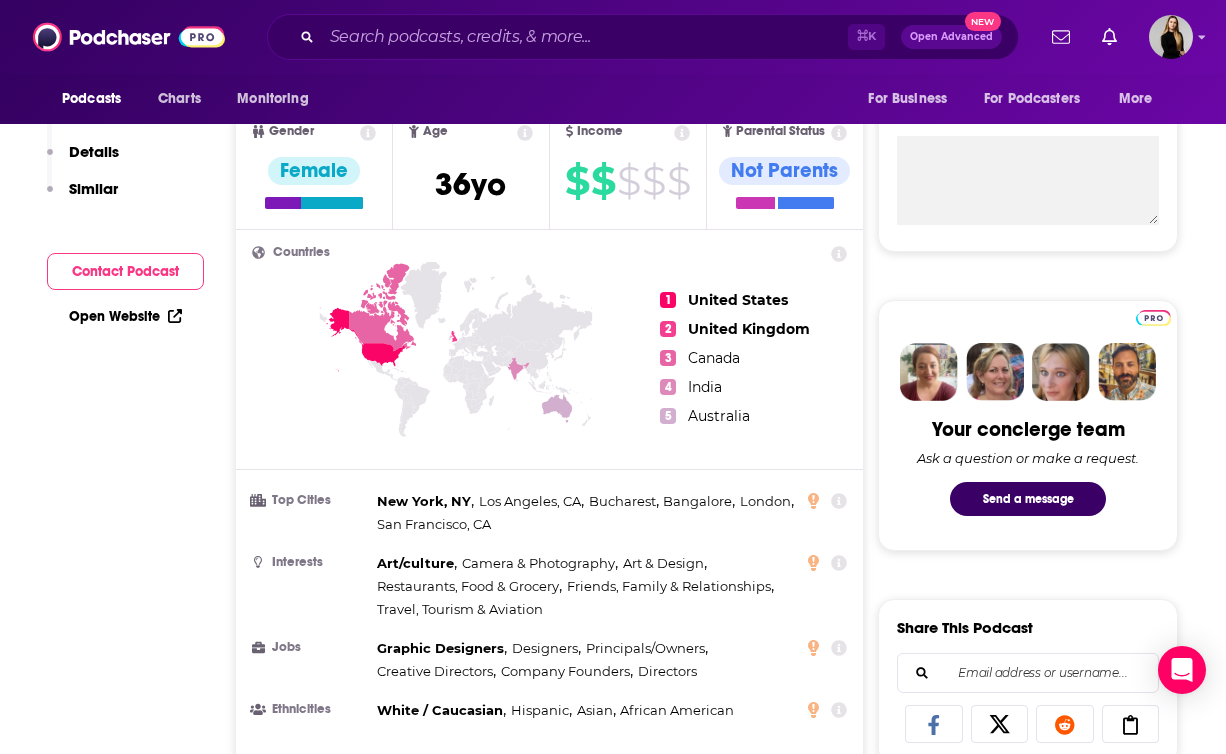 scroll, scrollTop: 0, scrollLeft: 0, axis: both 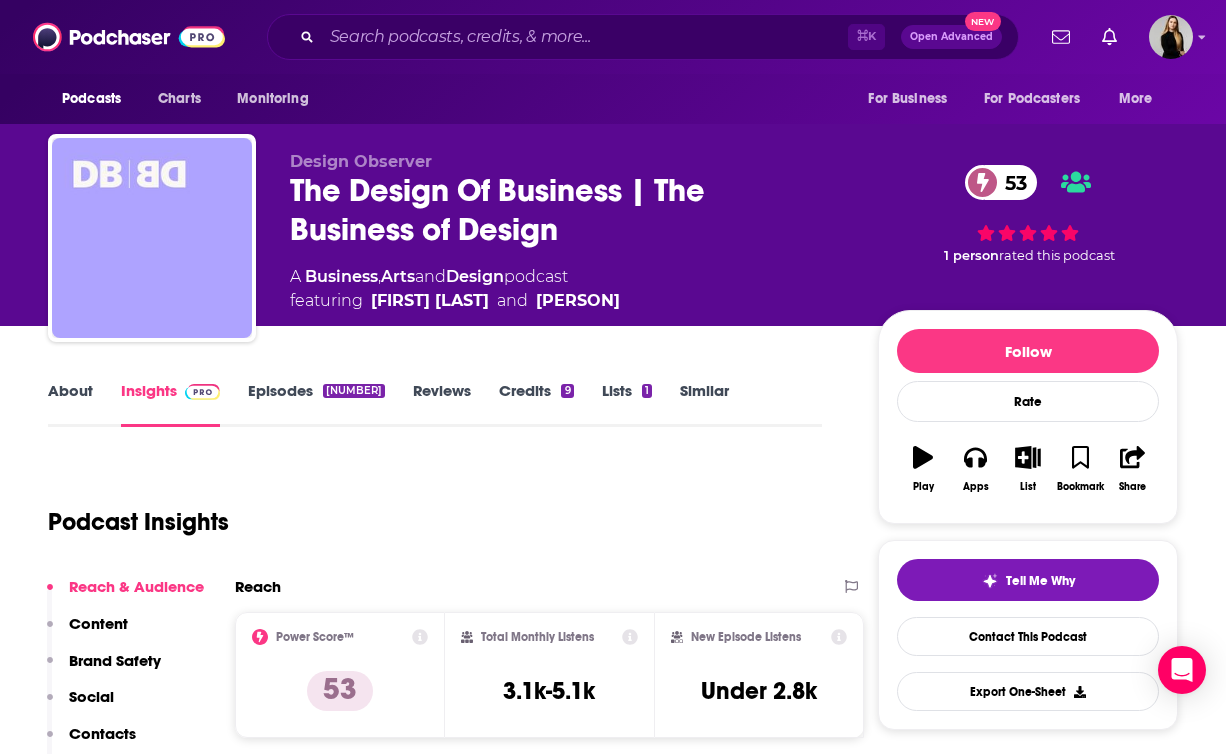 click on "About" at bounding box center [70, 404] 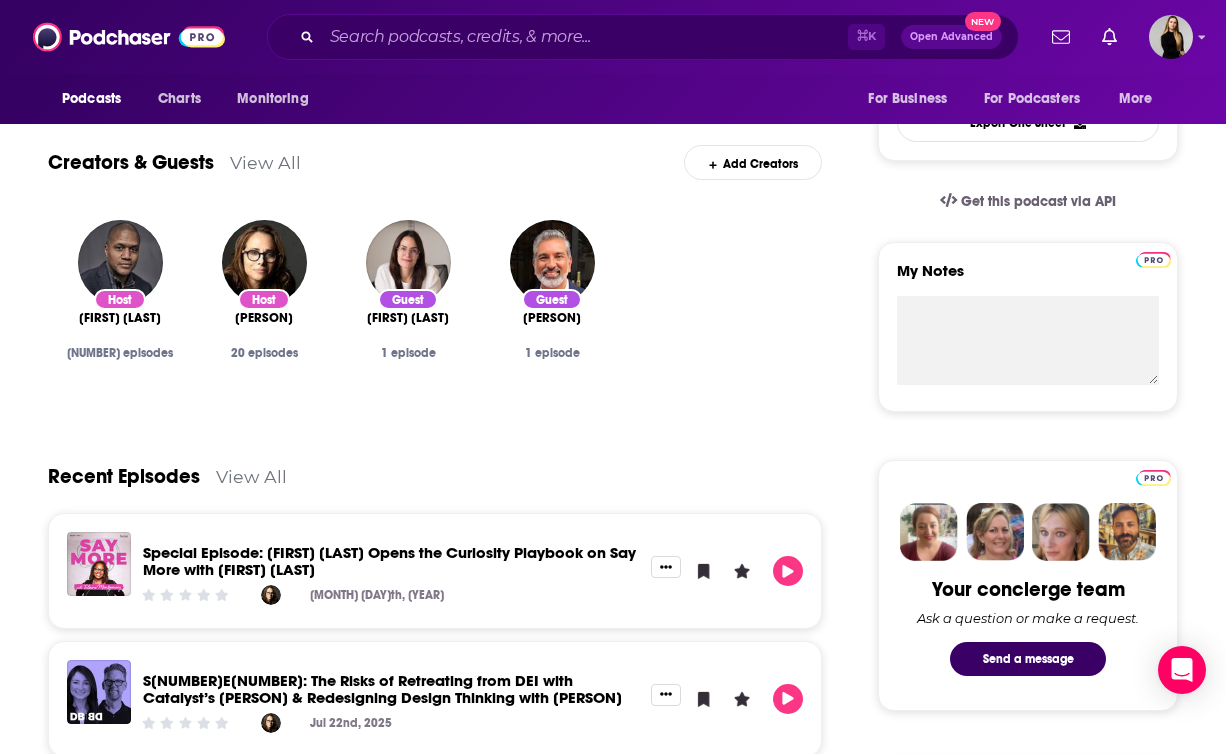 scroll, scrollTop: 583, scrollLeft: 0, axis: vertical 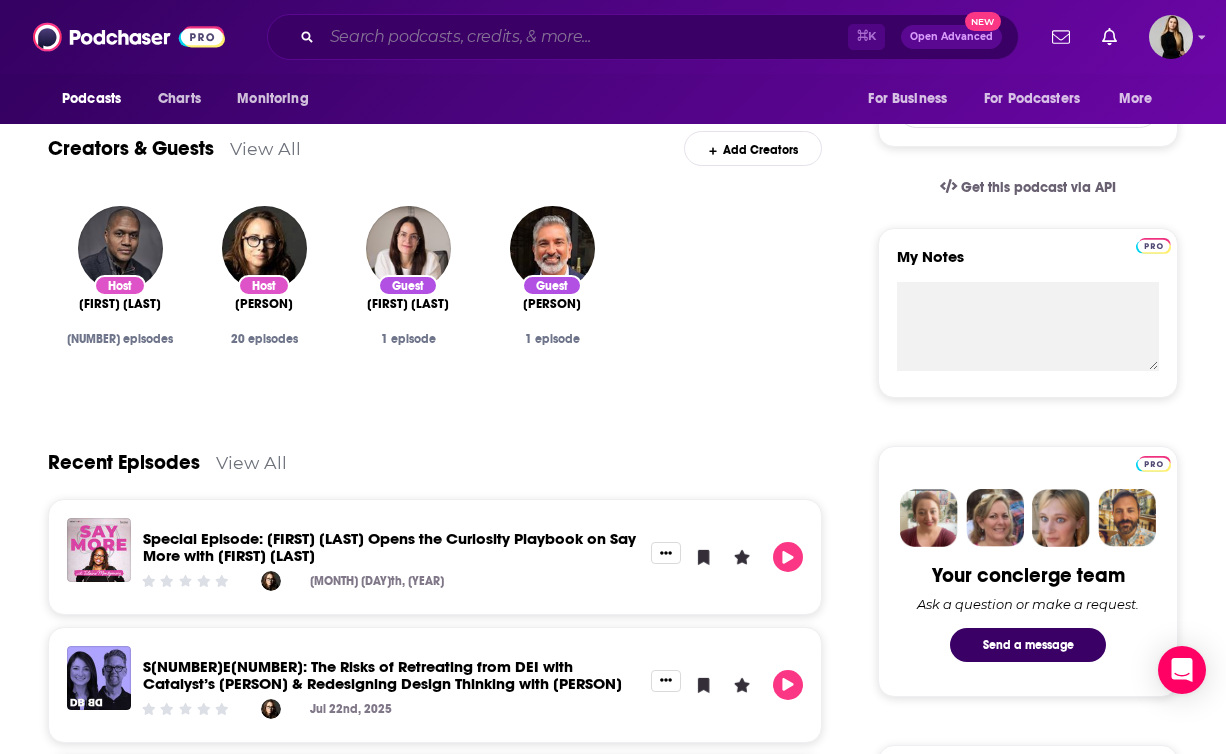 click at bounding box center [585, 37] 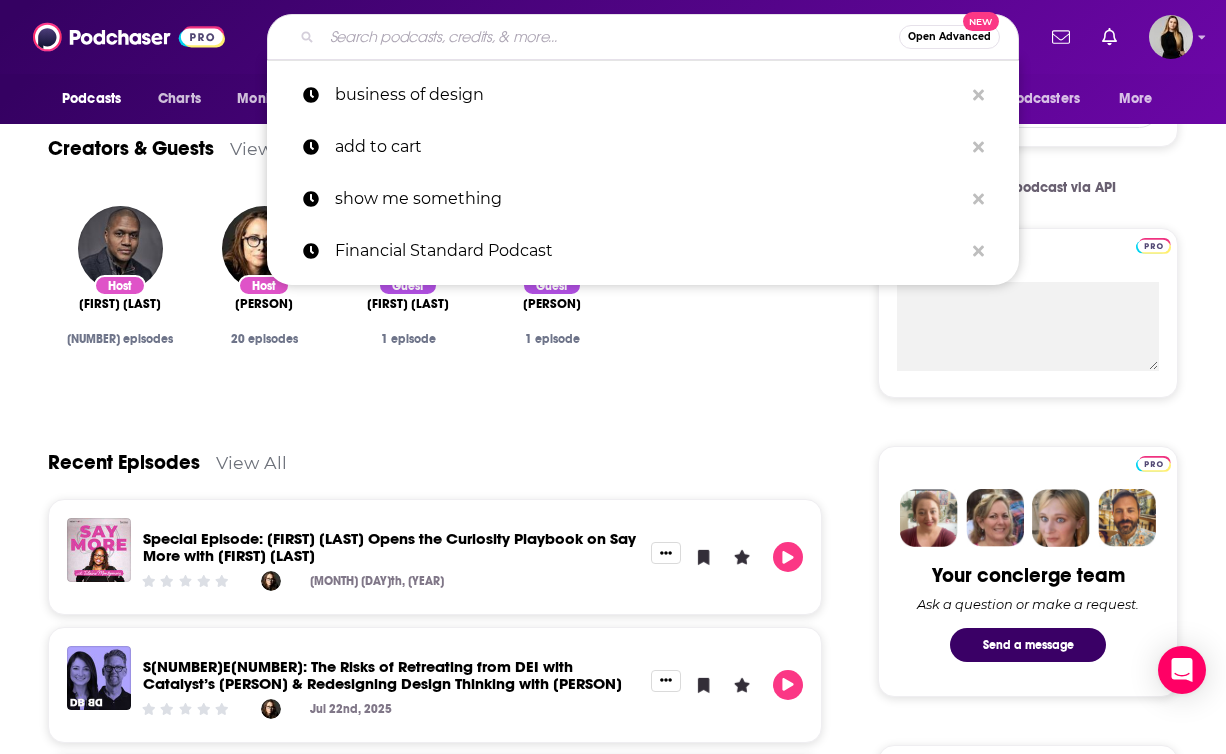 click at bounding box center (610, 37) 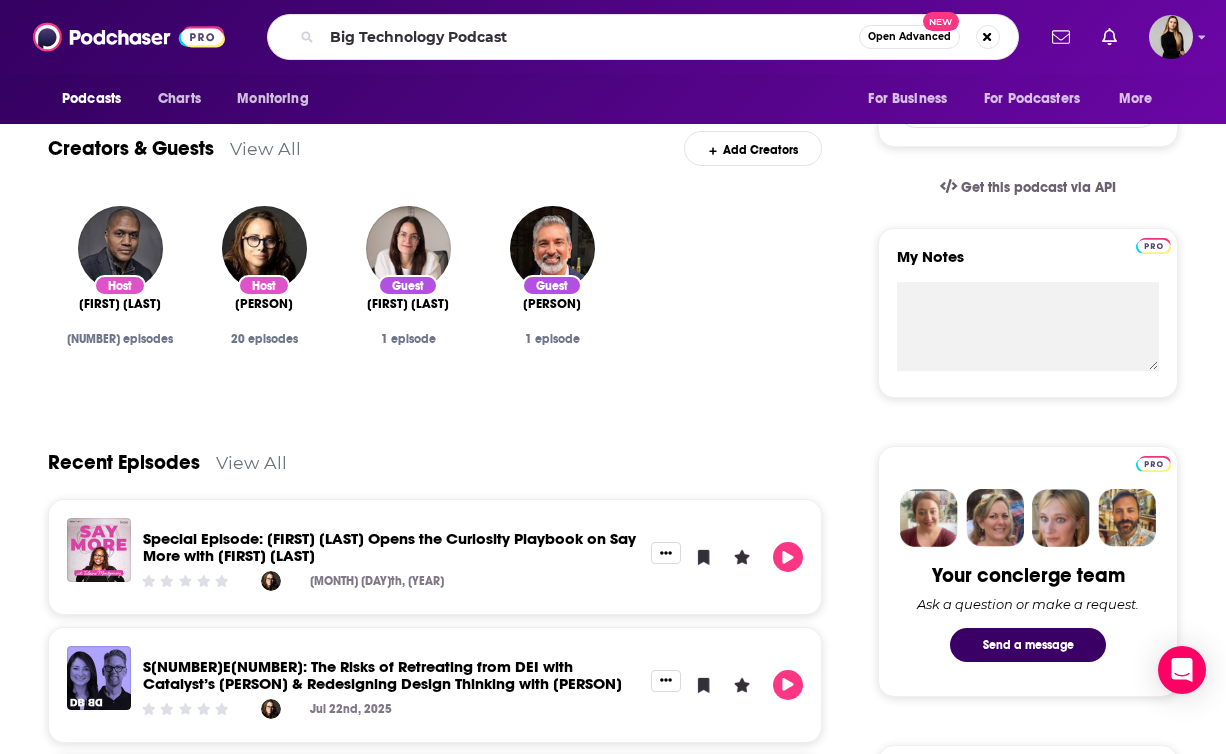 scroll, scrollTop: 0, scrollLeft: 0, axis: both 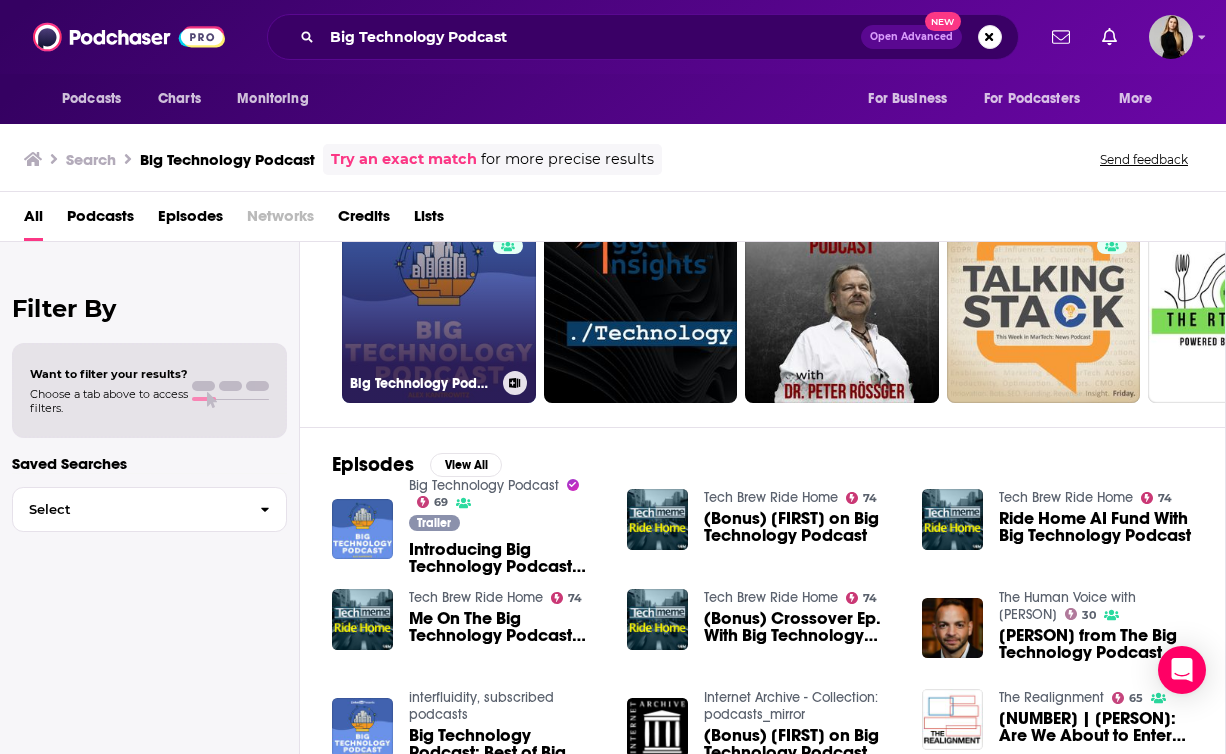 click on "69 Big Technology Podcast" at bounding box center (439, 306) 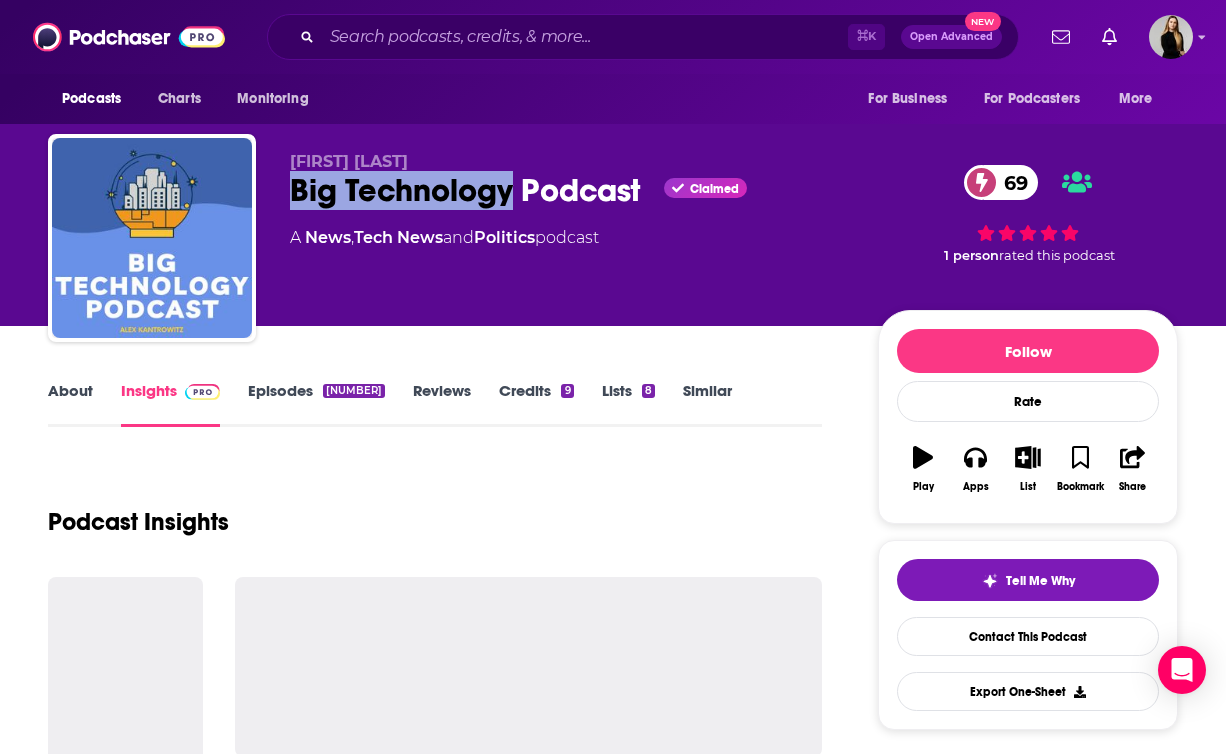 drag, startPoint x: 275, startPoint y: 190, endPoint x: 489, endPoint y: 202, distance: 214.33618 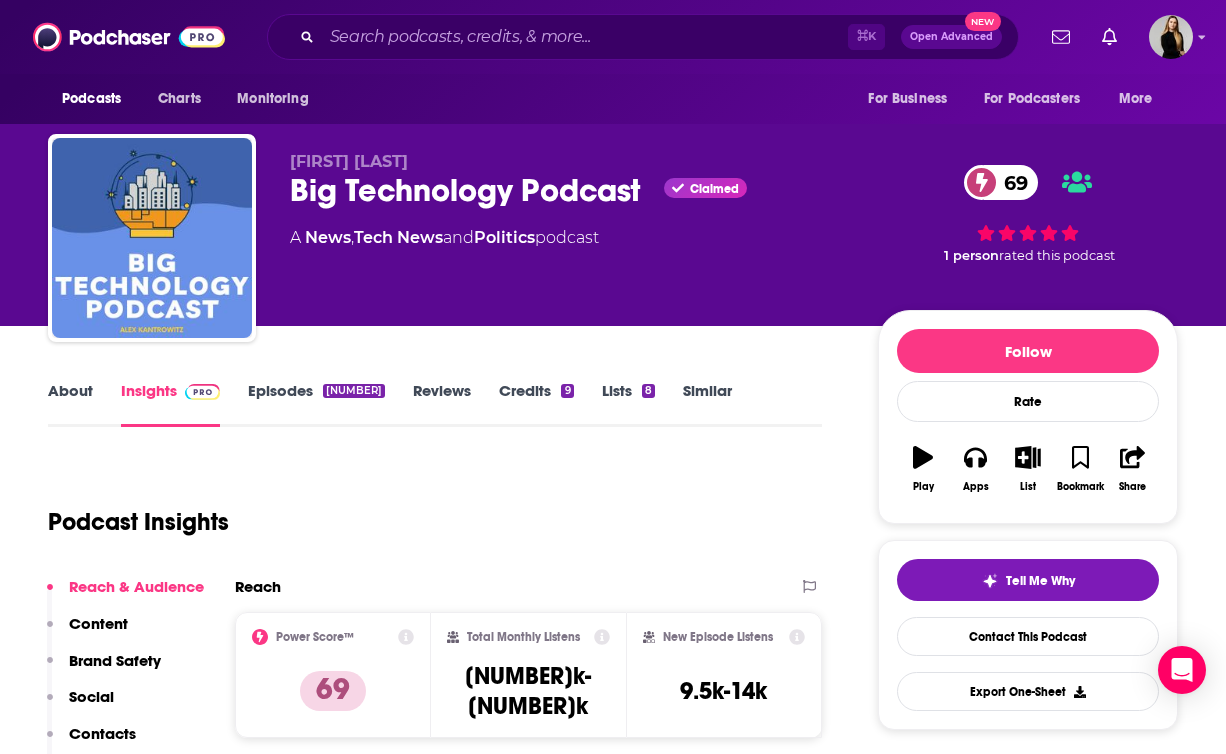 scroll, scrollTop: 1, scrollLeft: 0, axis: vertical 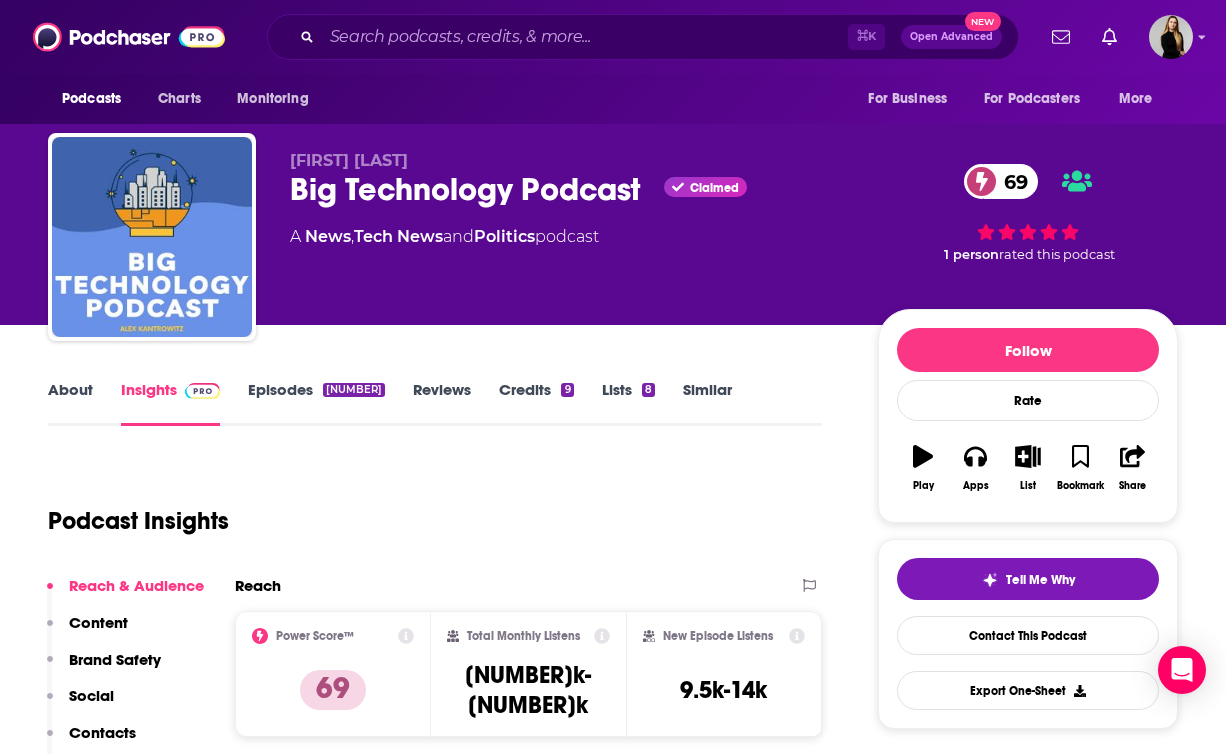 click on "Alex Kantrowitz   Big Technology Podcast Claimed 69 A   News ,  Tech News  and  Politics  podcast 69   1   person  rated this podcast" at bounding box center [613, 241] 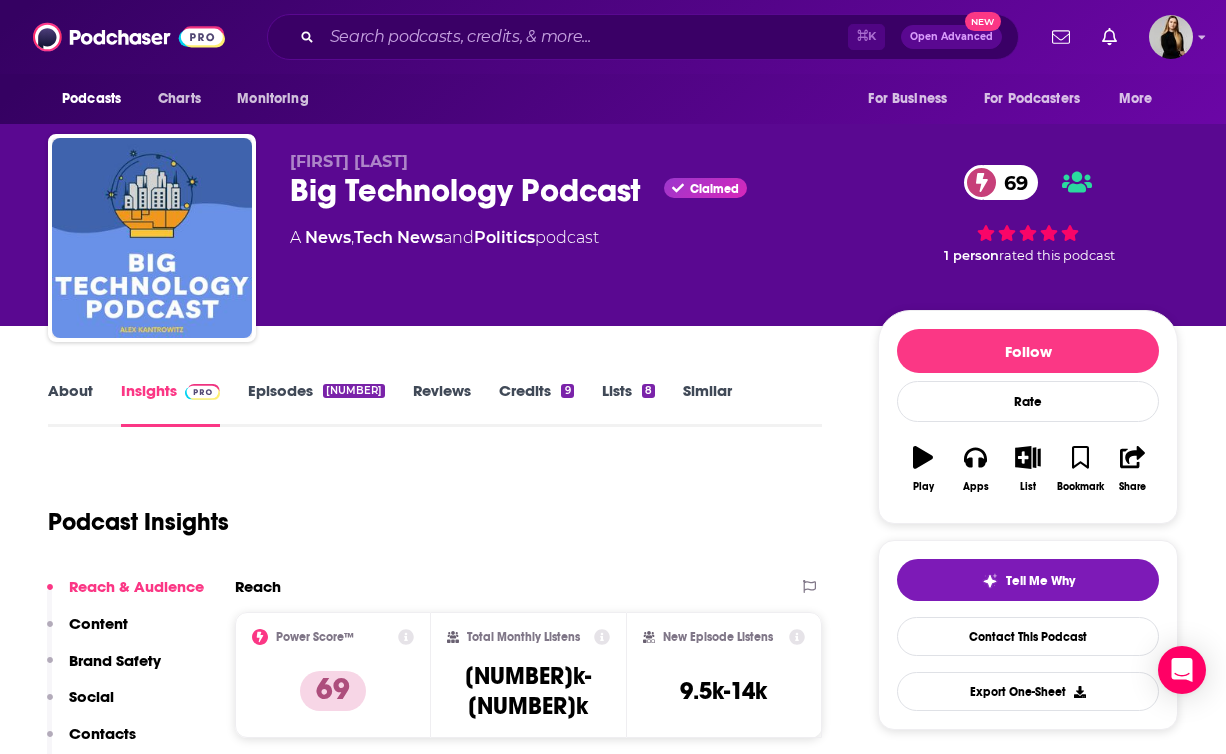 drag, startPoint x: 284, startPoint y: 163, endPoint x: 432, endPoint y: 162, distance: 148.00337 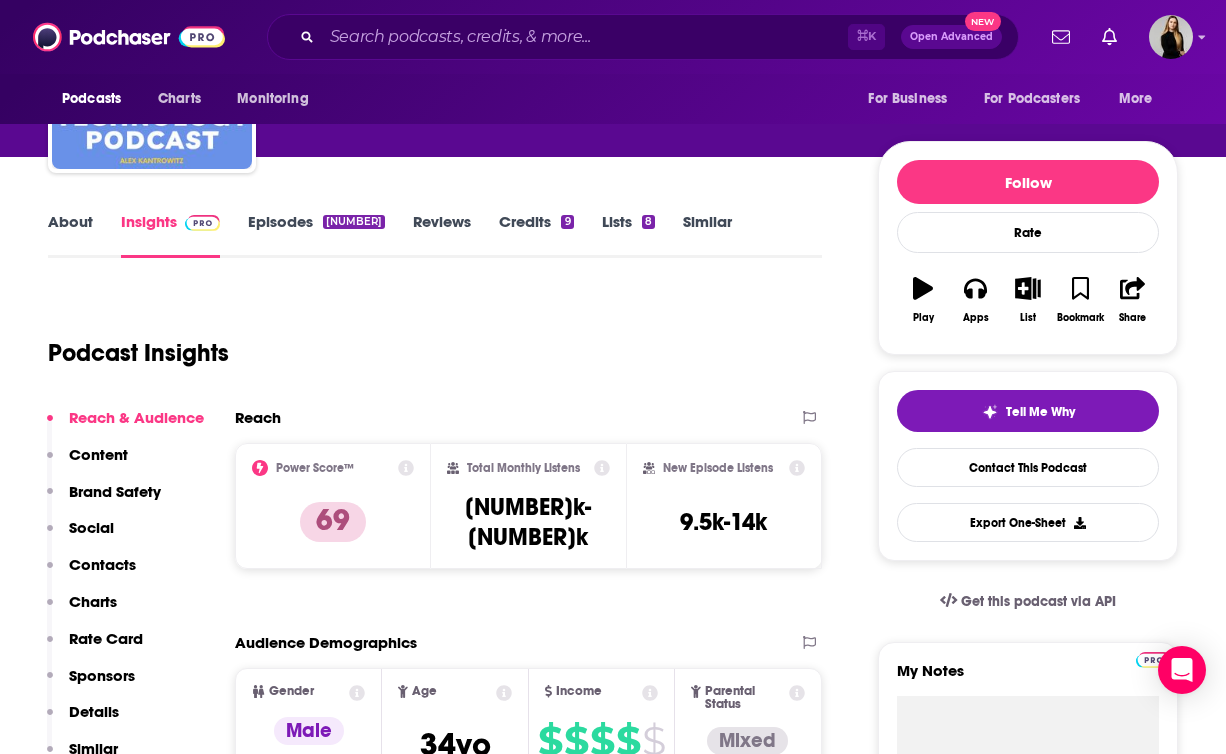 click on "Contacts" at bounding box center [102, 564] 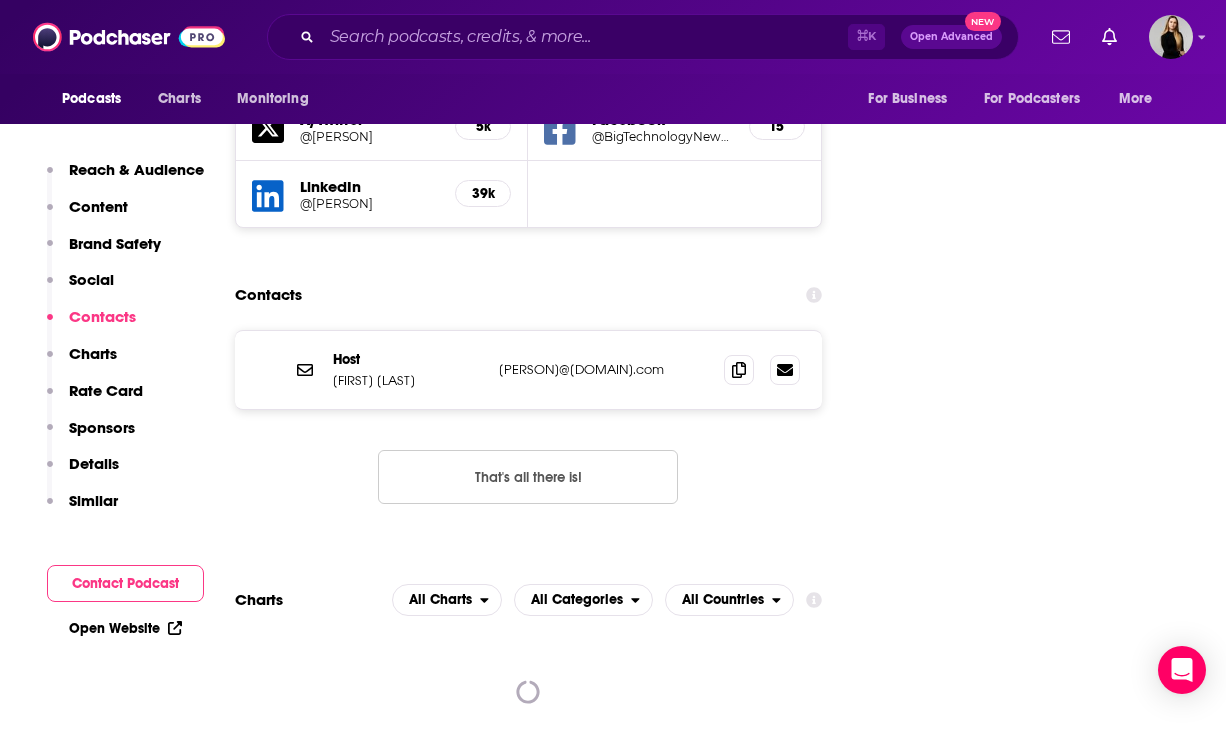 scroll, scrollTop: 2276, scrollLeft: 0, axis: vertical 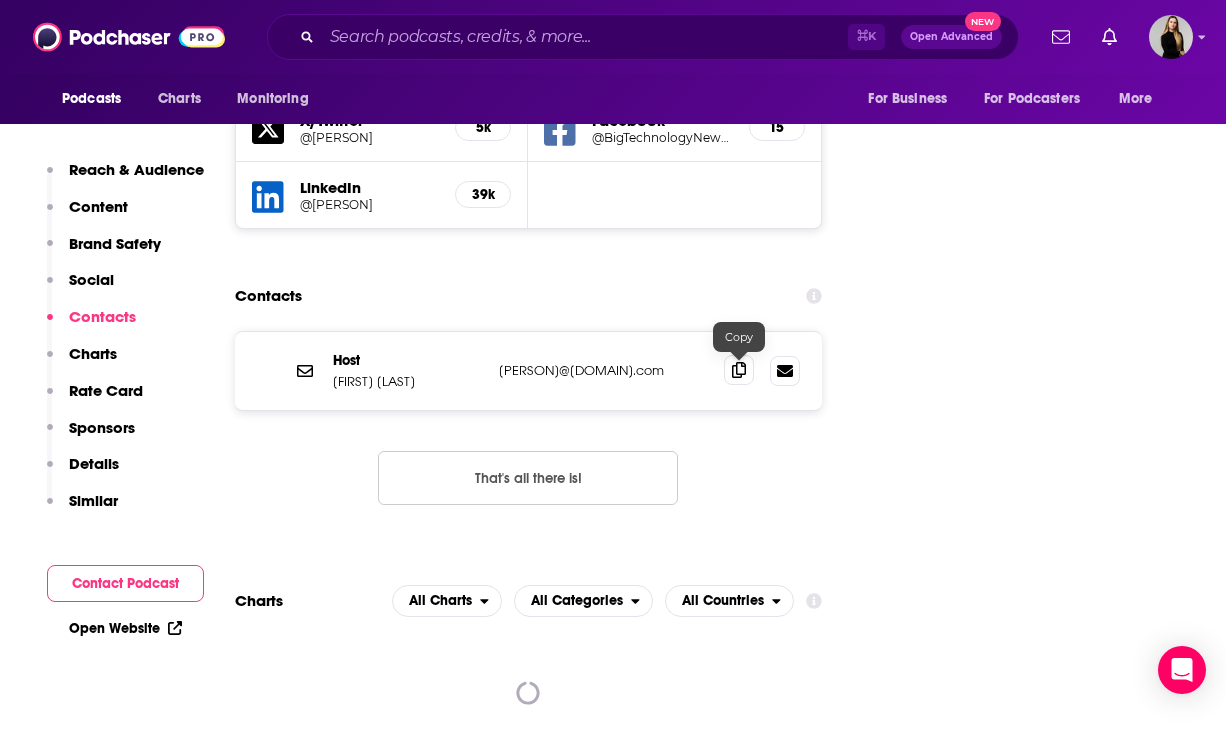 click 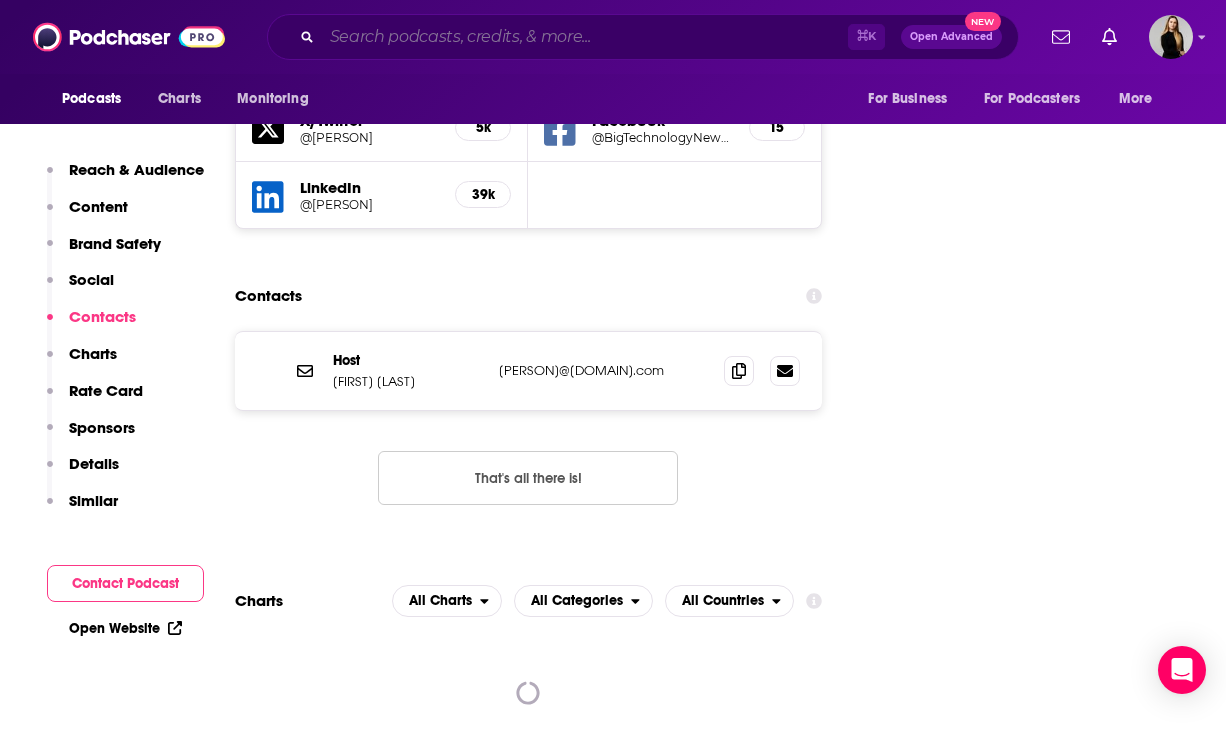 click at bounding box center (585, 37) 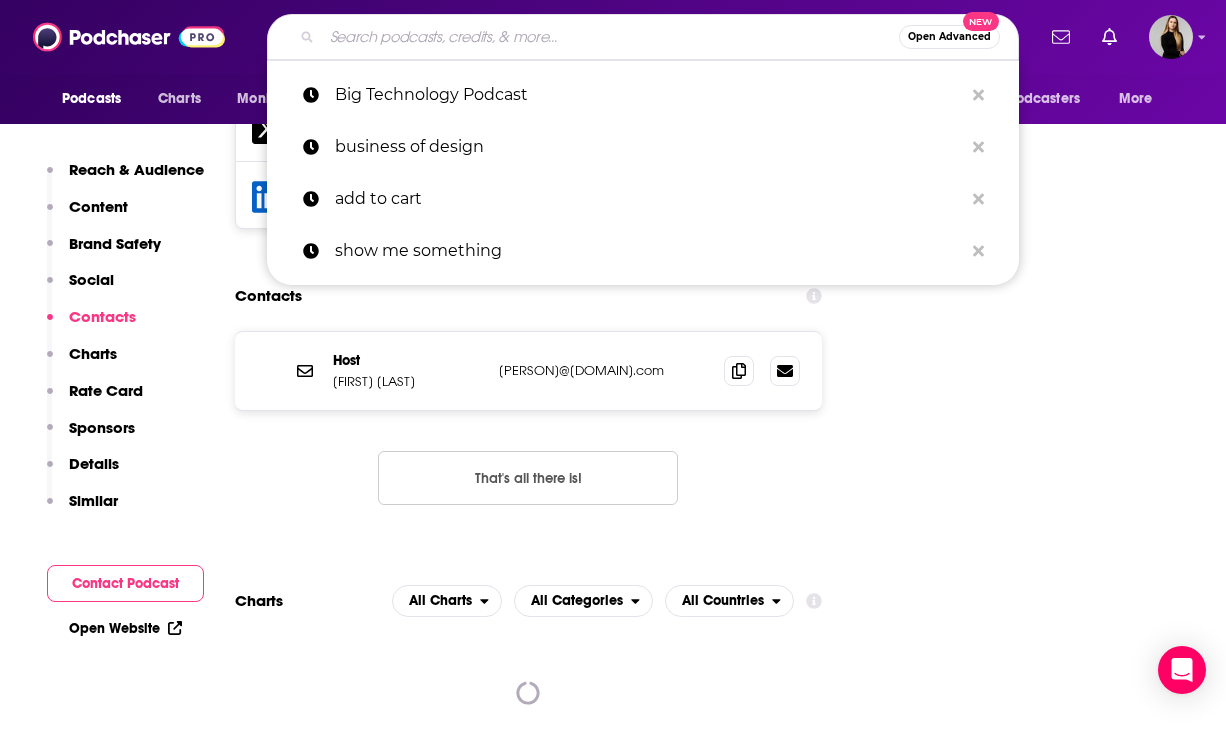 click at bounding box center (610, 37) 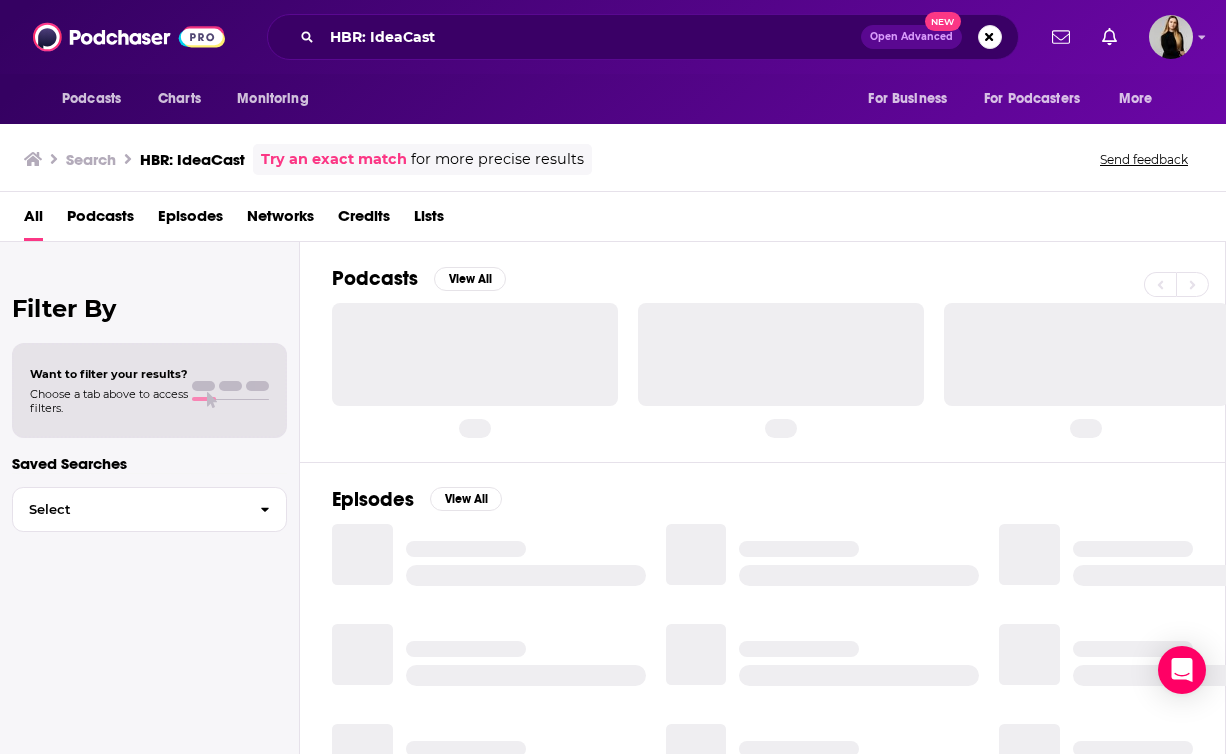 scroll, scrollTop: 0, scrollLeft: 0, axis: both 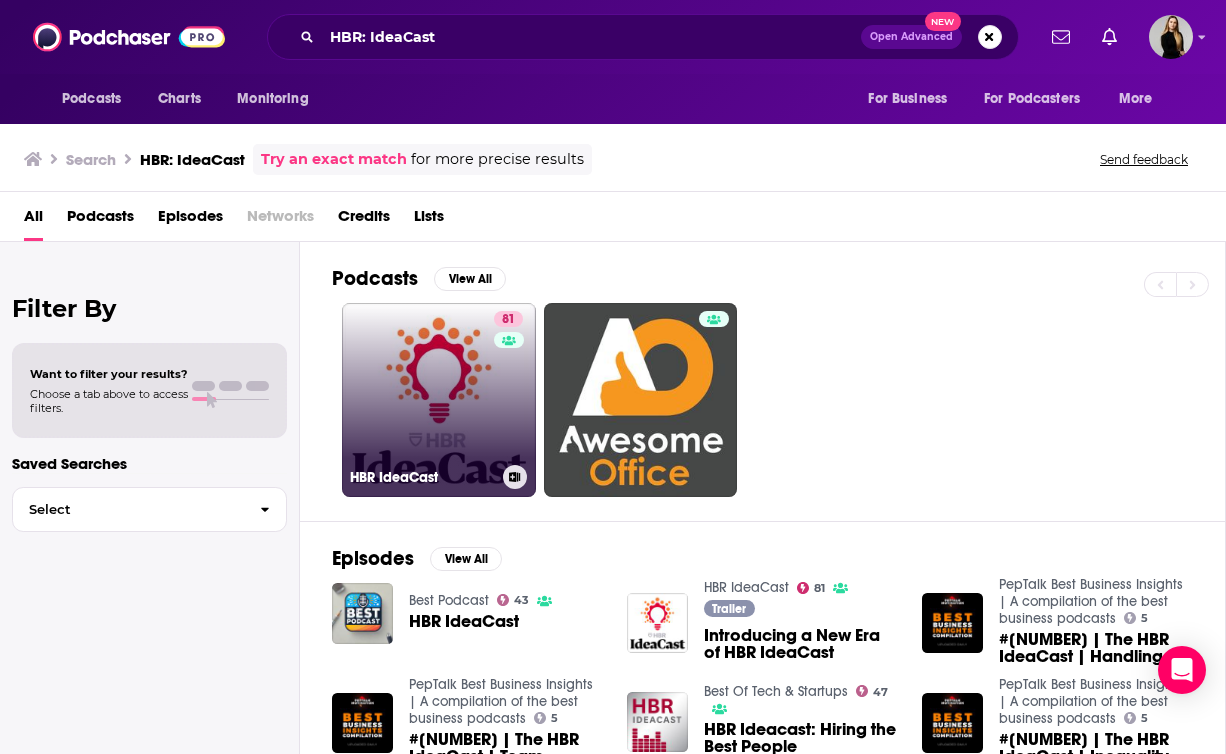 click on "81 HBR IdeaCast" at bounding box center [439, 400] 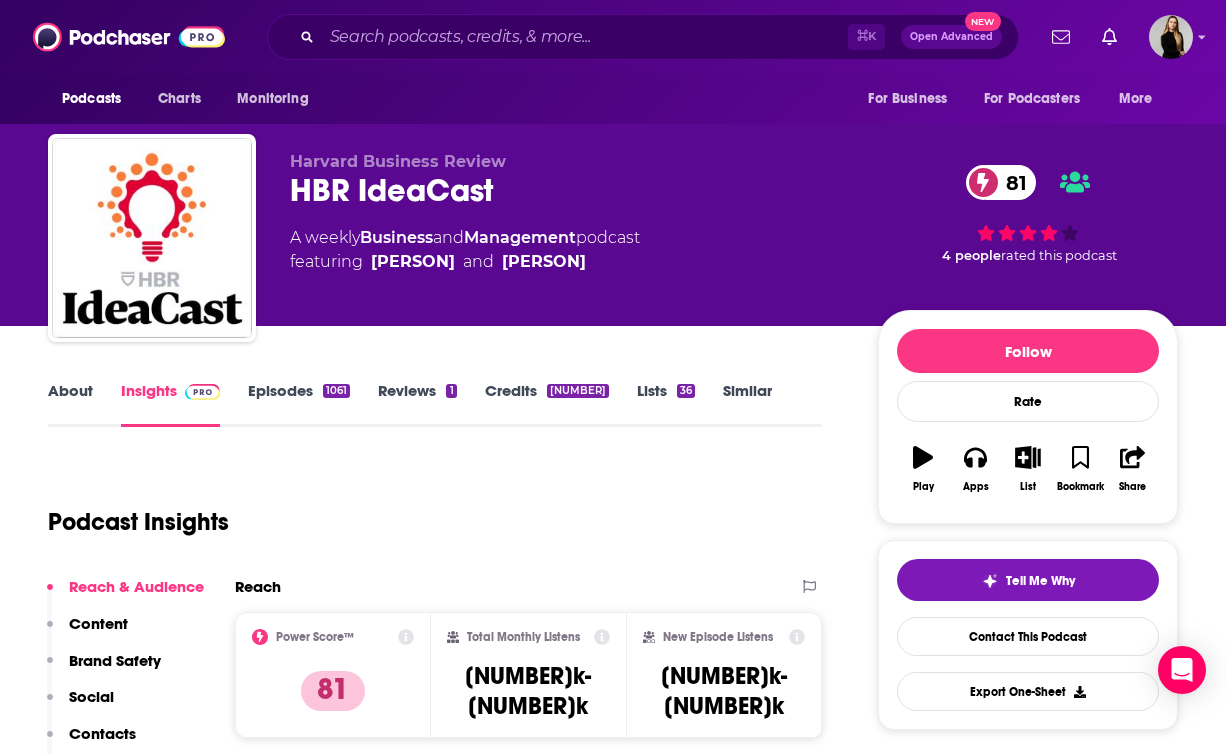 click on "About" at bounding box center [70, 404] 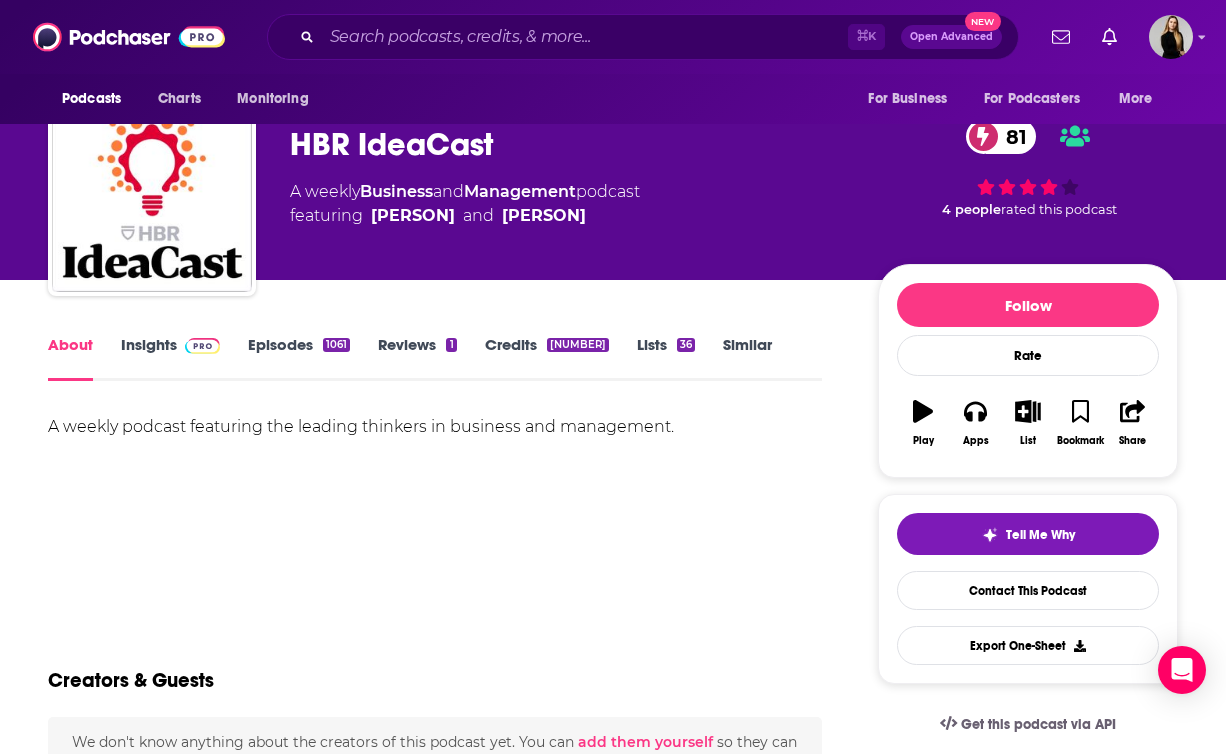 scroll, scrollTop: 0, scrollLeft: 0, axis: both 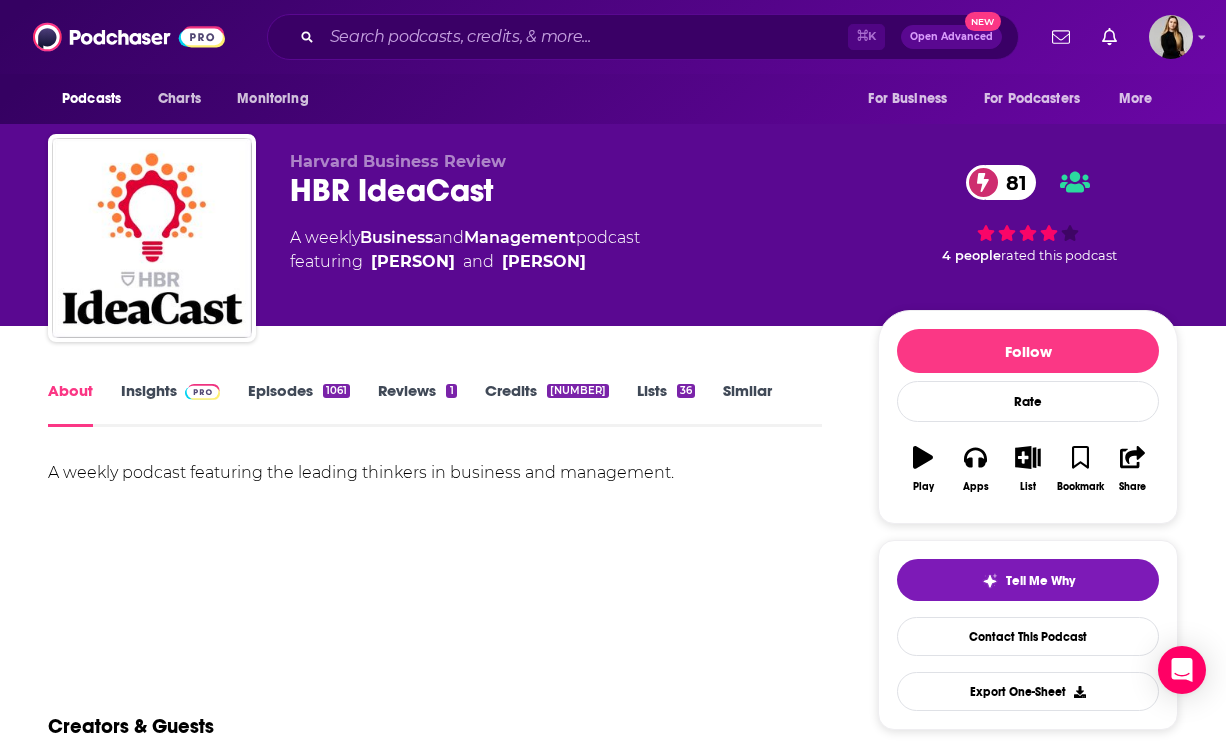 click on "Insights" at bounding box center [170, 404] 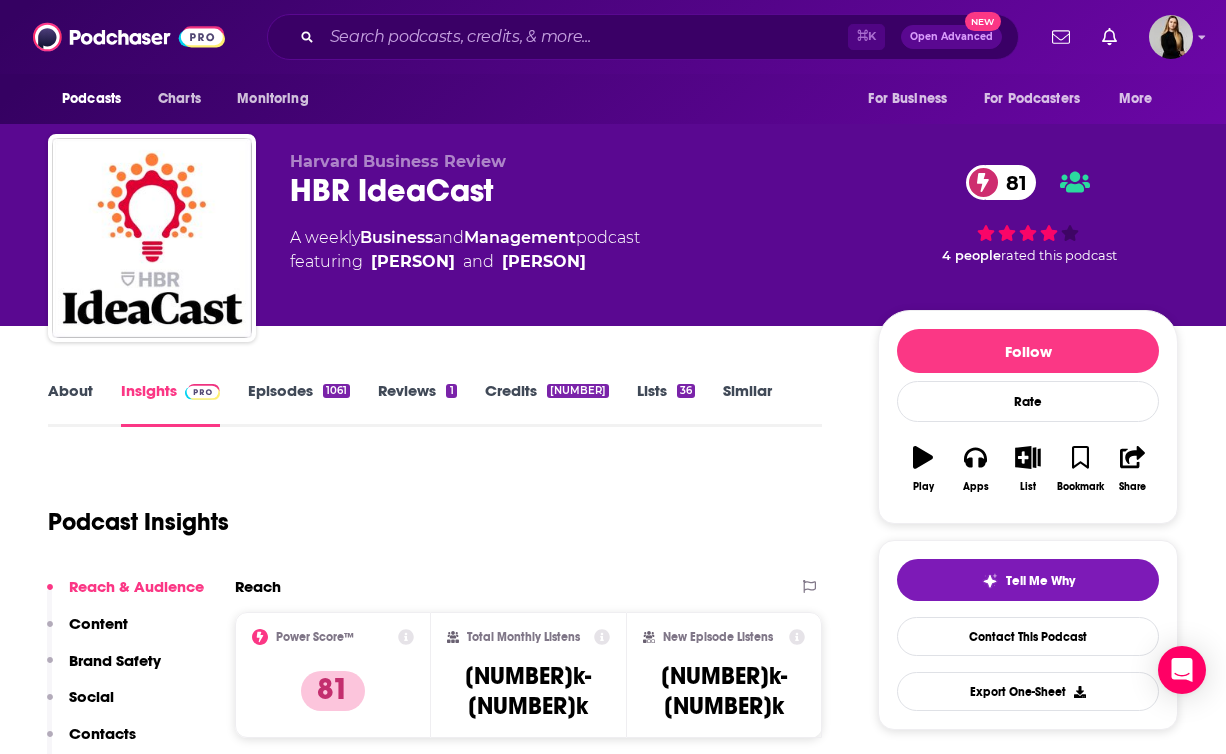 scroll, scrollTop: 539, scrollLeft: 0, axis: vertical 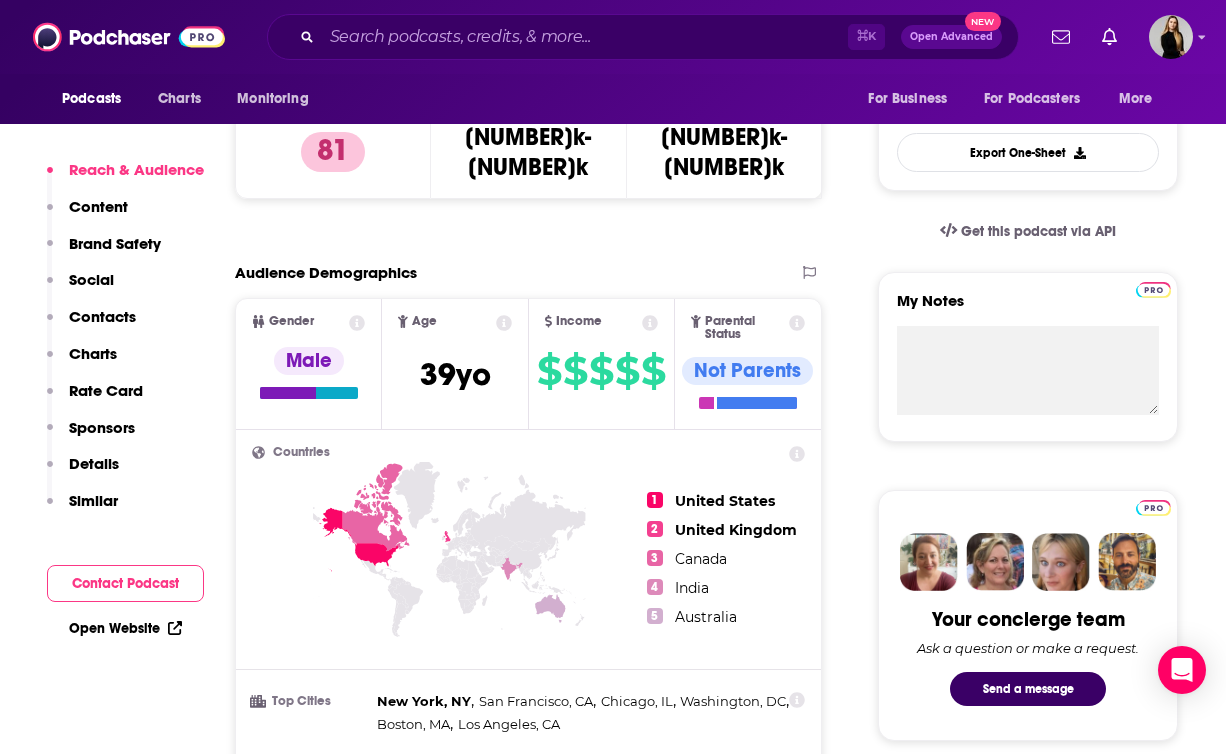 click on "Contacts" at bounding box center (102, 316) 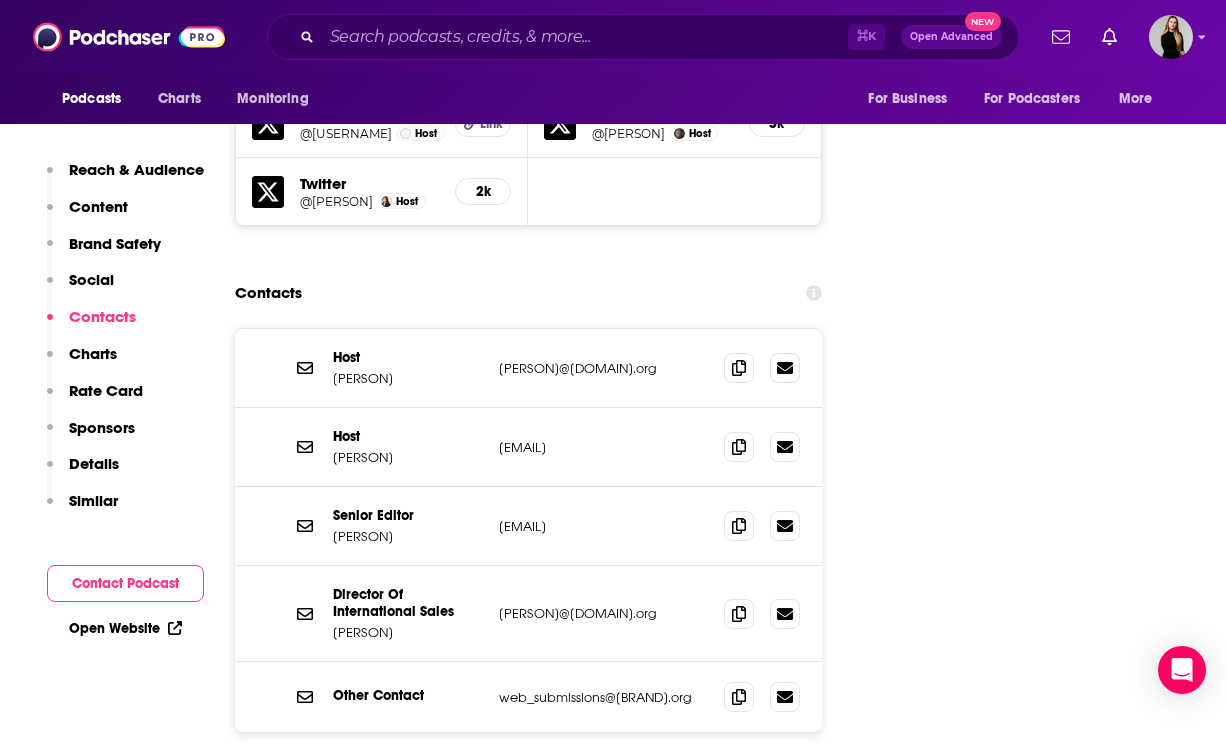 scroll, scrollTop: 2303, scrollLeft: 0, axis: vertical 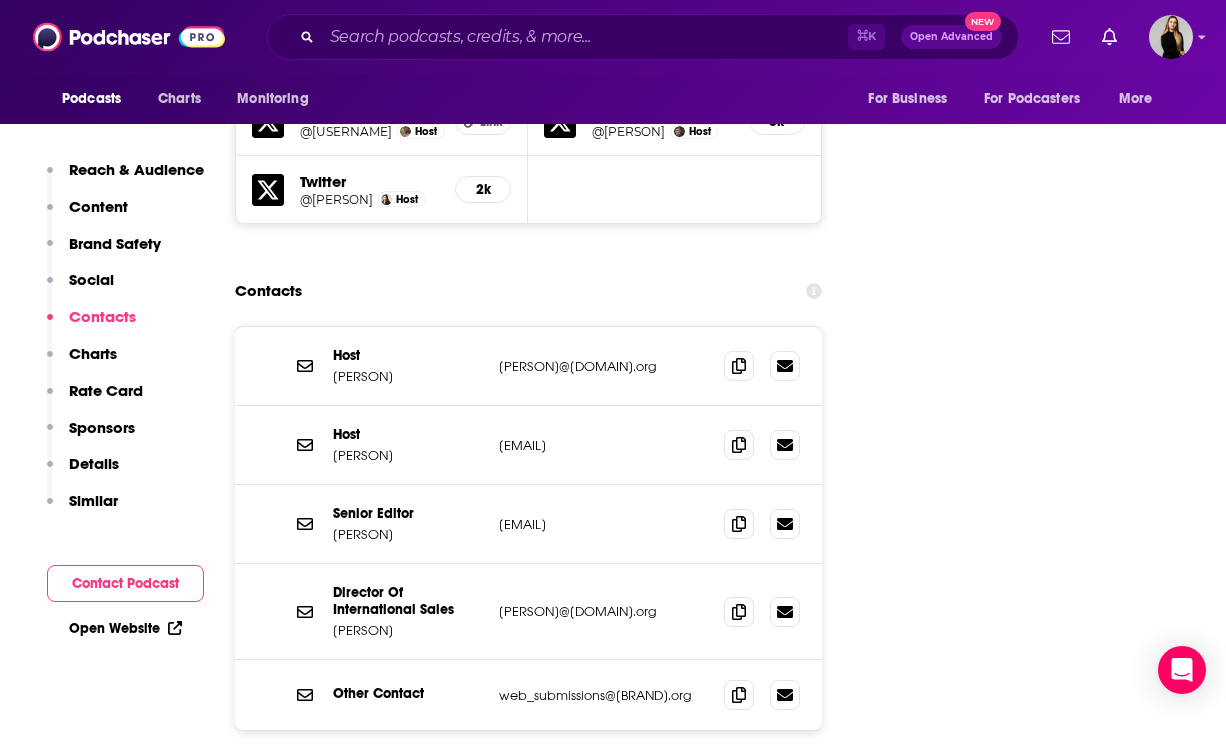 click on "Curt Nickisch" at bounding box center [408, 376] 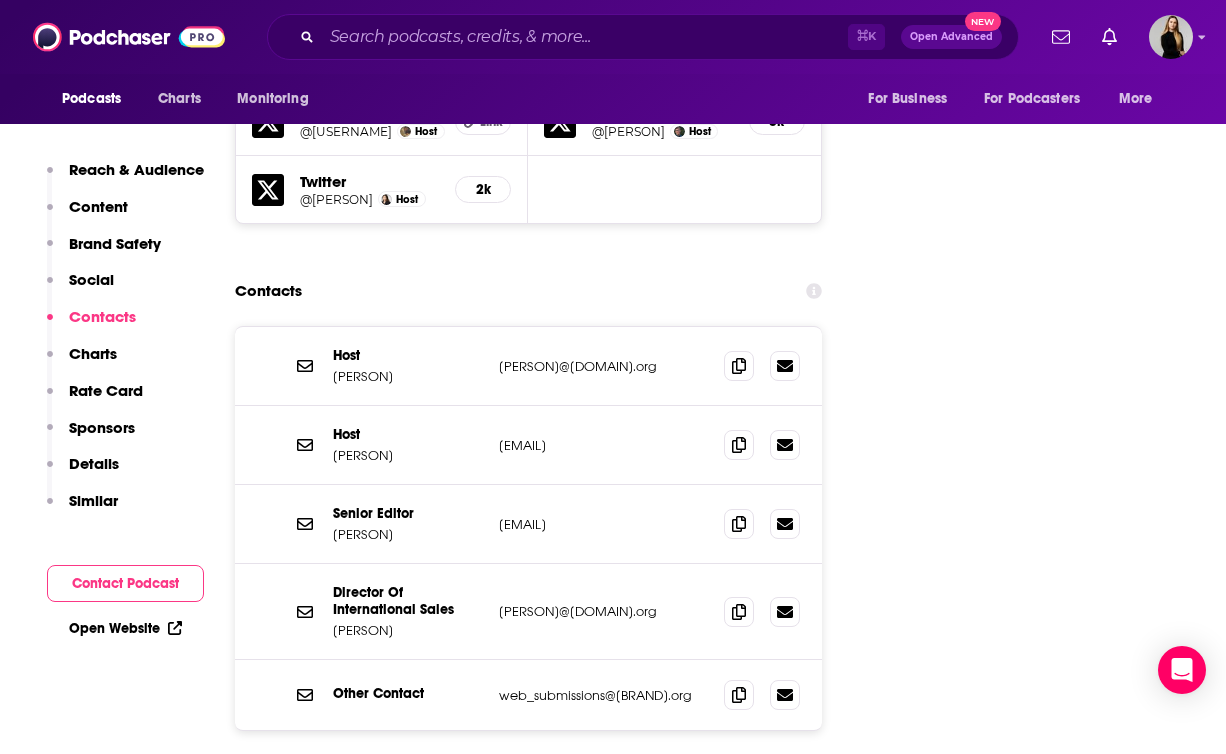 drag, startPoint x: 416, startPoint y: 381, endPoint x: 338, endPoint y: 386, distance: 78.160095 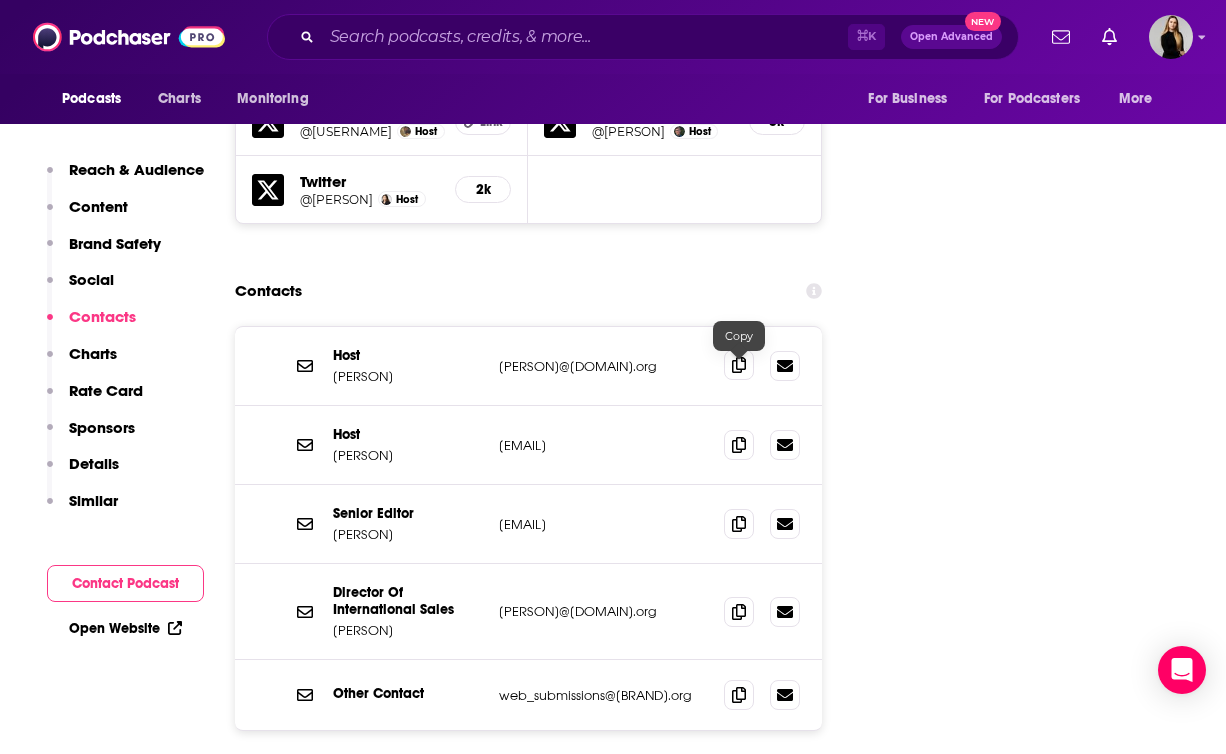 click 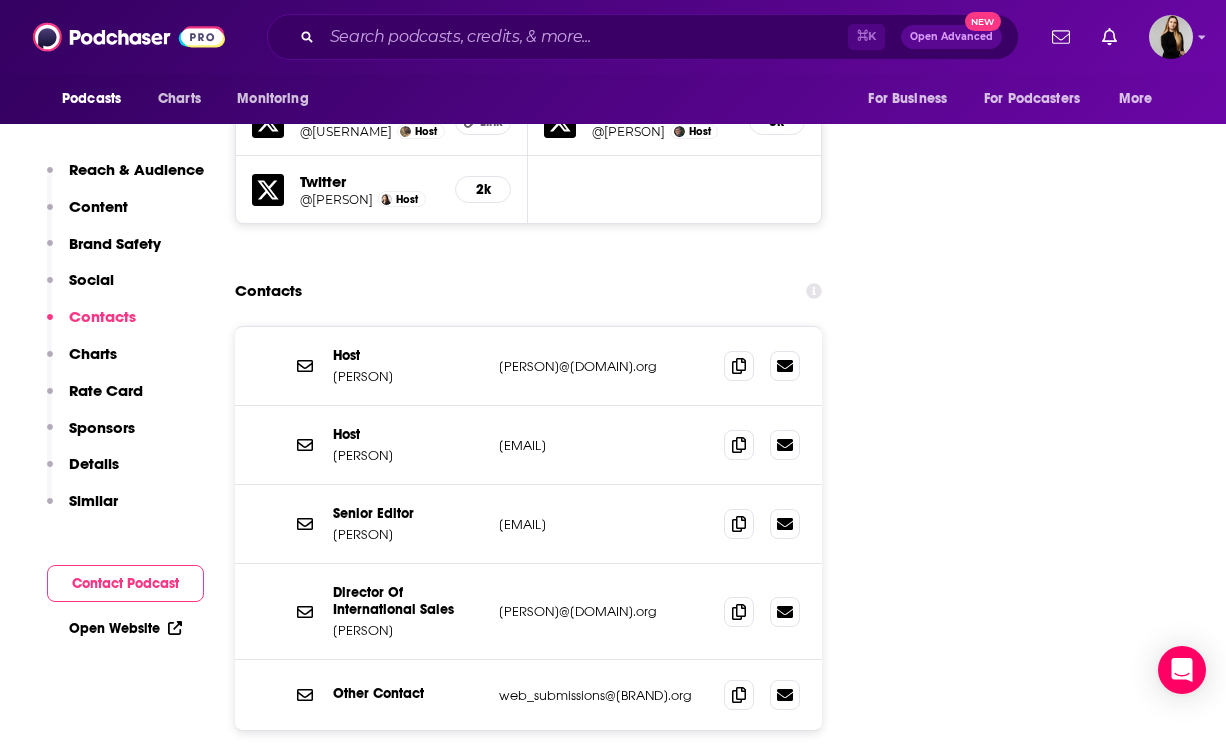 drag, startPoint x: 420, startPoint y: 464, endPoint x: 330, endPoint y: 468, distance: 90.088844 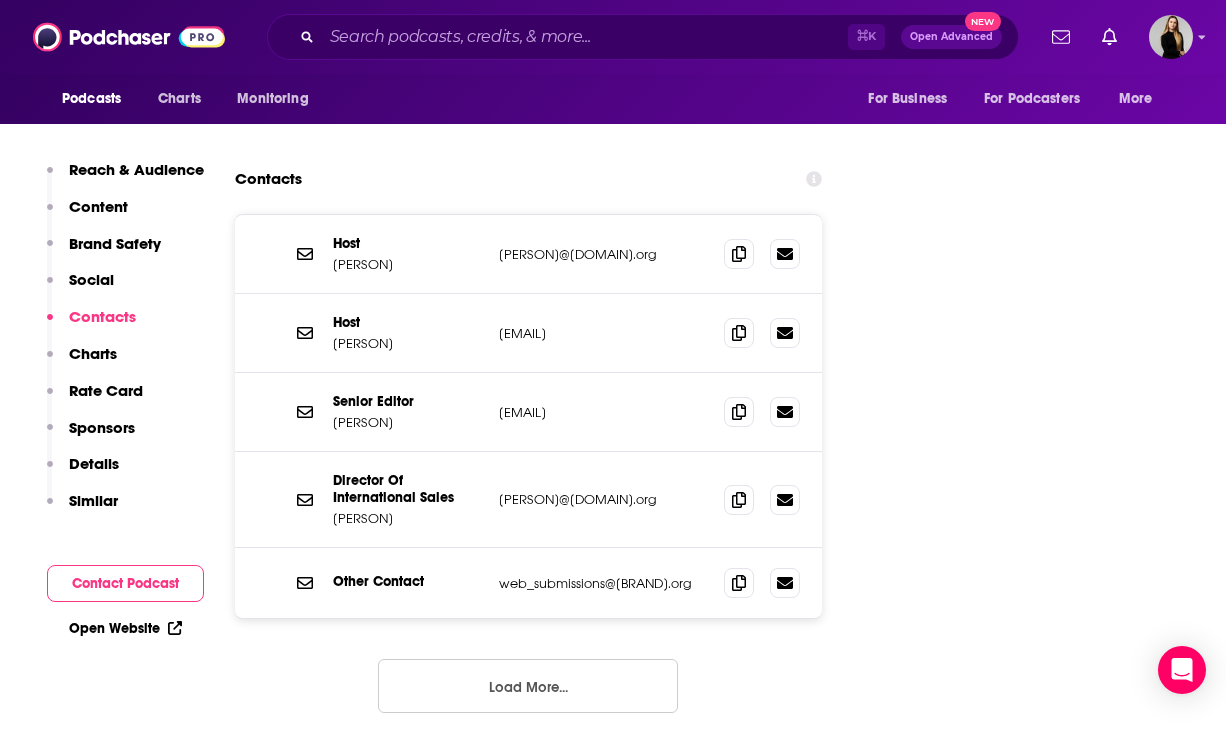 copy on "Alison Beard" 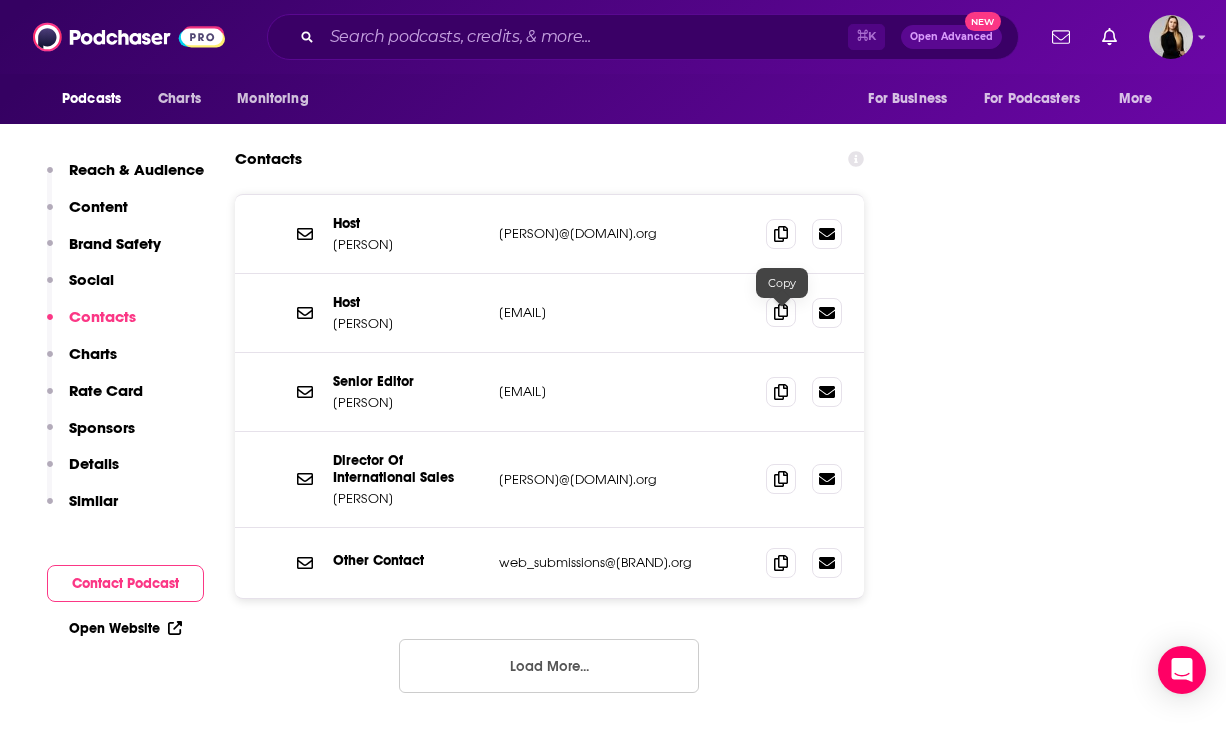 click at bounding box center [781, 312] 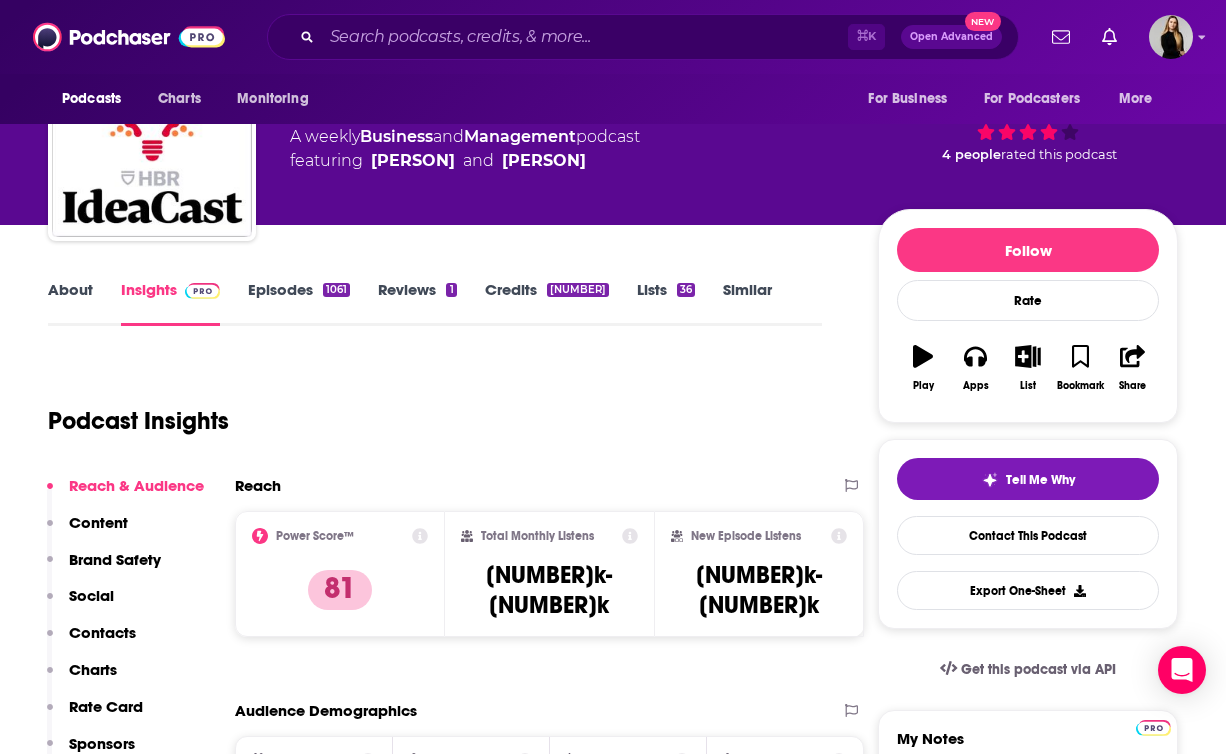 scroll, scrollTop: 0, scrollLeft: 0, axis: both 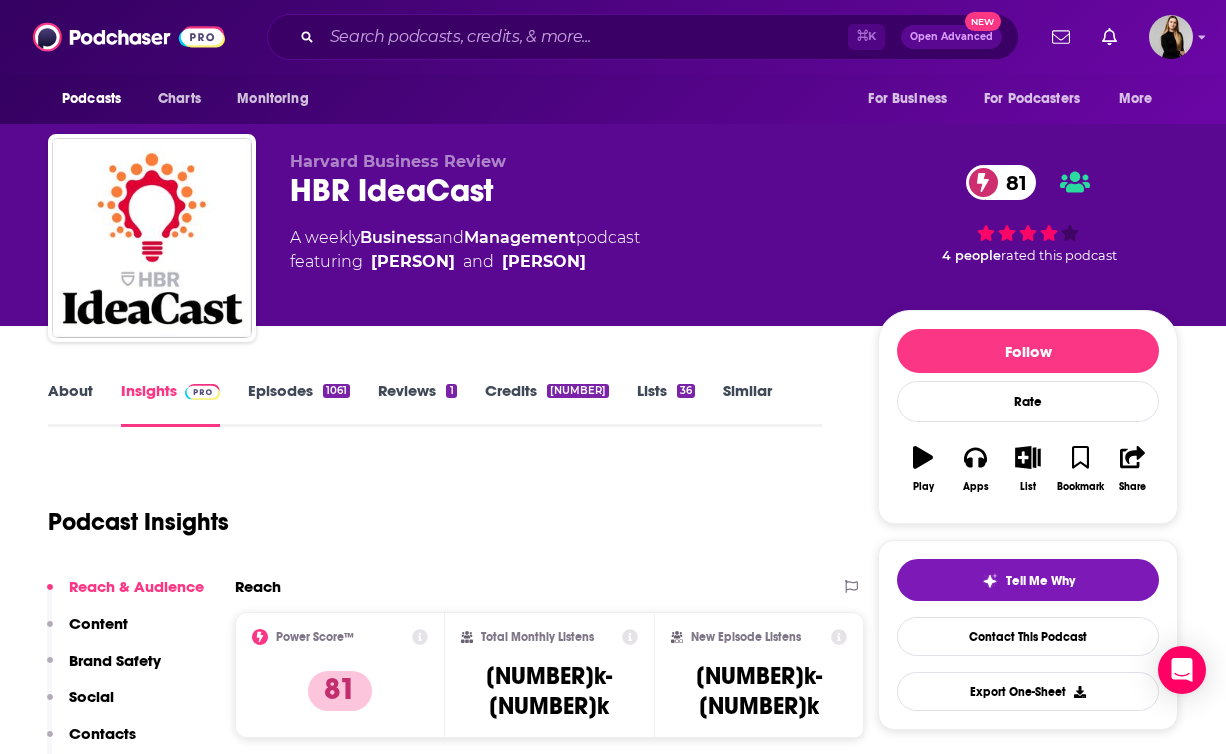 click on "About" at bounding box center [70, 404] 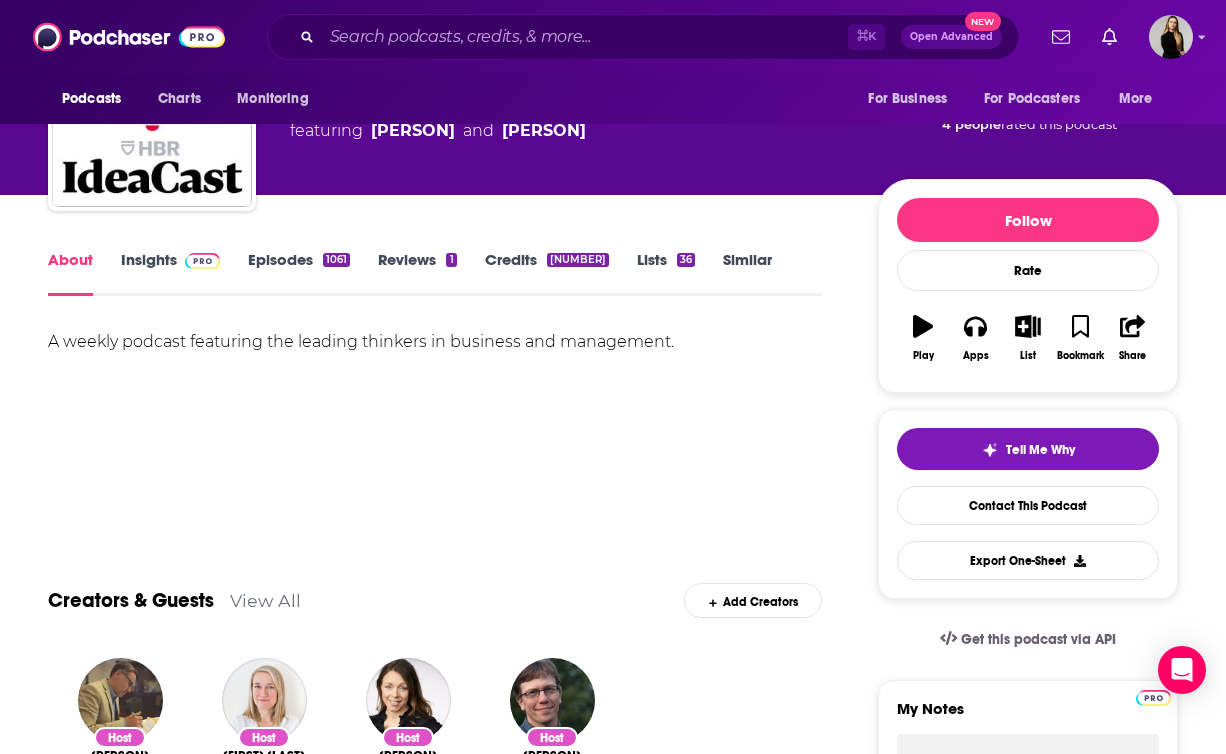 scroll, scrollTop: 159, scrollLeft: 0, axis: vertical 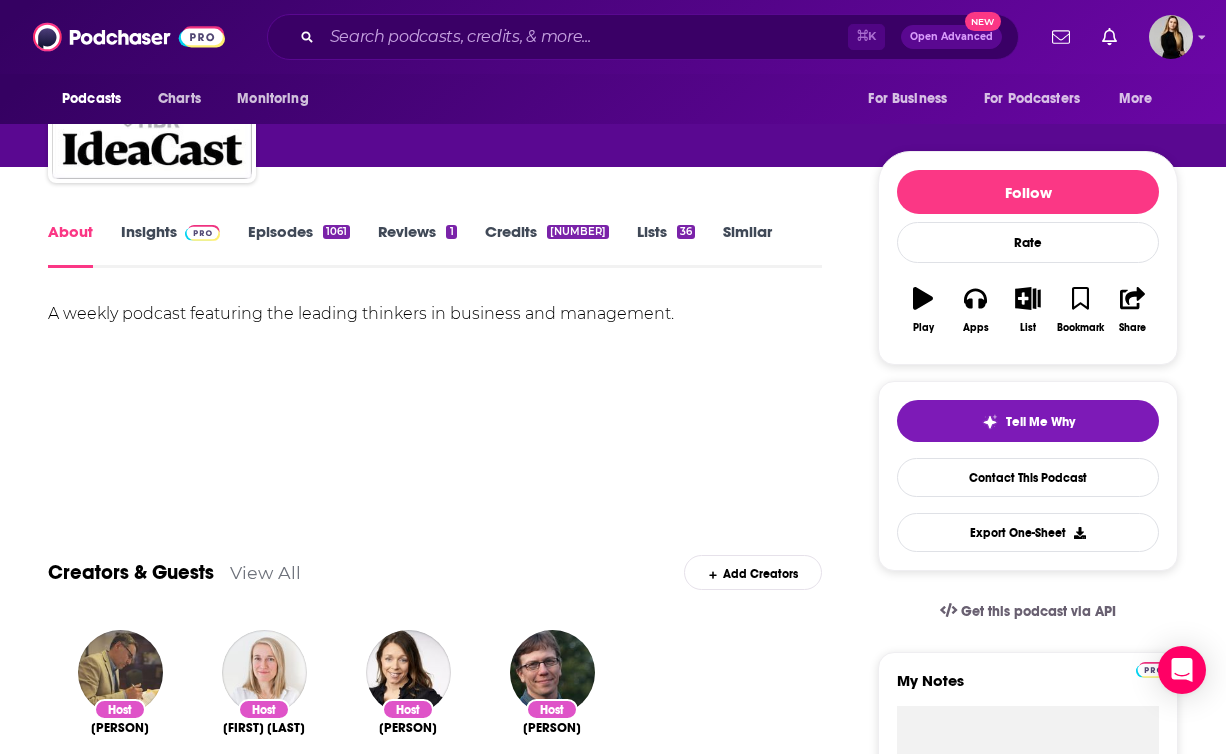 click on "A weekly podcast featuring the leading thinkers in business and management." at bounding box center (435, 314) 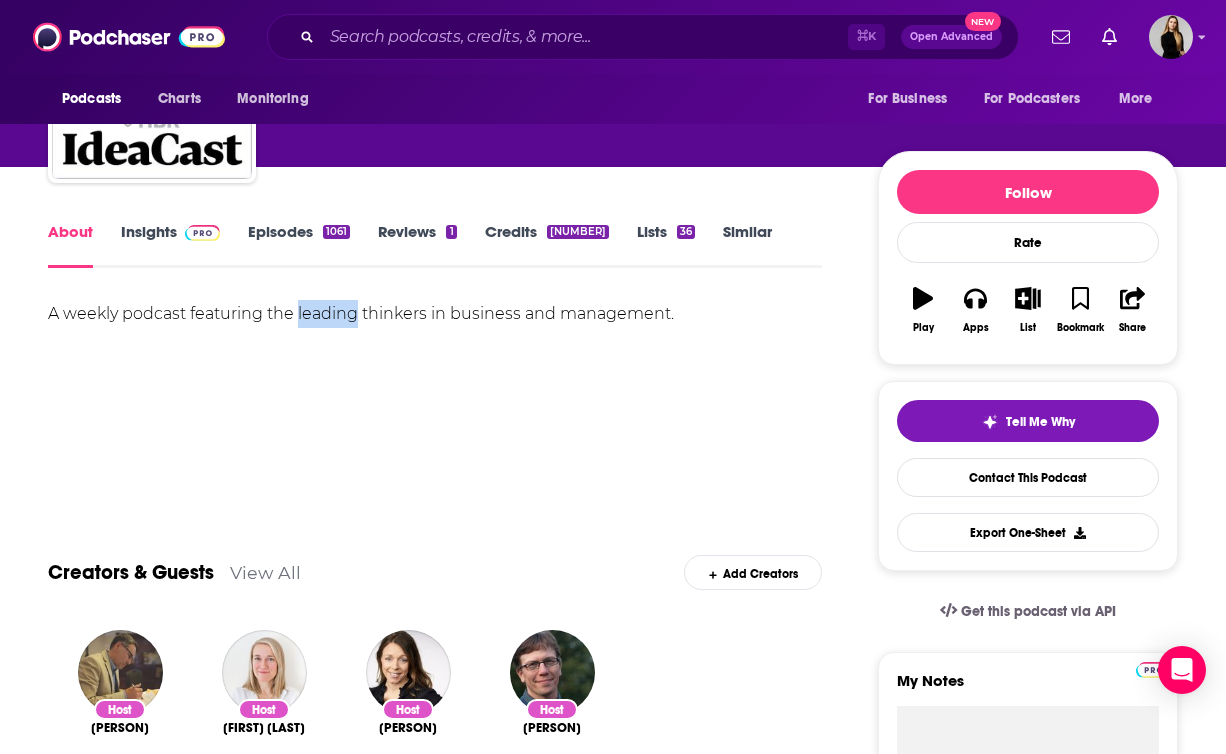 click on "A weekly podcast featuring the leading thinkers in business and management." at bounding box center (435, 314) 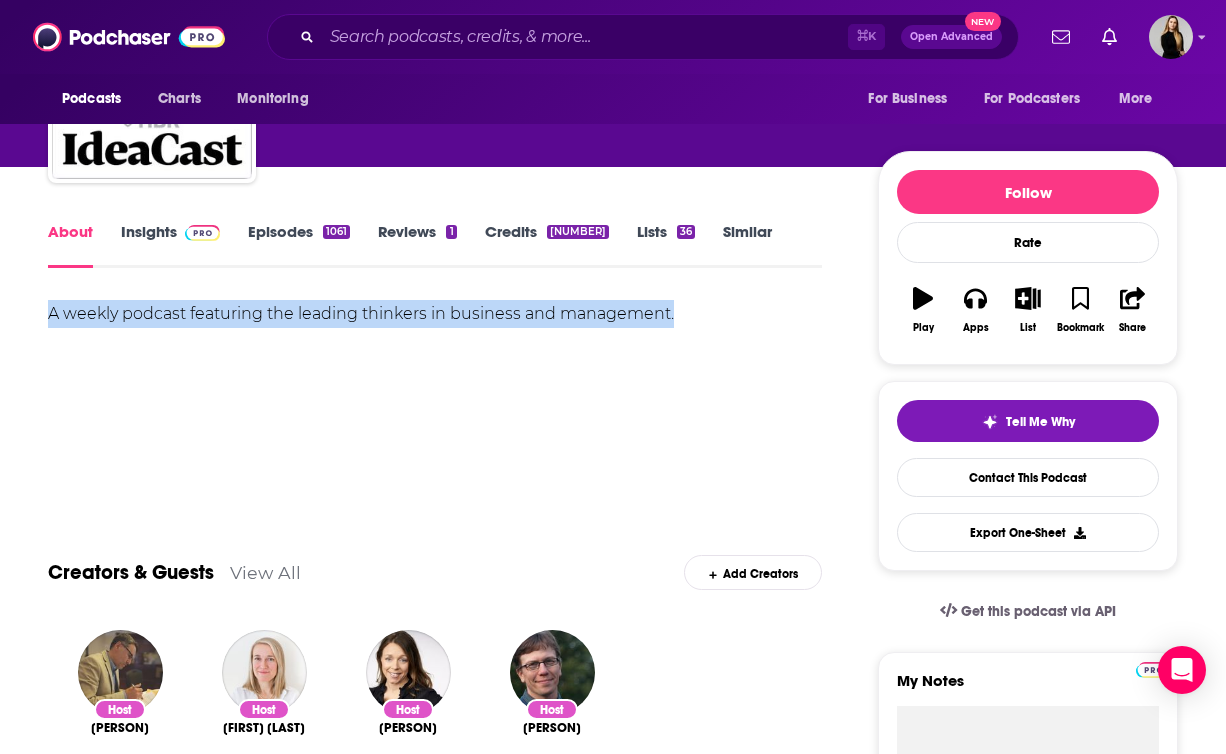 click on "A weekly podcast featuring the leading thinkers in business and management." at bounding box center (435, 314) 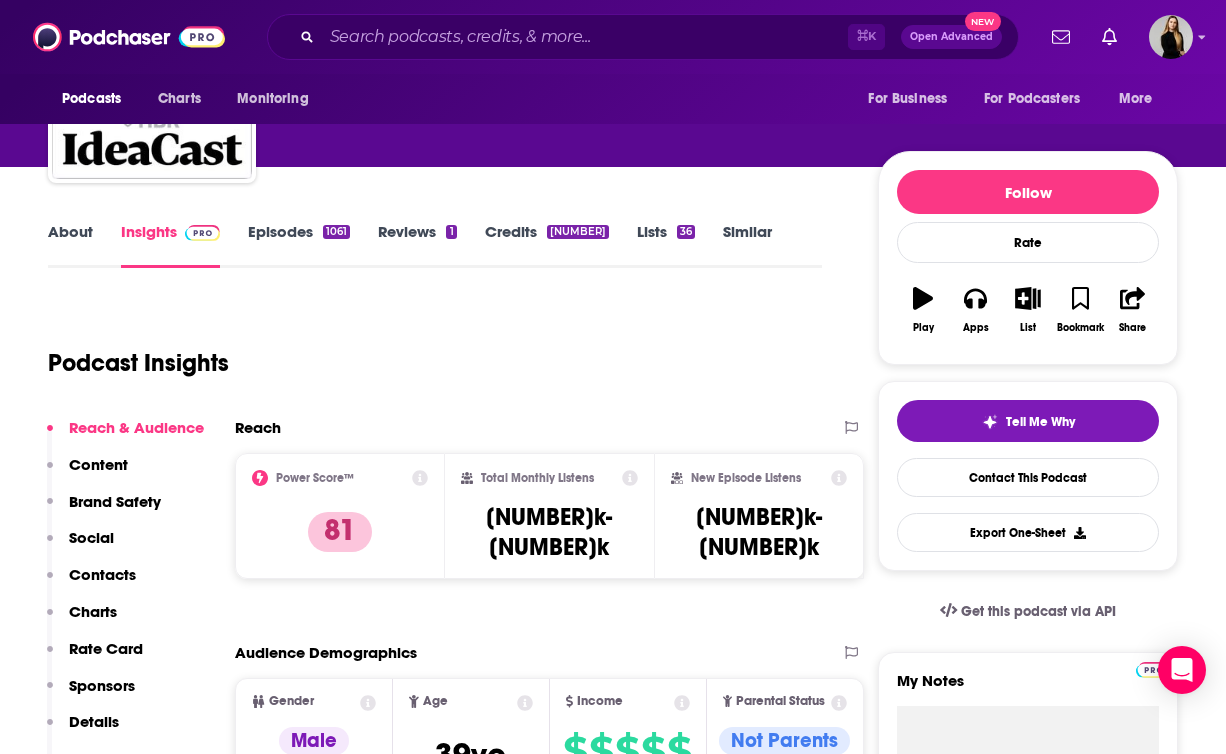 scroll, scrollTop: 0, scrollLeft: 0, axis: both 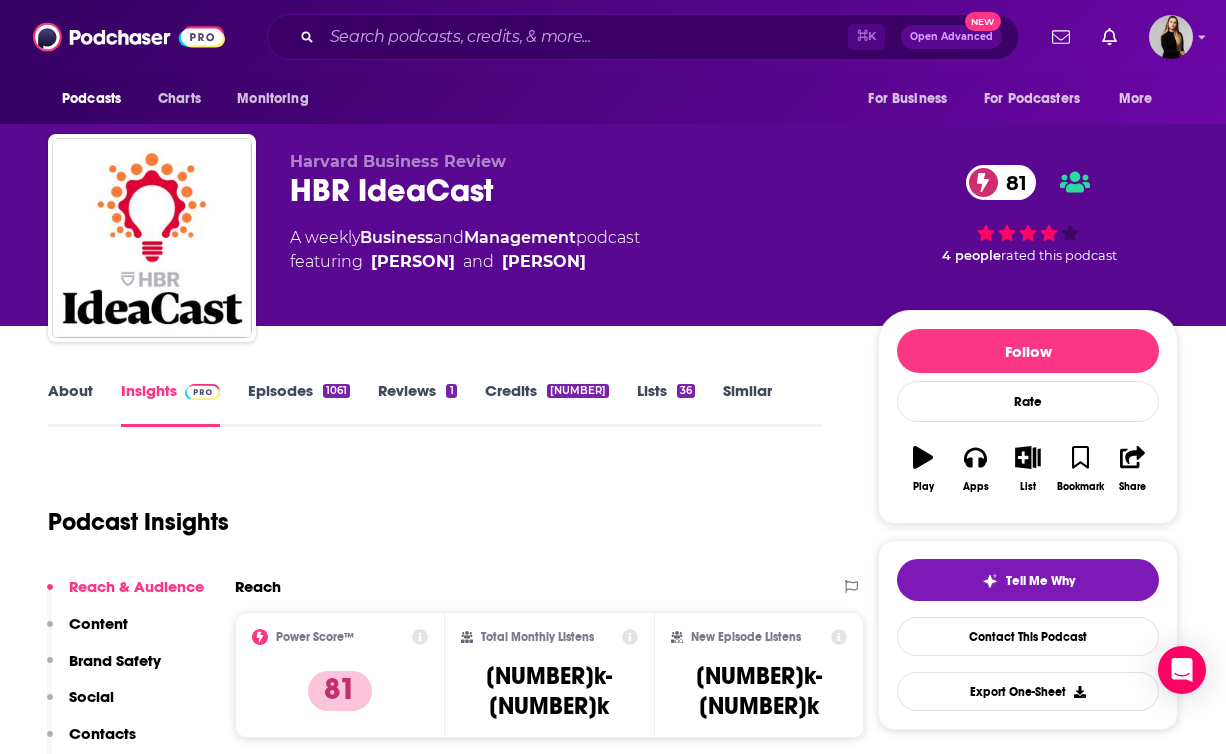 click on "About" at bounding box center (70, 404) 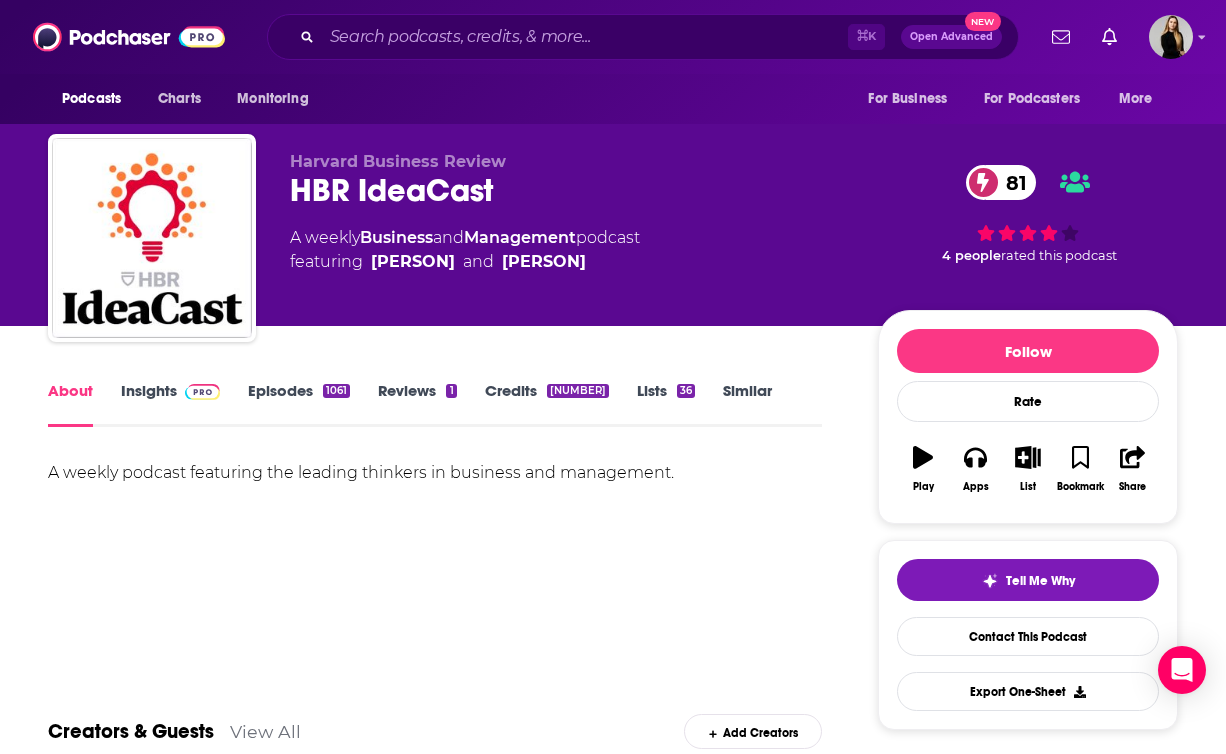 click on "A weekly podcast featuring the leading thinkers in business and management." at bounding box center [435, 473] 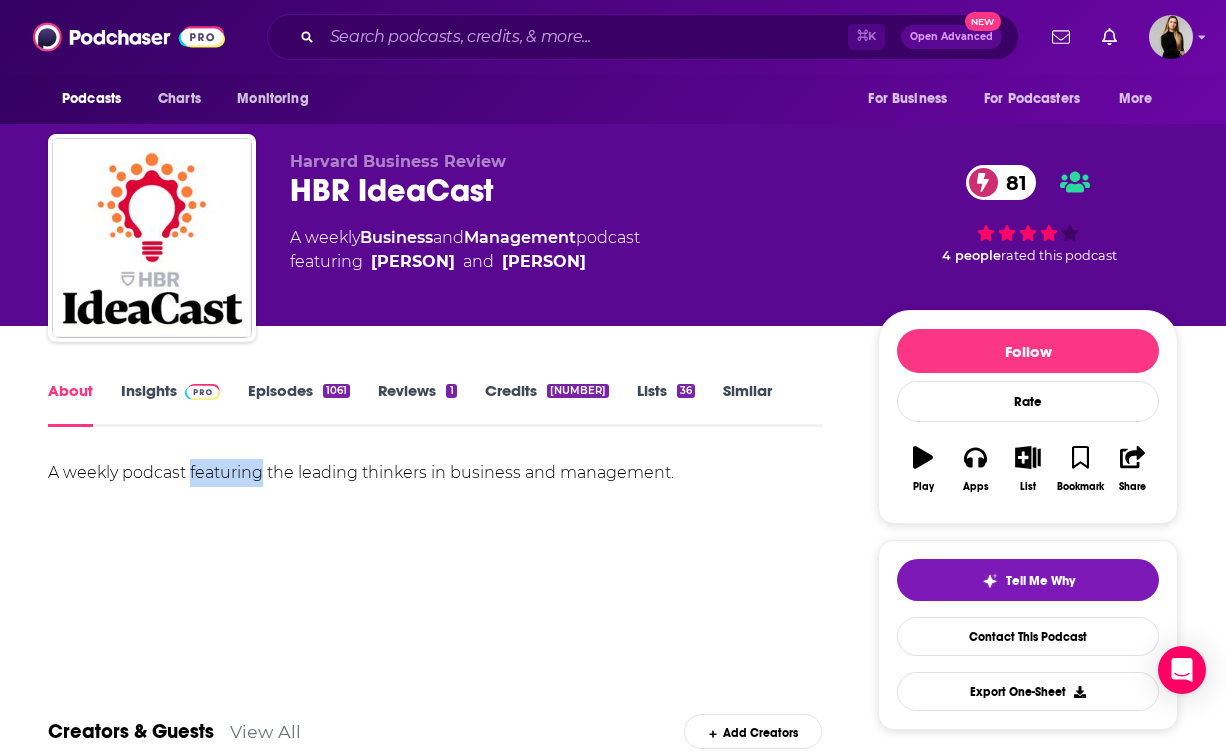 click on "A weekly podcast featuring the leading thinkers in business and management." at bounding box center (435, 473) 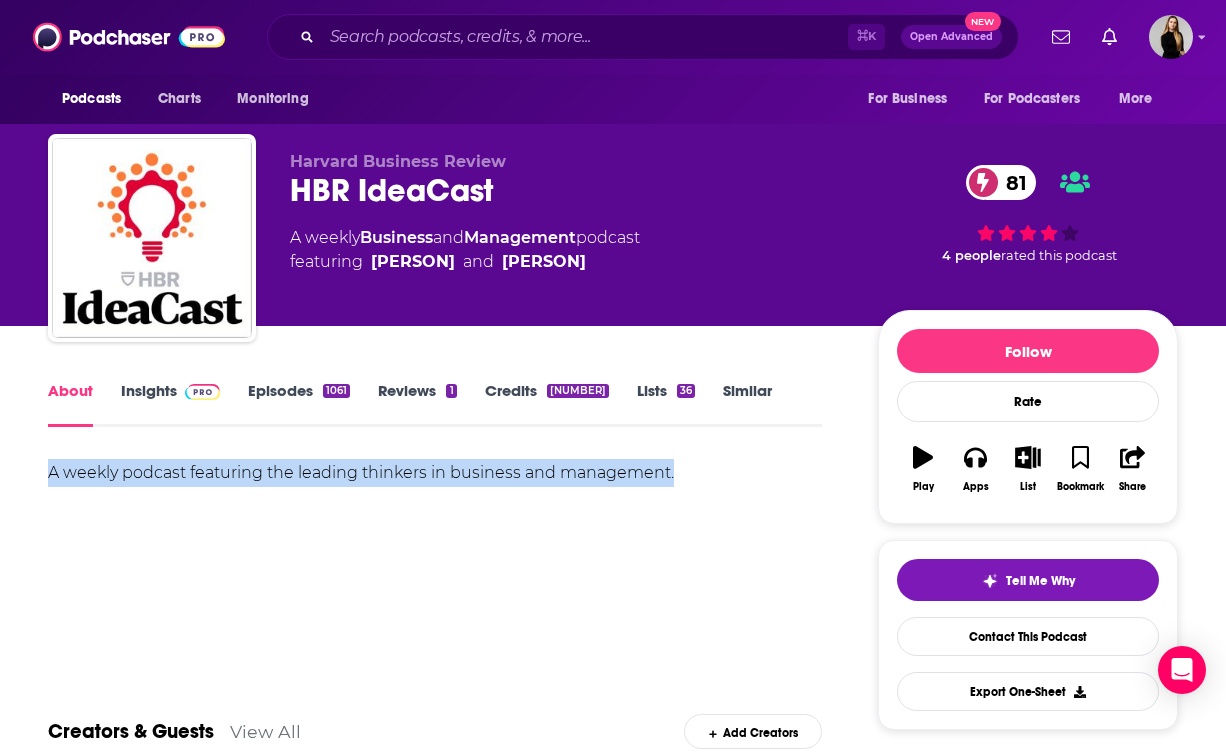 click on "A weekly podcast featuring the leading thinkers in business and management." at bounding box center (435, 473) 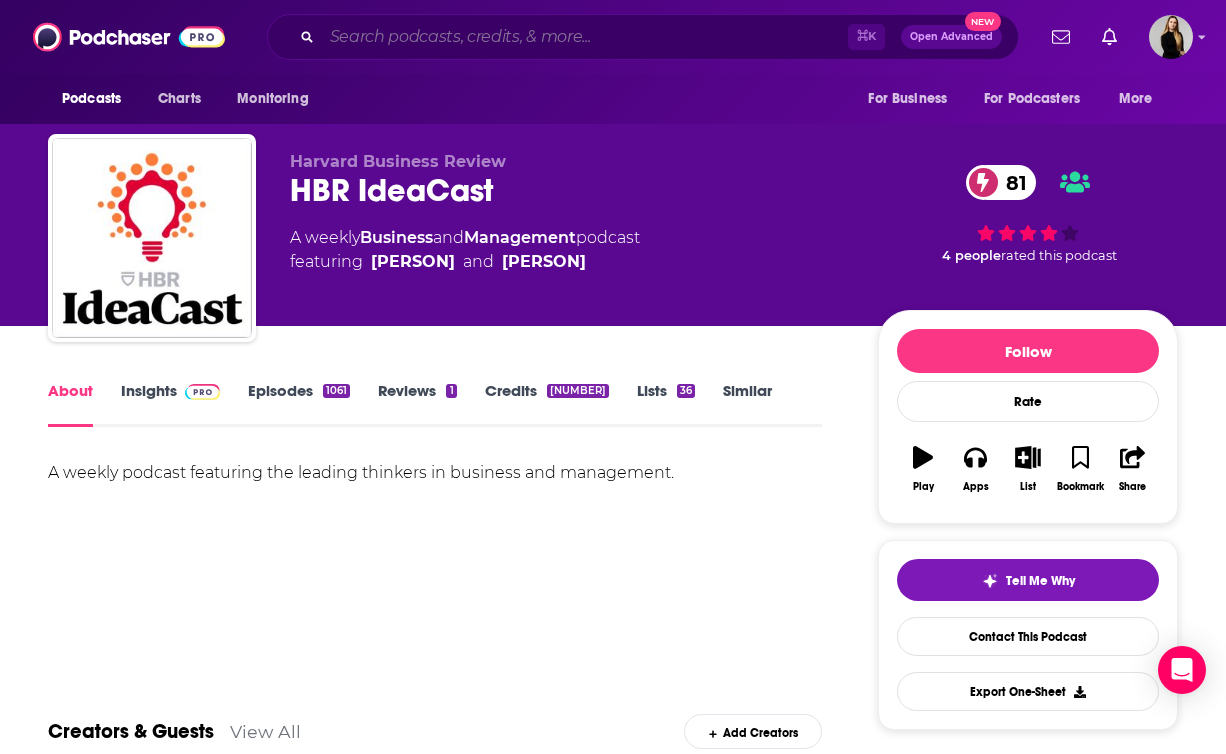 click at bounding box center (585, 37) 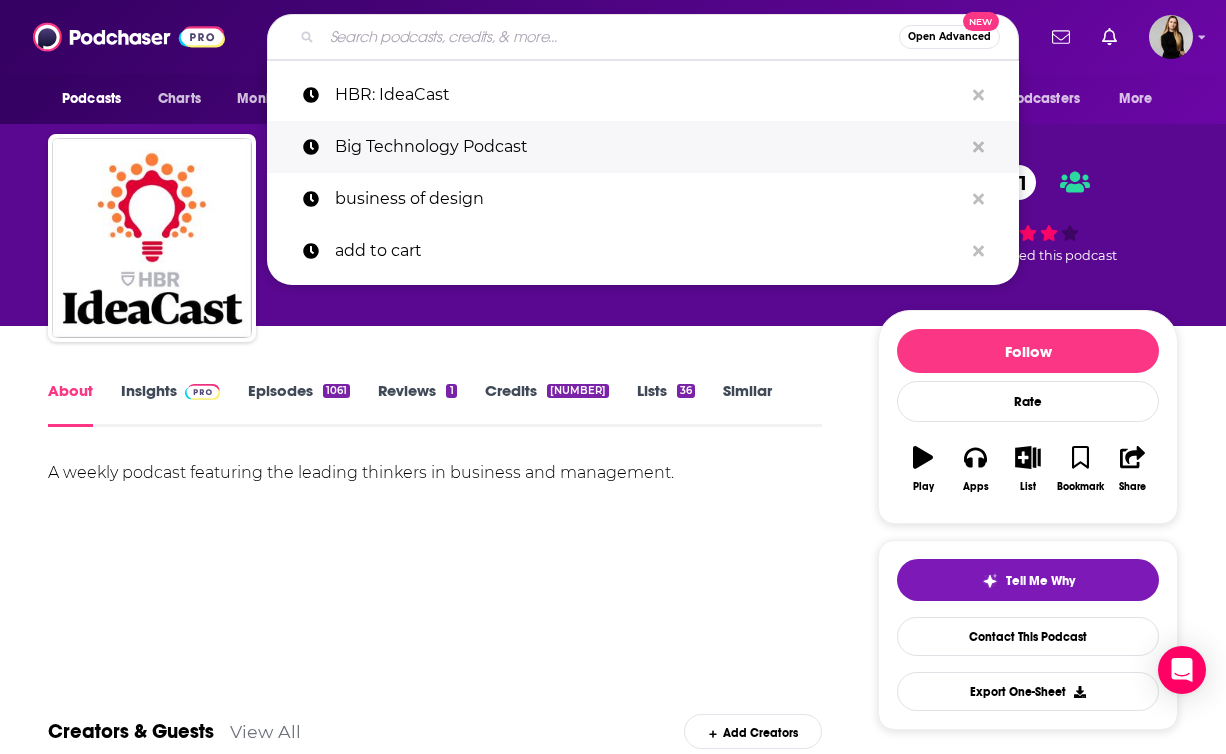 click on "Big Technology Podcast" at bounding box center (649, 147) 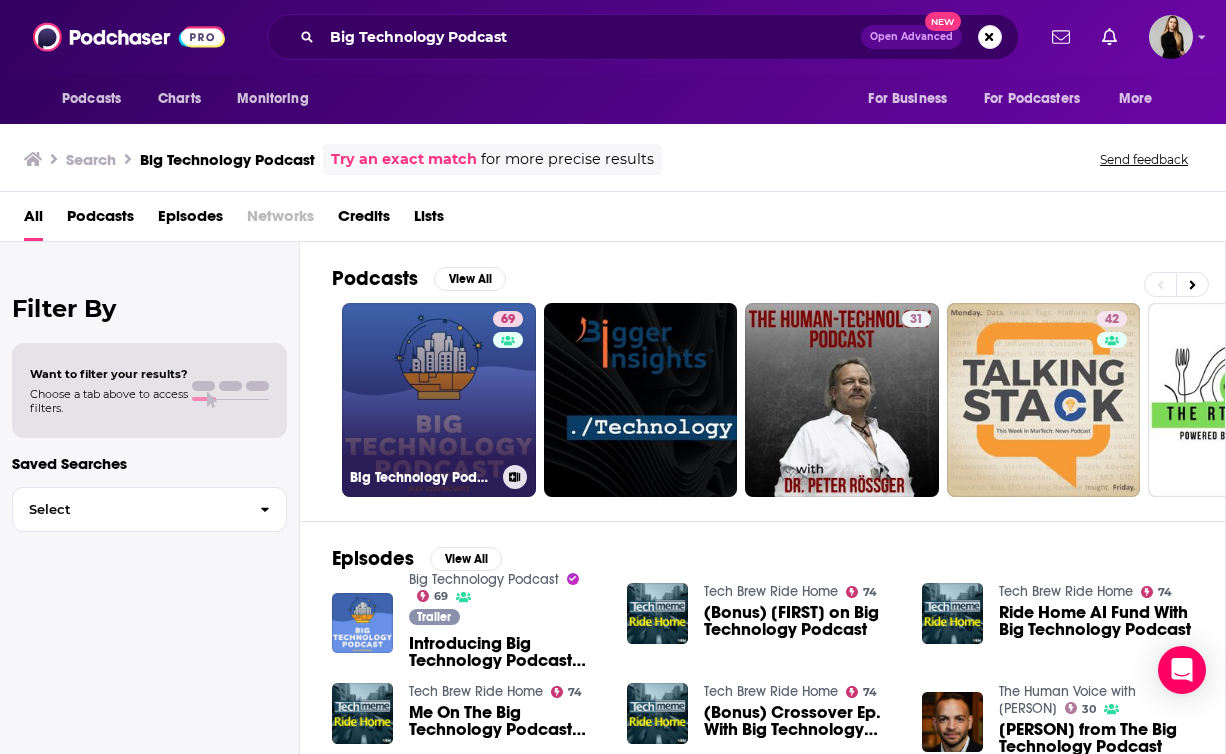 click on "69 Big Technology Podcast" at bounding box center (439, 400) 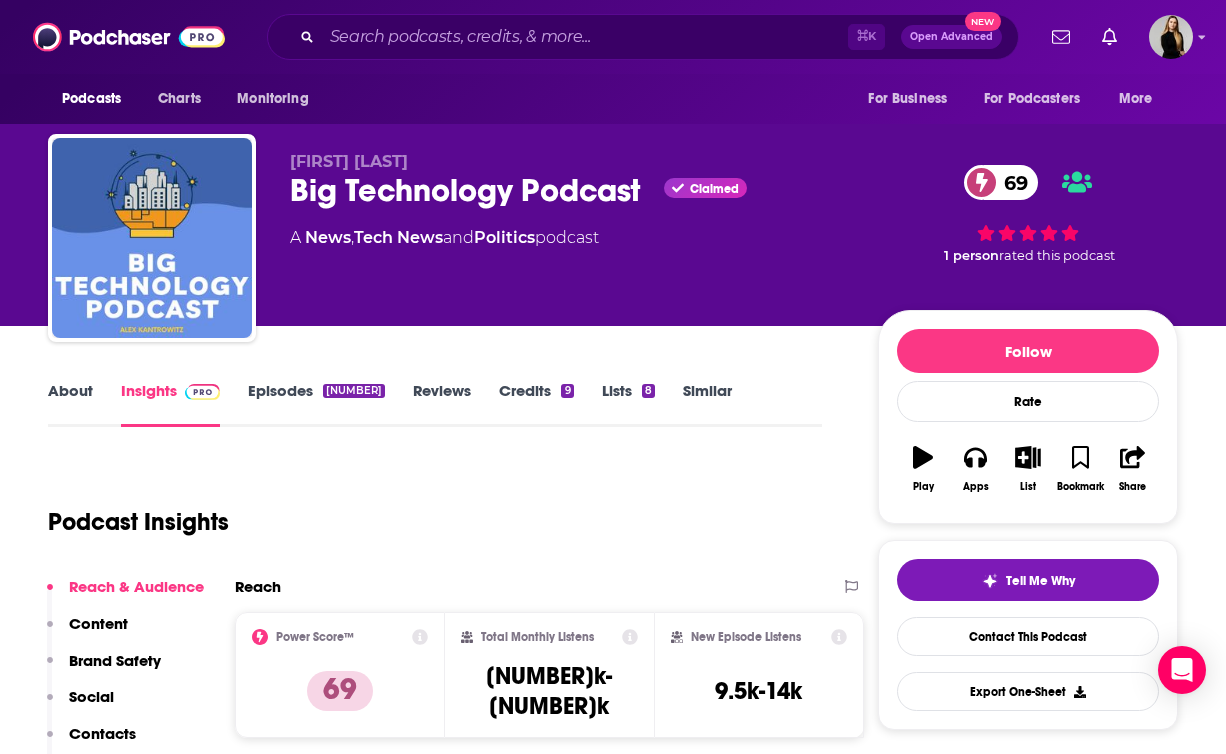 click on "About" at bounding box center [70, 404] 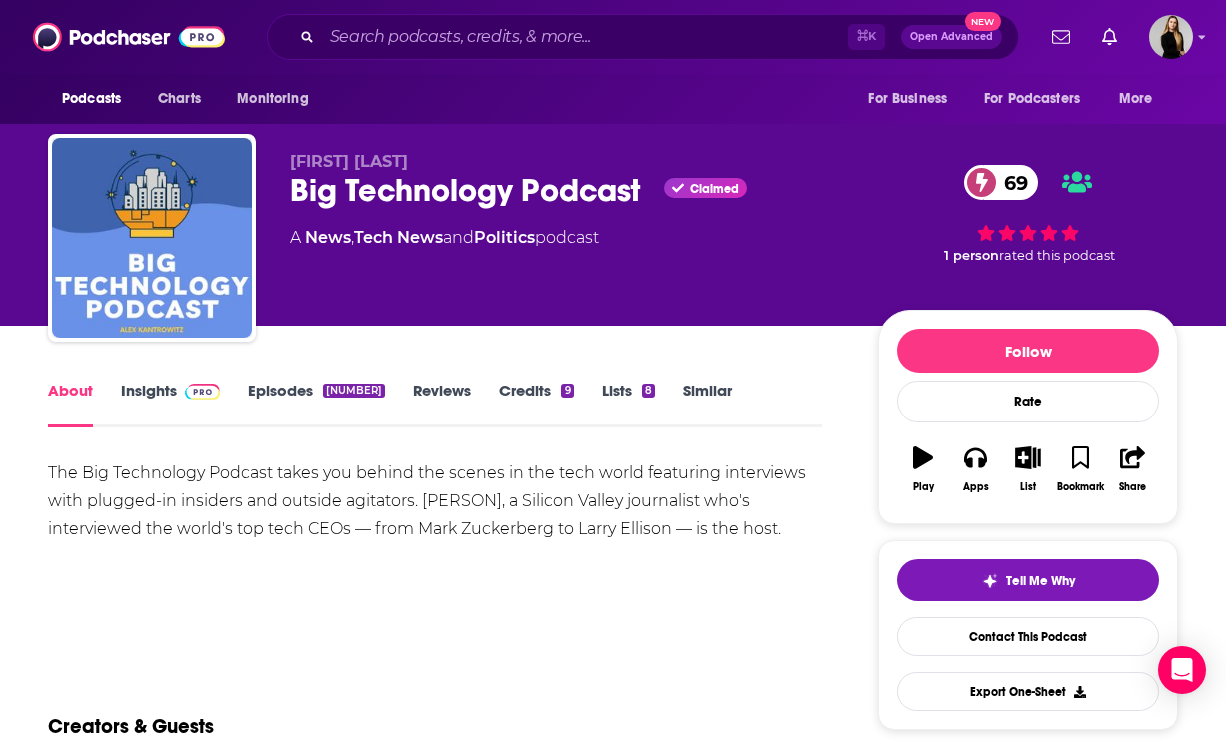 click on "The Big Technology Podcast takes you behind the scenes in the tech world featuring interviews with plugged-in insiders and outside agitators. Alex Kantrowitz, a Silicon Valley journalist who's interviewed the world's top tech CEOs — from Mark Zuckerberg to Larry Ellison — is the host." at bounding box center (435, 501) 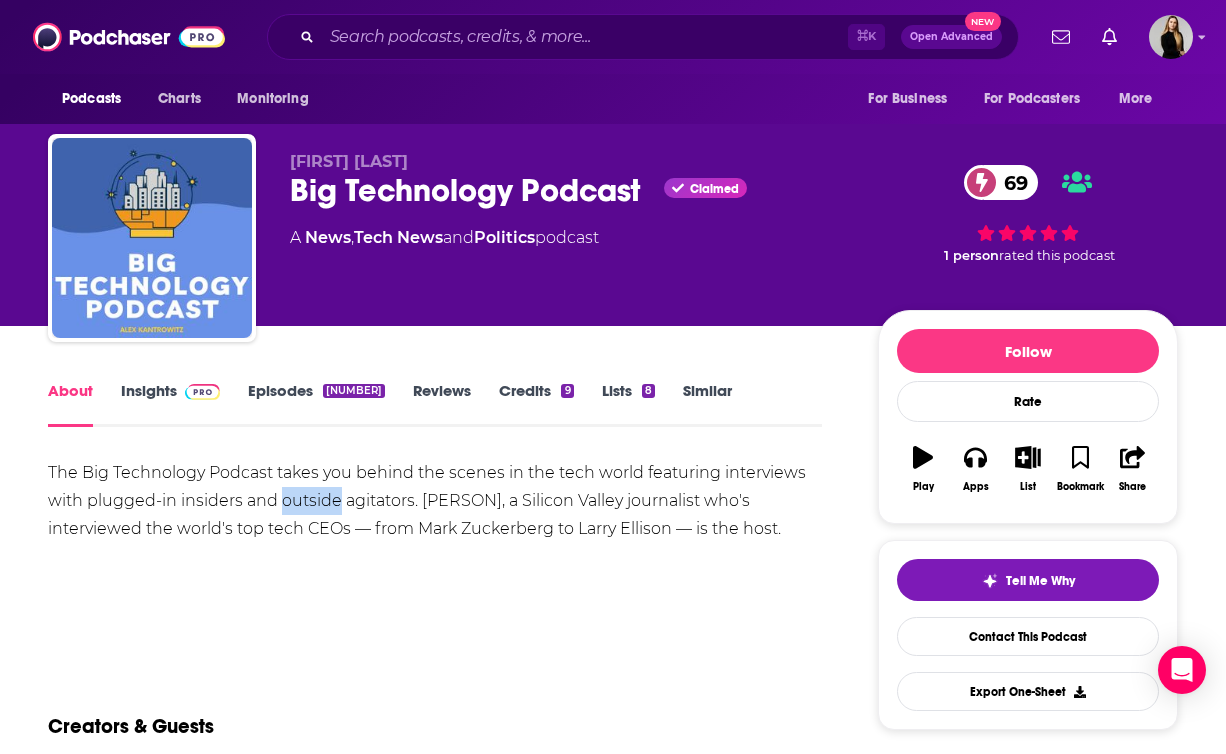 click on "The Big Technology Podcast takes you behind the scenes in the tech world featuring interviews with plugged-in insiders and outside agitators. Alex Kantrowitz, a Silicon Valley journalist who's interviewed the world's top tech CEOs — from Mark Zuckerberg to Larry Ellison — is the host." at bounding box center [435, 501] 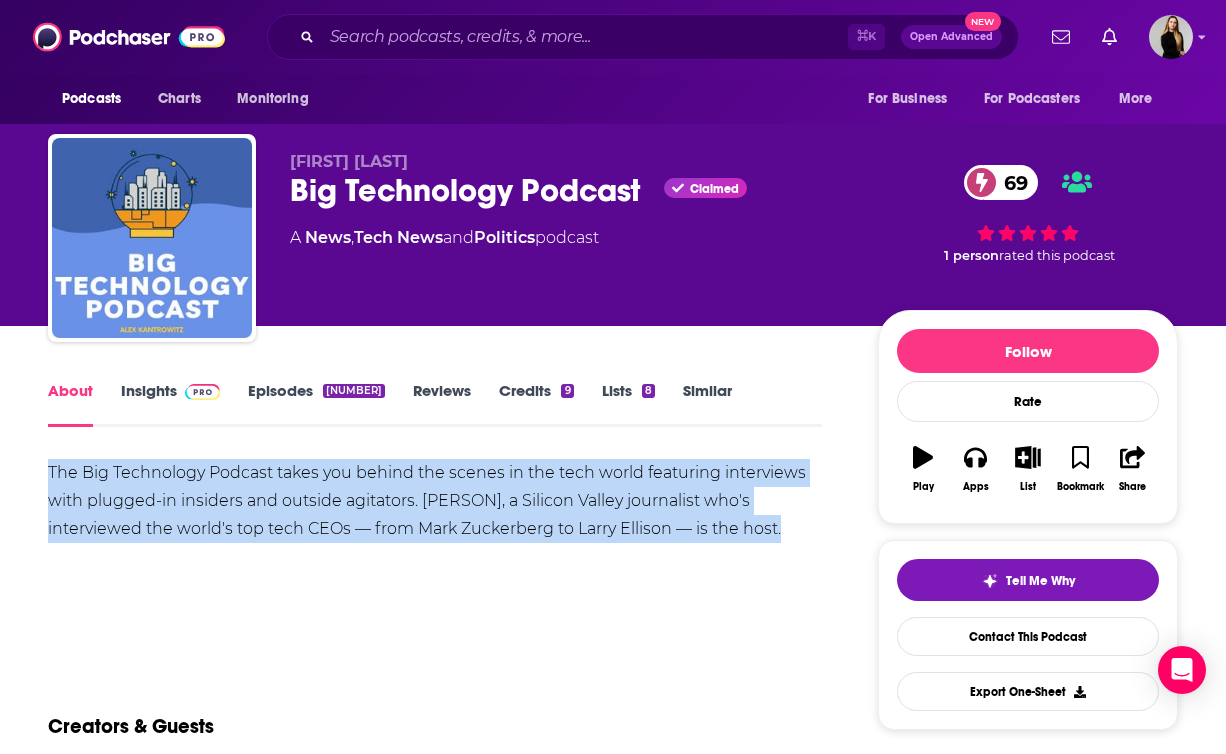 click on "The Big Technology Podcast takes you behind the scenes in the tech world featuring interviews with plugged-in insiders and outside agitators. Alex Kantrowitz, a Silicon Valley journalist who's interviewed the world's top tech CEOs — from Mark Zuckerberg to Larry Ellison — is the host." at bounding box center [435, 501] 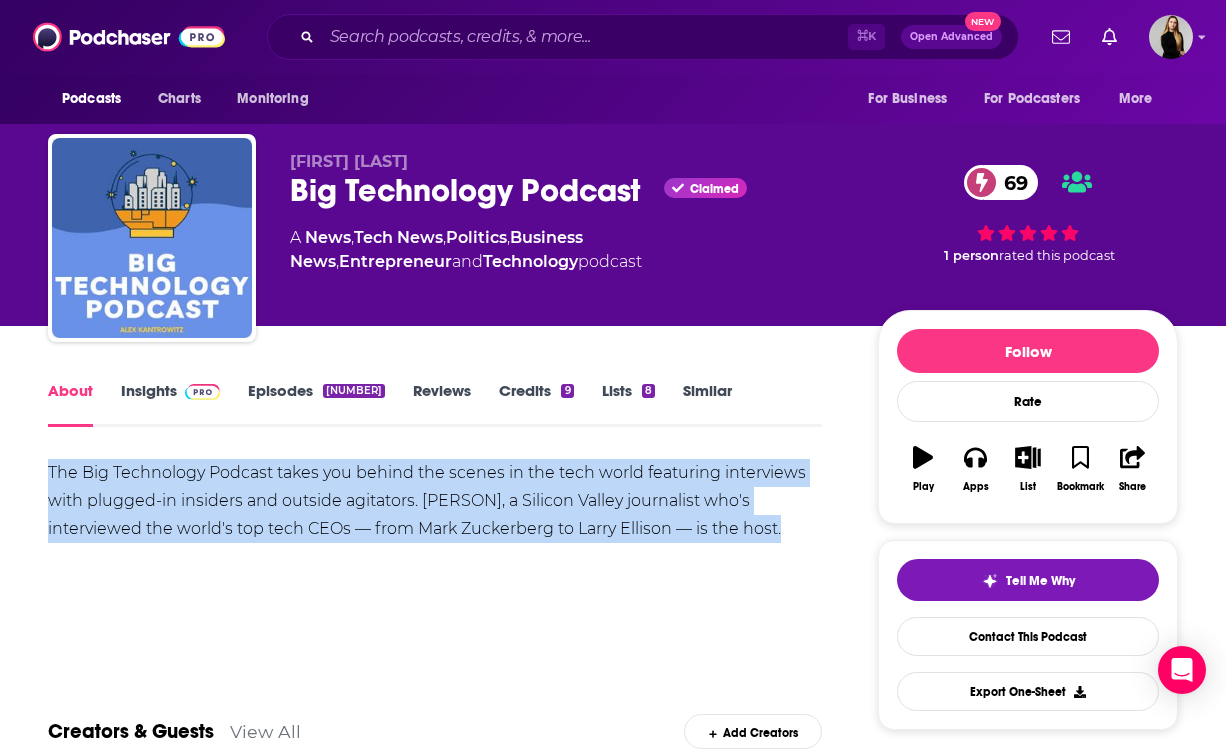 copy on "The Big Technology Podcast takes you behind the scenes in the tech world featuring interviews with plugged-in insiders and outside agitators. Alex Kantrowitz, a Silicon Valley journalist who's interviewed the world's top tech CEOs — from Mark Zuckerberg to Larry Ellison — is the host." 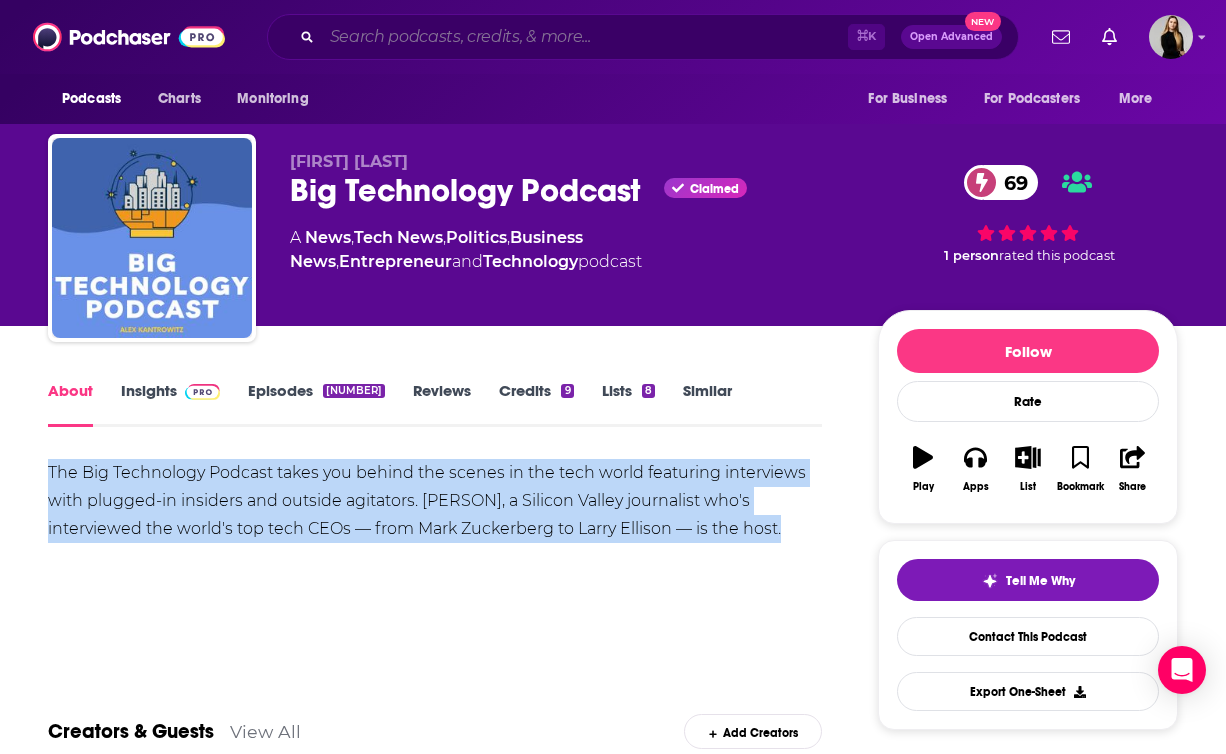 click at bounding box center (585, 37) 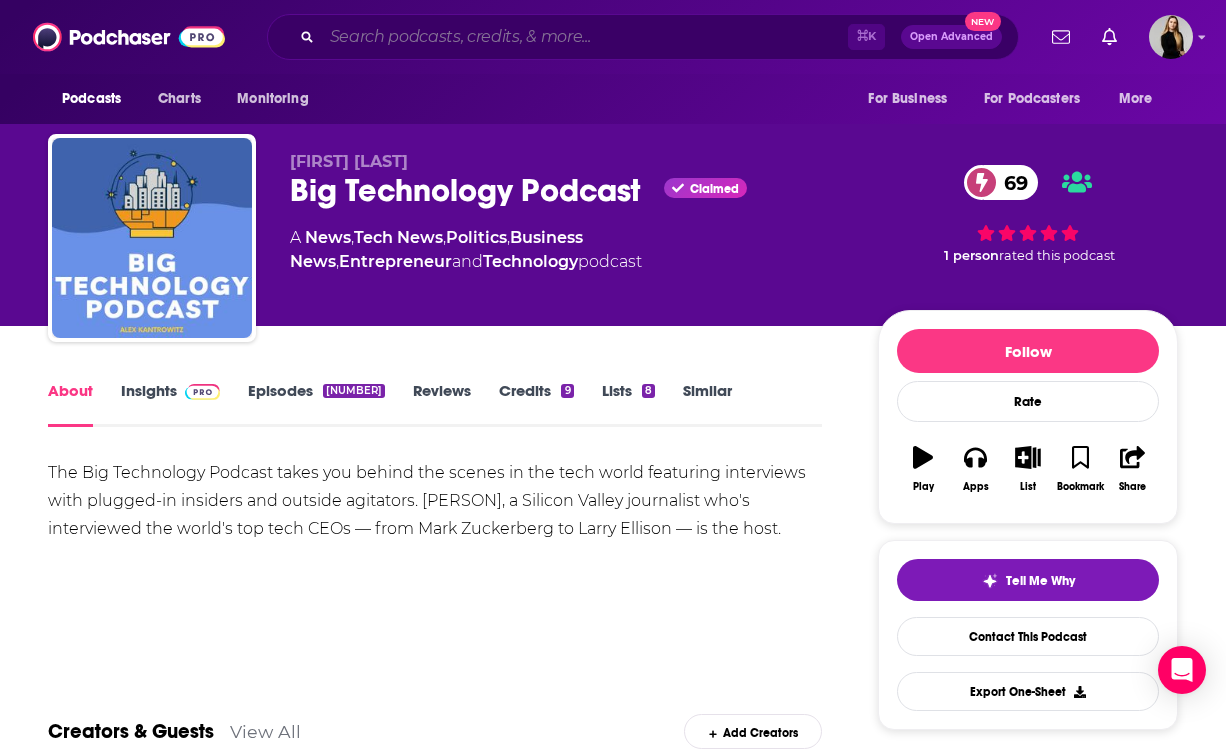 click at bounding box center [585, 37] 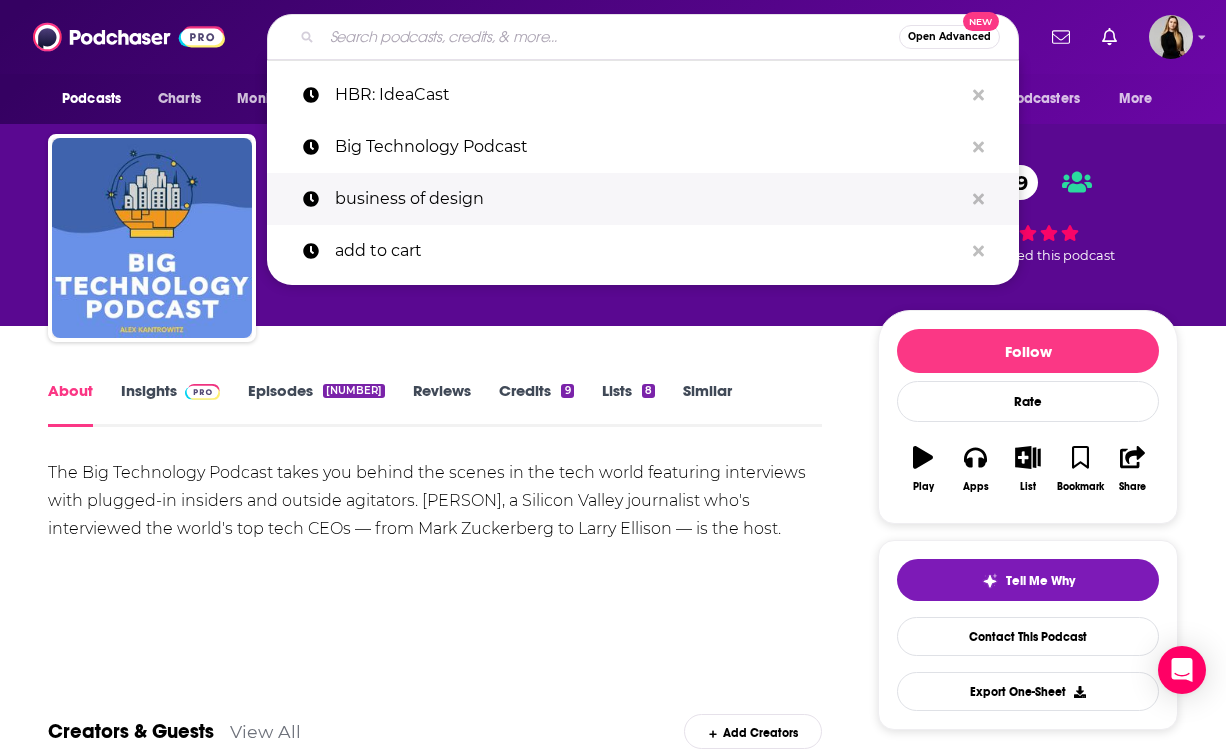 click on "business of design" at bounding box center (649, 199) 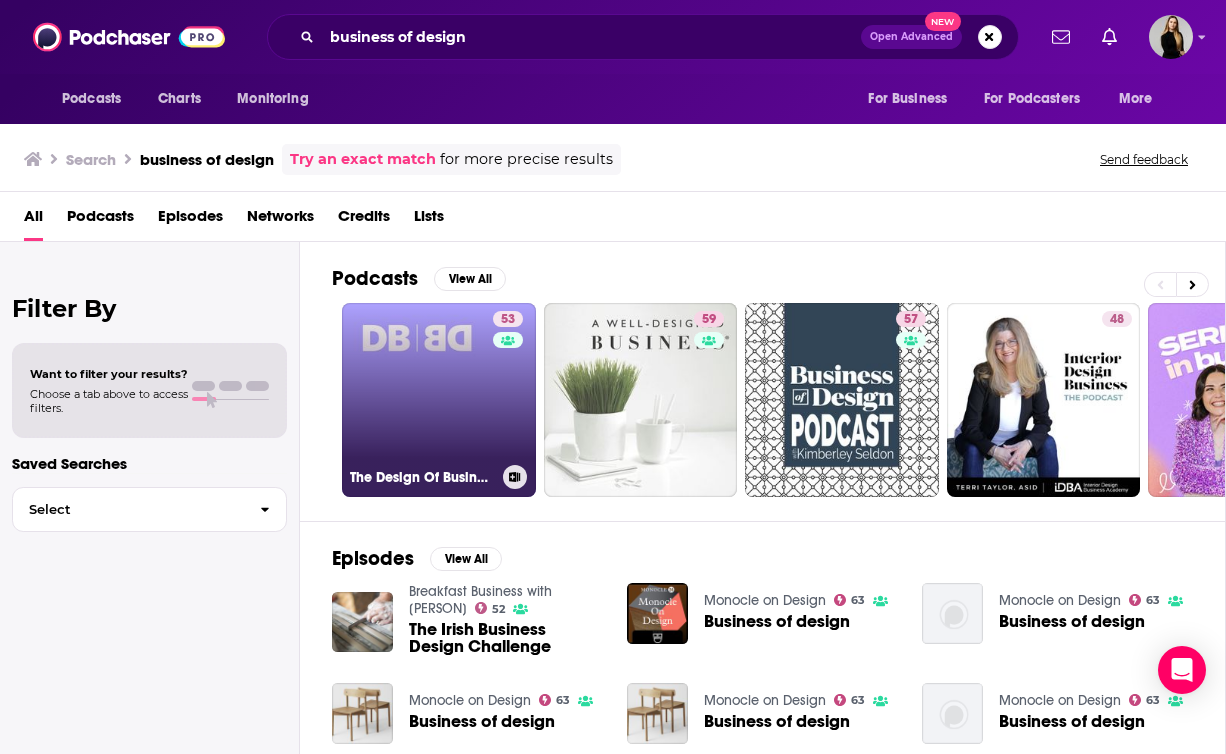 click on "53 The Design Of Business | The Business of Design" at bounding box center [439, 400] 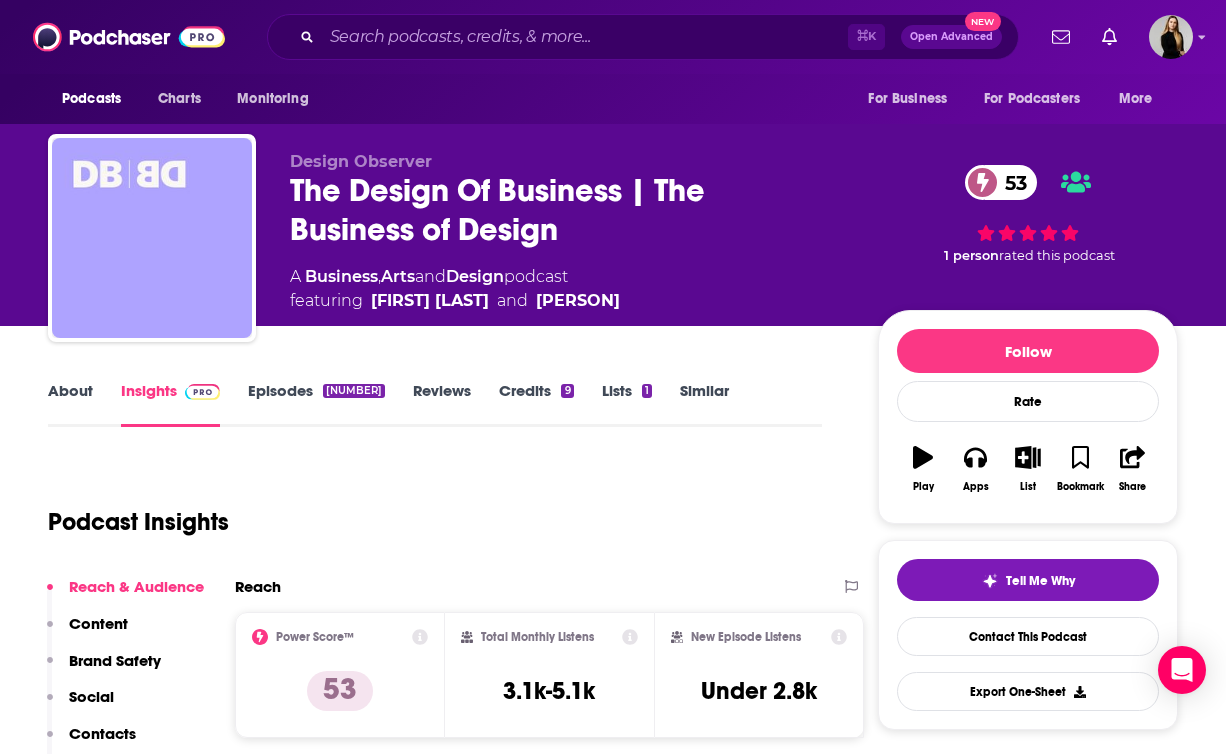 click on "About" at bounding box center (70, 404) 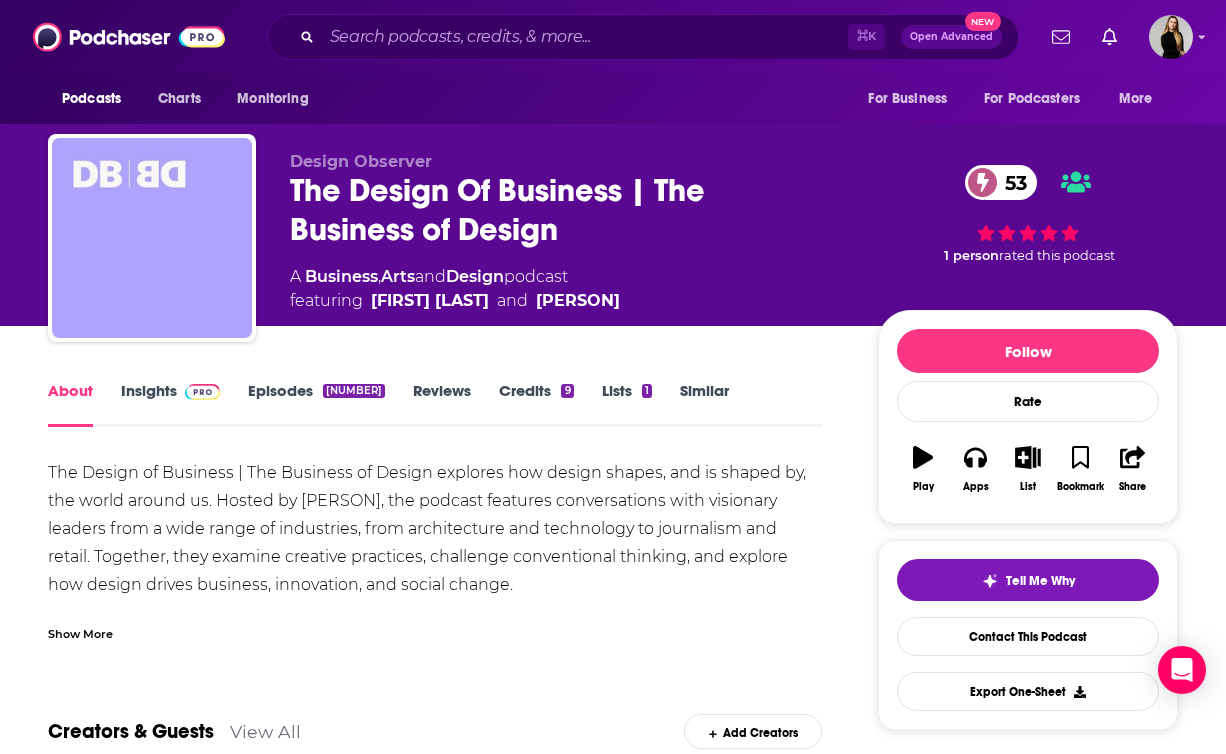 click on "The Design of Business | The Business of Design explores how design shapes, and is shaped by, the world around us. Hosted by Ellen McGirt, the podcast features conversations with visionary leaders from a wide range of industries, from architecture and technology to journalism and retail. Together, they examine creative practices, challenge conventional thinking, and explore how design drives business, innovation, and social change.
In Season 12 of DB|BD, host Ellen McGirt explores  Designing for the Unknown —how visionary designers, architects, and thinkers navigate uncertainty, from climate adaptation to technological disruption. This season, we’re looking at the bold ideas reshaping our cities, industries, and ways of living in an unpredictable world." at bounding box center (435, 599) 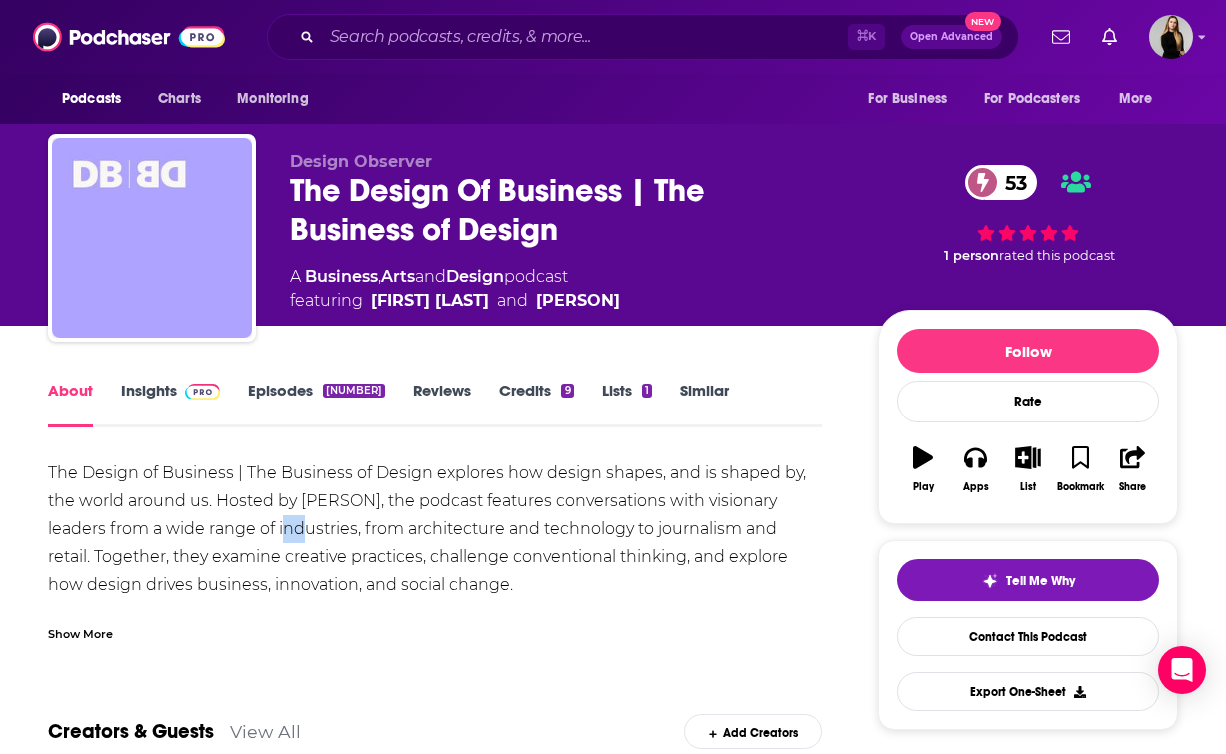 click on "The Design of Business | The Business of Design explores how design shapes, and is shaped by, the world around us. Hosted by Ellen McGirt, the podcast features conversations with visionary leaders from a wide range of industries, from architecture and technology to journalism and retail. Together, they examine creative practices, challenge conventional thinking, and explore how design drives business, innovation, and social change.
In Season 12 of DB|BD, host Ellen McGirt explores  Designing for the Unknown —how visionary designers, architects, and thinkers navigate uncertainty, from climate adaptation to technological disruption. This season, we’re looking at the bold ideas reshaping our cities, industries, and ways of living in an unpredictable world." at bounding box center (435, 599) 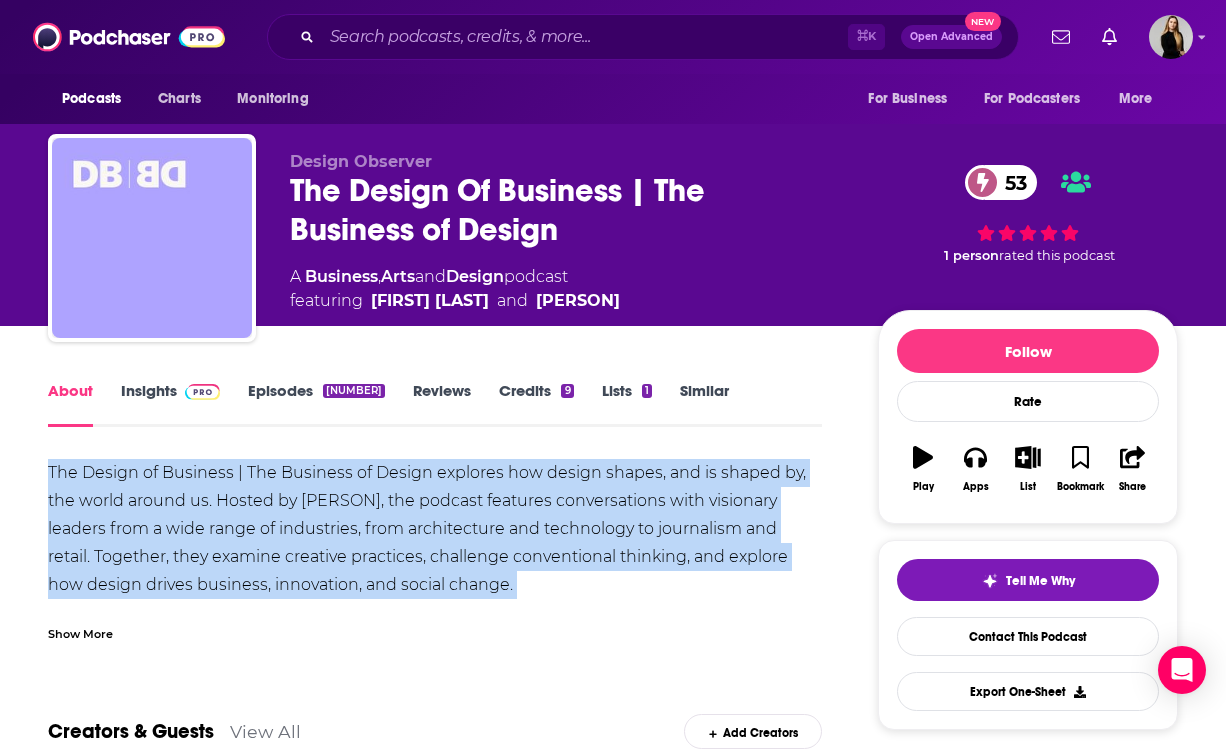 click on "The Design of Business | The Business of Design explores how design shapes, and is shaped by, the world around us. Hosted by Ellen McGirt, the podcast features conversations with visionary leaders from a wide range of industries, from architecture and technology to journalism and retail. Together, they examine creative practices, challenge conventional thinking, and explore how design drives business, innovation, and social change.
In Season 12 of DB|BD, host Ellen McGirt explores  Designing for the Unknown —how visionary designers, architects, and thinkers navigate uncertainty, from climate adaptation to technological disruption. This season, we’re looking at the bold ideas reshaping our cities, industries, and ways of living in an unpredictable world." at bounding box center (435, 599) 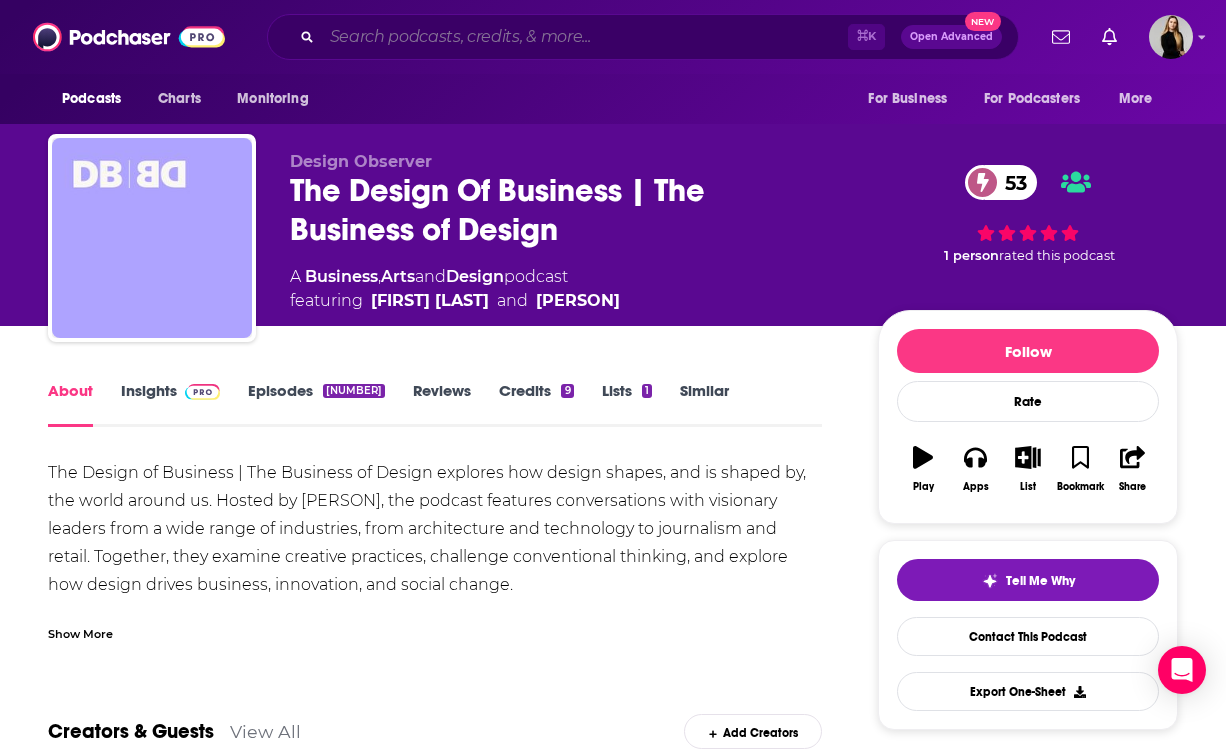 click at bounding box center (585, 37) 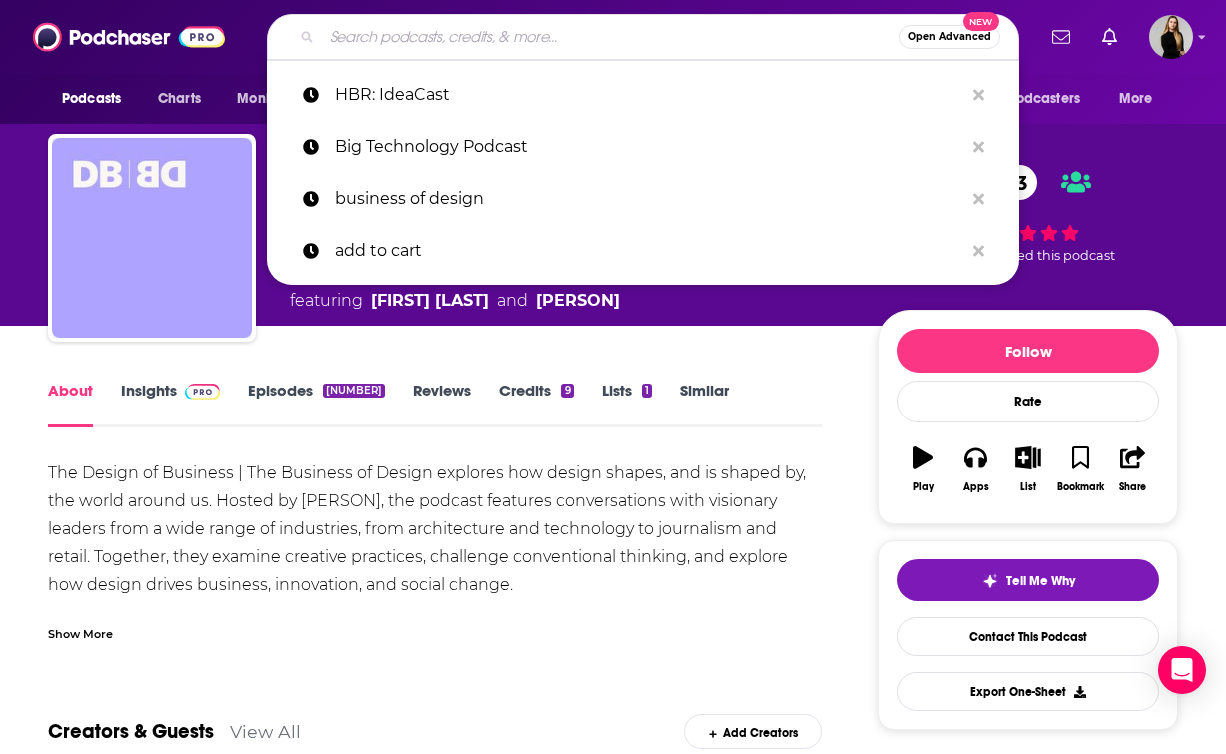paste on "How I Built This" 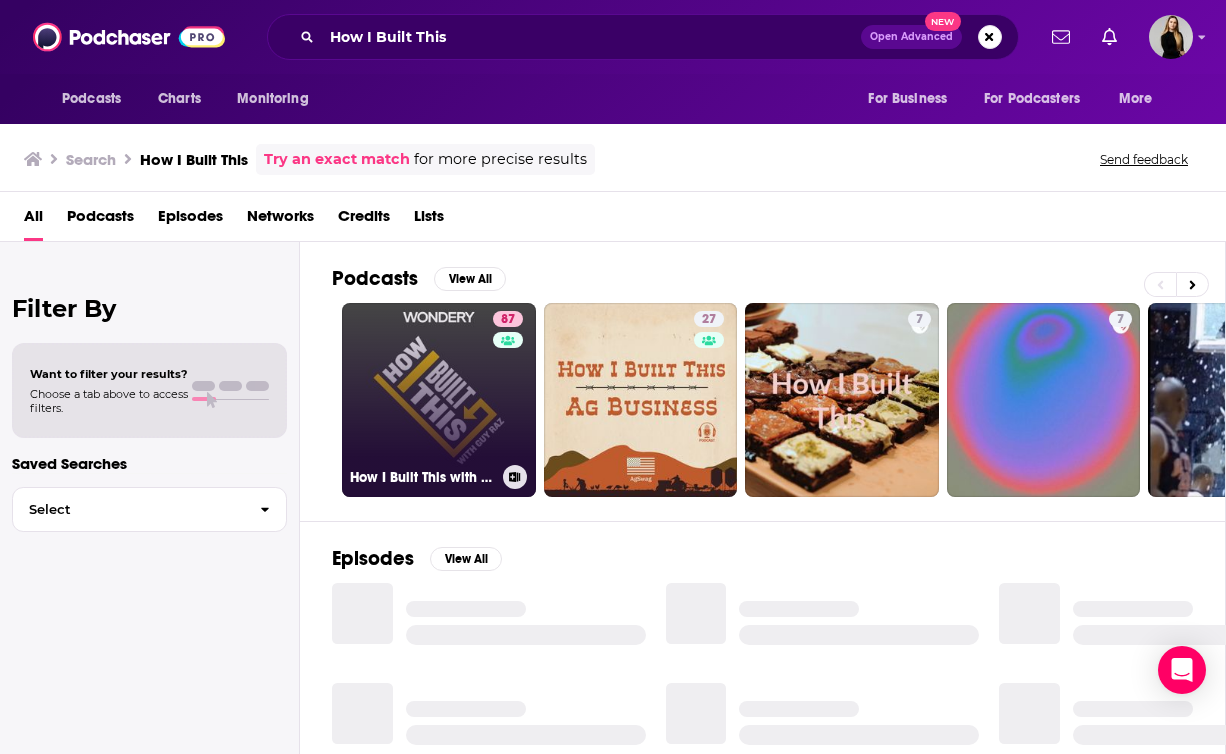 click on "87 How I Built This with Guy Raz" at bounding box center [439, 400] 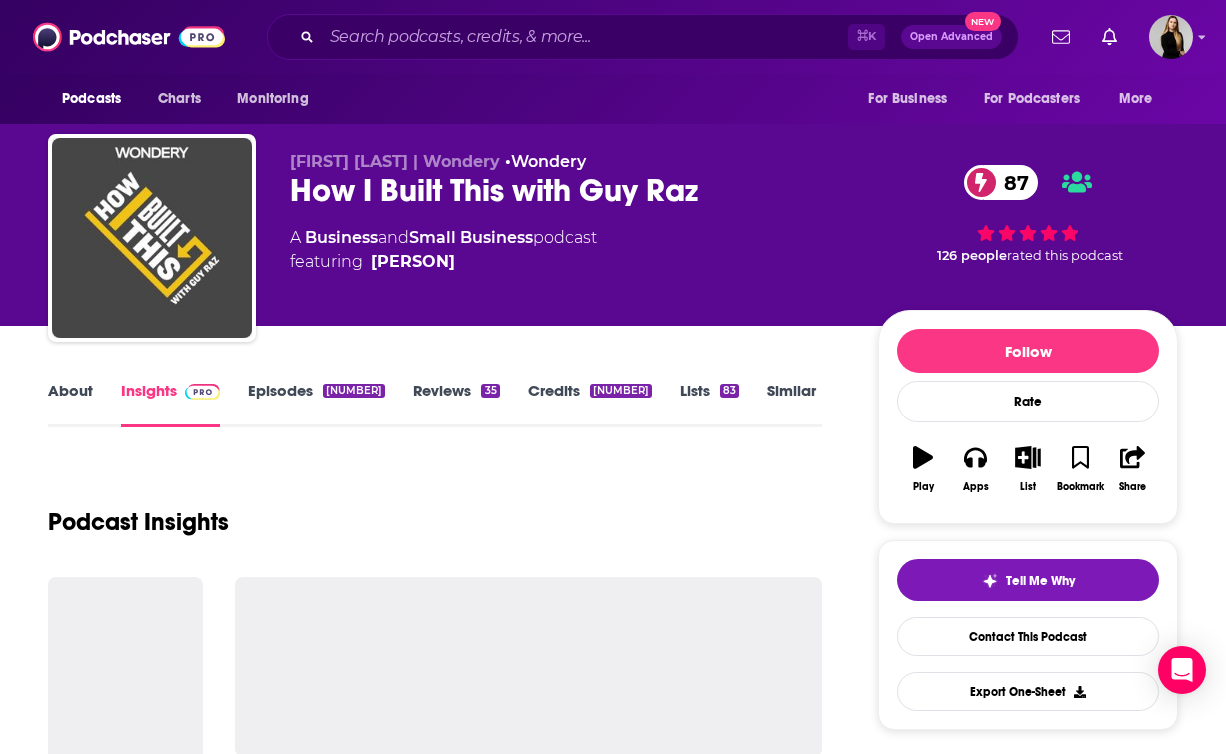 click on "About" at bounding box center [70, 404] 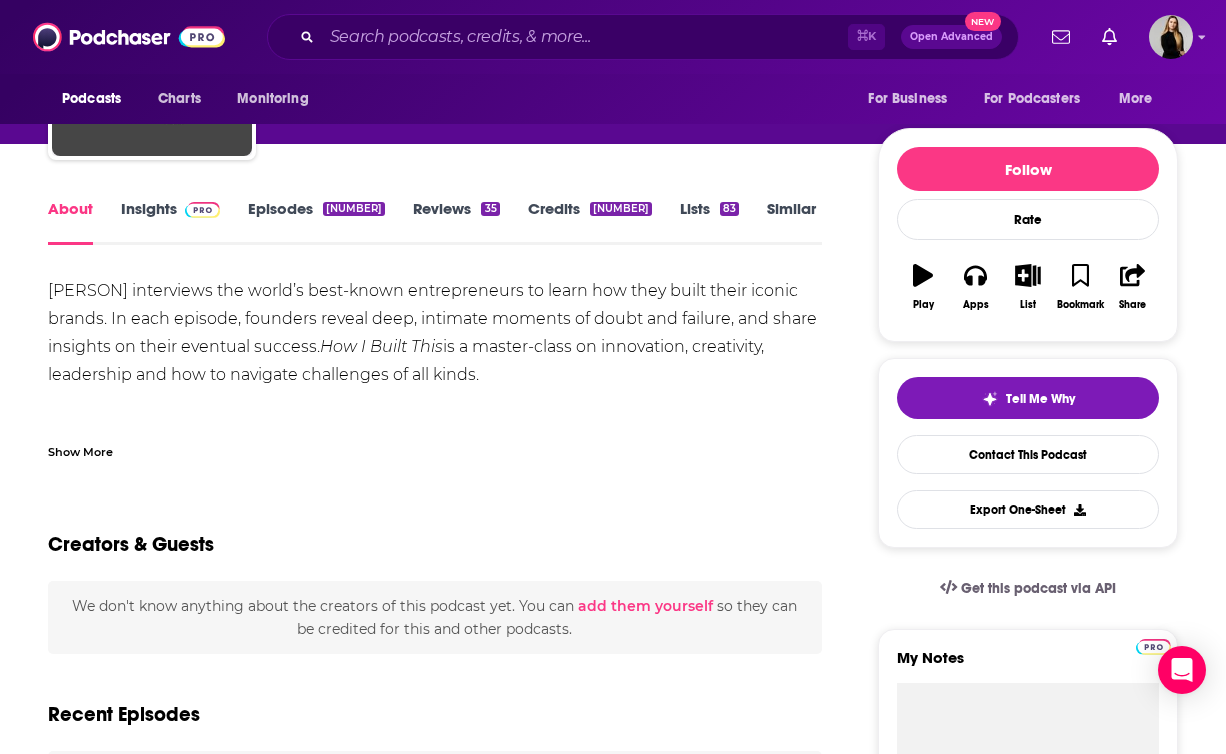 scroll, scrollTop: 201, scrollLeft: 0, axis: vertical 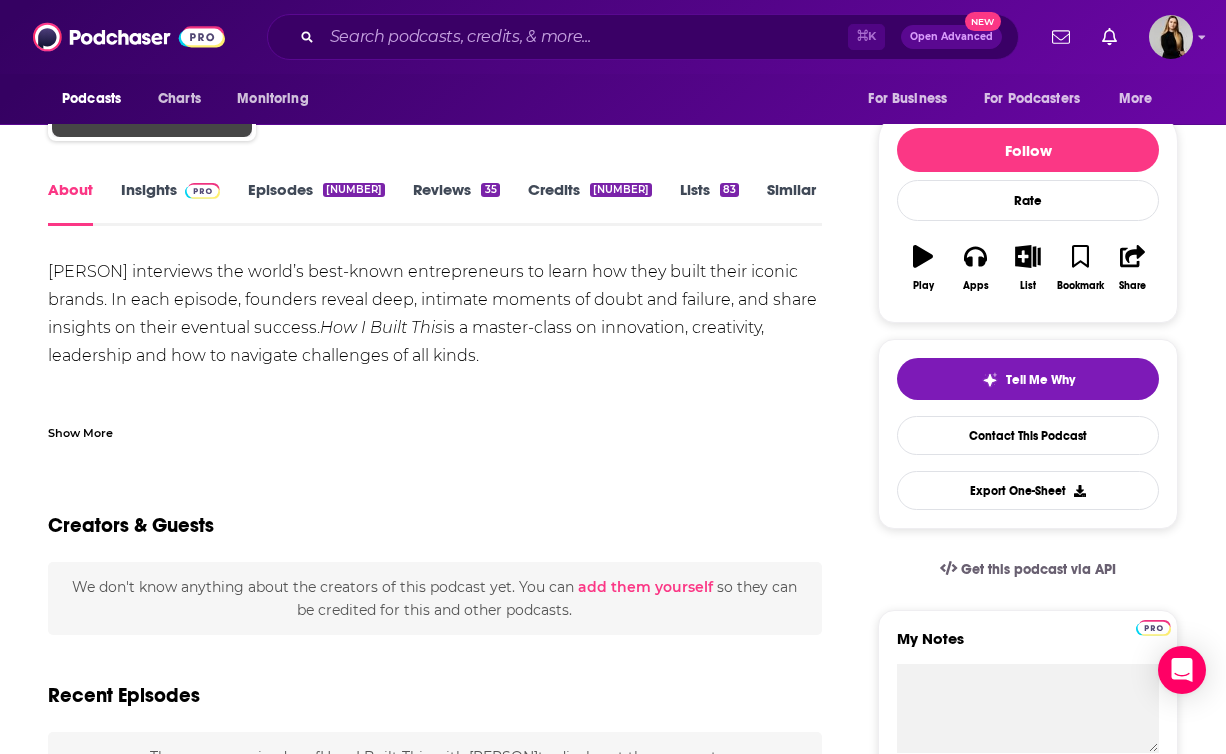 click on "Guy Raz interviews the world’s best-known entrepreneurs to learn how they built their iconic brands. In each episode, founders reveal deep, intimate moments of doubt and failure, and share insights on their eventual success.  How I Built This  is a master-class on innovation, creativity, leadership and how to navigate challenges of all kinds.
New episodes release on Mondays and Thursdays. Listen to How I Built This on the Wondery App or wherever you listen to your podcasts. You can listen early and ad-free on Wondery+. Join Wondery+ in the Wondery App, Apple Podcasts or Spotify. Start your free trial by visiting  wondery.com/links/how-i-built-this  now.
Get your How I Built This merch at  WonderyShop.com/HowIBuiltThis ." at bounding box center (435, 412) 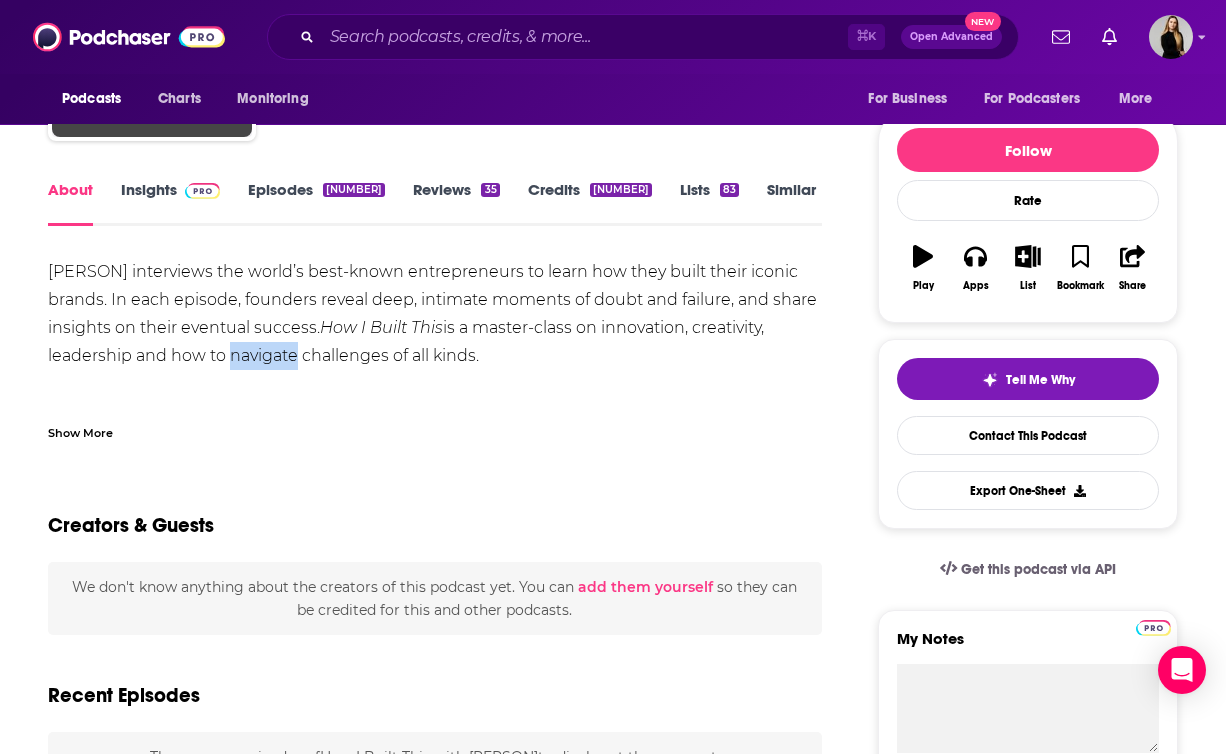 click on "Guy Raz interviews the world’s best-known entrepreneurs to learn how they built their iconic brands. In each episode, founders reveal deep, intimate moments of doubt and failure, and share insights on their eventual success.  How I Built This  is a master-class on innovation, creativity, leadership and how to navigate challenges of all kinds.
New episodes release on Mondays and Thursdays. Listen to How I Built This on the Wondery App or wherever you listen to your podcasts. You can listen early and ad-free on Wondery+. Join Wondery+ in the Wondery App, Apple Podcasts or Spotify. Start your free trial by visiting  wondery.com/links/how-i-built-this  now.
Get your How I Built This merch at  WonderyShop.com/HowIBuiltThis ." at bounding box center [435, 412] 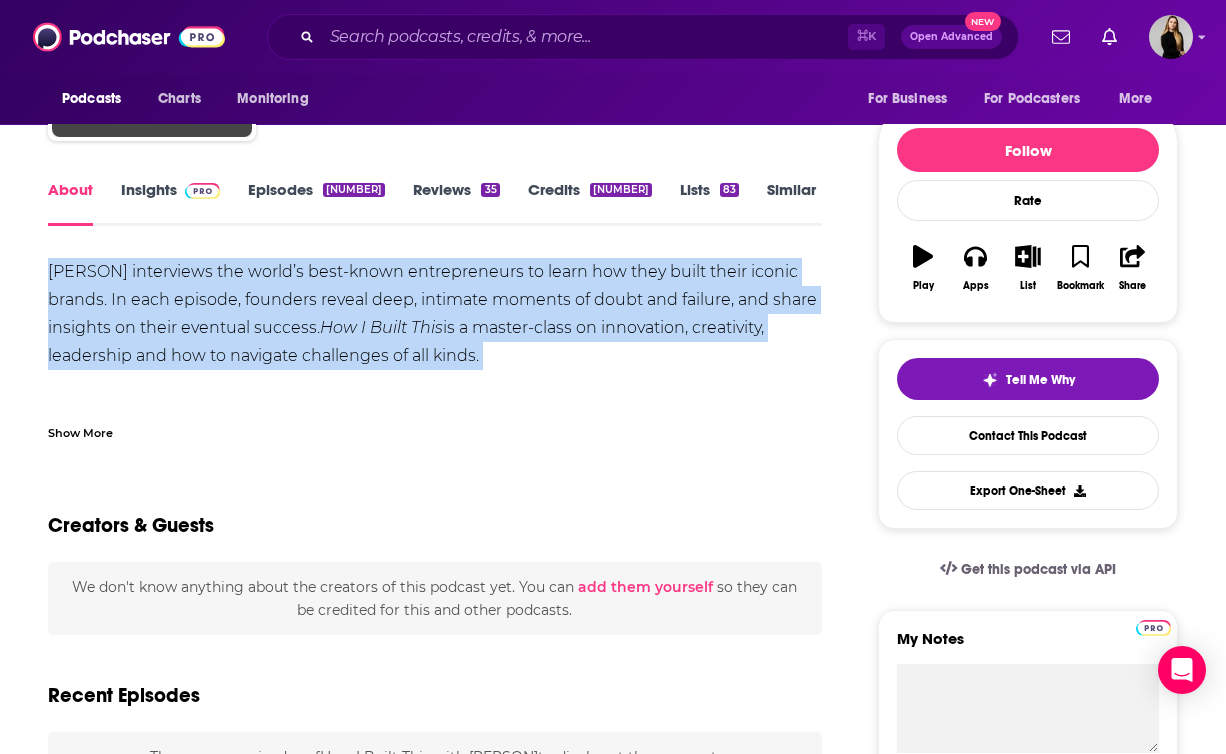 click on "Guy Raz interviews the world’s best-known entrepreneurs to learn how they built their iconic brands. In each episode, founders reveal deep, intimate moments of doubt and failure, and share insights on their eventual success.  How I Built This  is a master-class on innovation, creativity, leadership and how to navigate challenges of all kinds.
New episodes release on Mondays and Thursdays. Listen to How I Built This on the Wondery App or wherever you listen to your podcasts. You can listen early and ad-free on Wondery+. Join Wondery+ in the Wondery App, Apple Podcasts or Spotify. Start your free trial by visiting  wondery.com/links/how-i-built-this  now.
Get your How I Built This merch at  WonderyShop.com/HowIBuiltThis ." at bounding box center (435, 412) 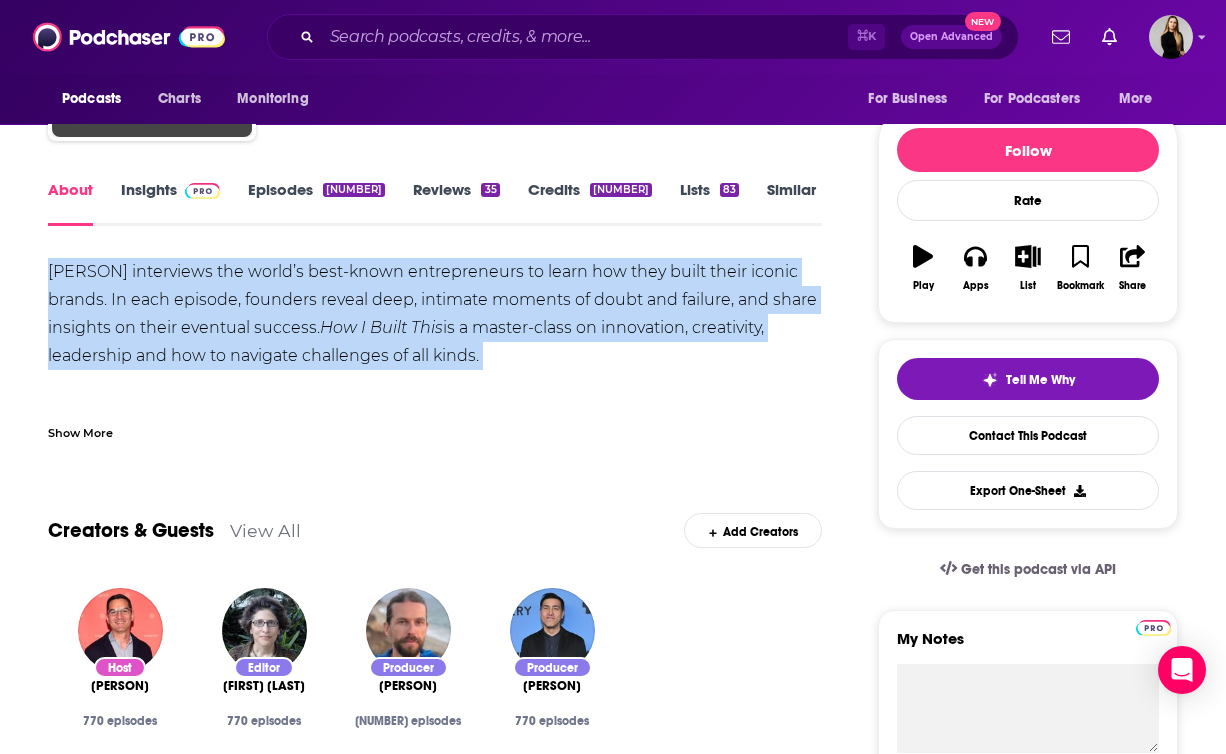 click on "Insights" at bounding box center (170, 203) 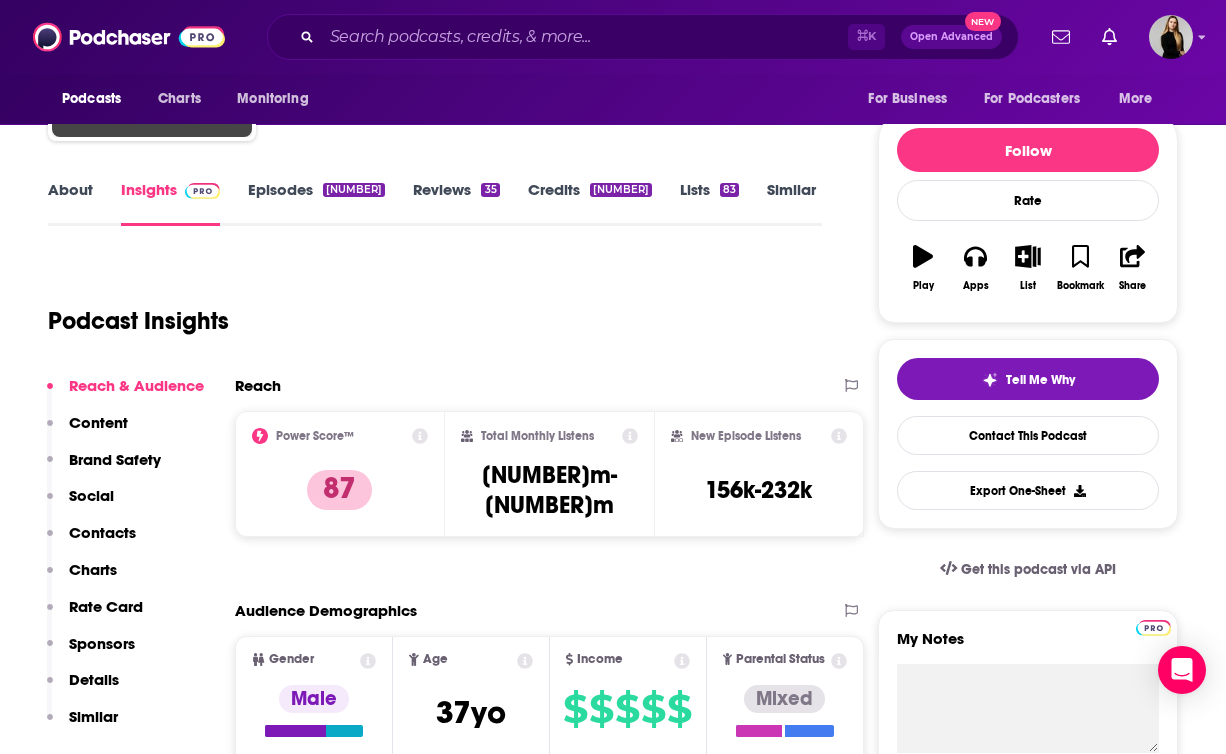 scroll, scrollTop: 0, scrollLeft: 0, axis: both 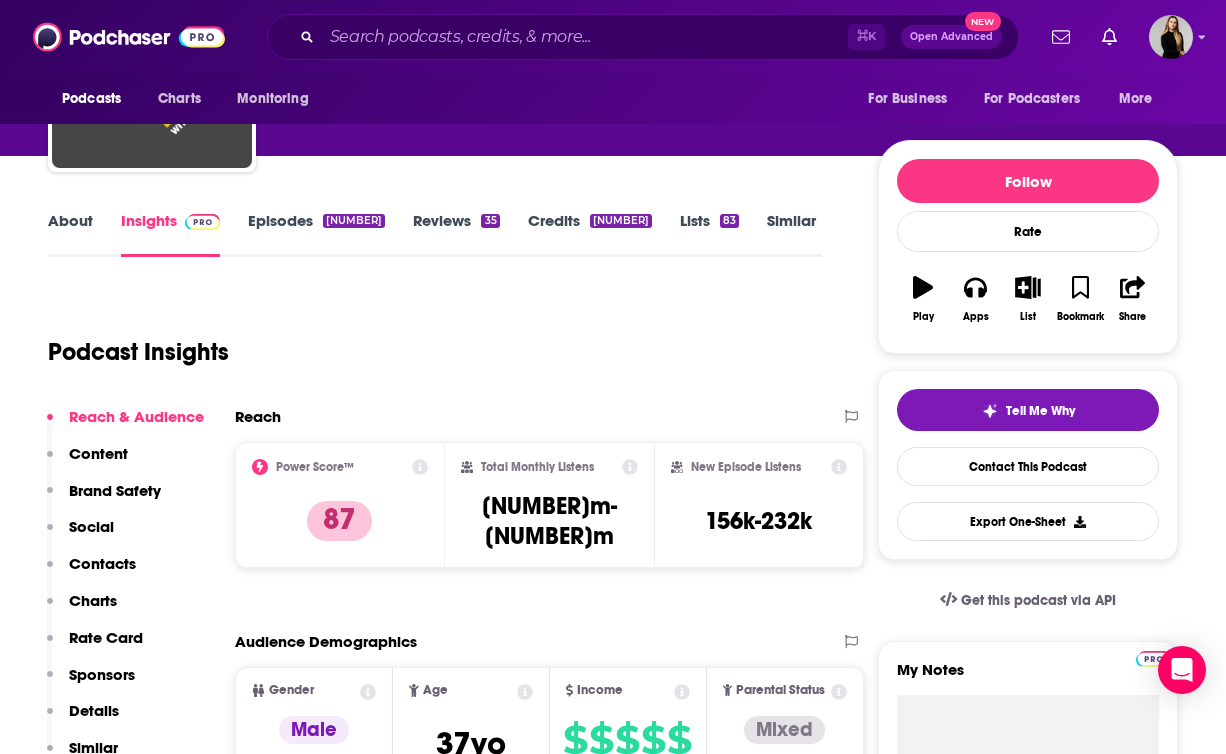 click on "Contacts" at bounding box center (102, 563) 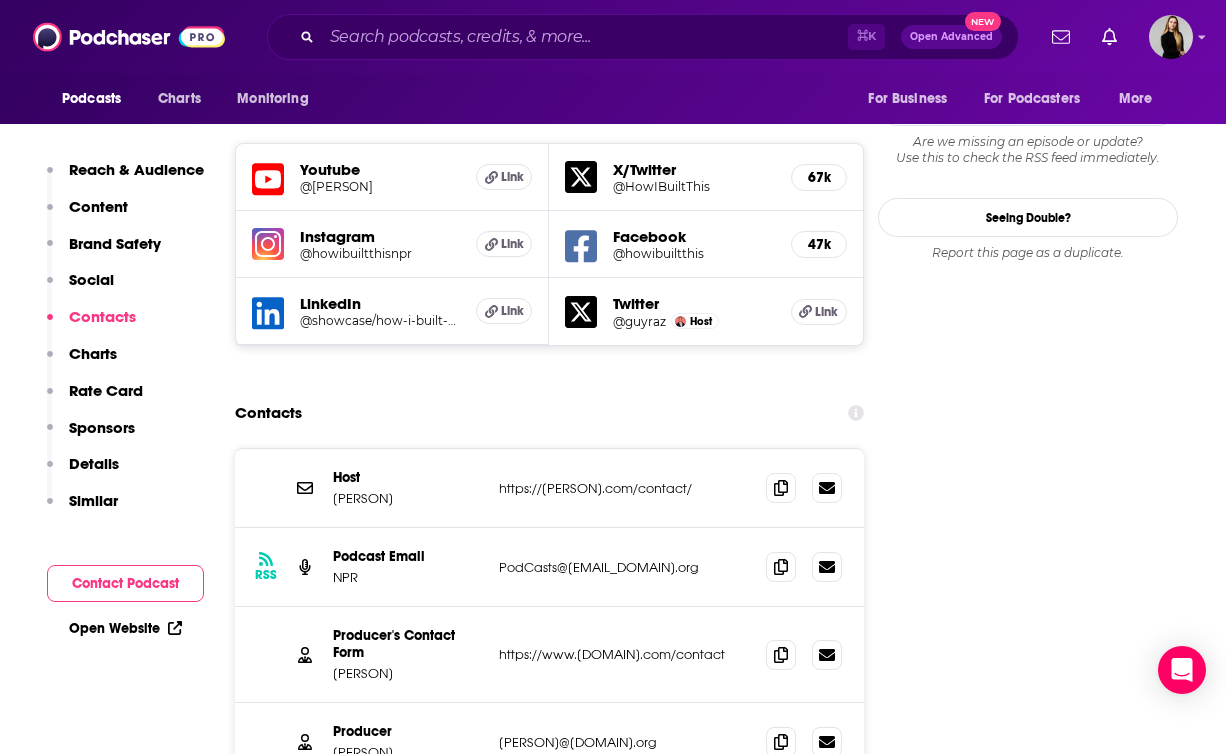 scroll, scrollTop: 2303, scrollLeft: 0, axis: vertical 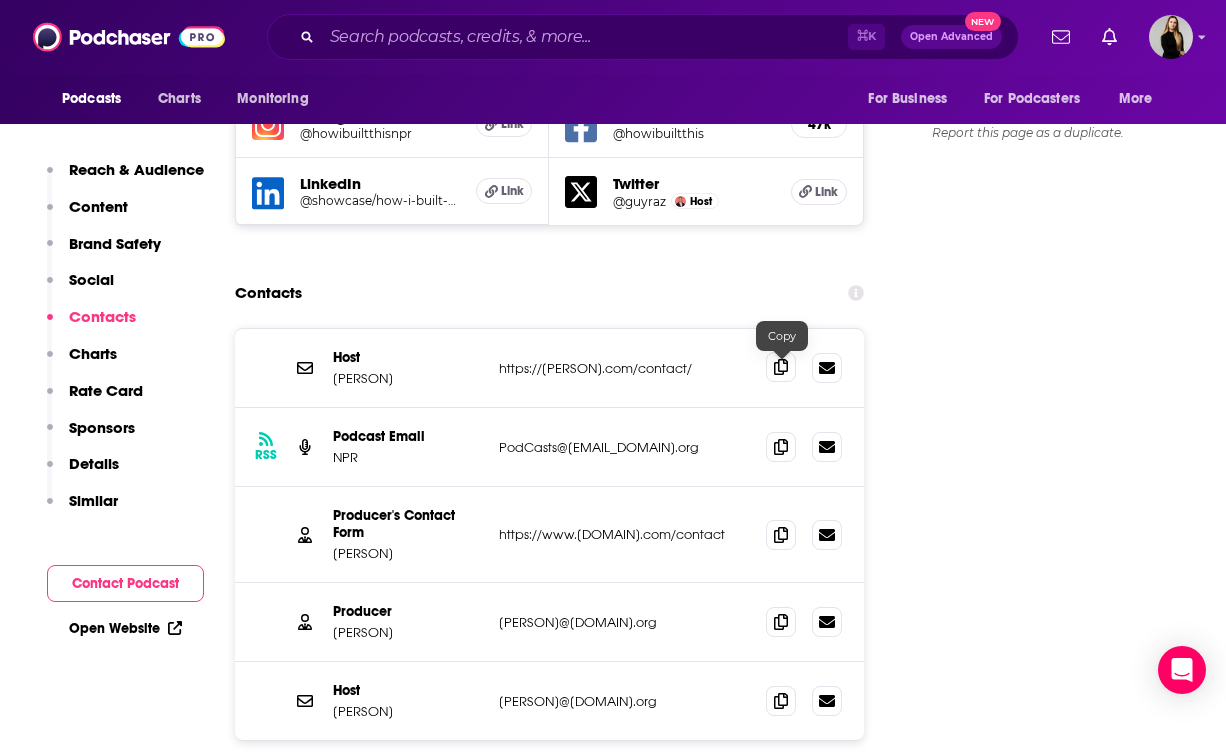 click 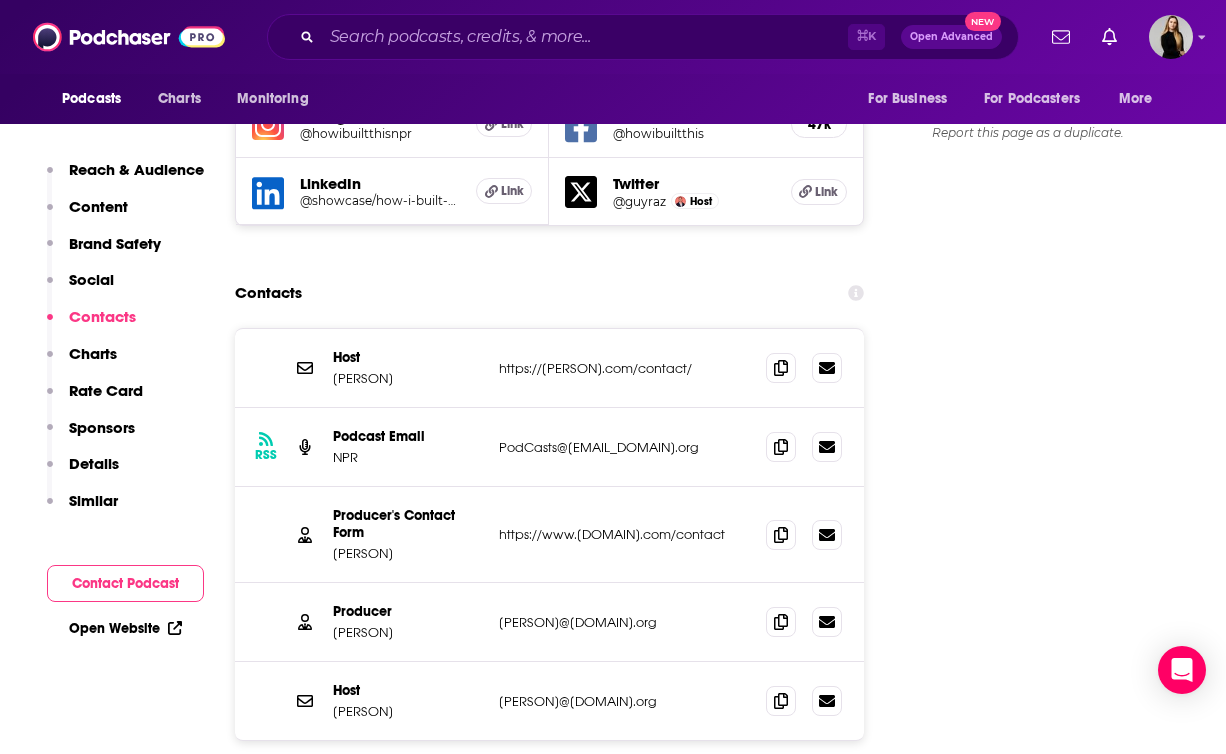 drag, startPoint x: 625, startPoint y: 374, endPoint x: 696, endPoint y: 378, distance: 71.11259 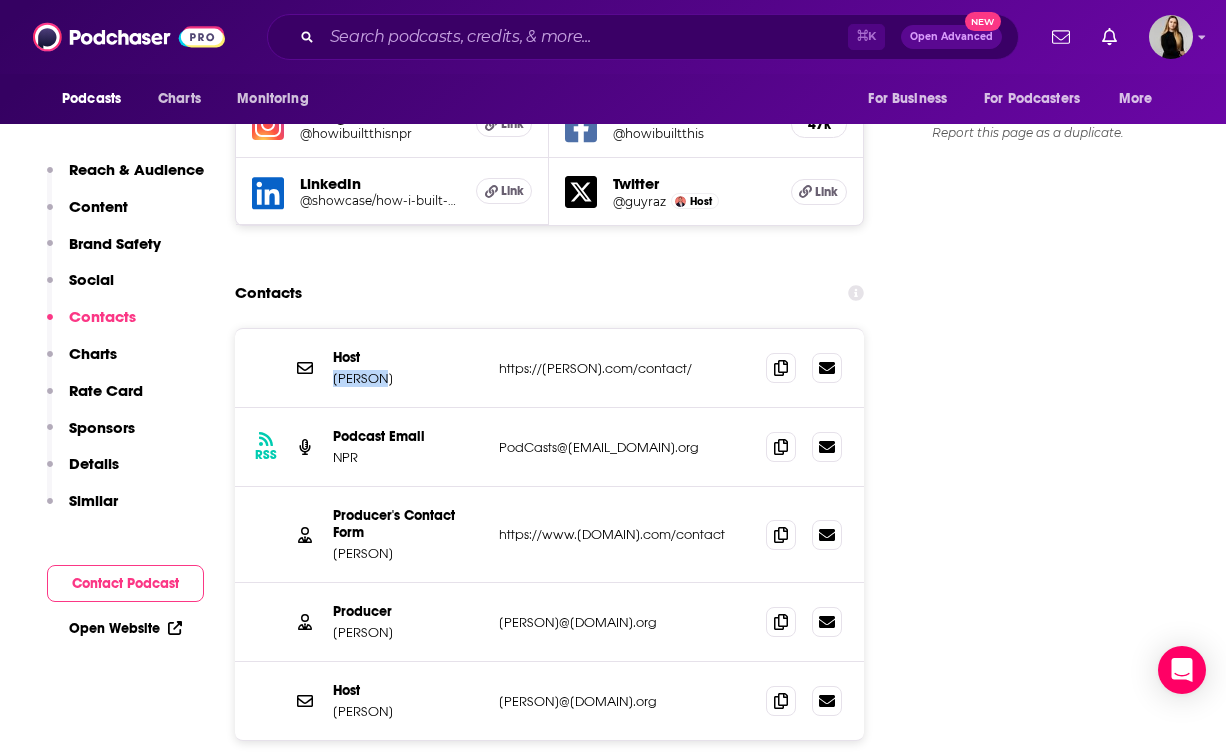 drag, startPoint x: 389, startPoint y: 382, endPoint x: 473, endPoint y: 420, distance: 92.19544 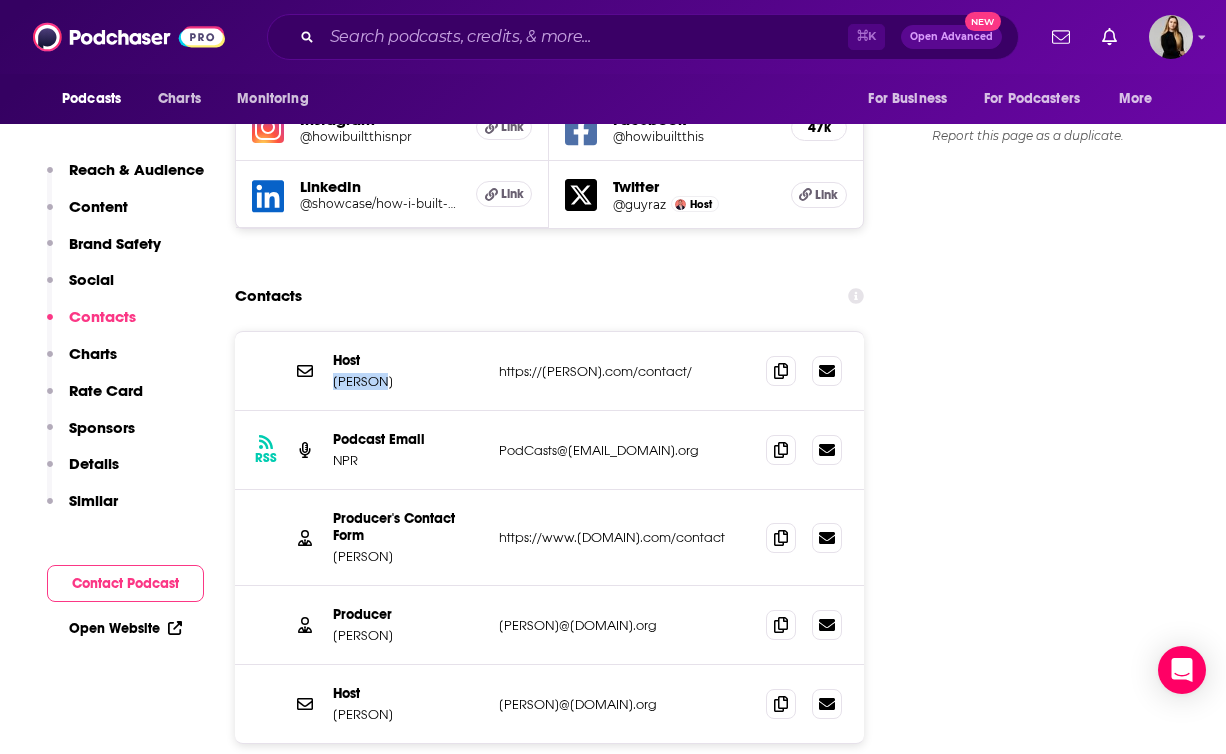 copy on "Guy Raz" 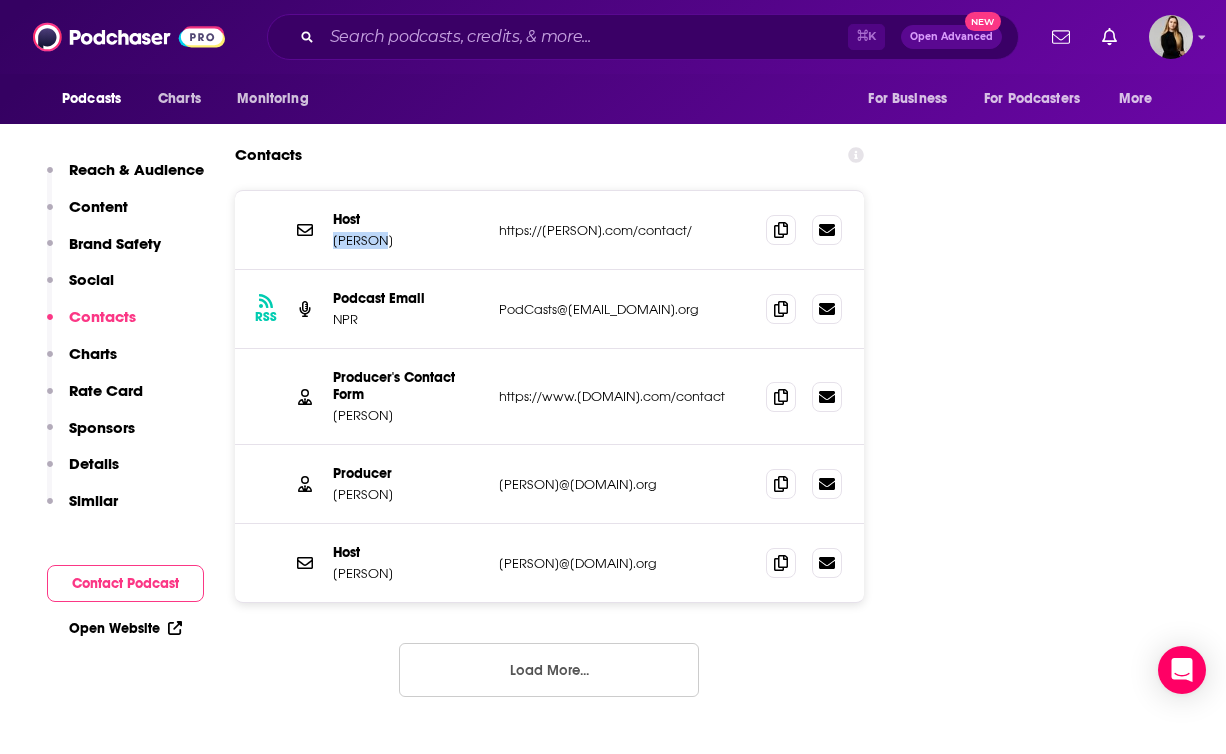 scroll, scrollTop: 2443, scrollLeft: 0, axis: vertical 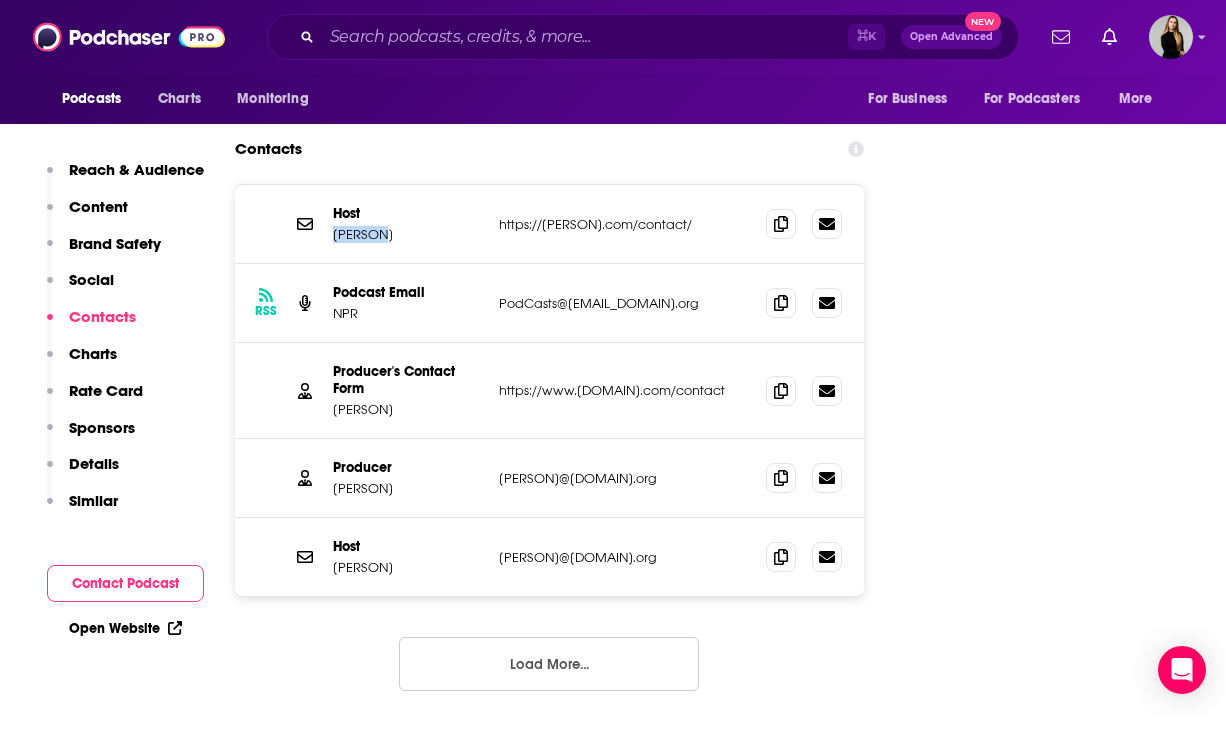 drag, startPoint x: 434, startPoint y: 423, endPoint x: 326, endPoint y: 417, distance: 108.16654 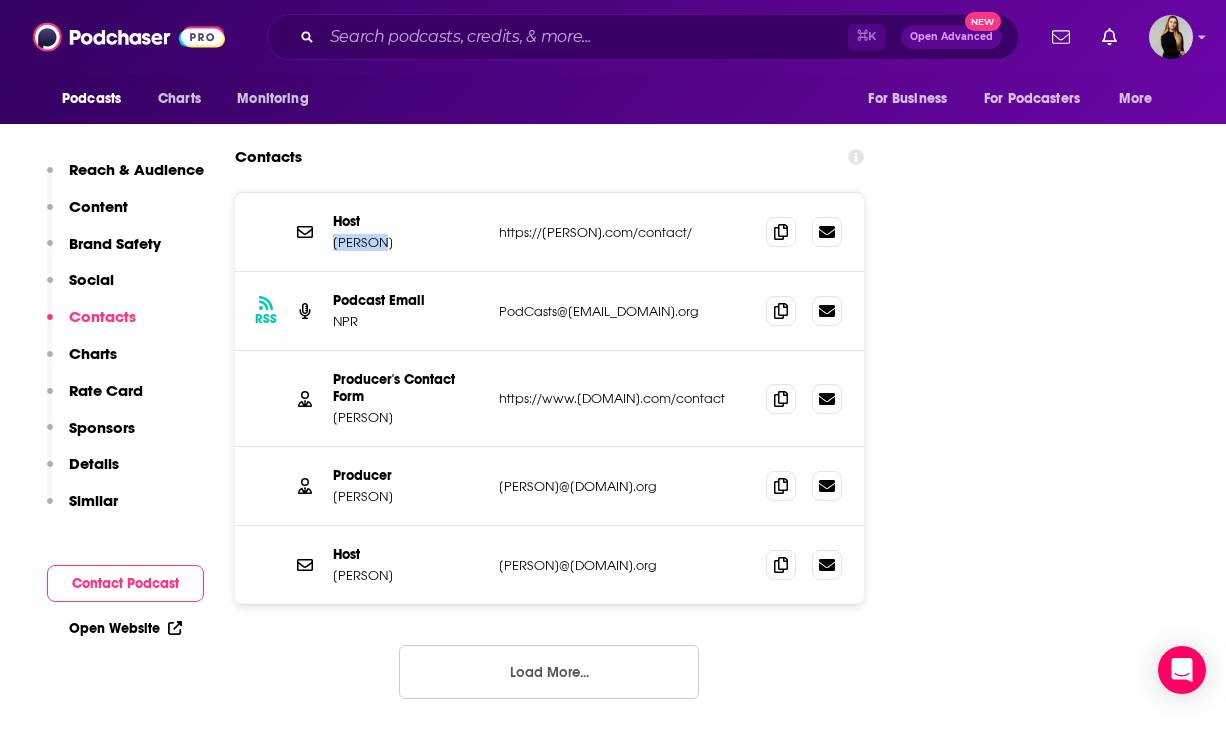 copy on "J.C. Howard" 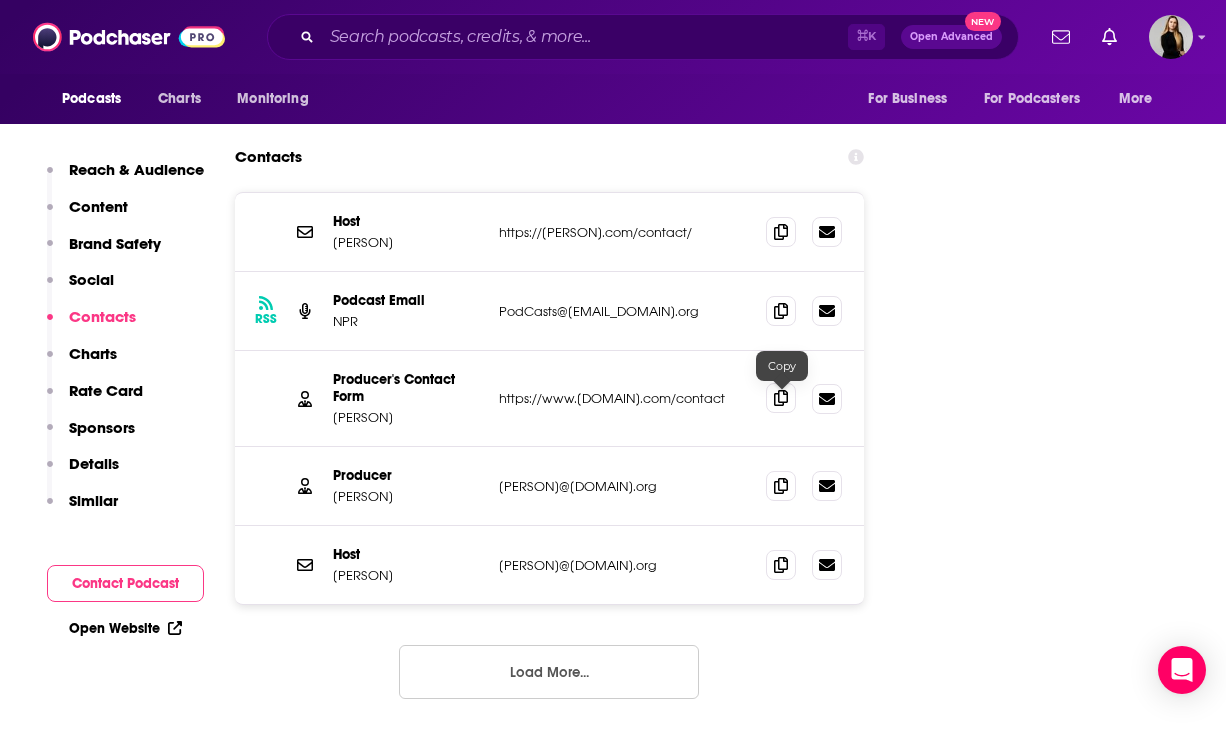 click 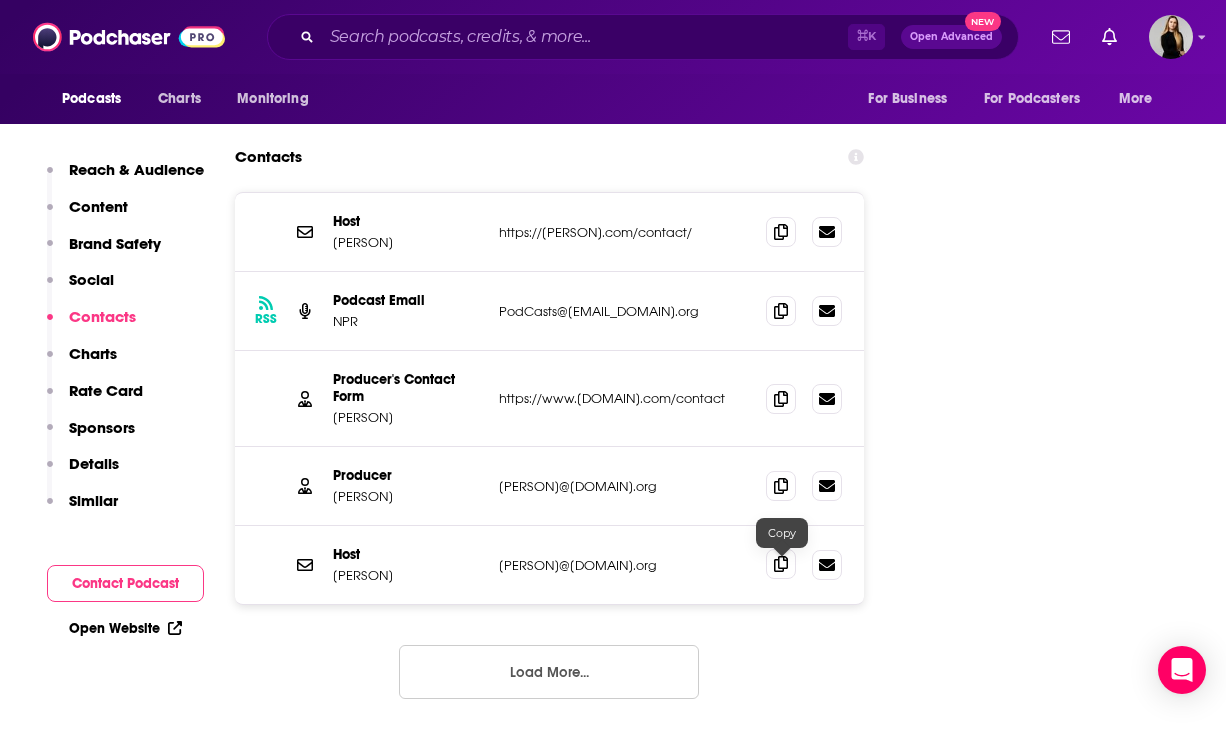click 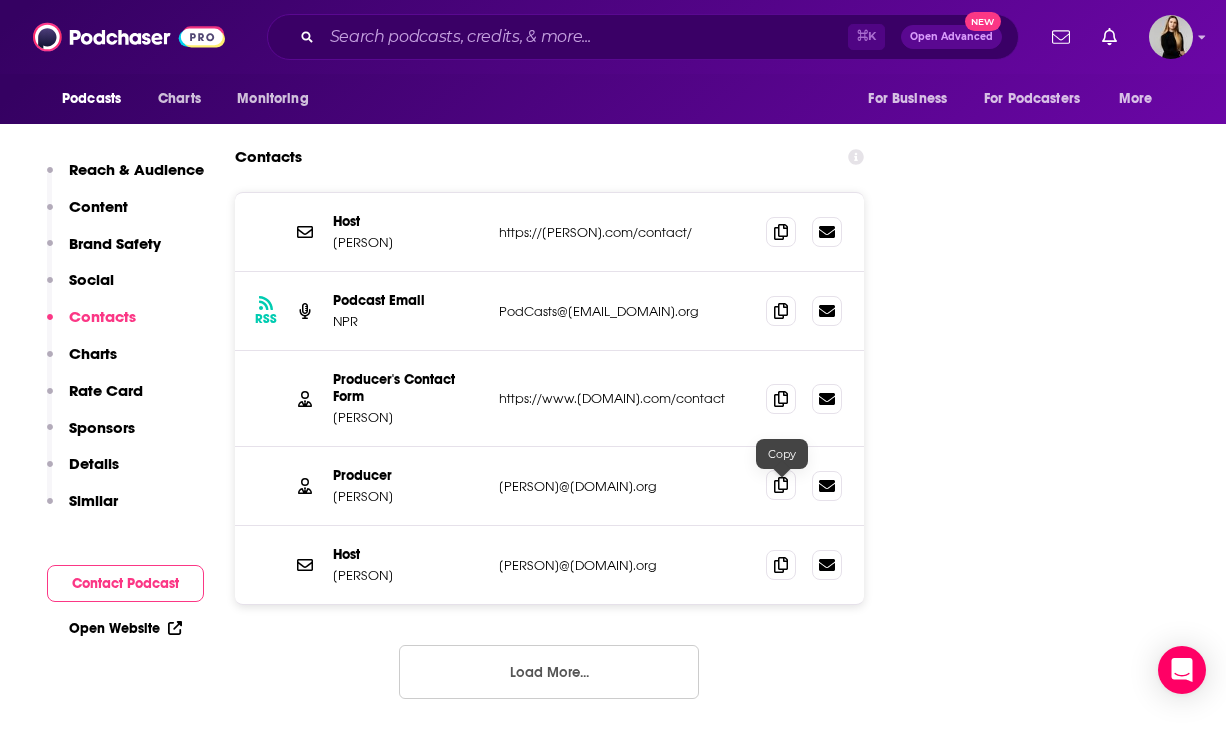 click 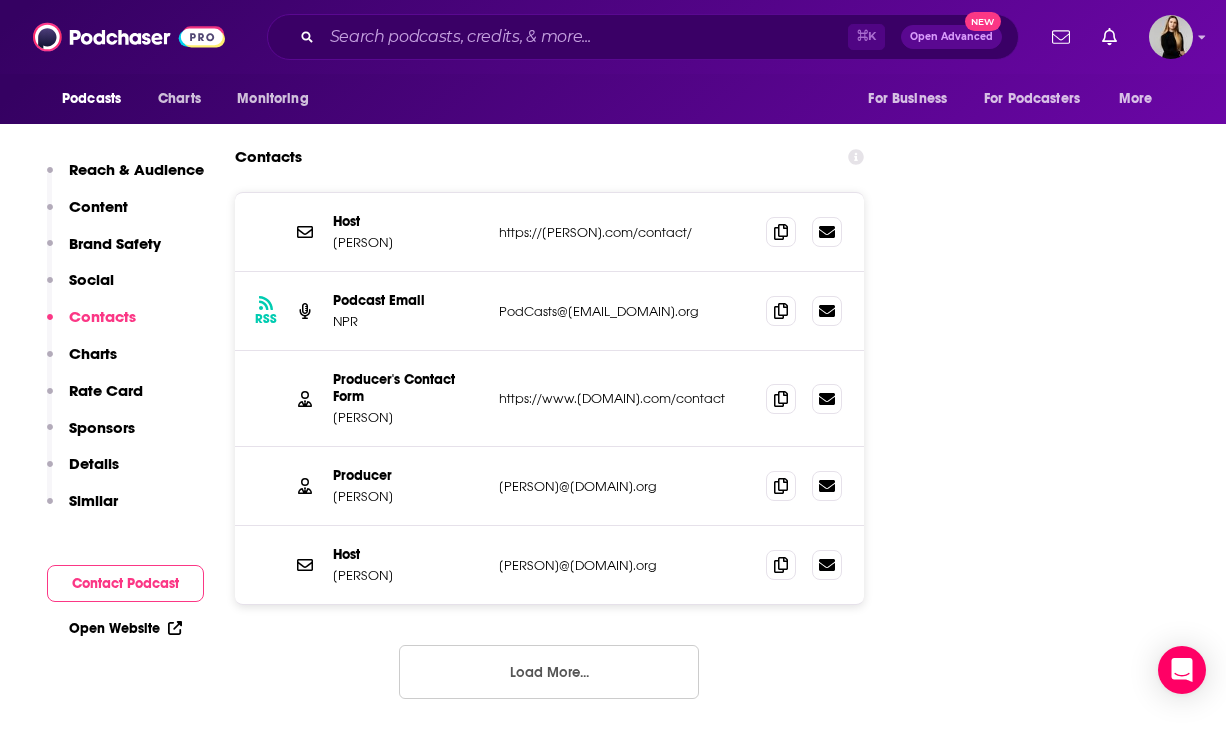 drag, startPoint x: 451, startPoint y: 502, endPoint x: 368, endPoint y: 509, distance: 83.294655 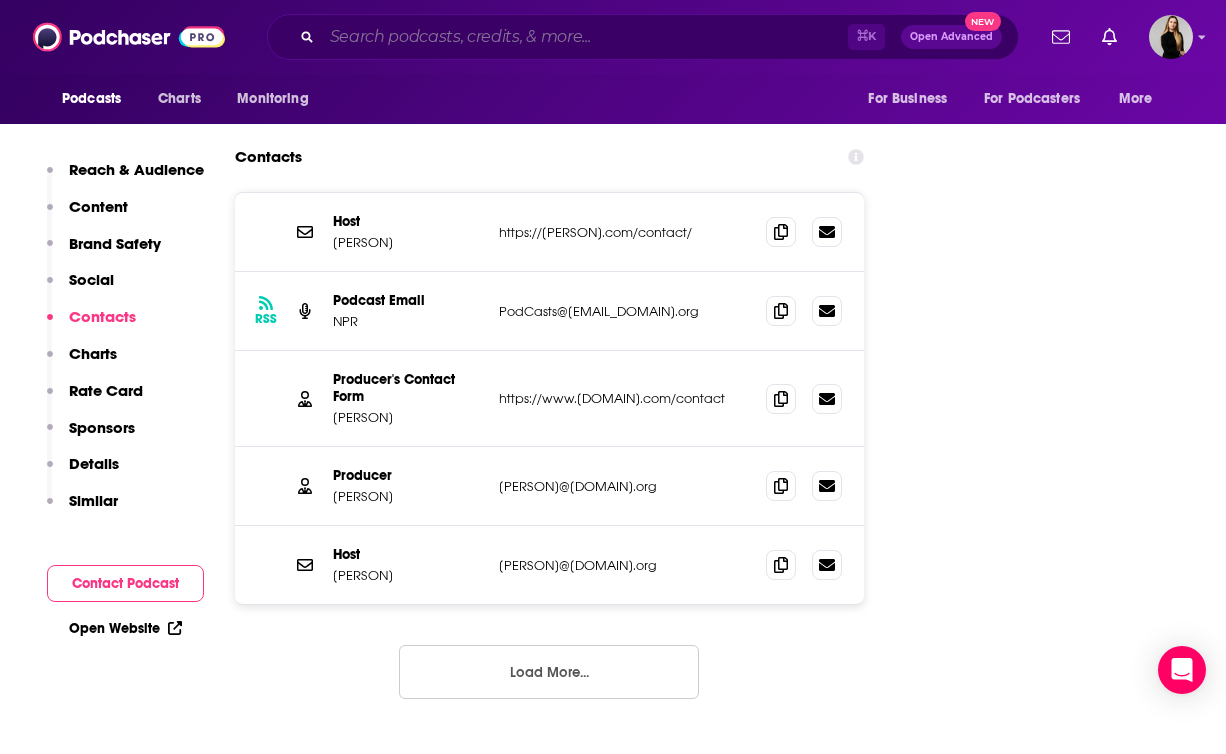 click at bounding box center (585, 37) 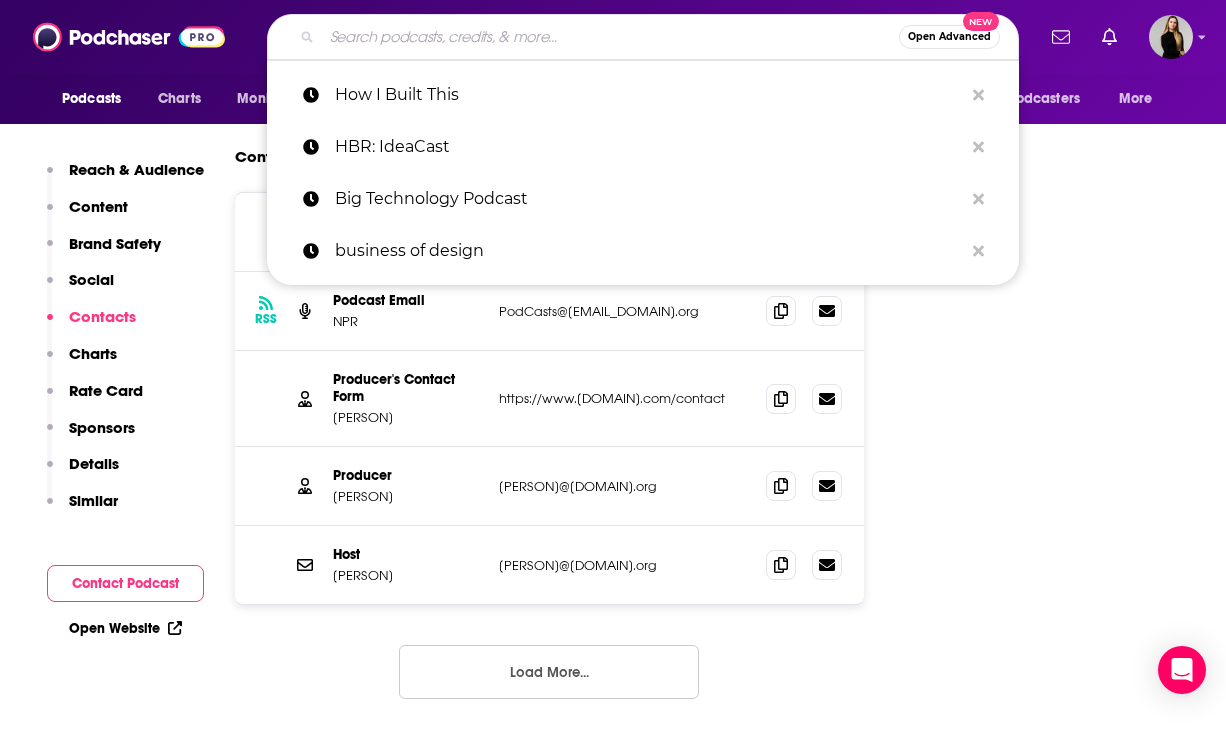 scroll, scrollTop: 2435, scrollLeft: 0, axis: vertical 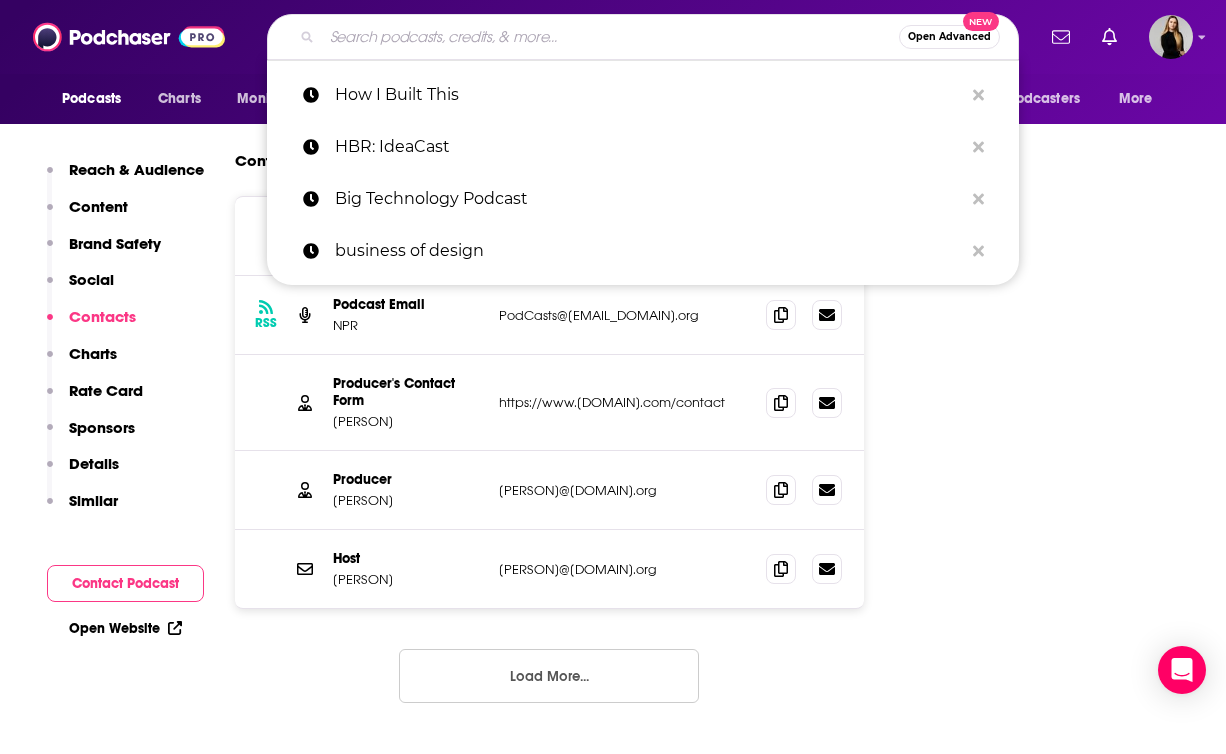 paste on "[CONCEPT] [NAME]" 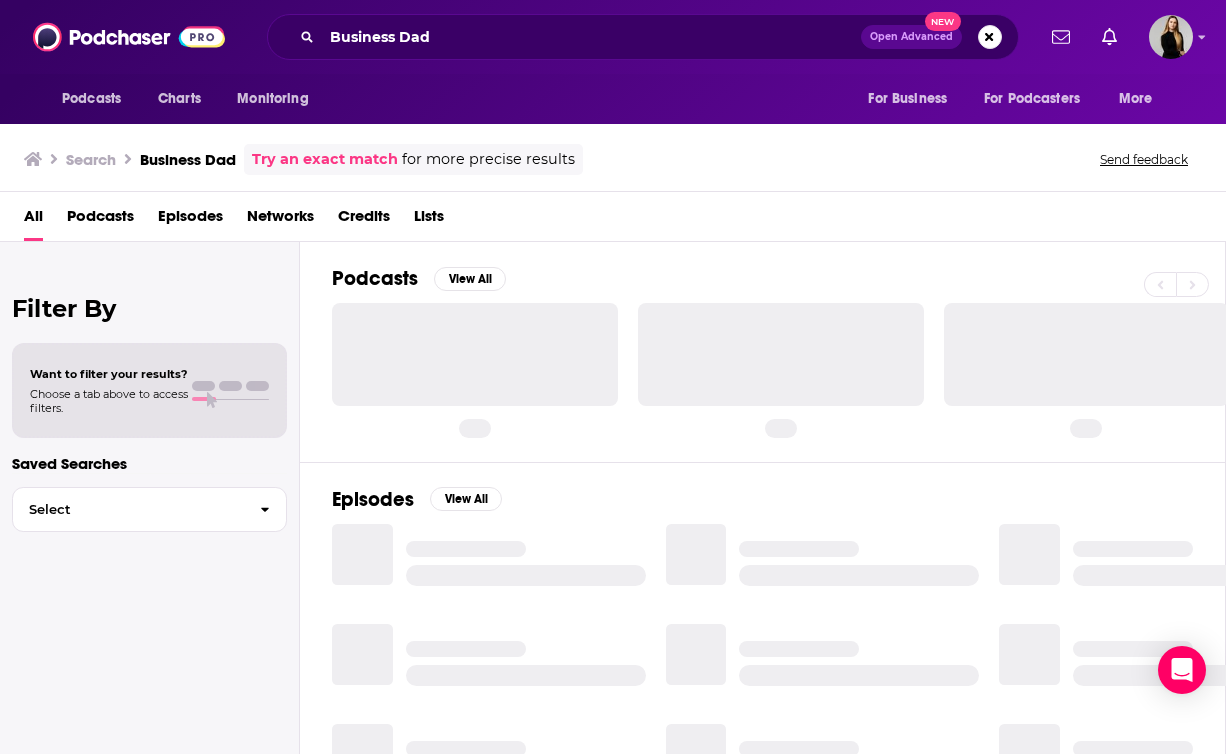 scroll, scrollTop: 0, scrollLeft: 0, axis: both 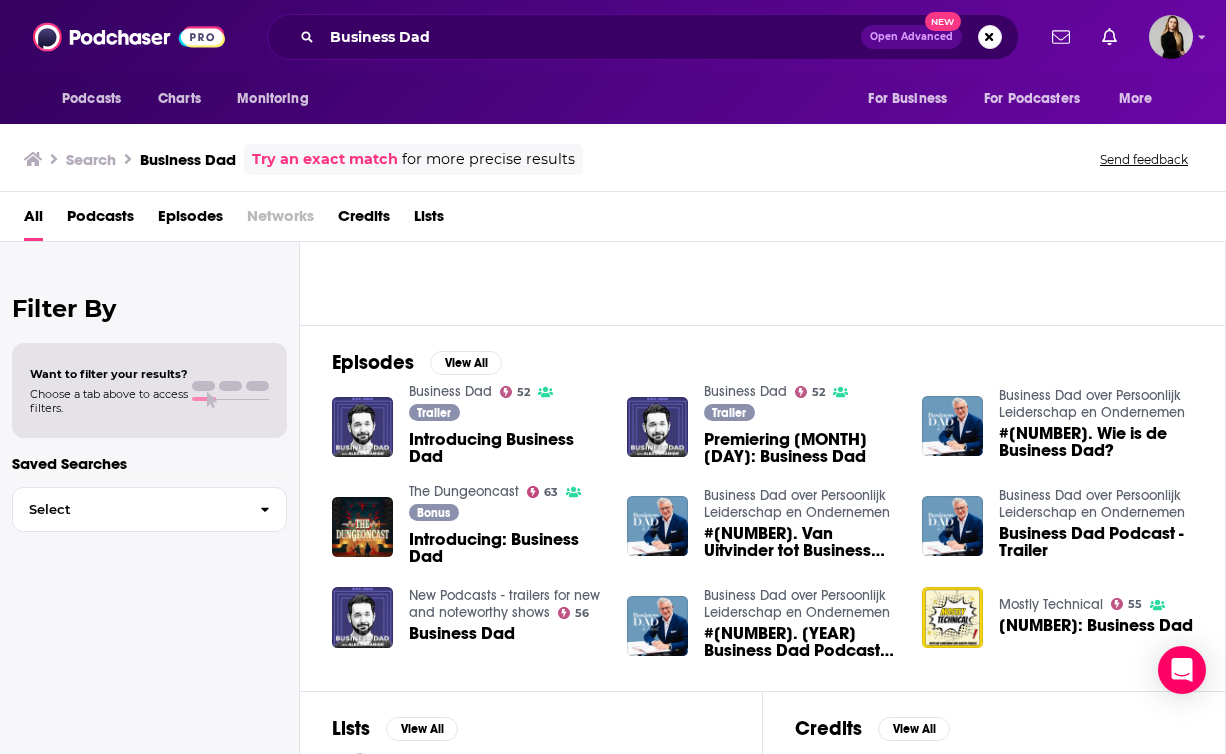click on "Introducing Business Dad" at bounding box center (506, 448) 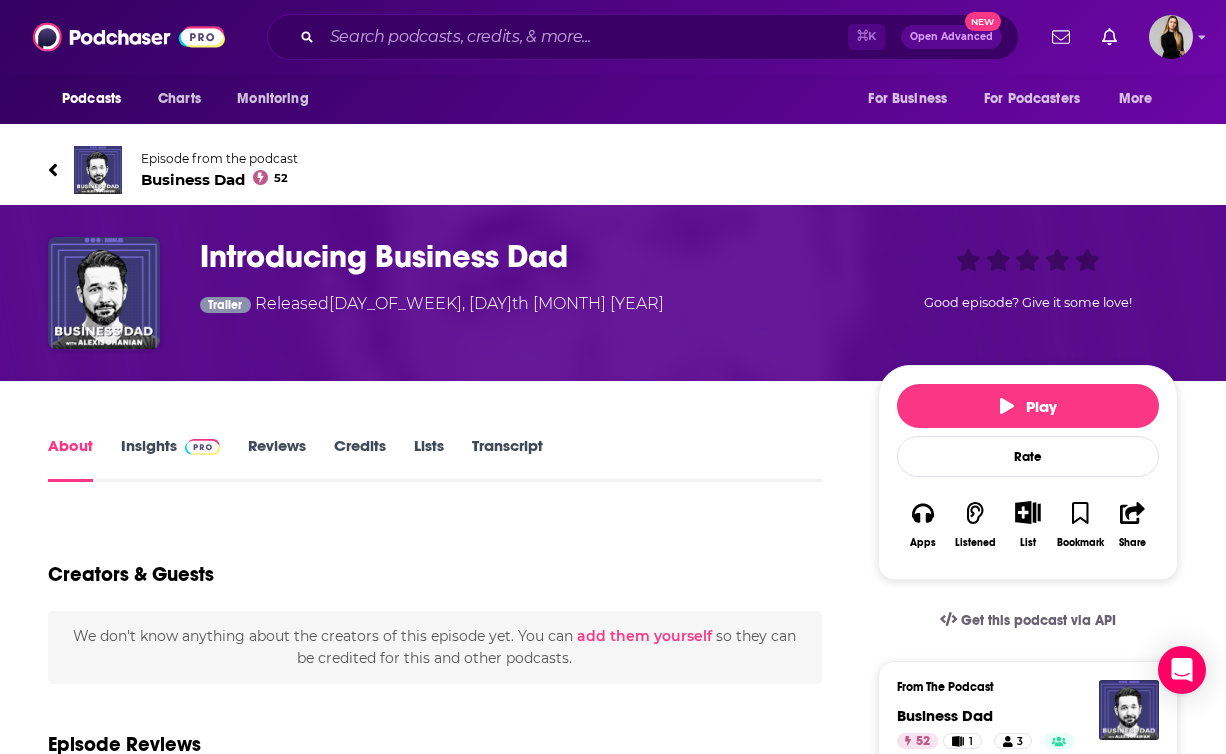 click on "Insights" at bounding box center (170, 459) 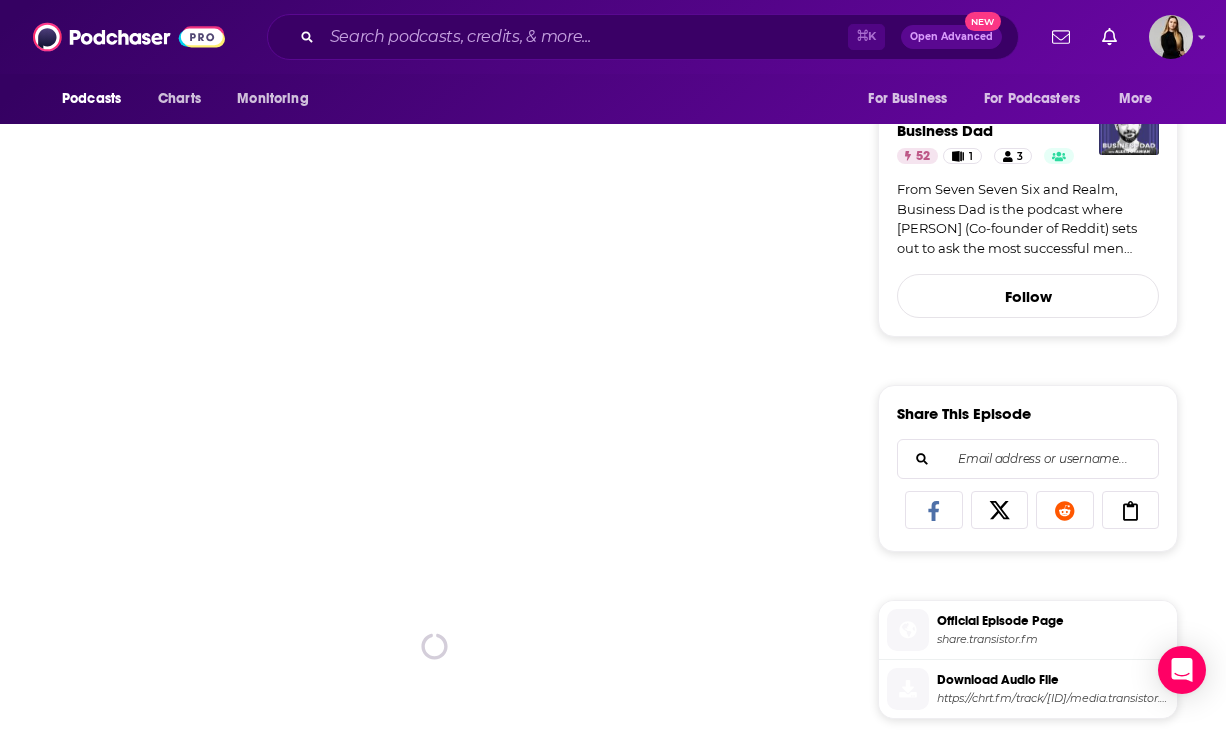 scroll, scrollTop: 645, scrollLeft: 0, axis: vertical 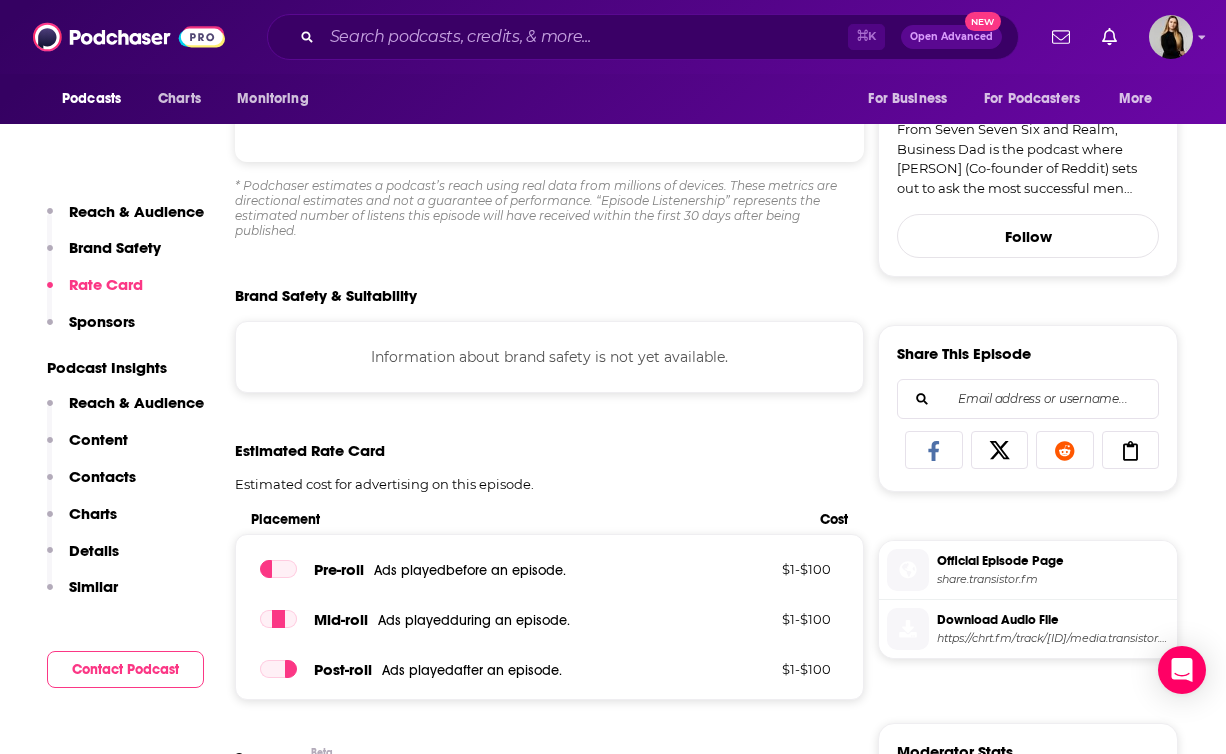 click on "Contacts" at bounding box center (102, 476) 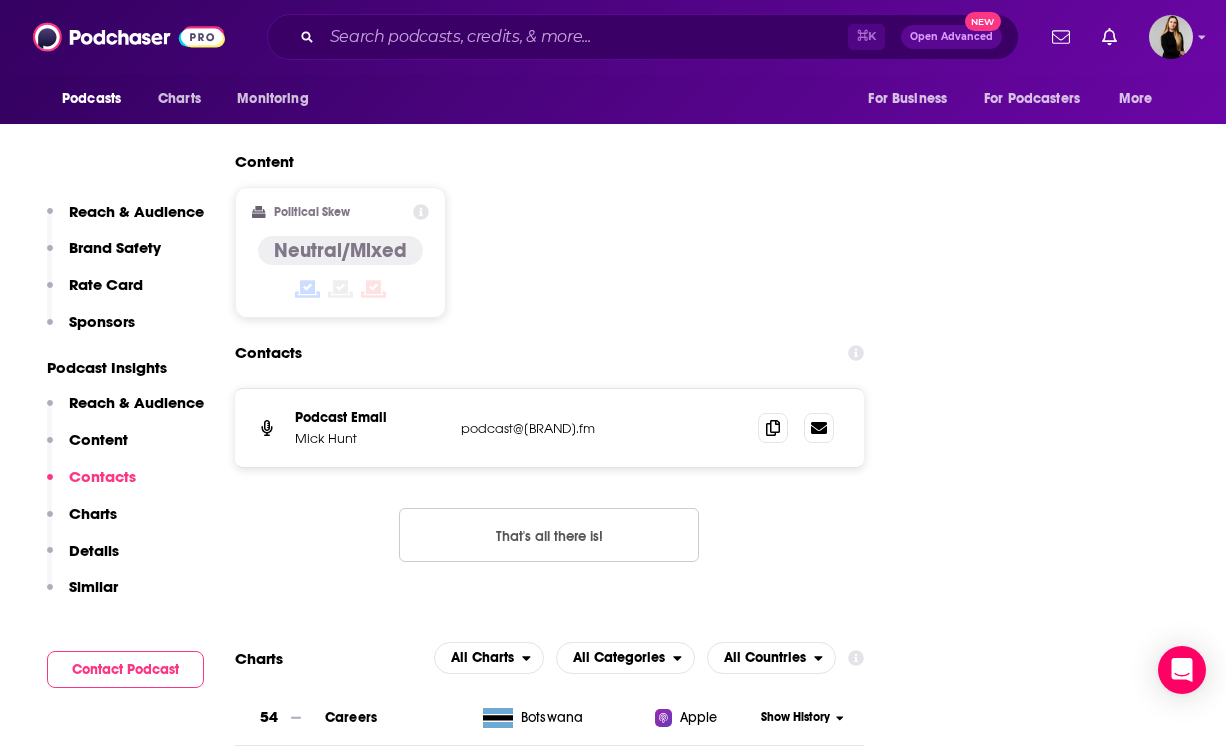 scroll, scrollTop: 2512, scrollLeft: 0, axis: vertical 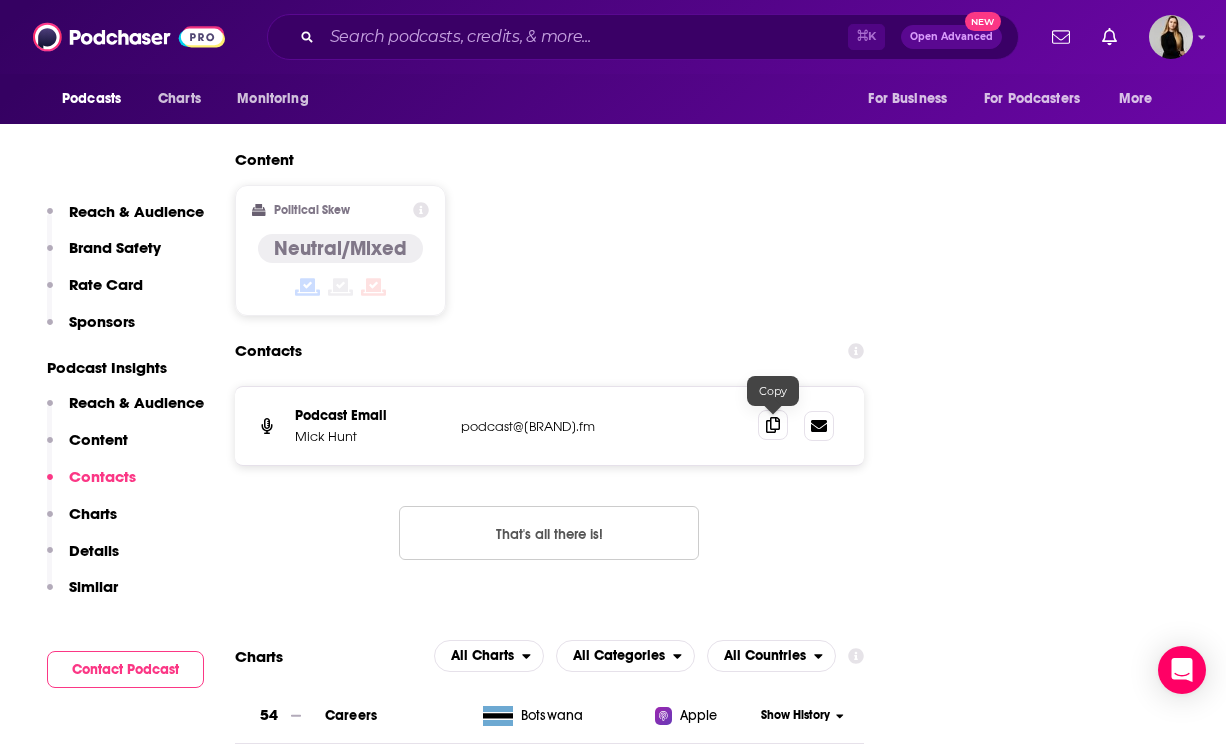 click at bounding box center (773, 425) 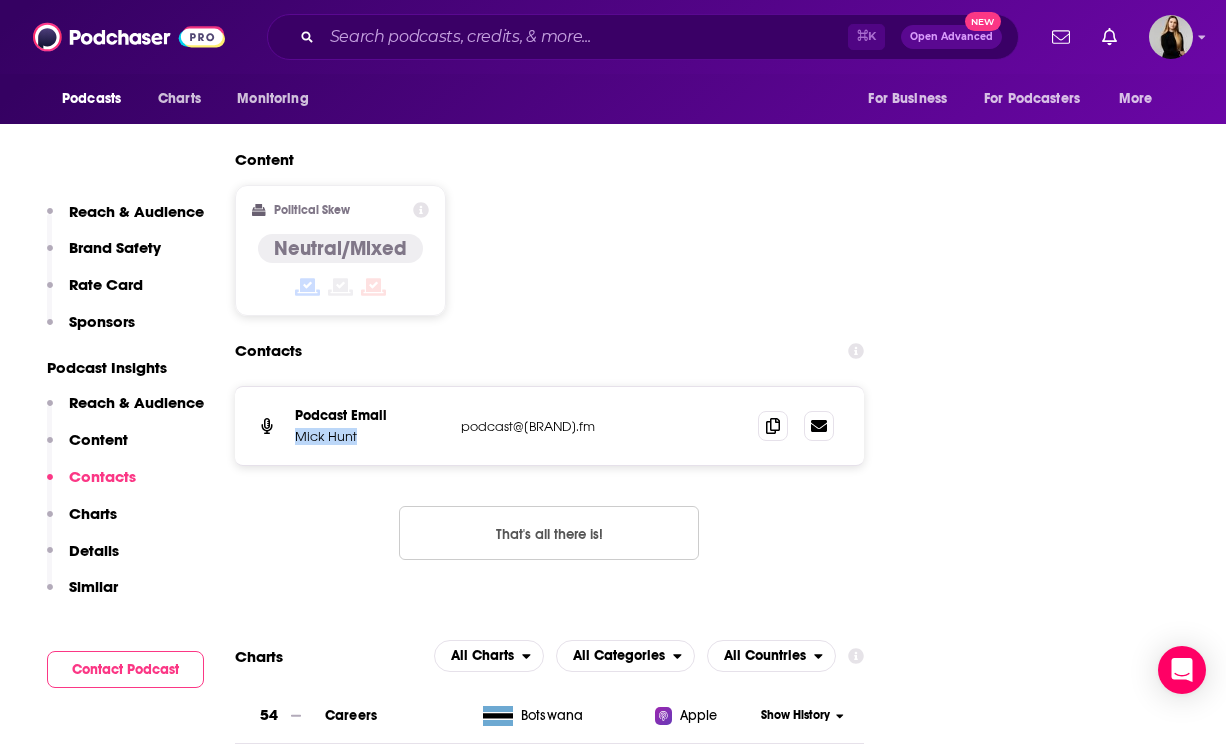 drag, startPoint x: 375, startPoint y: 445, endPoint x: 290, endPoint y: 437, distance: 85.37564 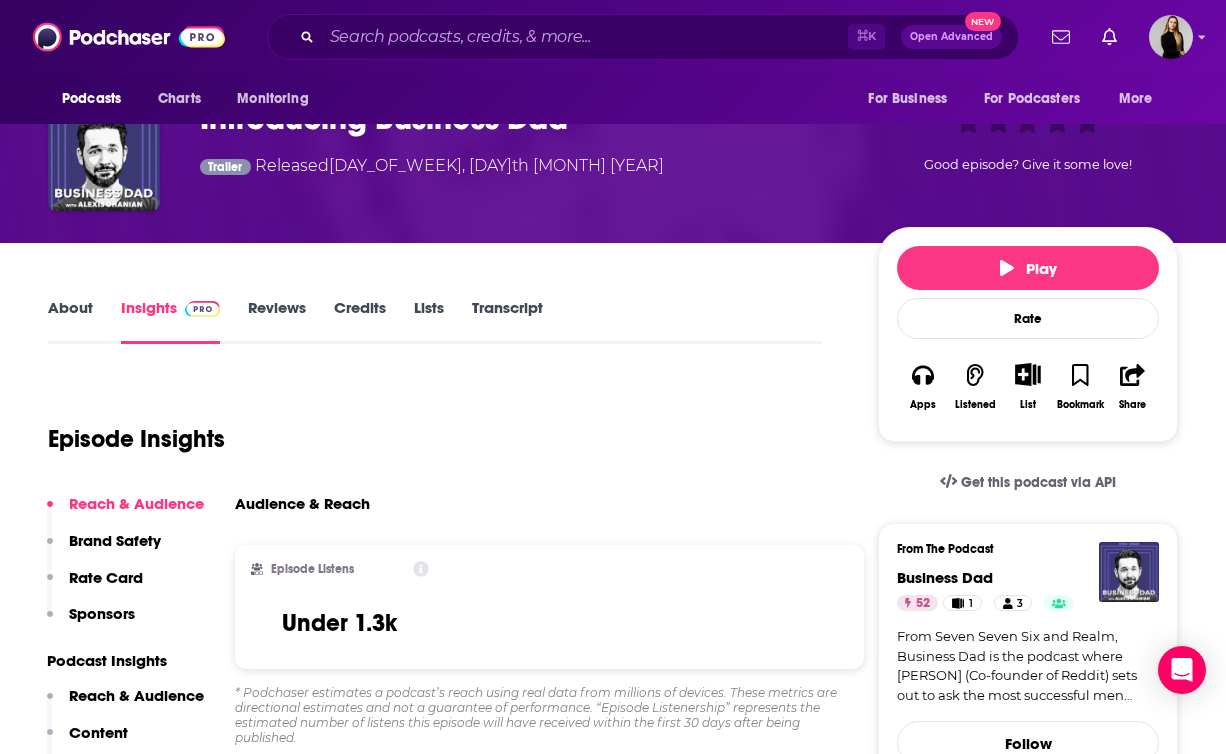 scroll, scrollTop: 0, scrollLeft: 0, axis: both 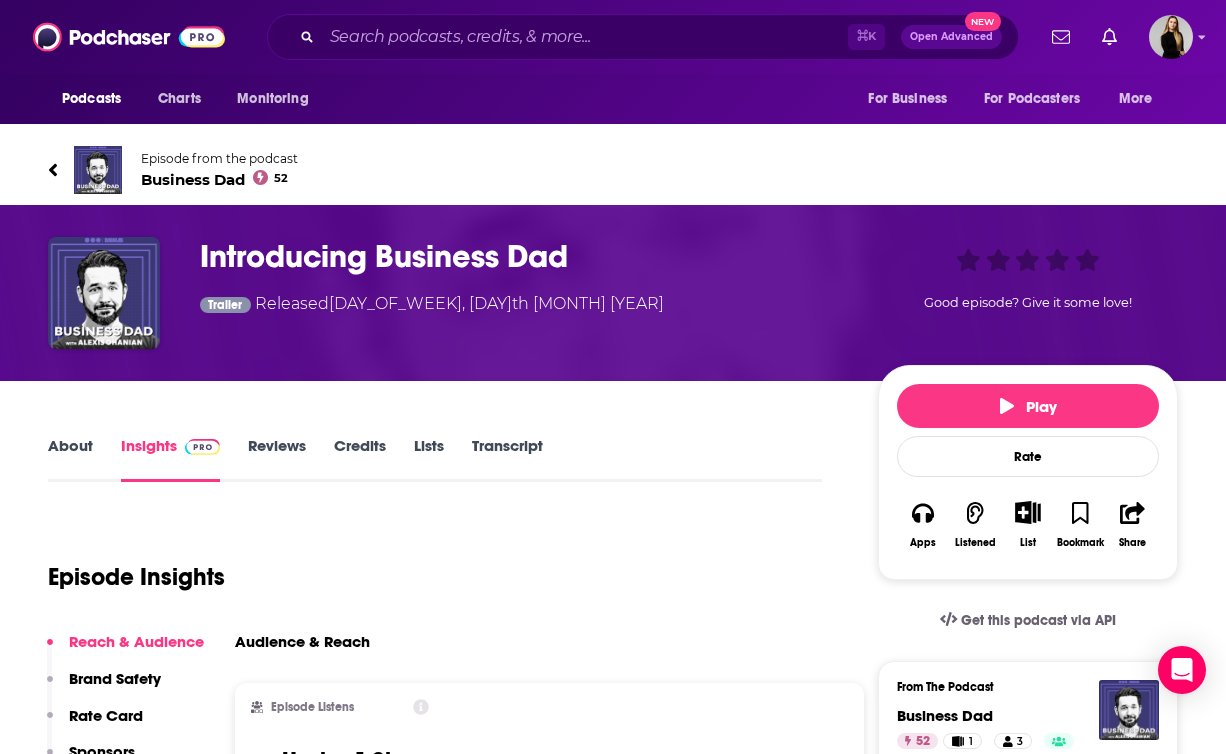click on "About" at bounding box center (70, 459) 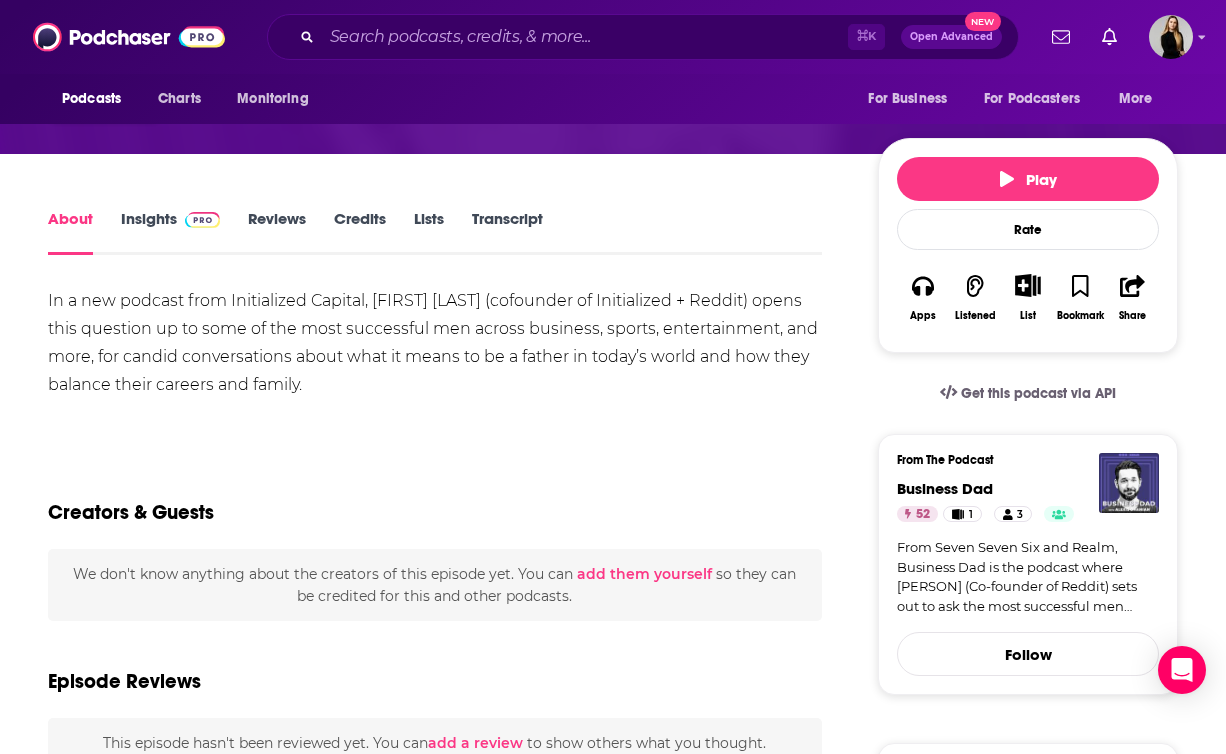 scroll, scrollTop: 229, scrollLeft: 0, axis: vertical 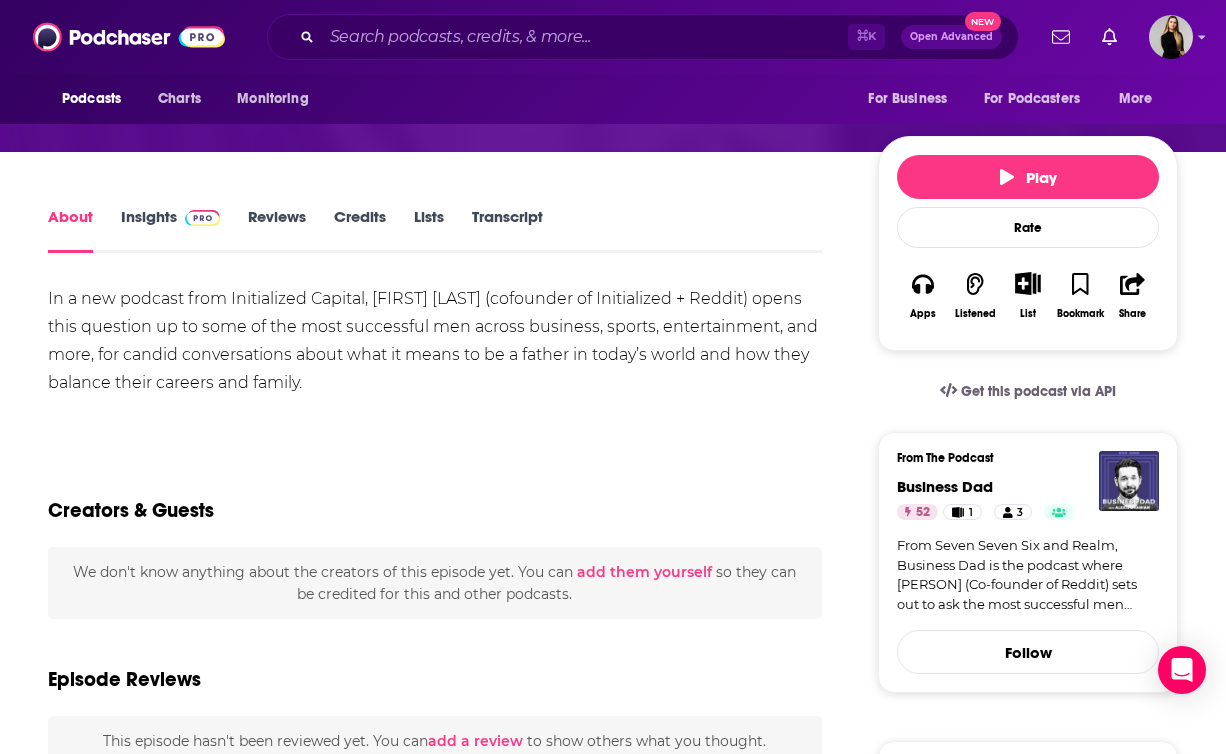 click on "In a new podcast from Initialized Capital, Alexis Ohanian (cofounder of Initialized + Reddit) opens this question up to some of the most successful men across business, sports, entertainment, and more, for candid conversations about what it means to be a father in today’s world and how they balance their careers and family." at bounding box center [435, 341] 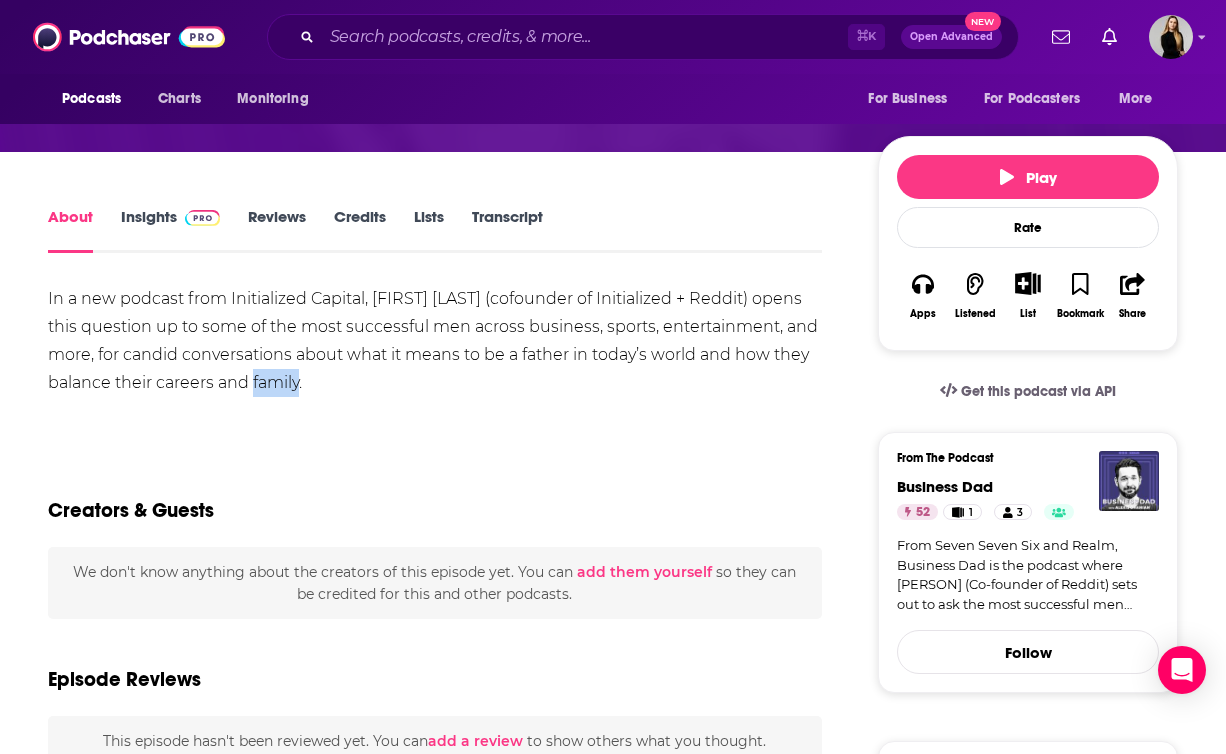click on "In a new podcast from Initialized Capital, Alexis Ohanian (cofounder of Initialized + Reddit) opens this question up to some of the most successful men across business, sports, entertainment, and more, for candid conversations about what it means to be a father in today’s world and how they balance their careers and family." at bounding box center [435, 341] 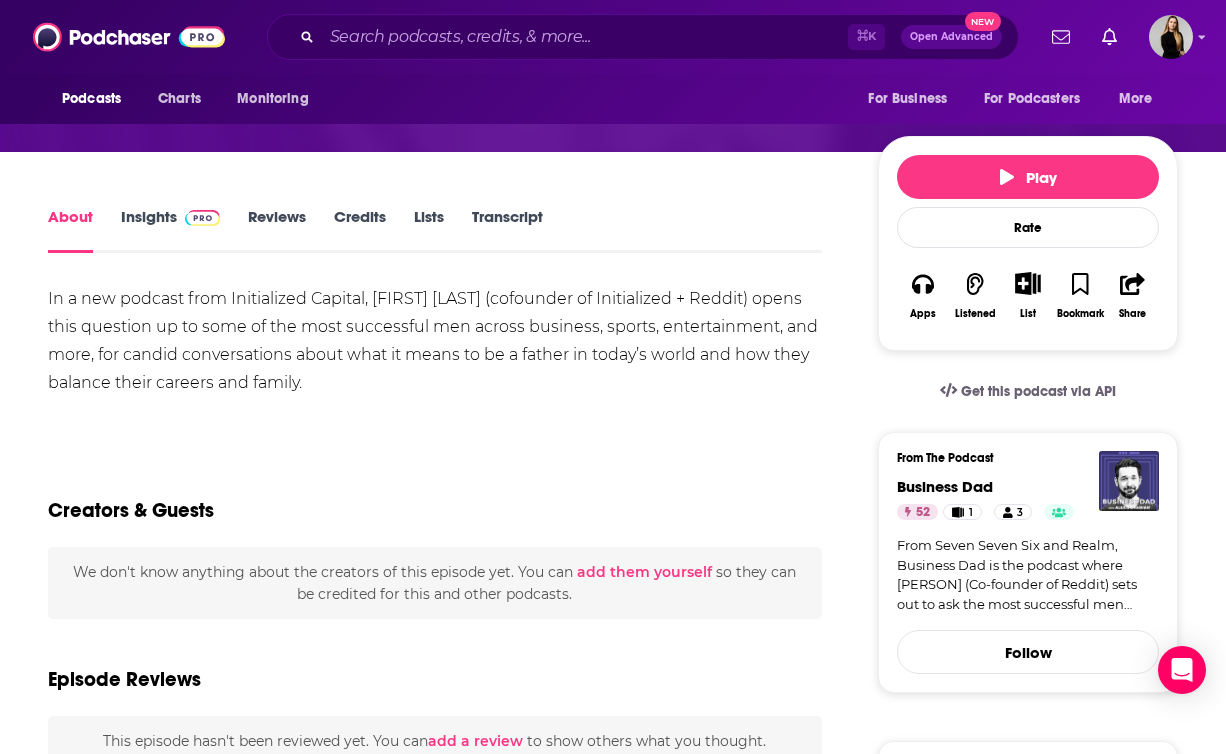 click on "In a new podcast from Initialized Capital, Alexis Ohanian (cofounder of Initialized + Reddit) opens this question up to some of the most successful men across business, sports, entertainment, and more, for candid conversations about what it means to be a father in today’s world and how they balance their careers and family." at bounding box center (435, 341) 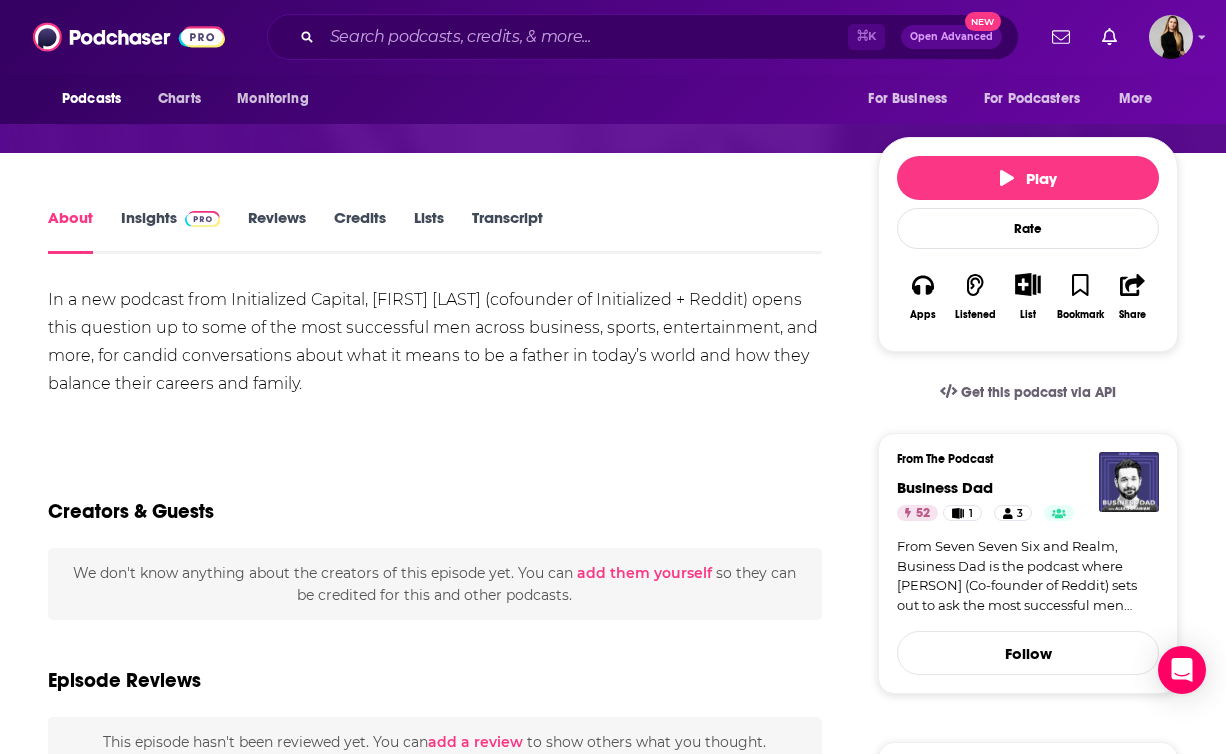 scroll, scrollTop: 237, scrollLeft: 0, axis: vertical 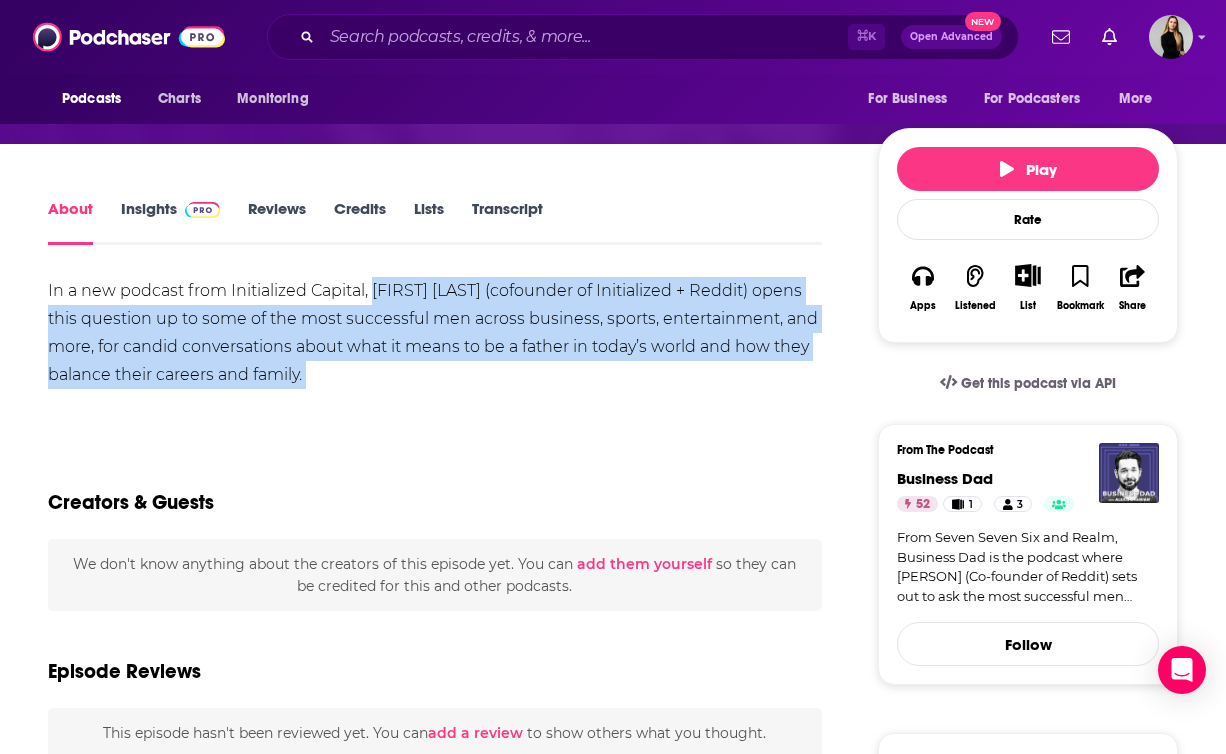 drag, startPoint x: 370, startPoint y: 410, endPoint x: 375, endPoint y: 298, distance: 112.11155 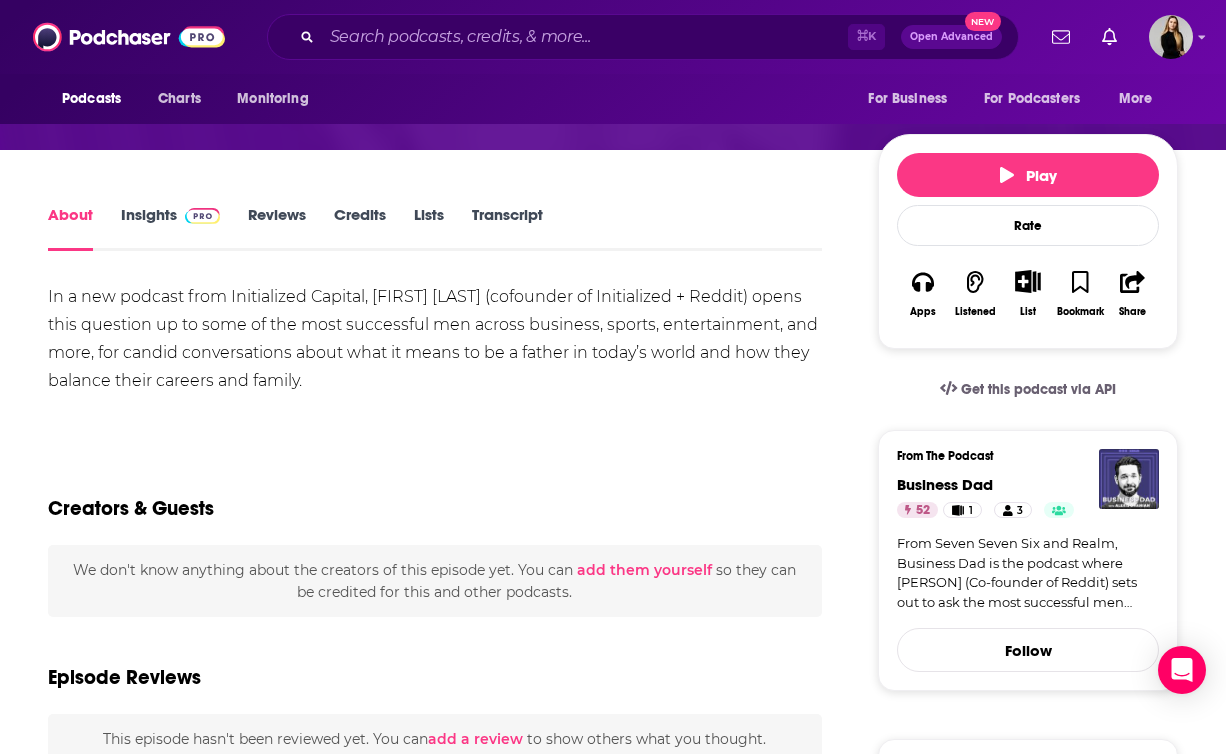 drag, startPoint x: 341, startPoint y: 407, endPoint x: 325, endPoint y: 400, distance: 17.464249 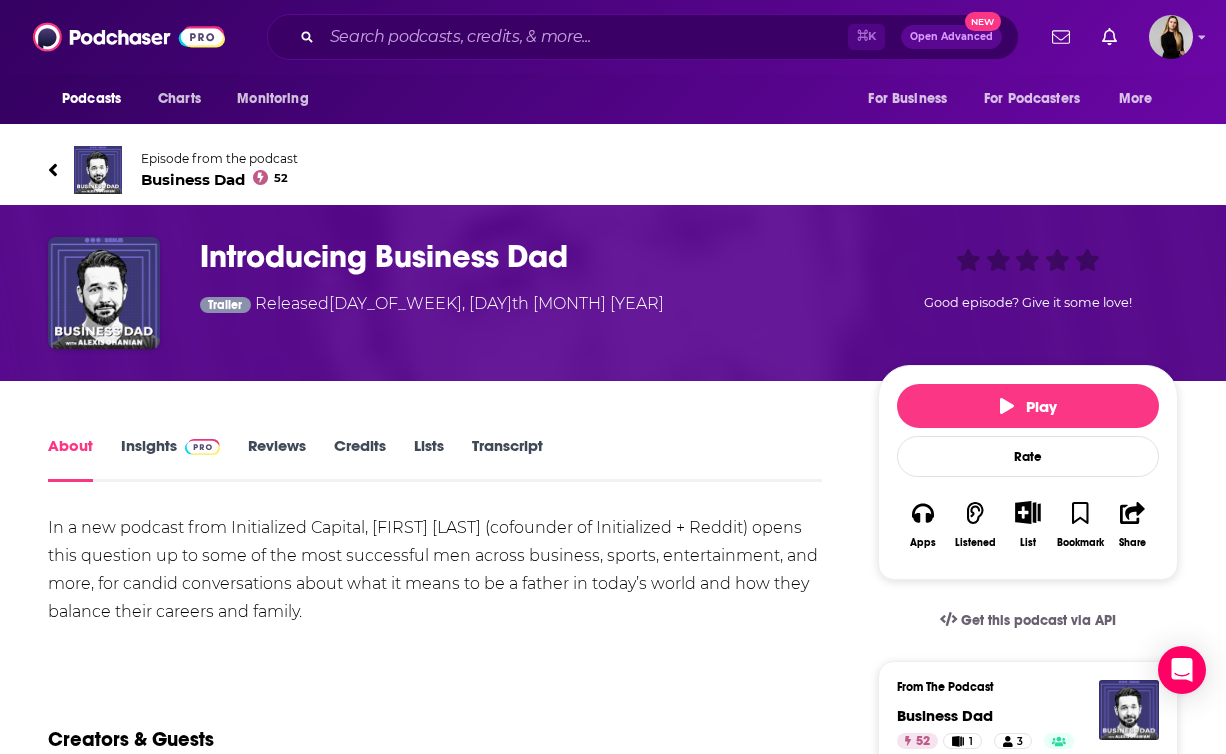 scroll, scrollTop: 4, scrollLeft: 0, axis: vertical 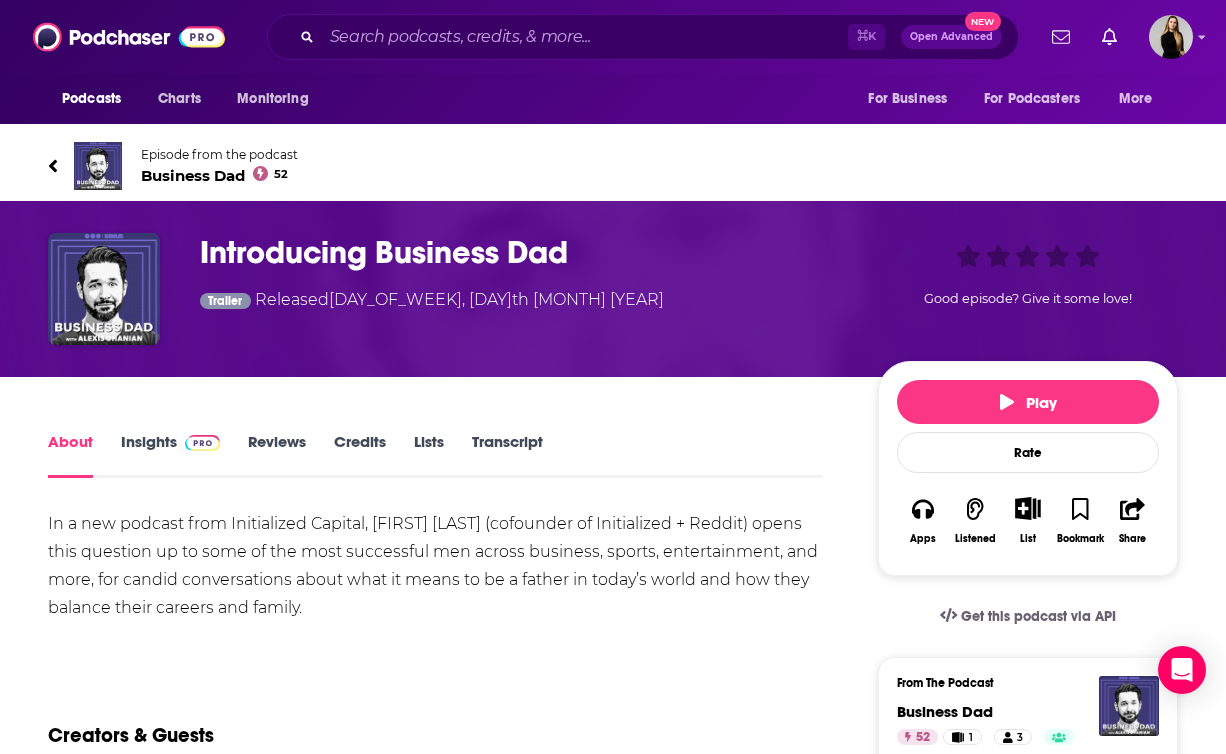 click at bounding box center [198, 441] 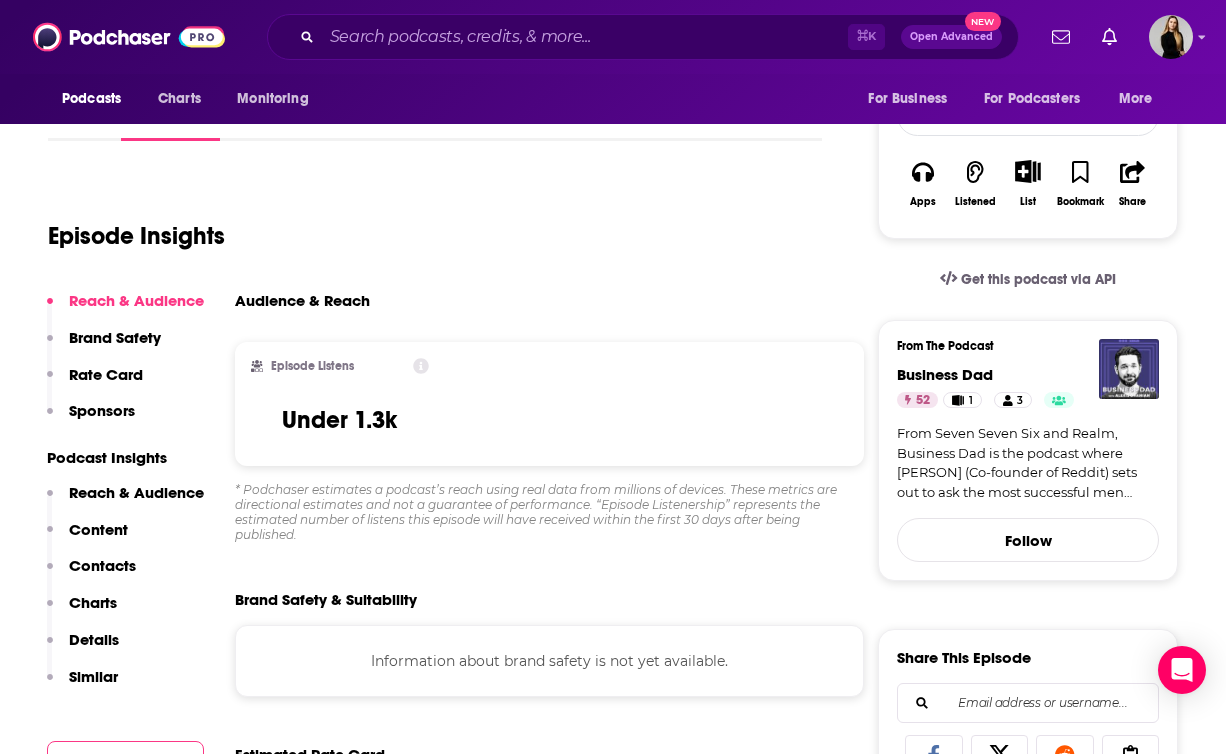 scroll, scrollTop: 342, scrollLeft: 0, axis: vertical 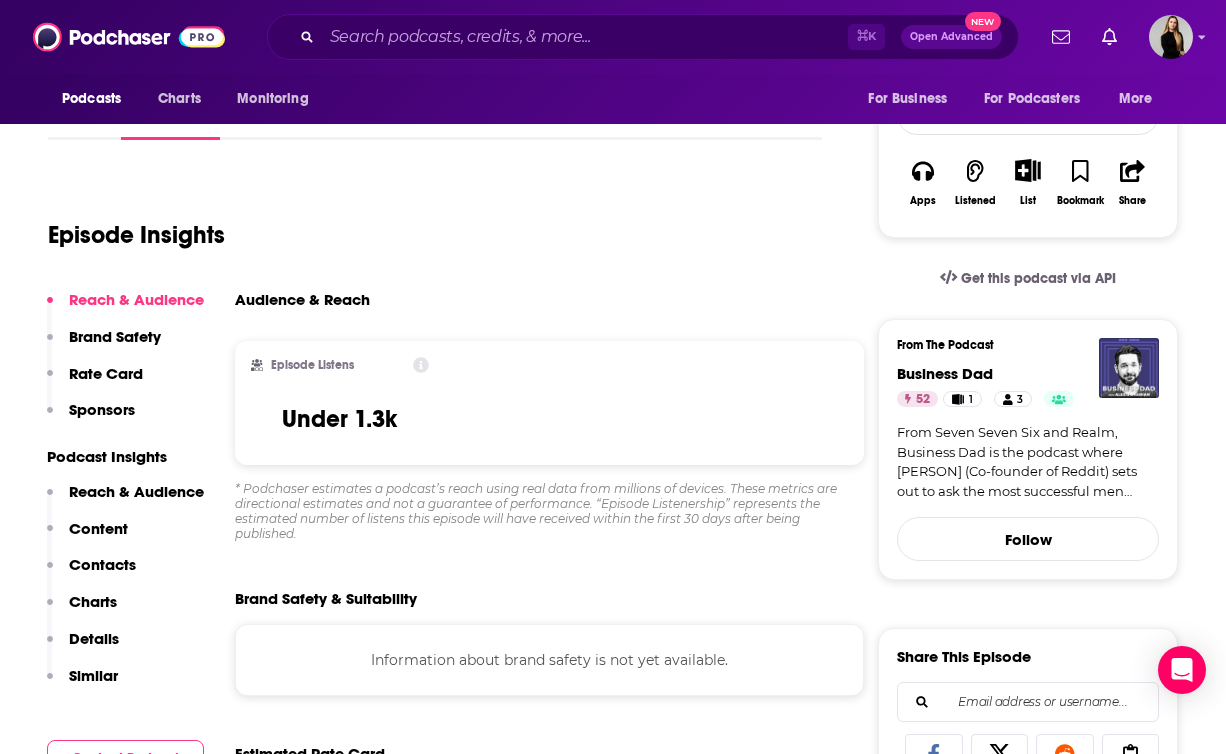 click on "Contacts" at bounding box center (102, 564) 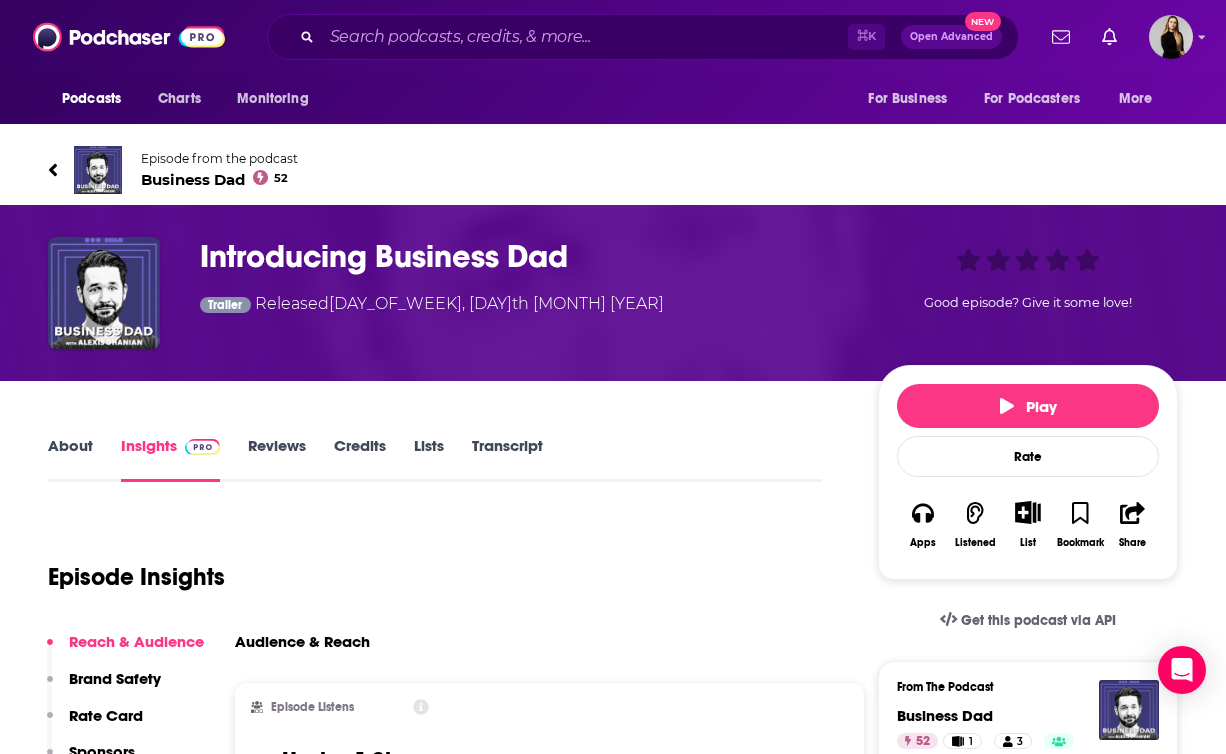 scroll, scrollTop: 1, scrollLeft: 0, axis: vertical 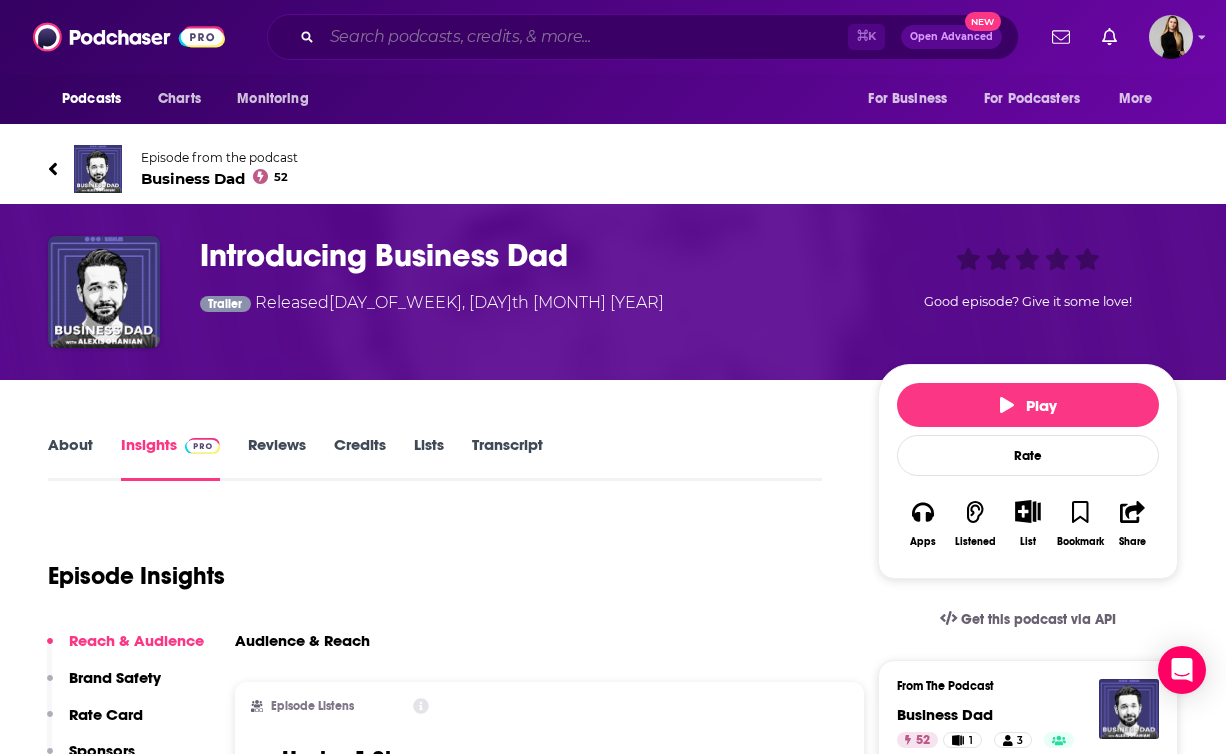 click at bounding box center (585, 37) 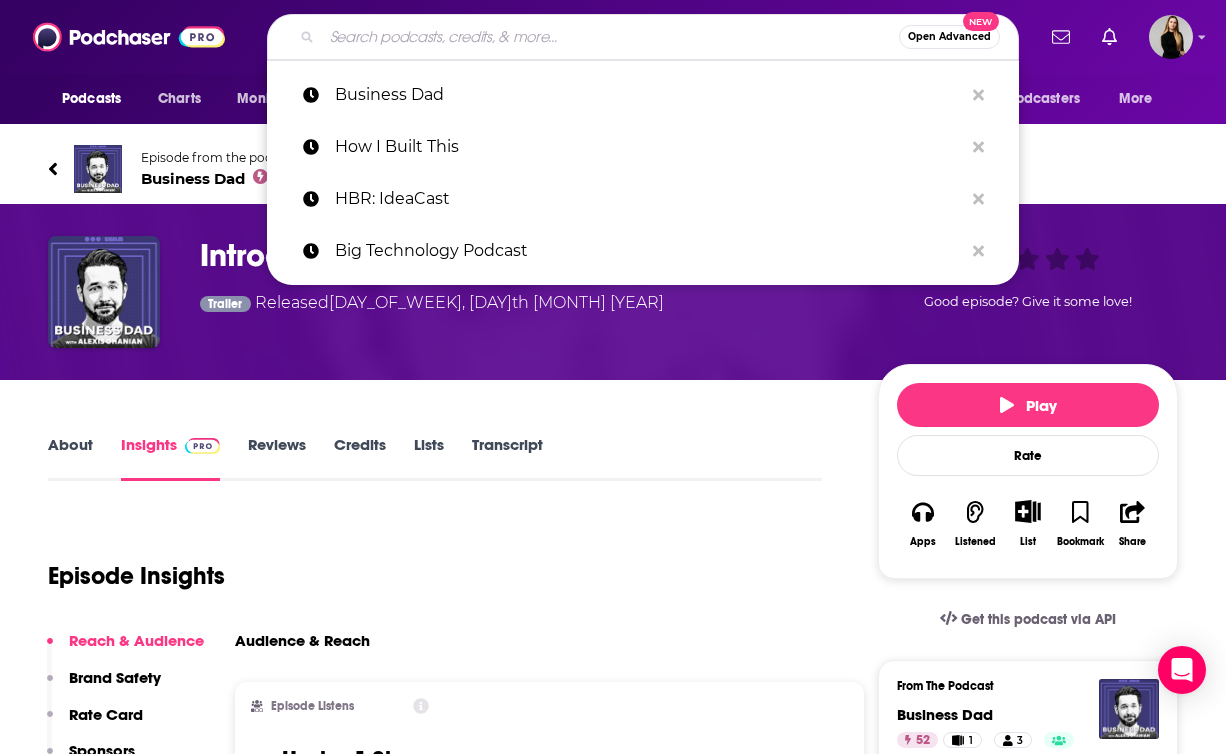 scroll, scrollTop: 0, scrollLeft: 0, axis: both 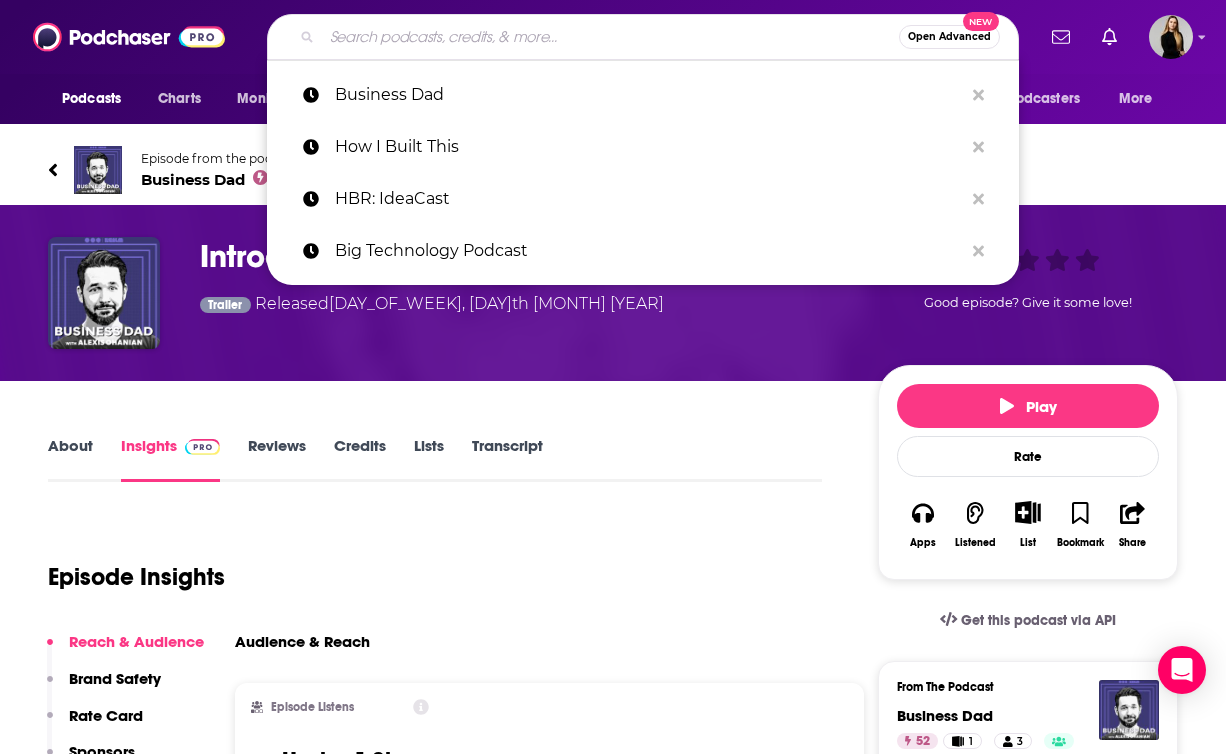 paste on "The Ted AI Show" 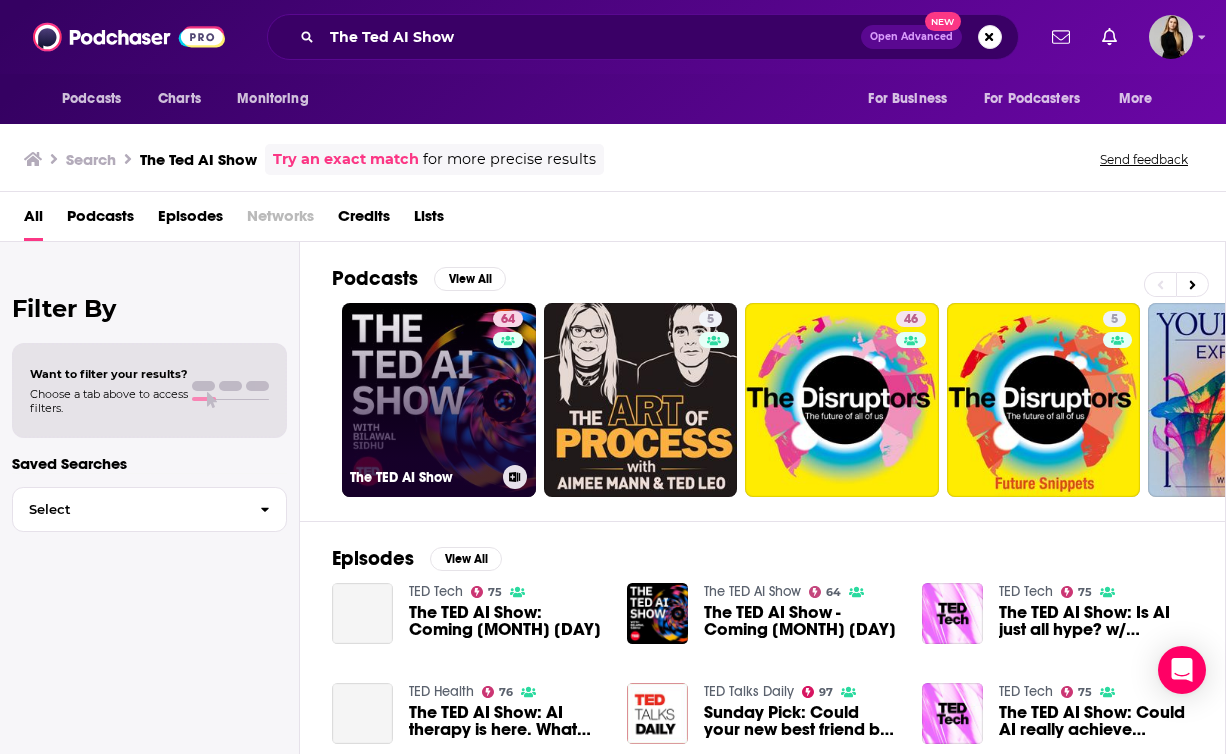 click on "64 The TED AI Show" at bounding box center (439, 400) 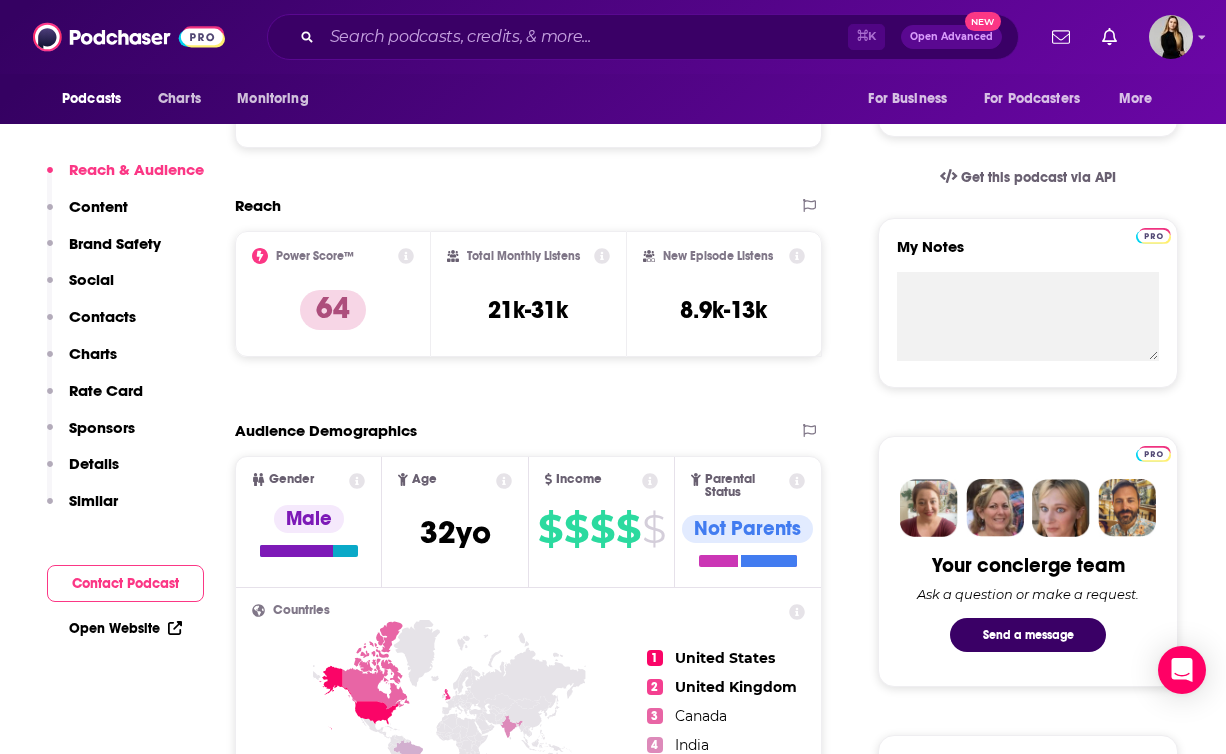 scroll, scrollTop: 874, scrollLeft: 0, axis: vertical 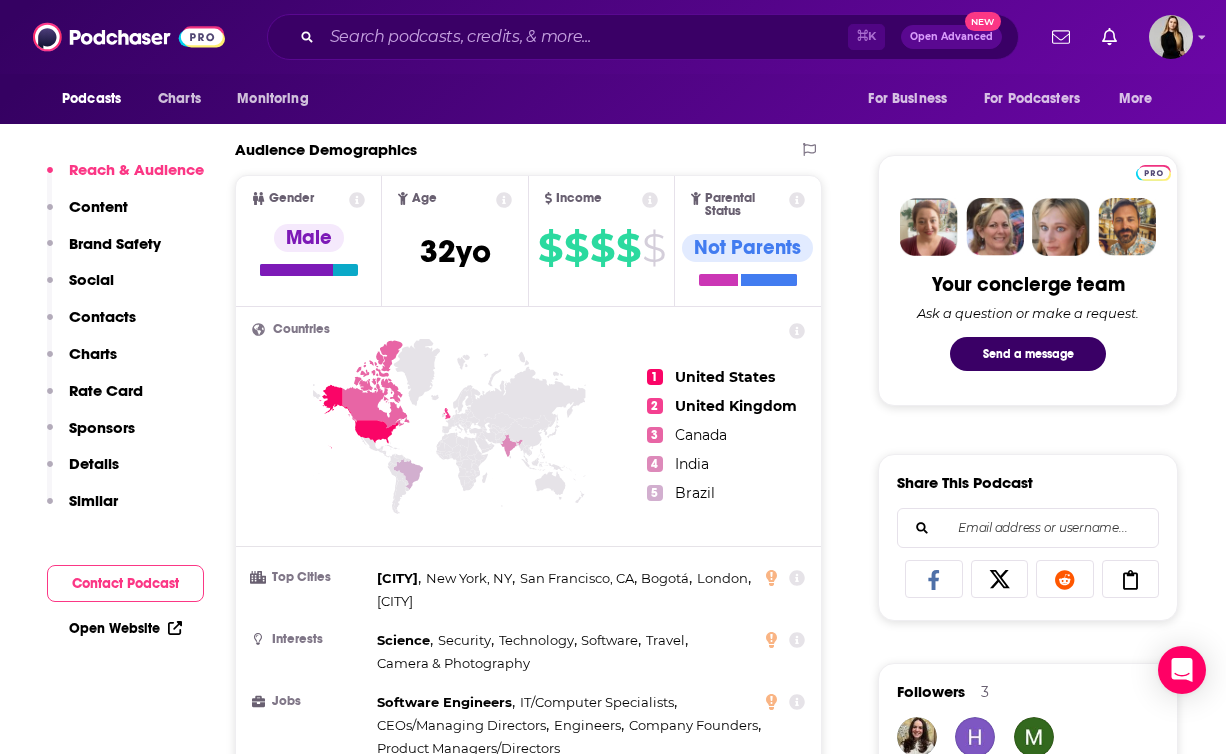 click on "Contacts" at bounding box center (102, 316) 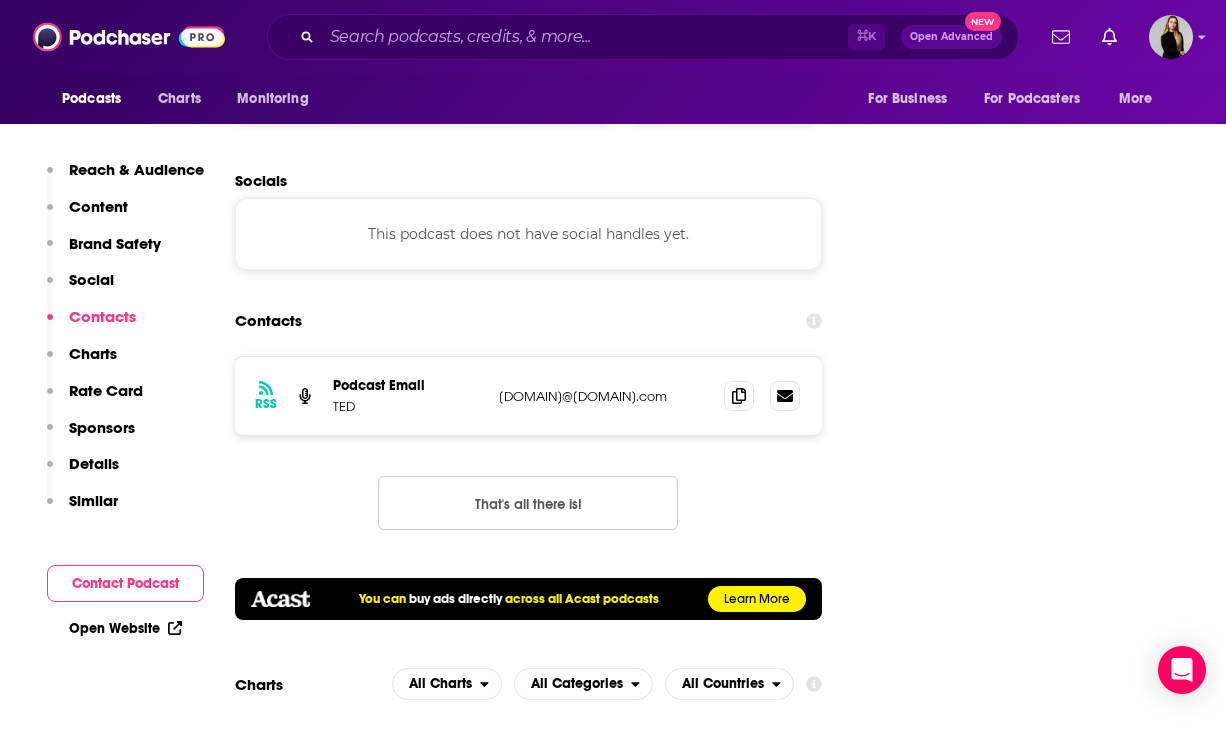 scroll, scrollTop: 2383, scrollLeft: 0, axis: vertical 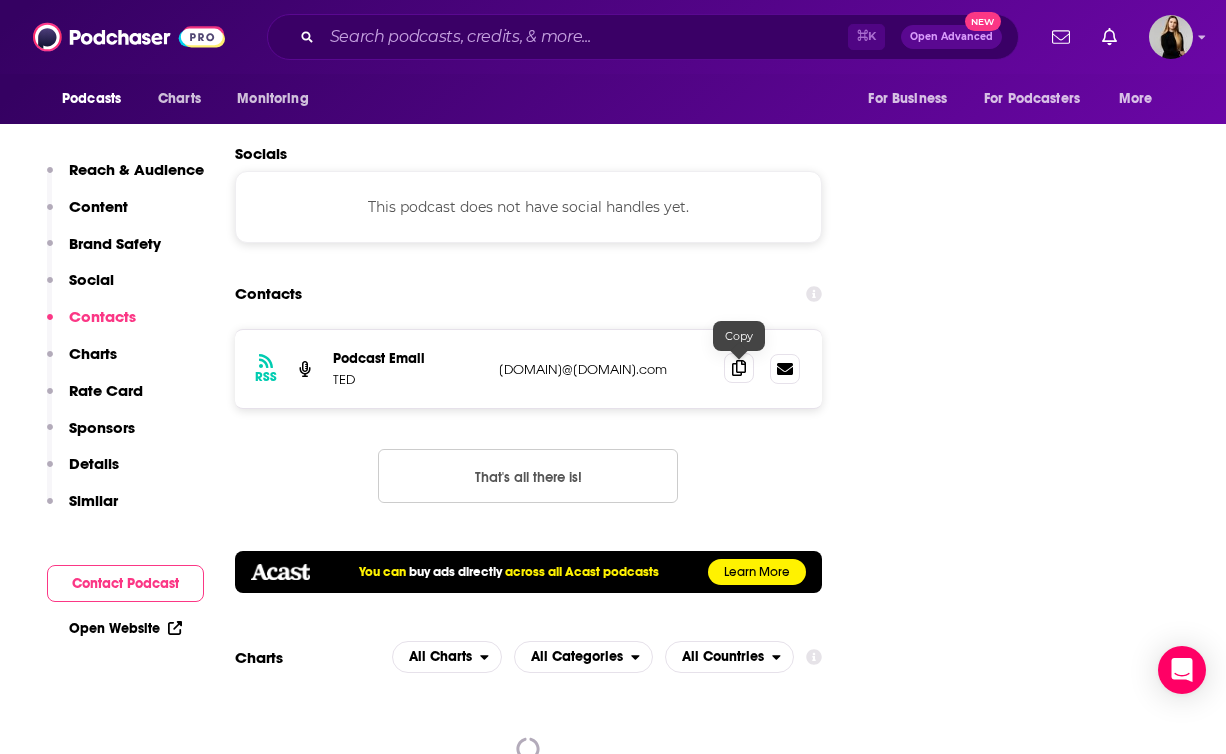 click at bounding box center (739, 368) 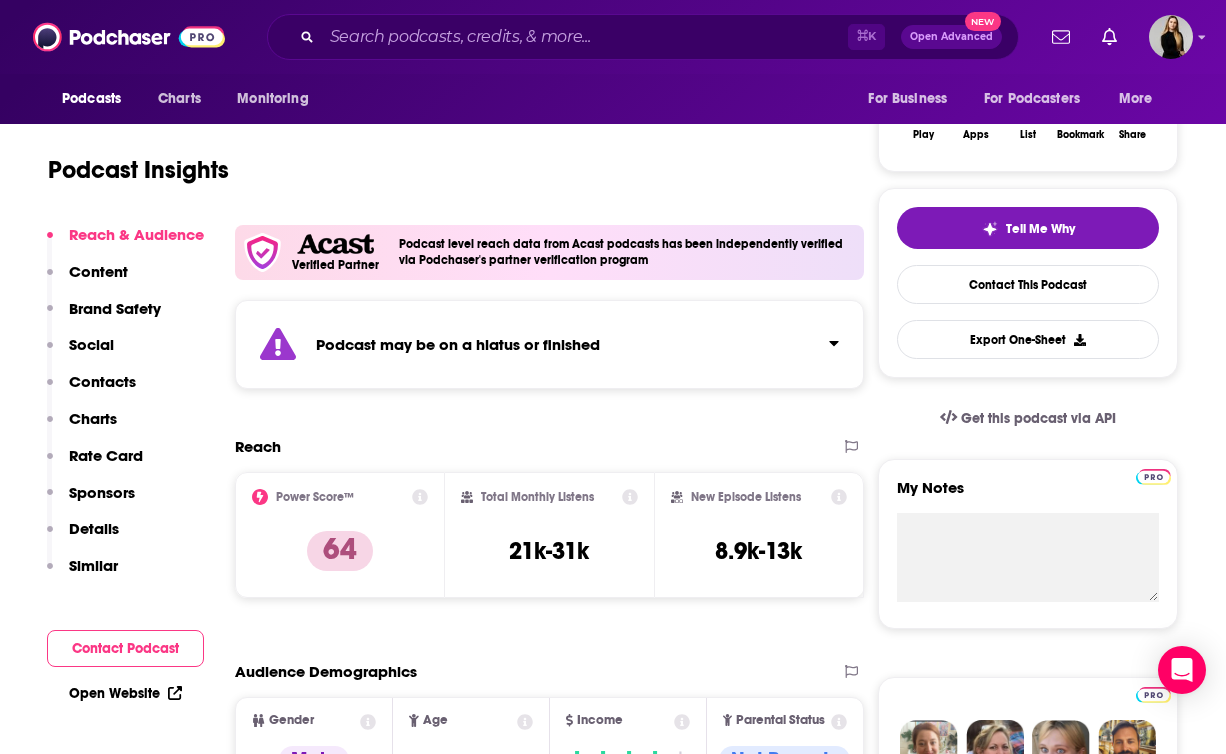 scroll, scrollTop: 0, scrollLeft: 0, axis: both 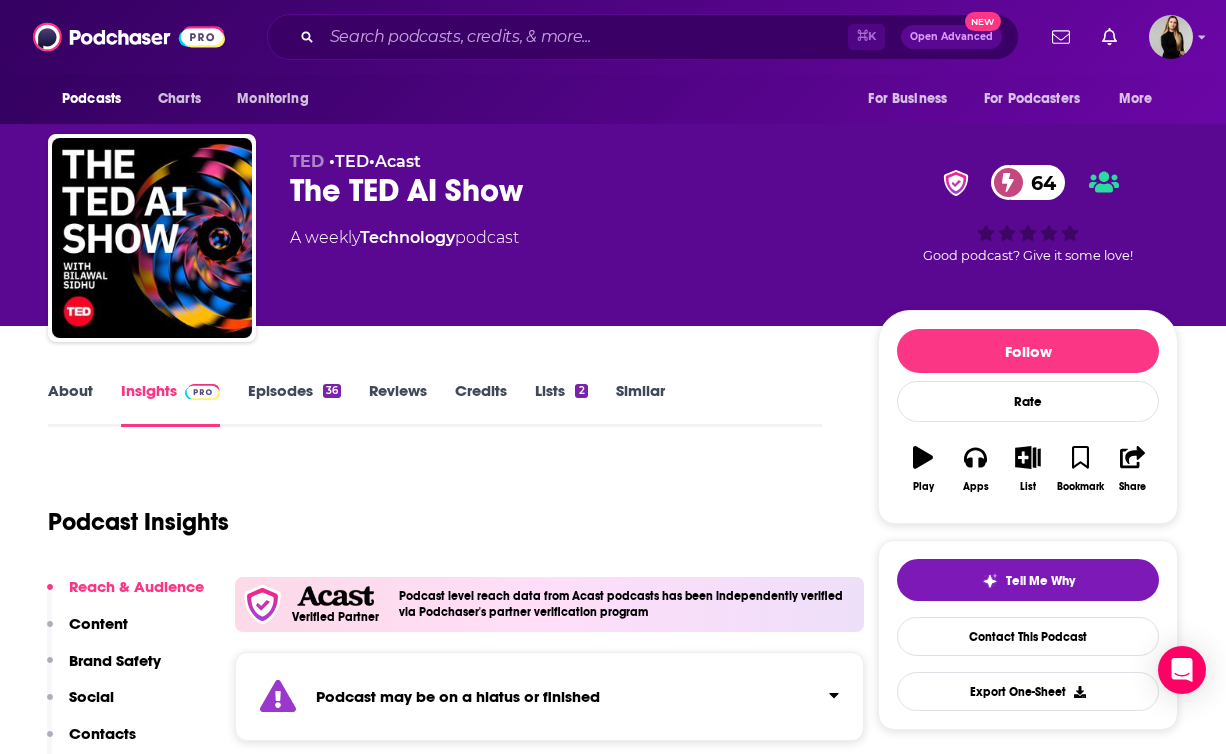 click on "About" at bounding box center (70, 404) 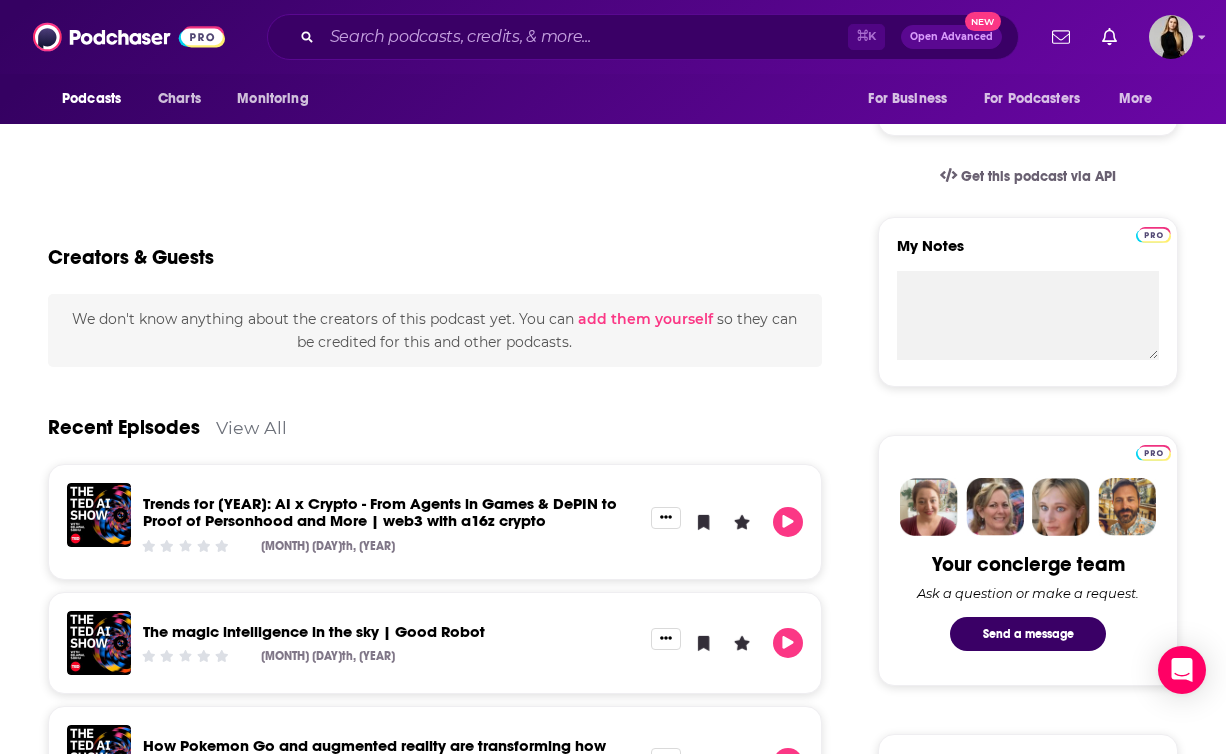 scroll, scrollTop: 692, scrollLeft: 0, axis: vertical 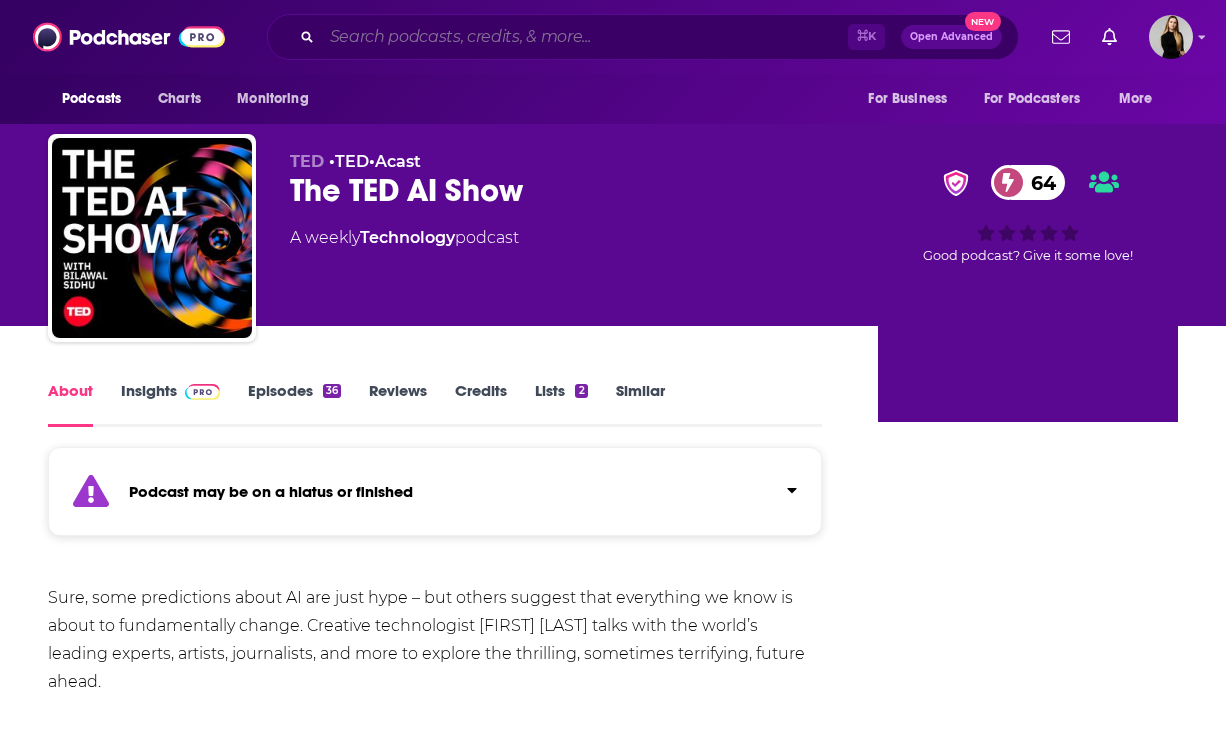 click at bounding box center [585, 37] 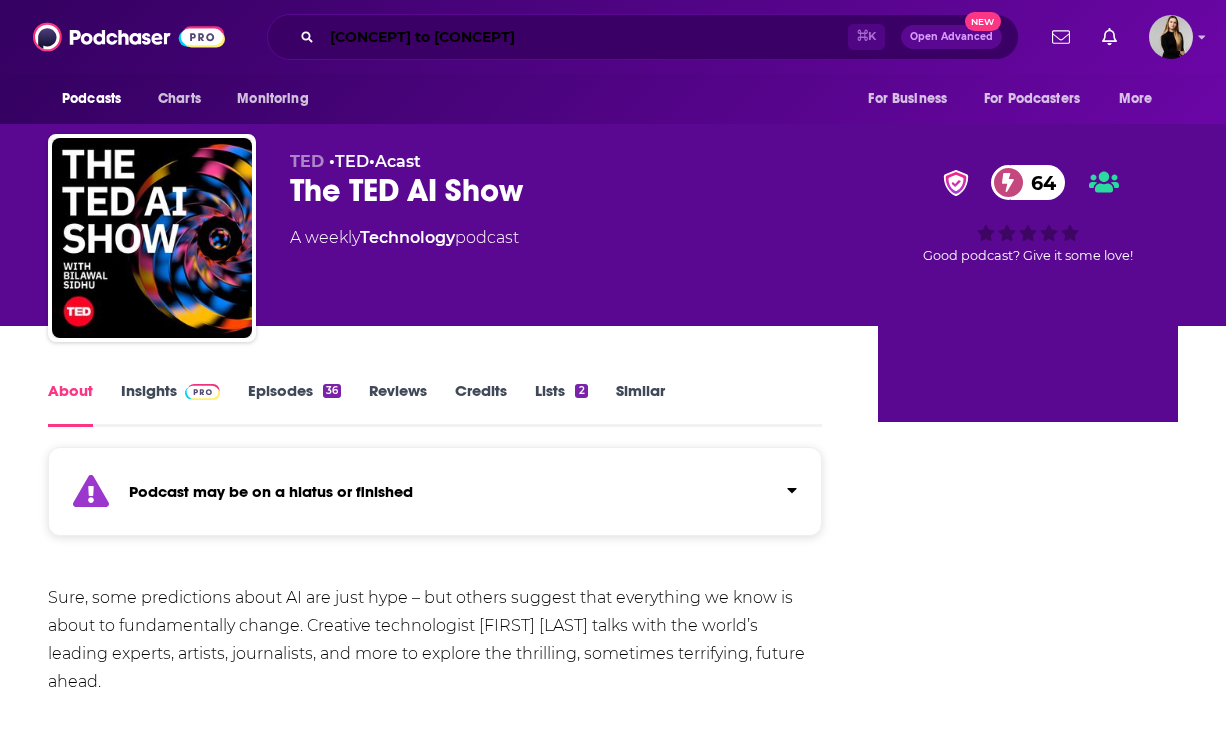 scroll, scrollTop: 0, scrollLeft: 0, axis: both 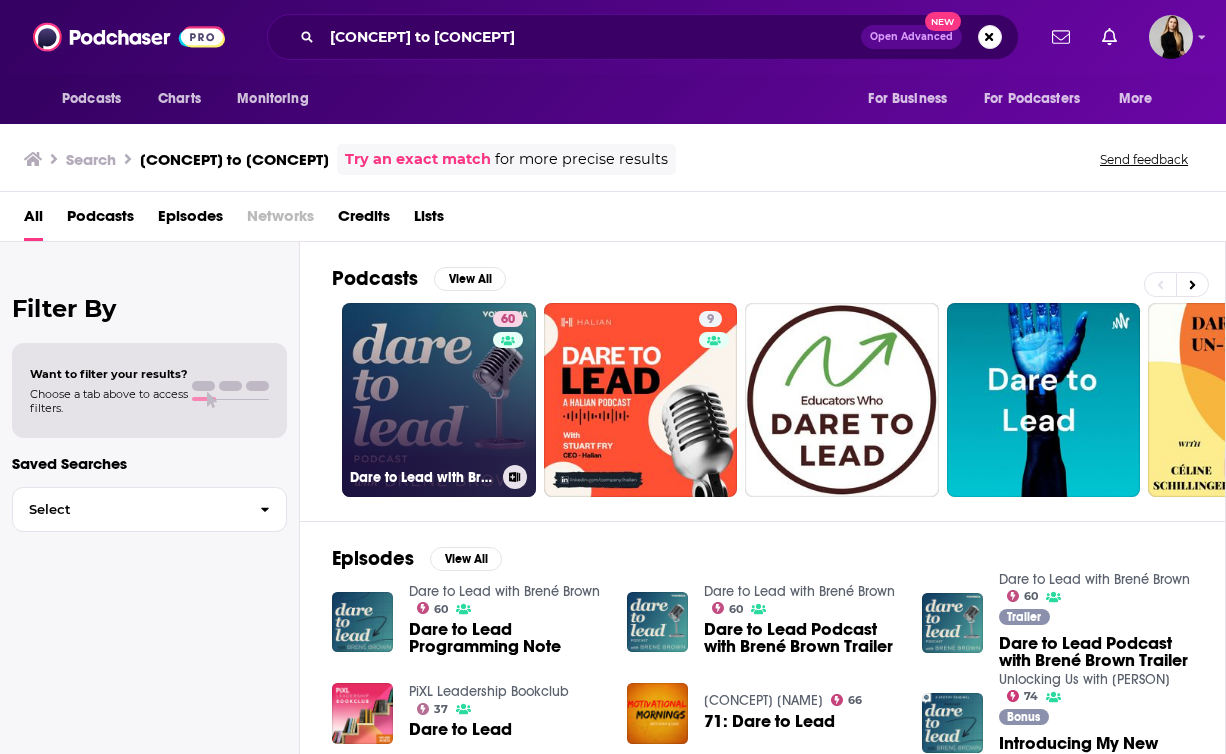 click on "[NUMBER] Dare to Lead with [PERSON]" at bounding box center (439, 400) 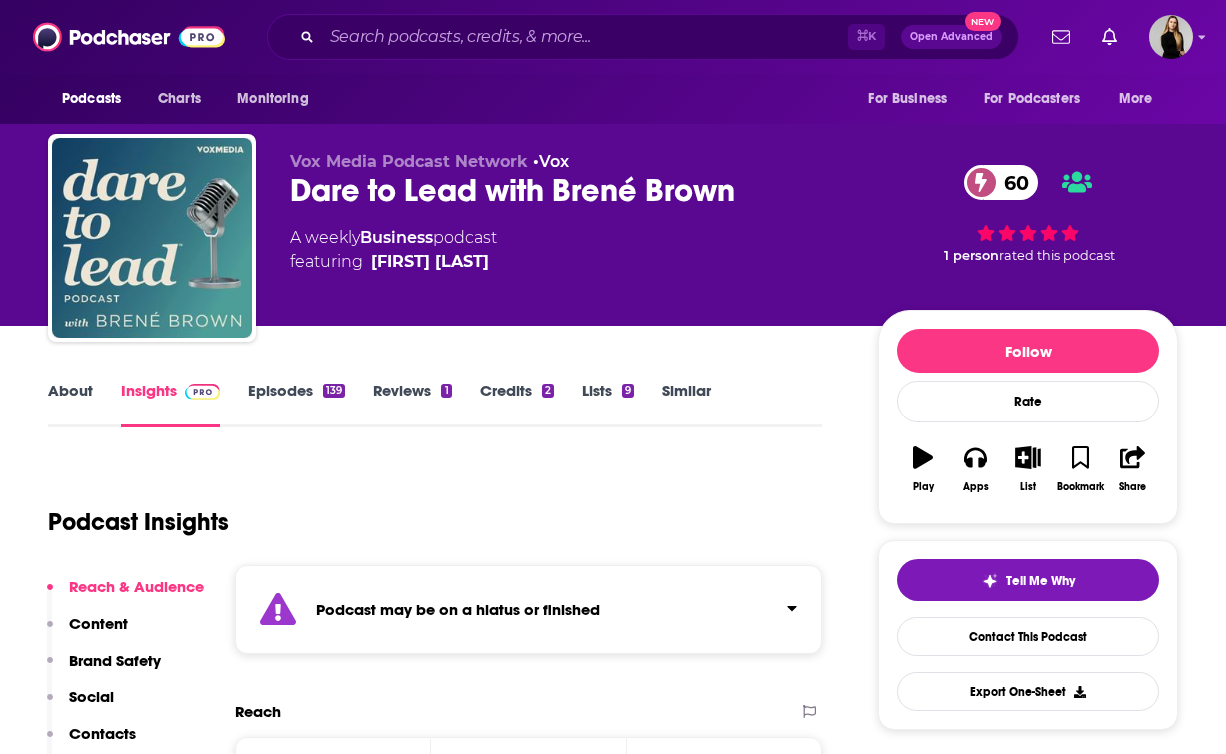 click on "About" at bounding box center [70, 404] 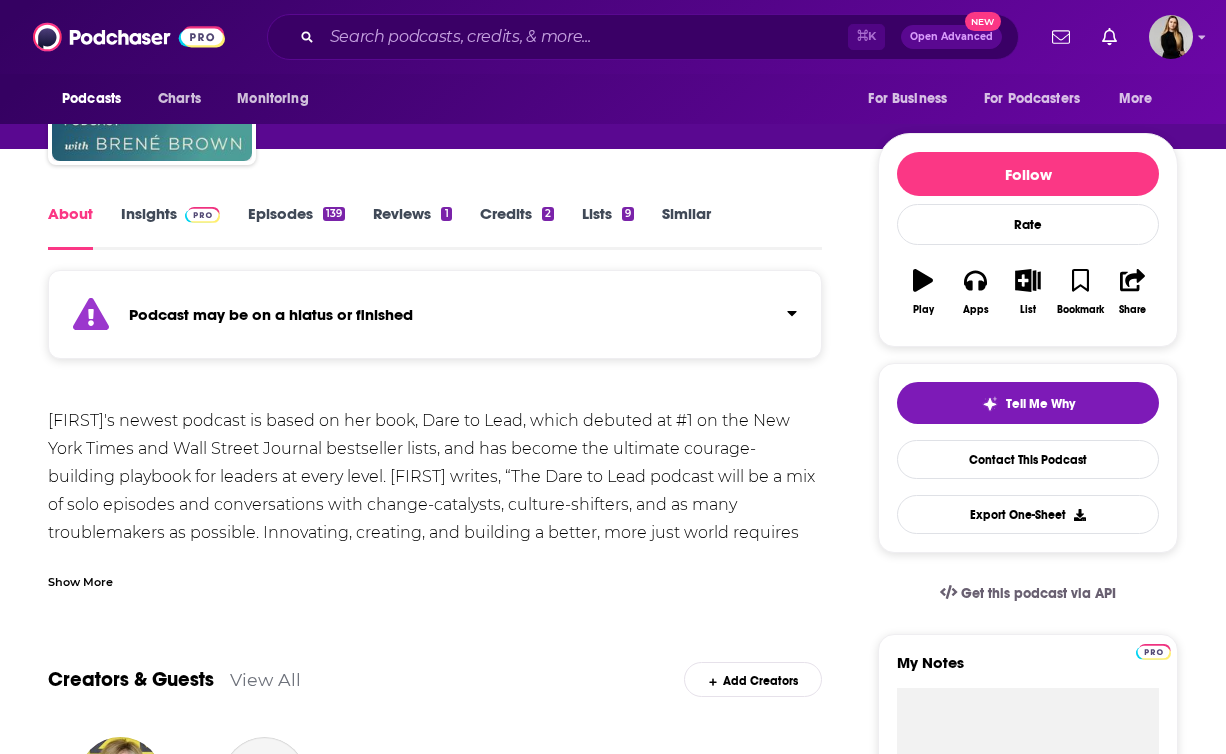 scroll, scrollTop: 212, scrollLeft: 0, axis: vertical 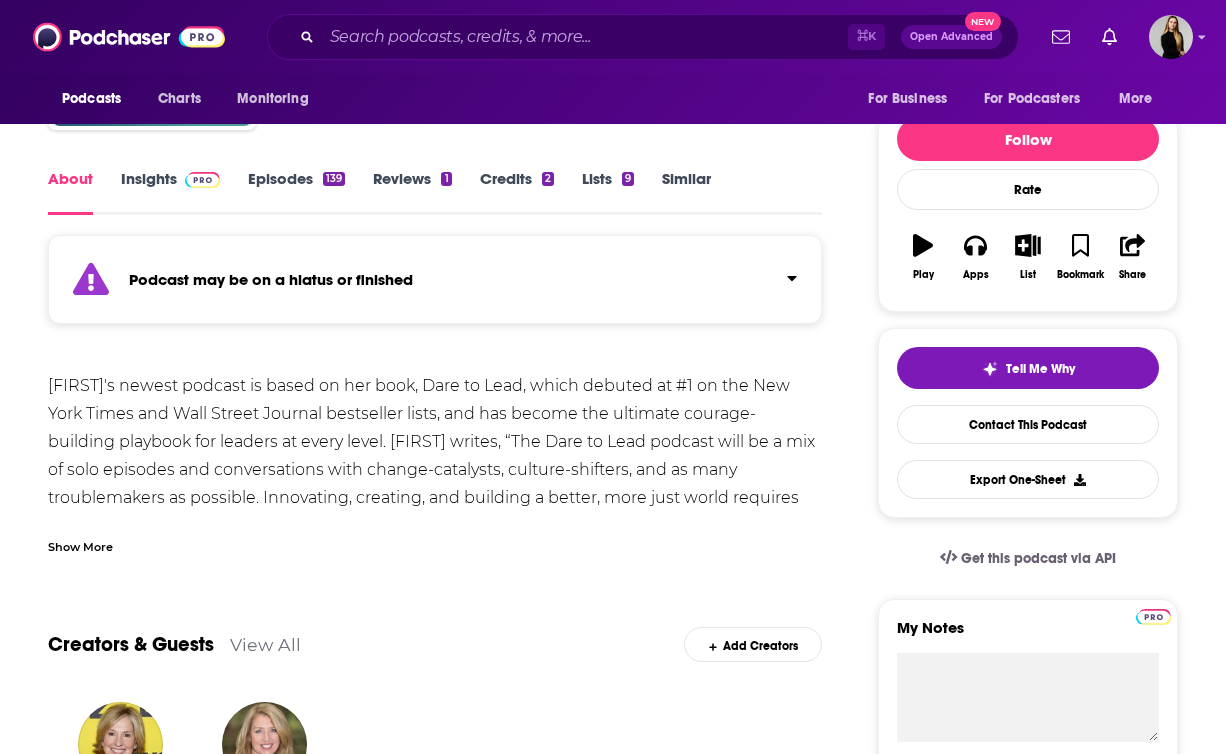 click on "Episodes 139" at bounding box center (296, 192) 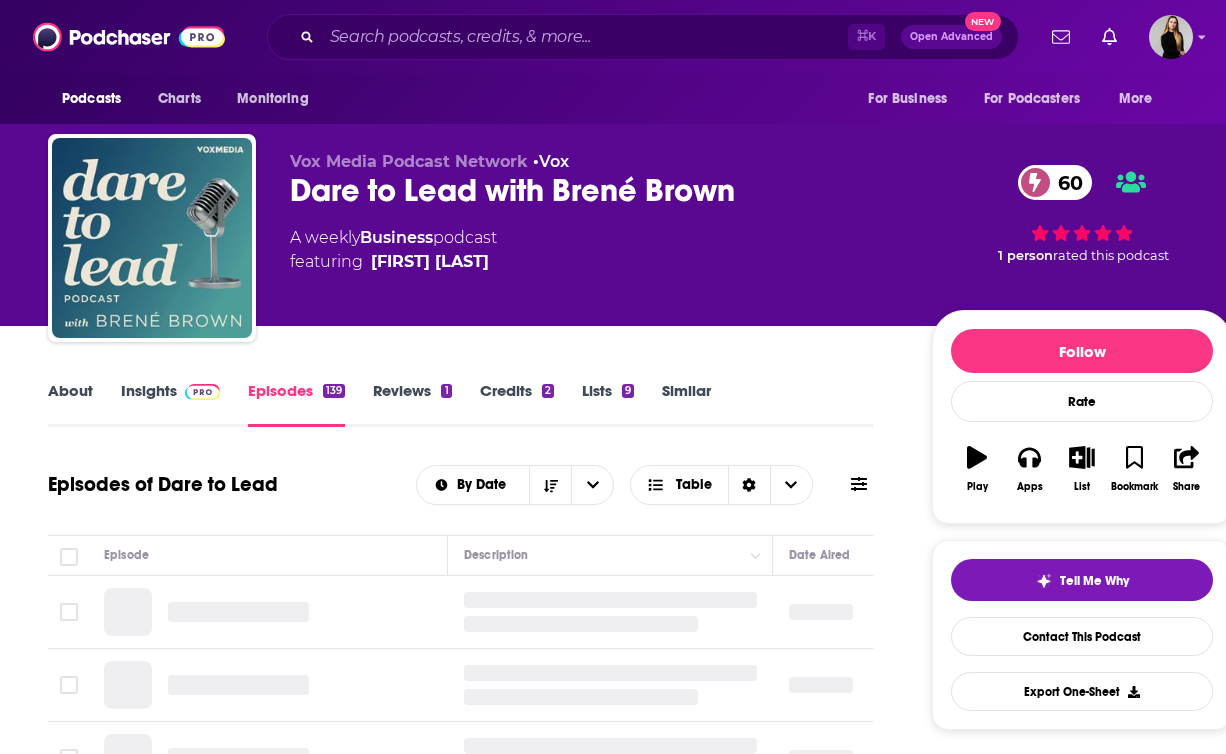scroll, scrollTop: 187, scrollLeft: 0, axis: vertical 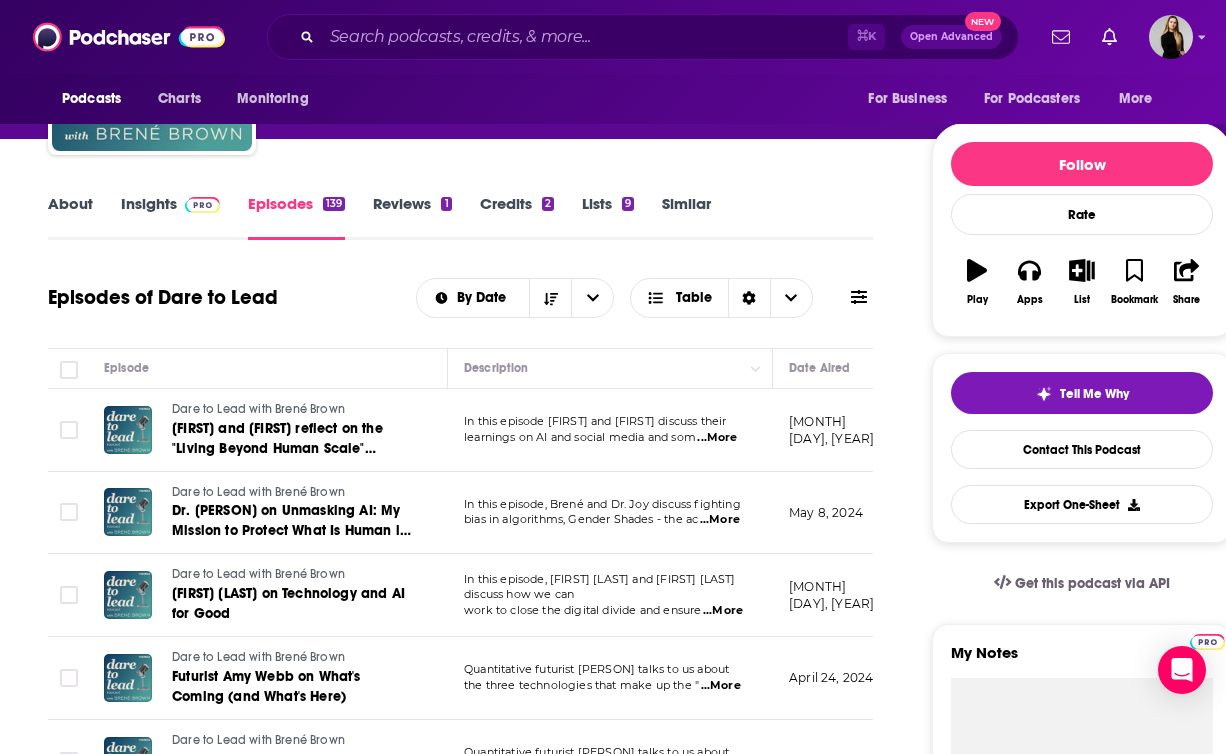 click on "Insights" at bounding box center (170, 217) 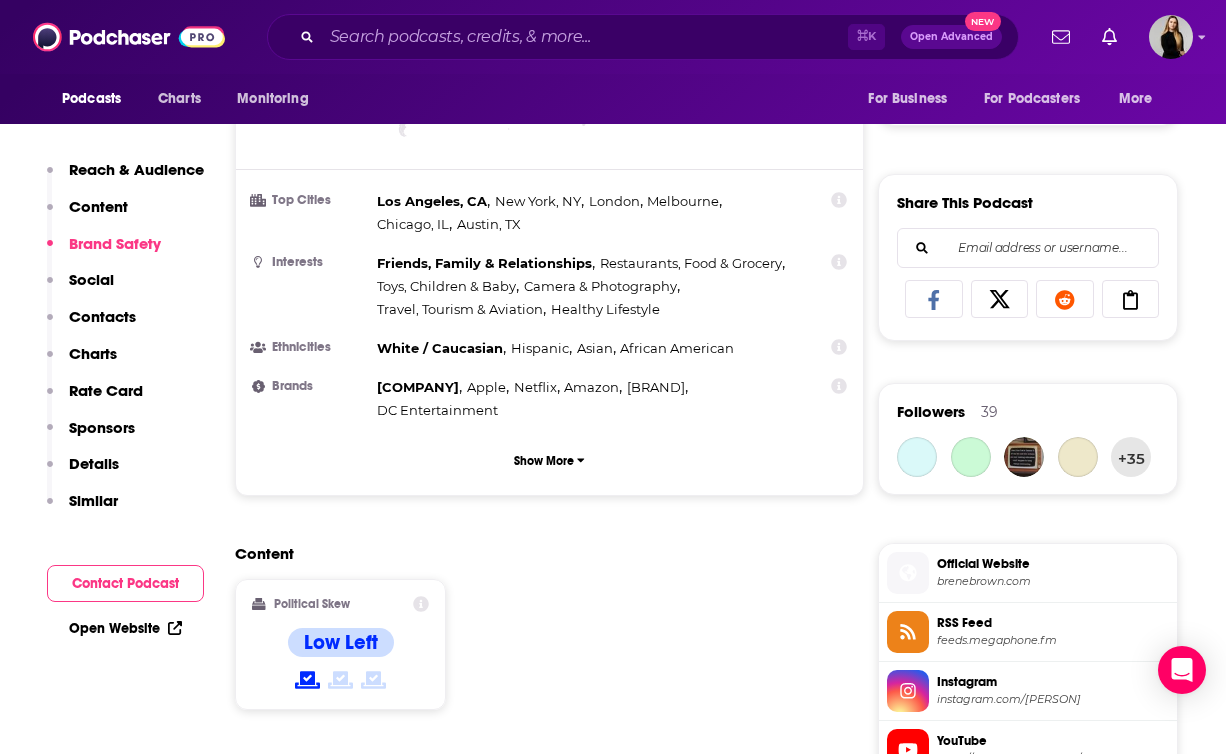 scroll, scrollTop: 1603, scrollLeft: 0, axis: vertical 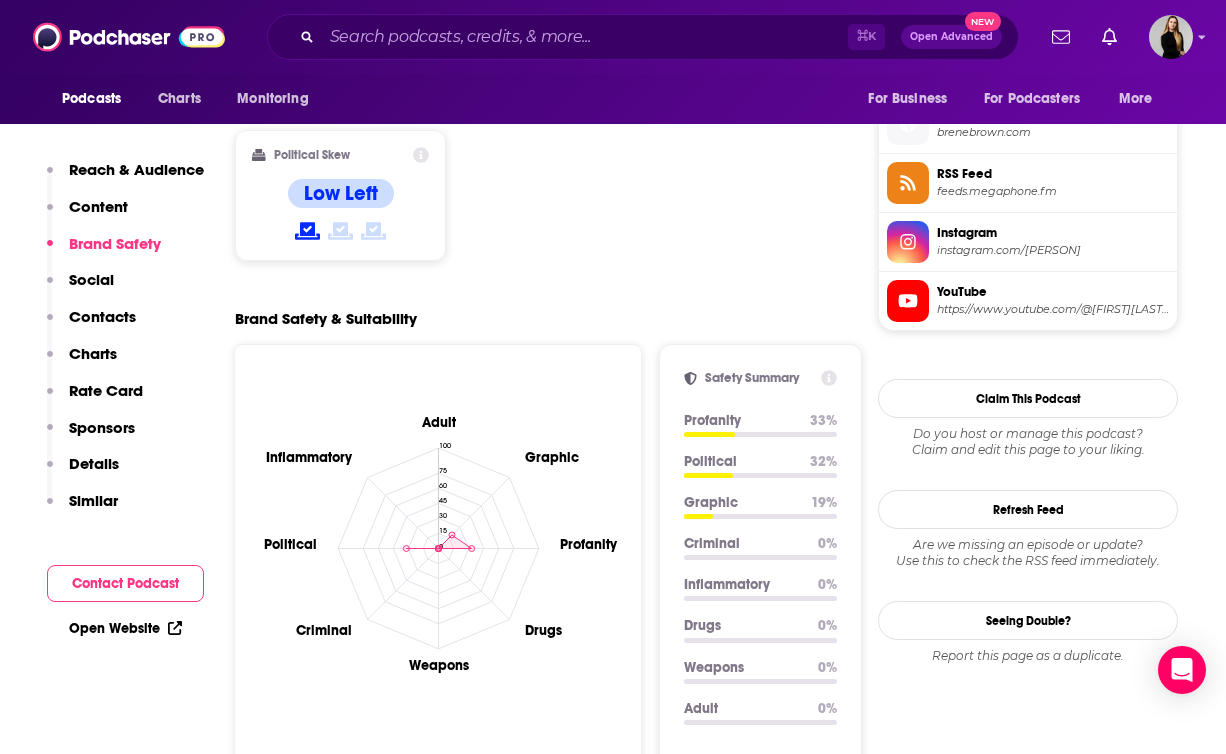 click on "Contacts" at bounding box center (102, 316) 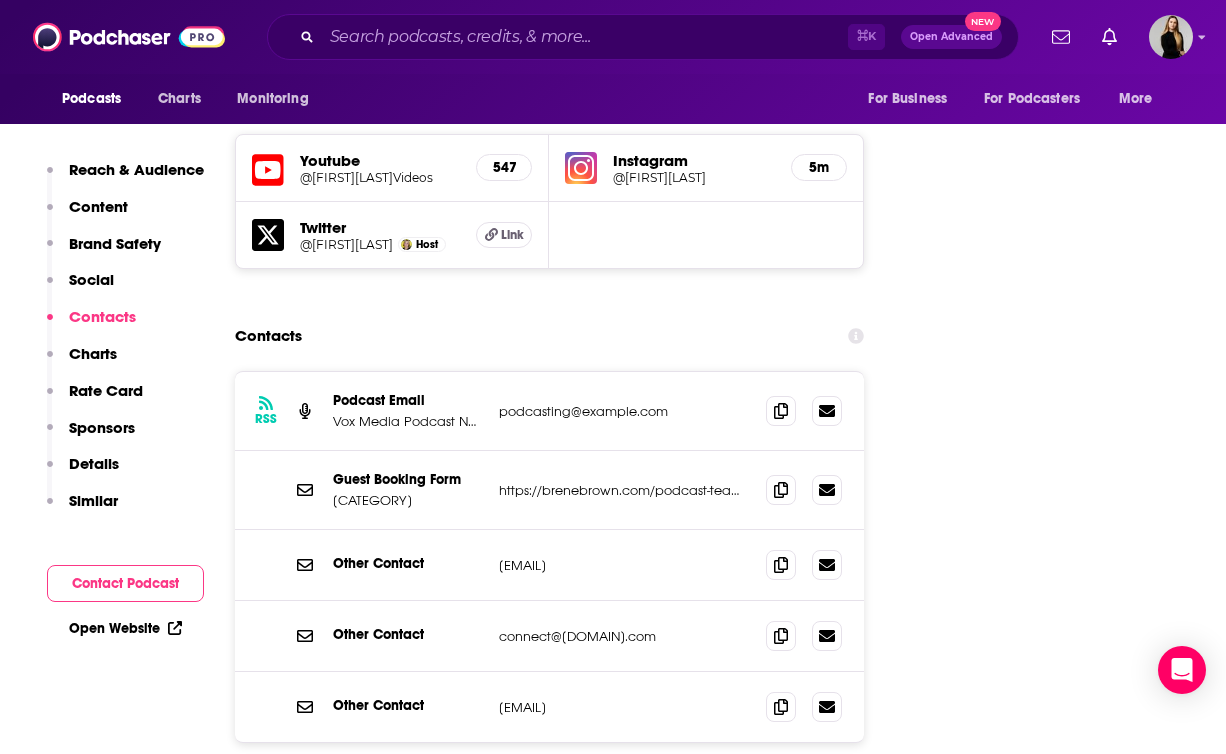 scroll, scrollTop: 2384, scrollLeft: 0, axis: vertical 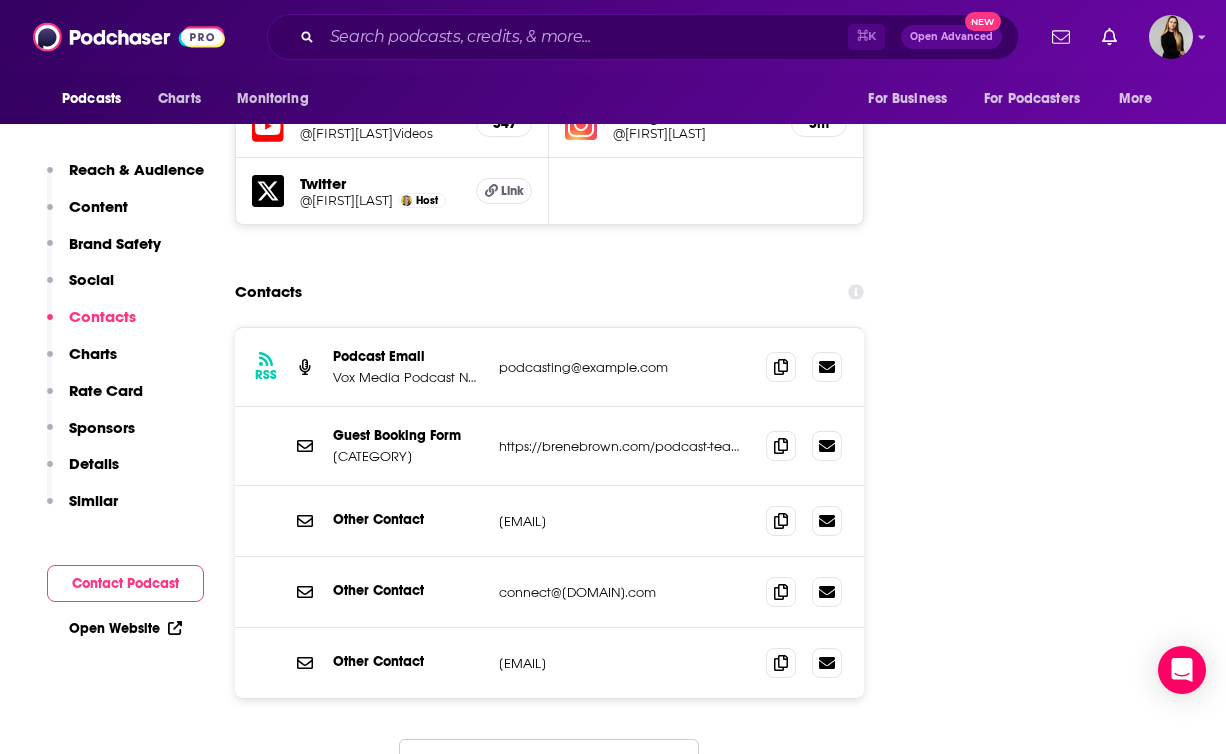 drag, startPoint x: 430, startPoint y: 467, endPoint x: 329, endPoint y: 468, distance: 101.00495 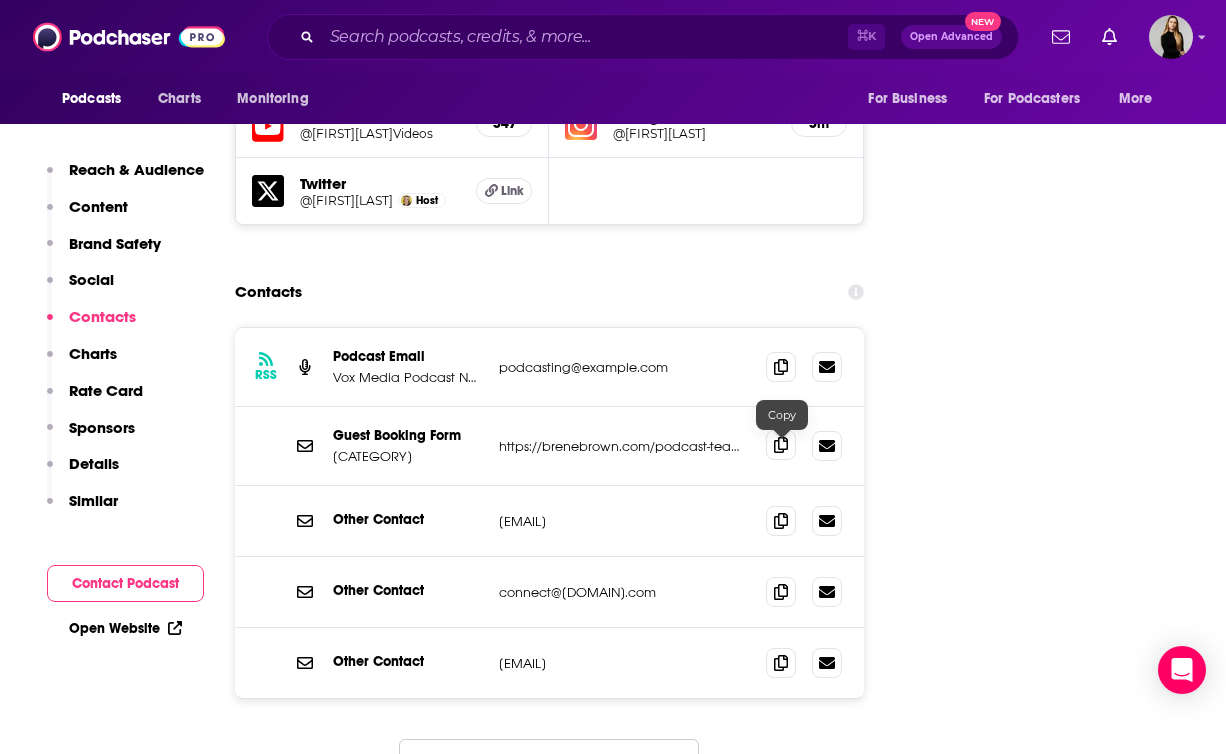 click 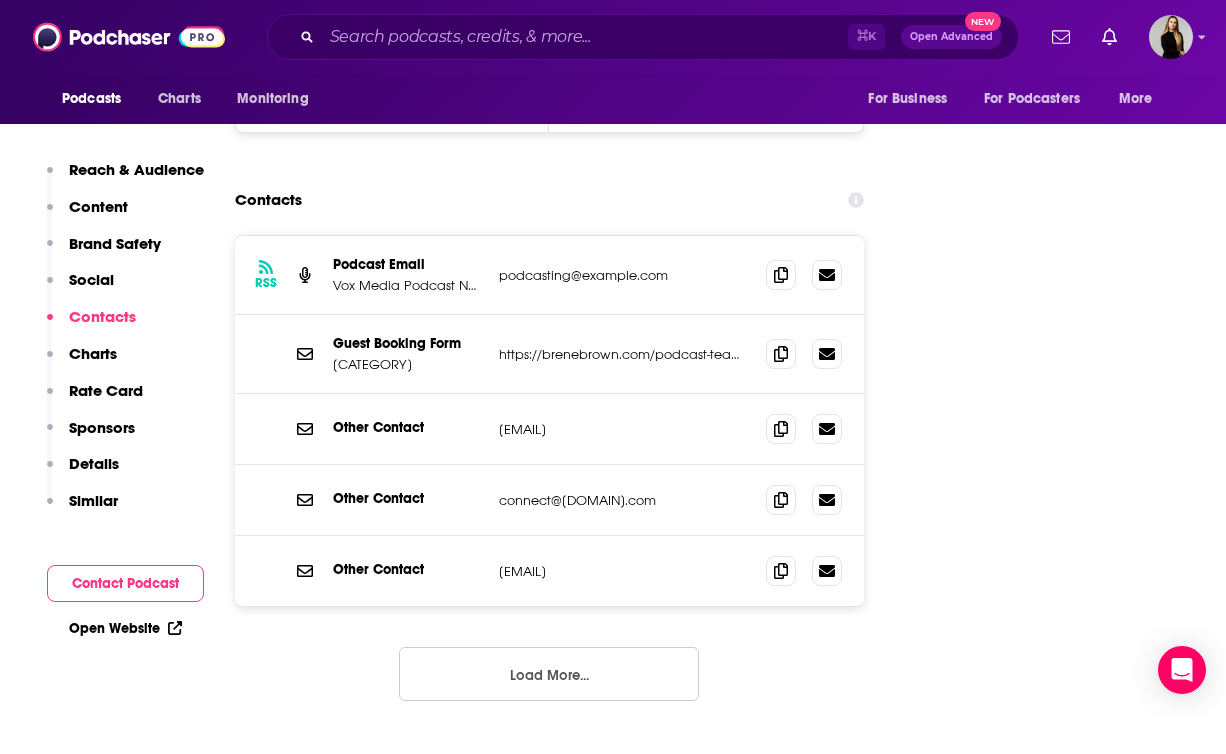 scroll, scrollTop: 2461, scrollLeft: 0, axis: vertical 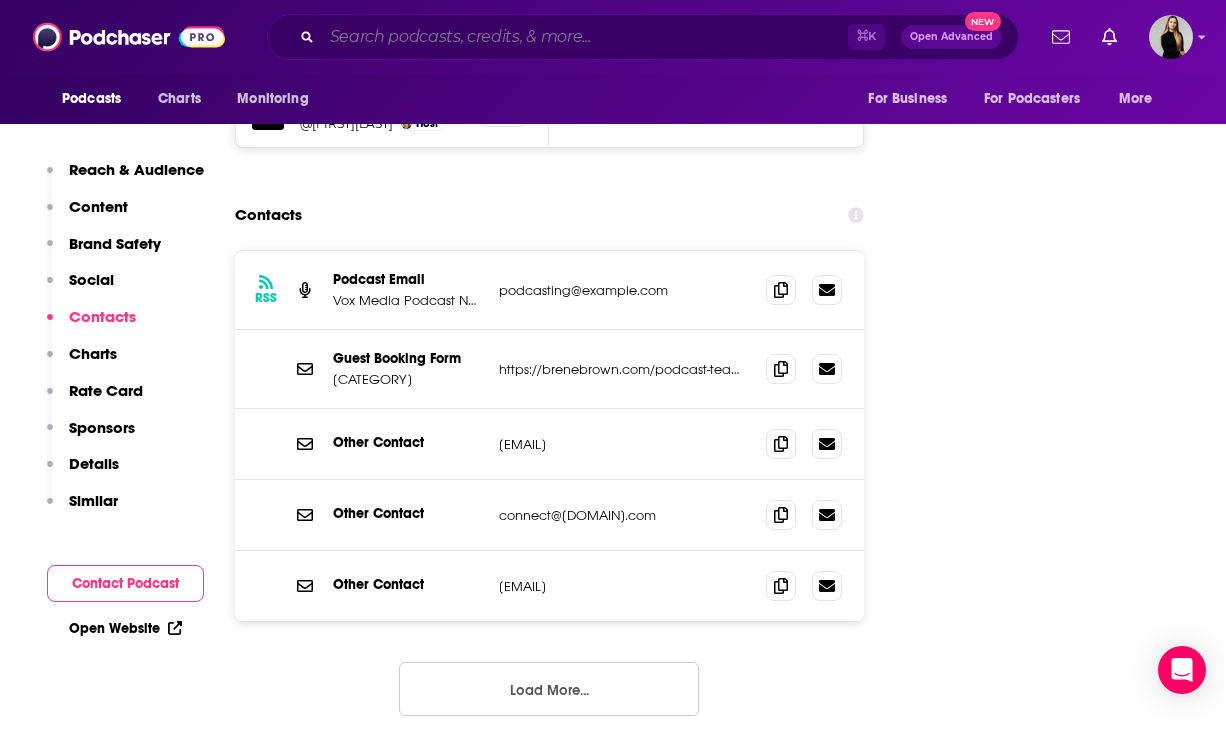 click at bounding box center (585, 37) 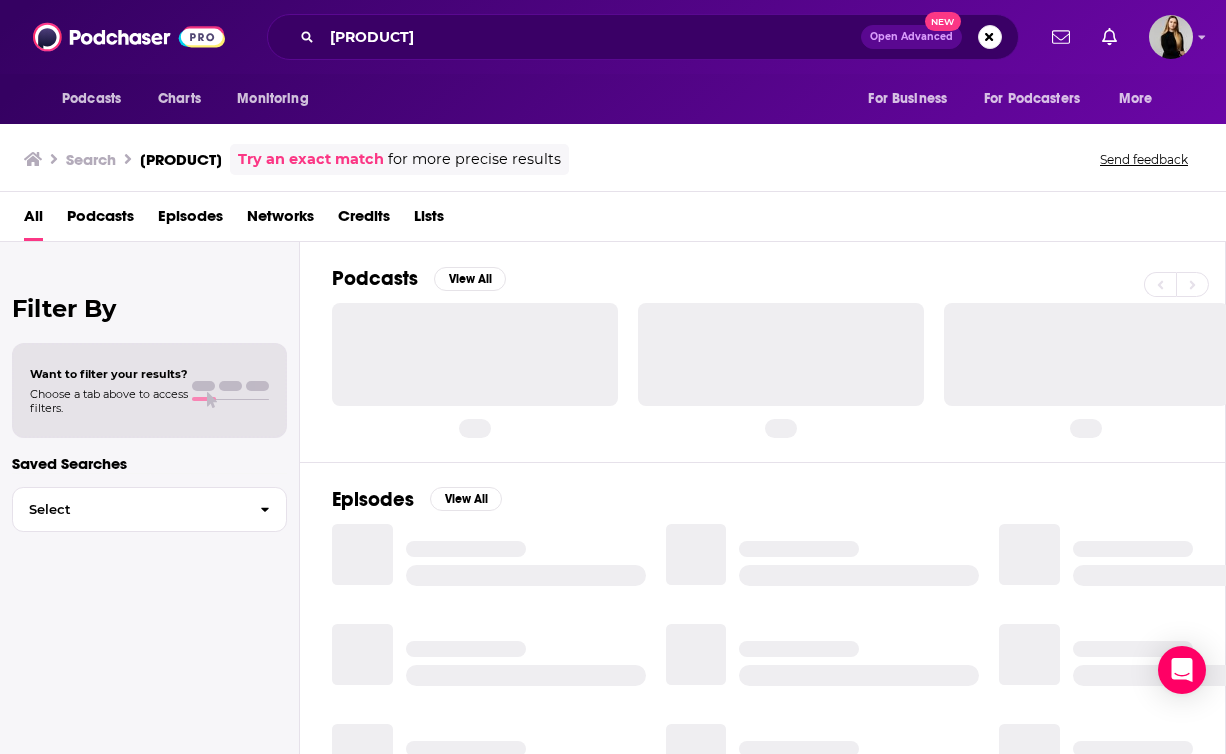 scroll, scrollTop: 0, scrollLeft: 0, axis: both 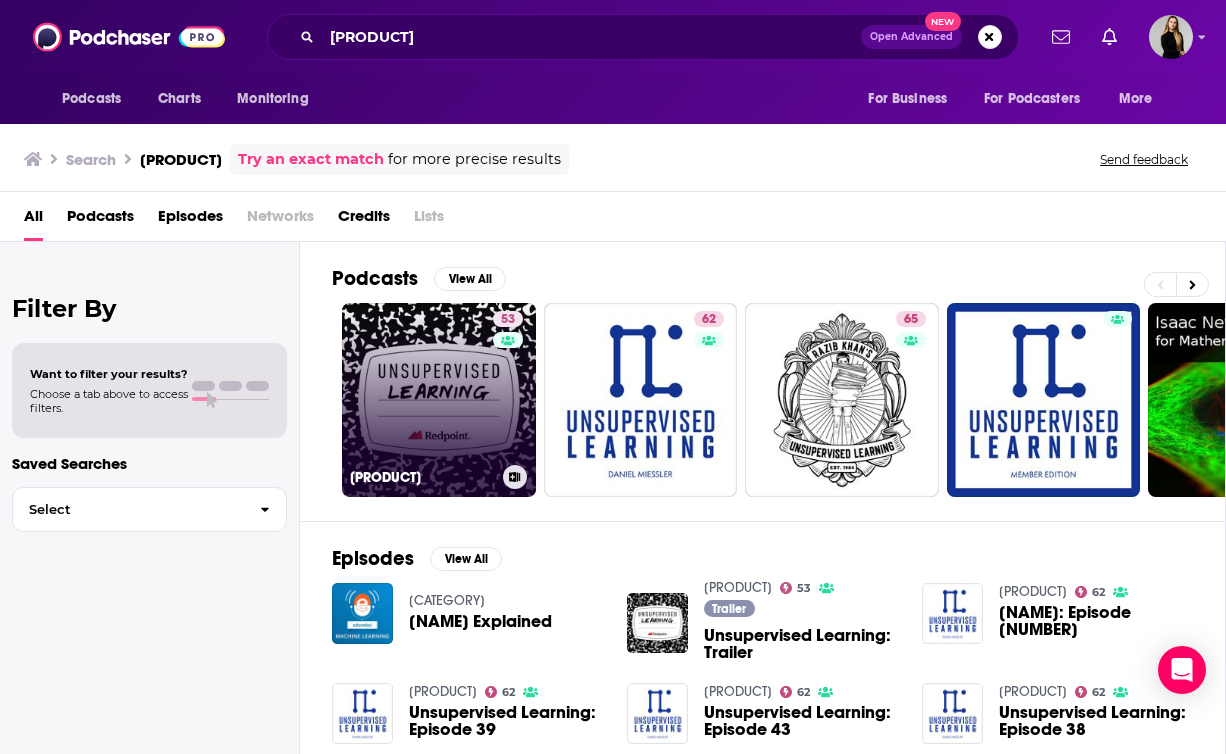 click on "[NUMBER] [PRODUCT]" at bounding box center [439, 400] 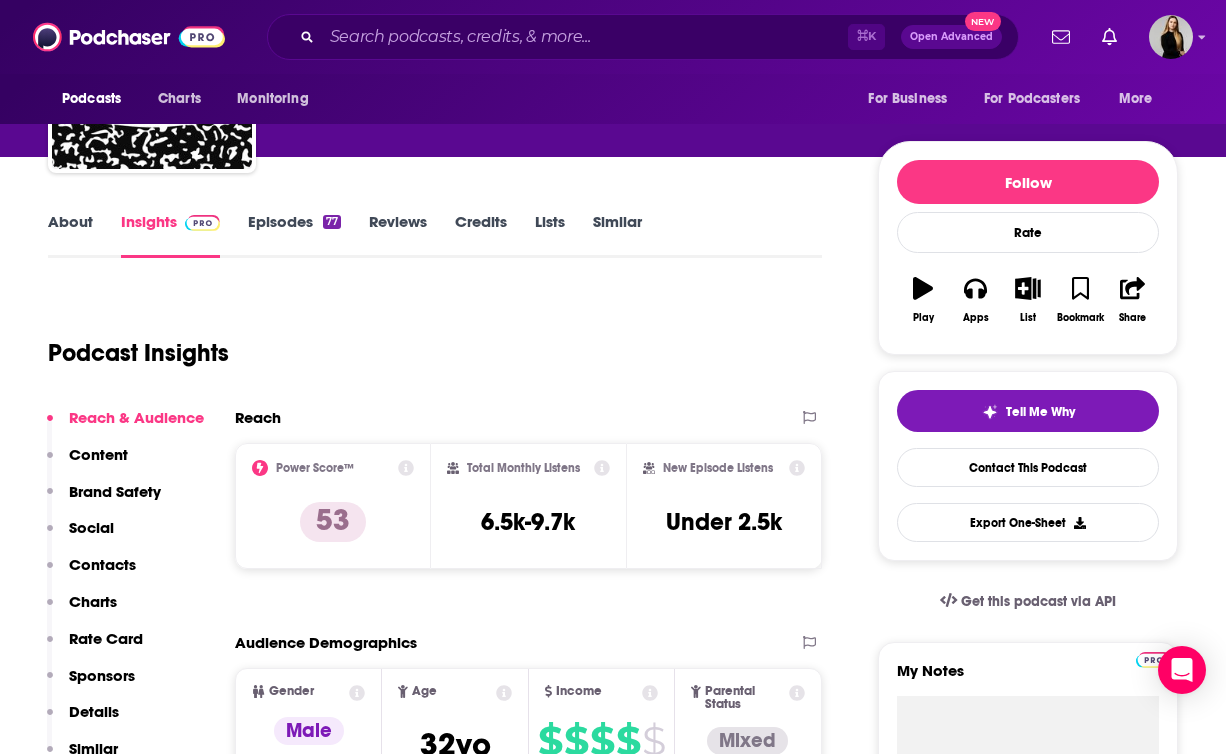 scroll, scrollTop: 172, scrollLeft: 0, axis: vertical 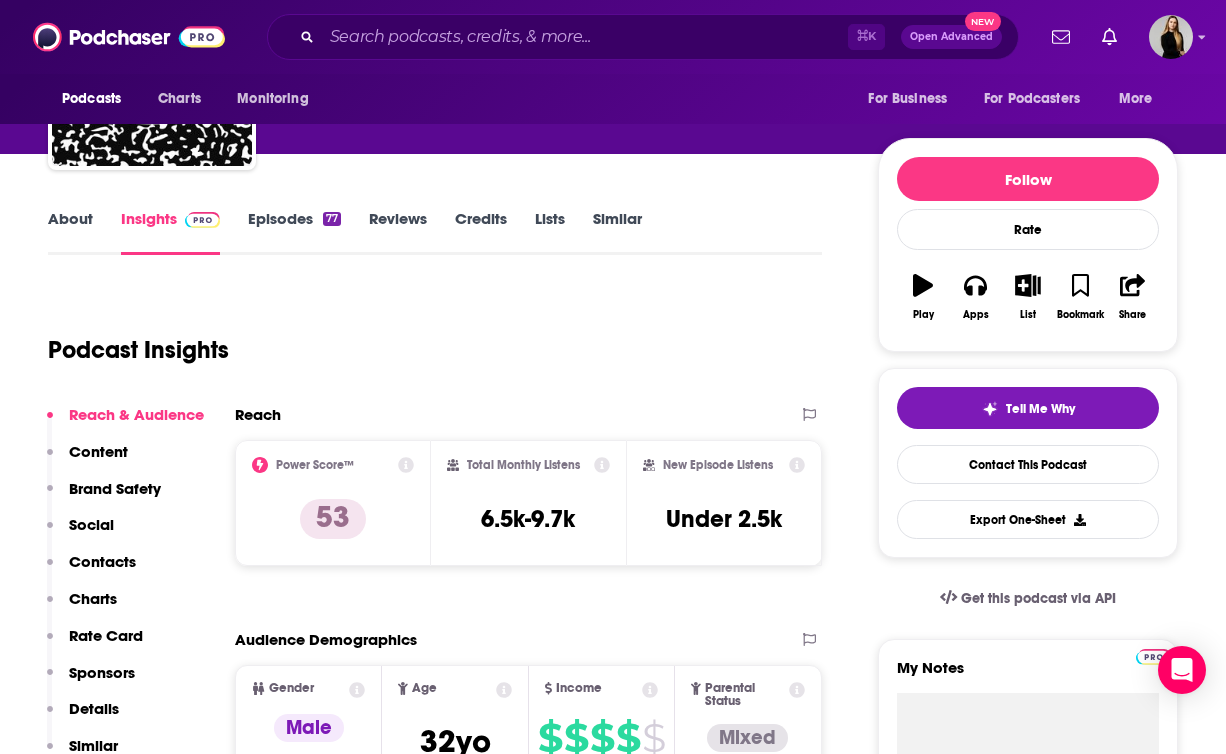 click on "Contacts" at bounding box center [102, 561] 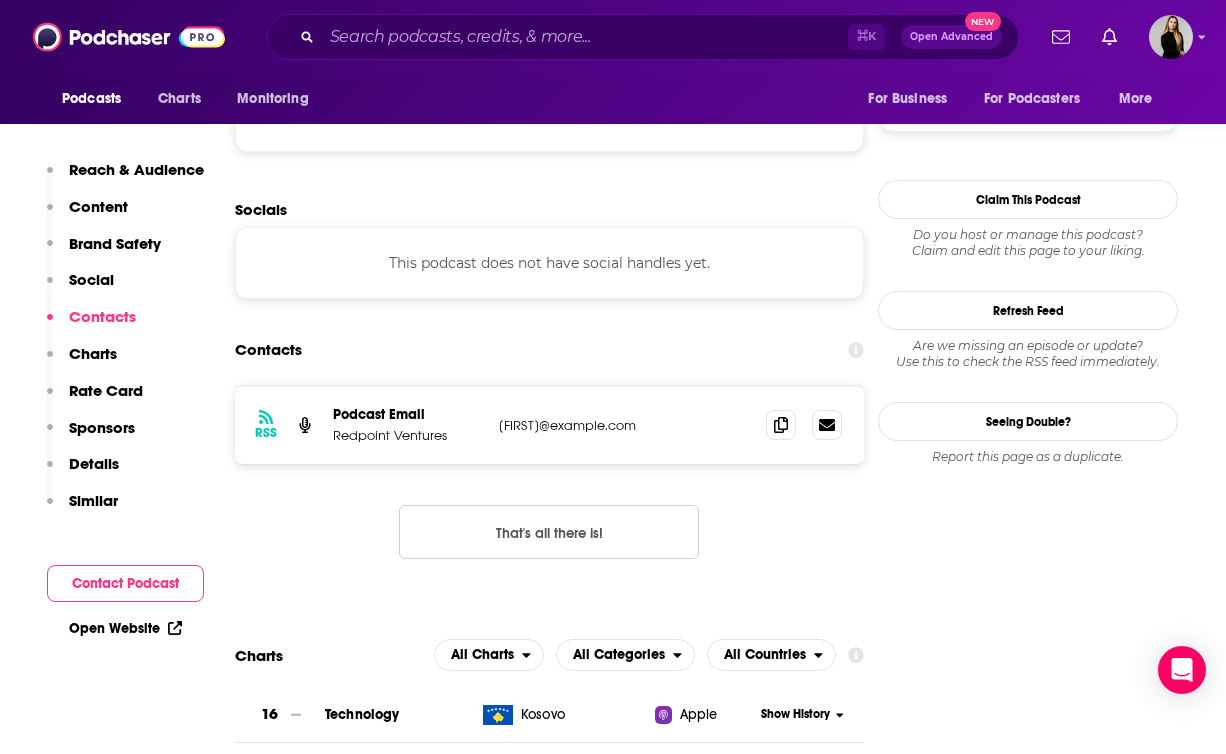 scroll, scrollTop: 1785, scrollLeft: 0, axis: vertical 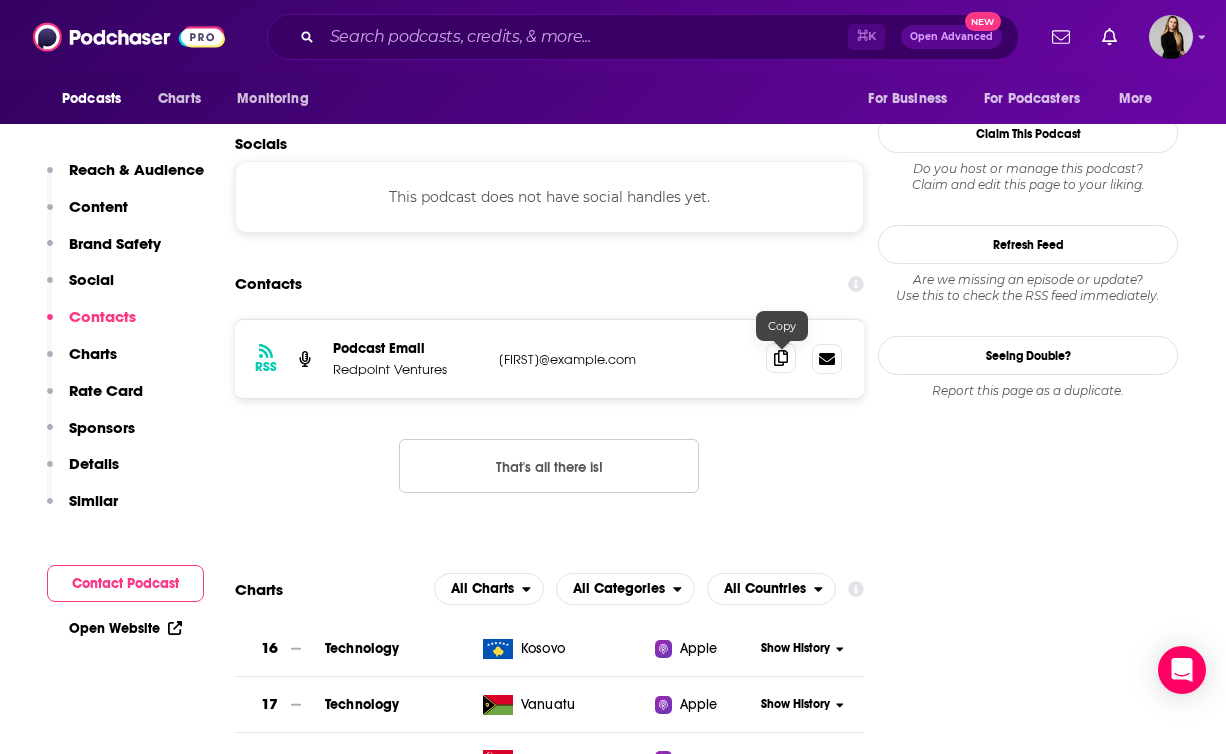 click at bounding box center (781, 358) 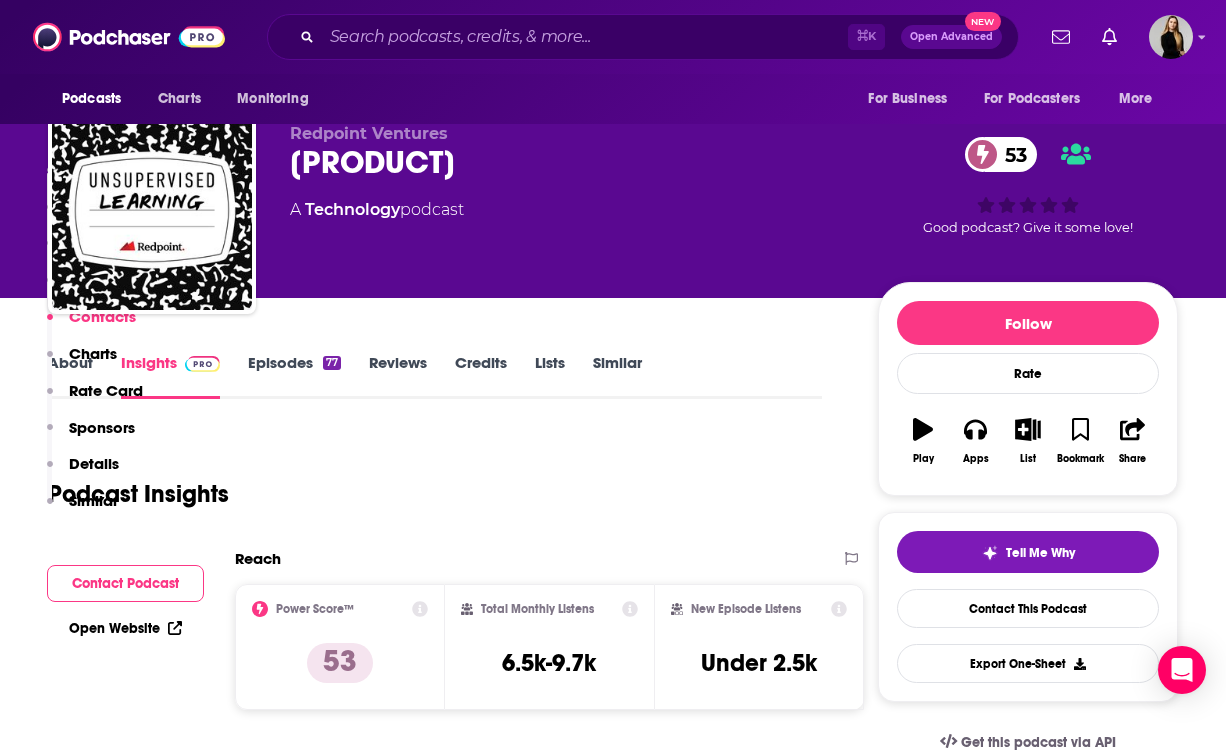 scroll, scrollTop: 0, scrollLeft: 0, axis: both 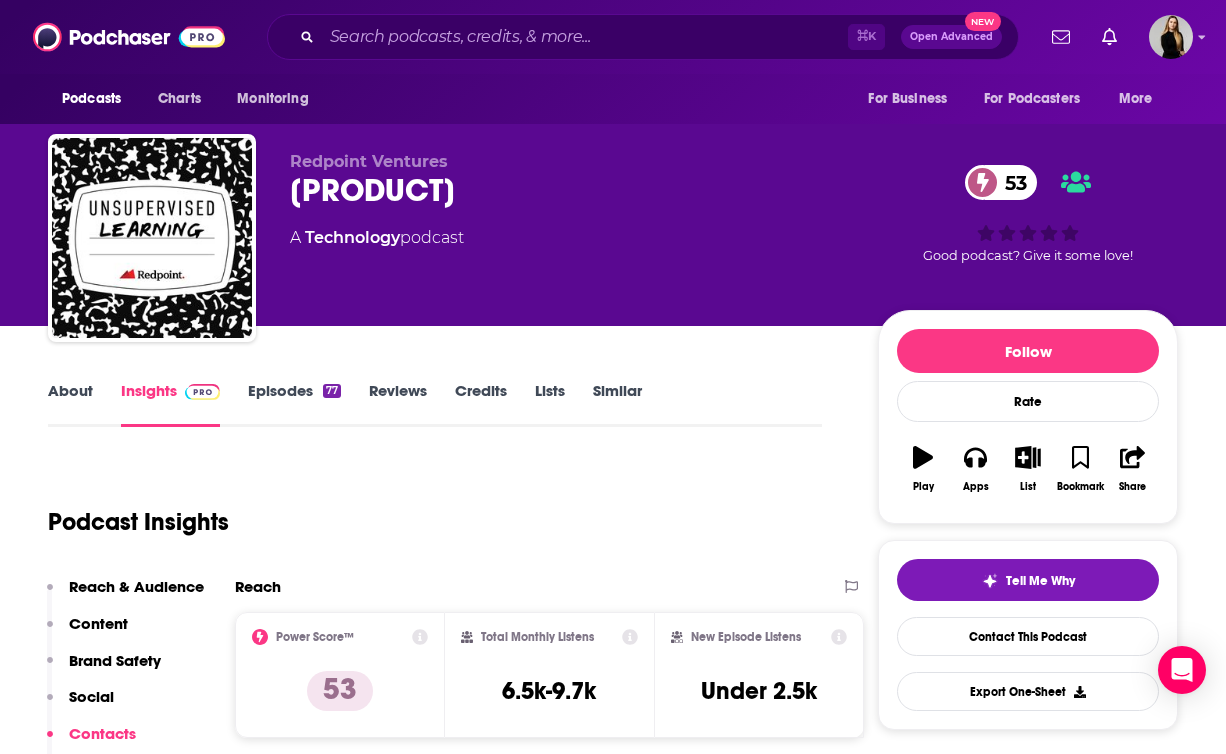 click on "About" at bounding box center [70, 404] 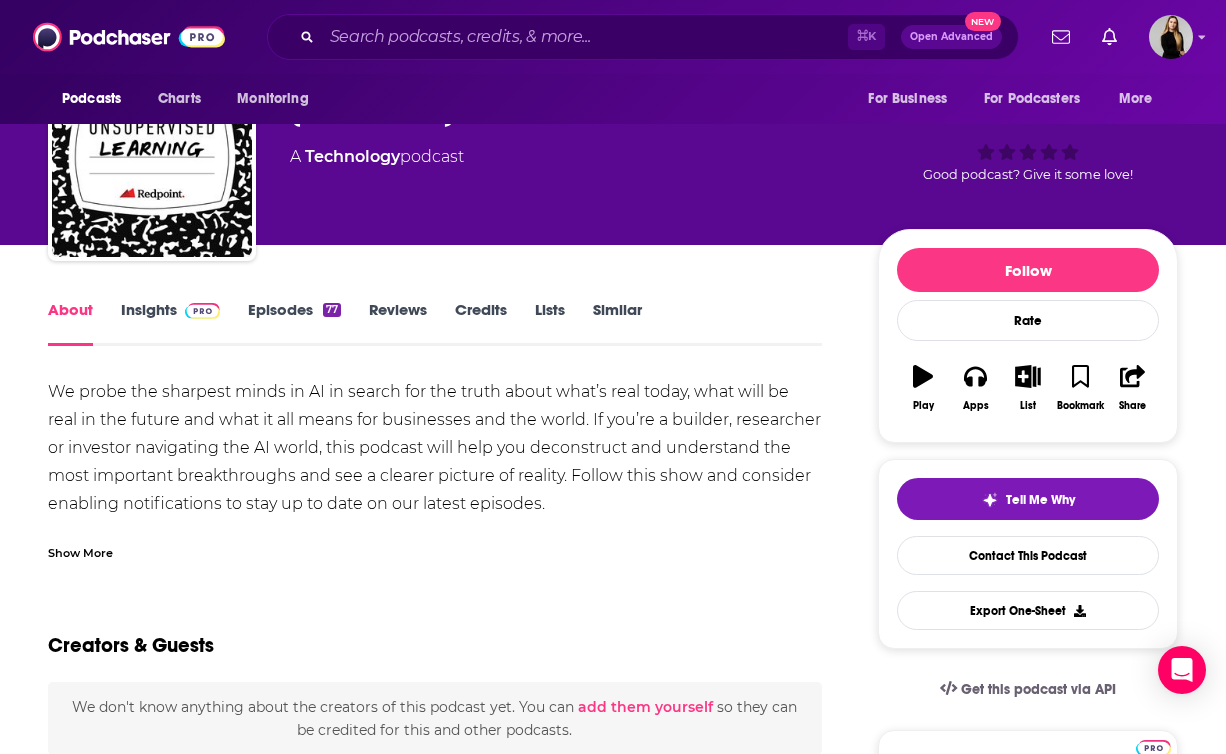 scroll, scrollTop: 91, scrollLeft: 0, axis: vertical 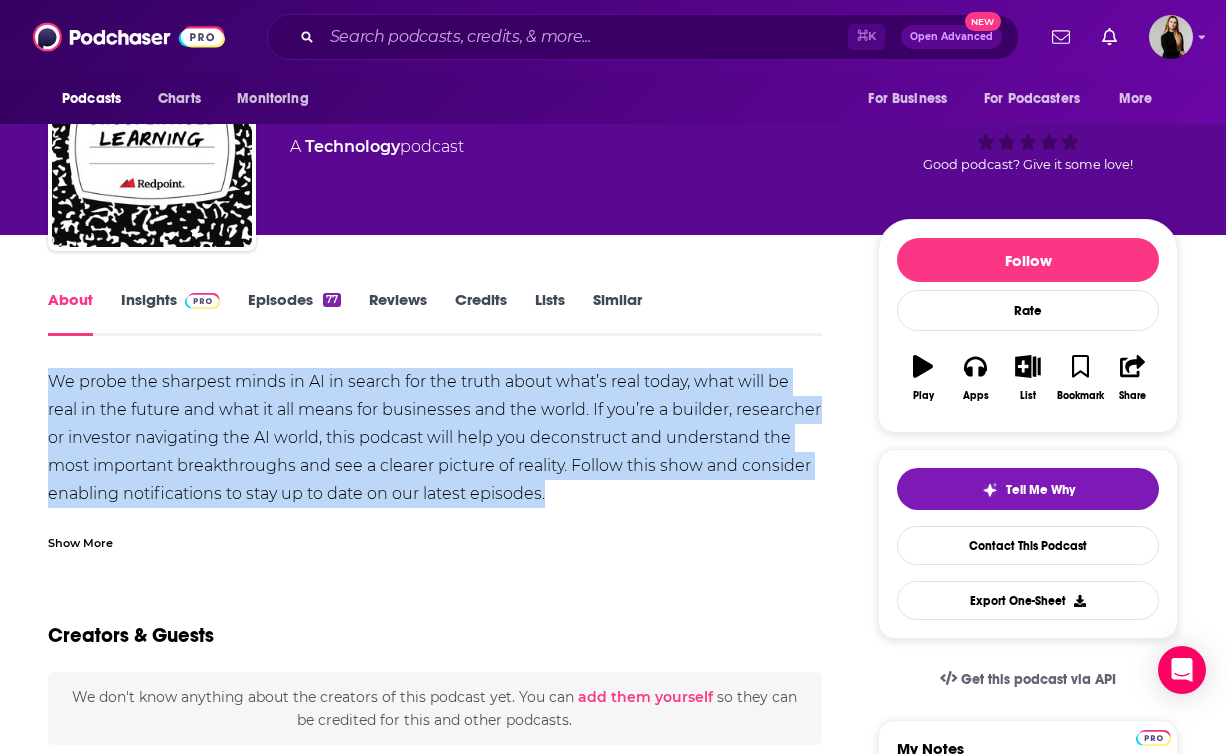 drag, startPoint x: 31, startPoint y: 381, endPoint x: 556, endPoint y: 498, distance: 537.87915 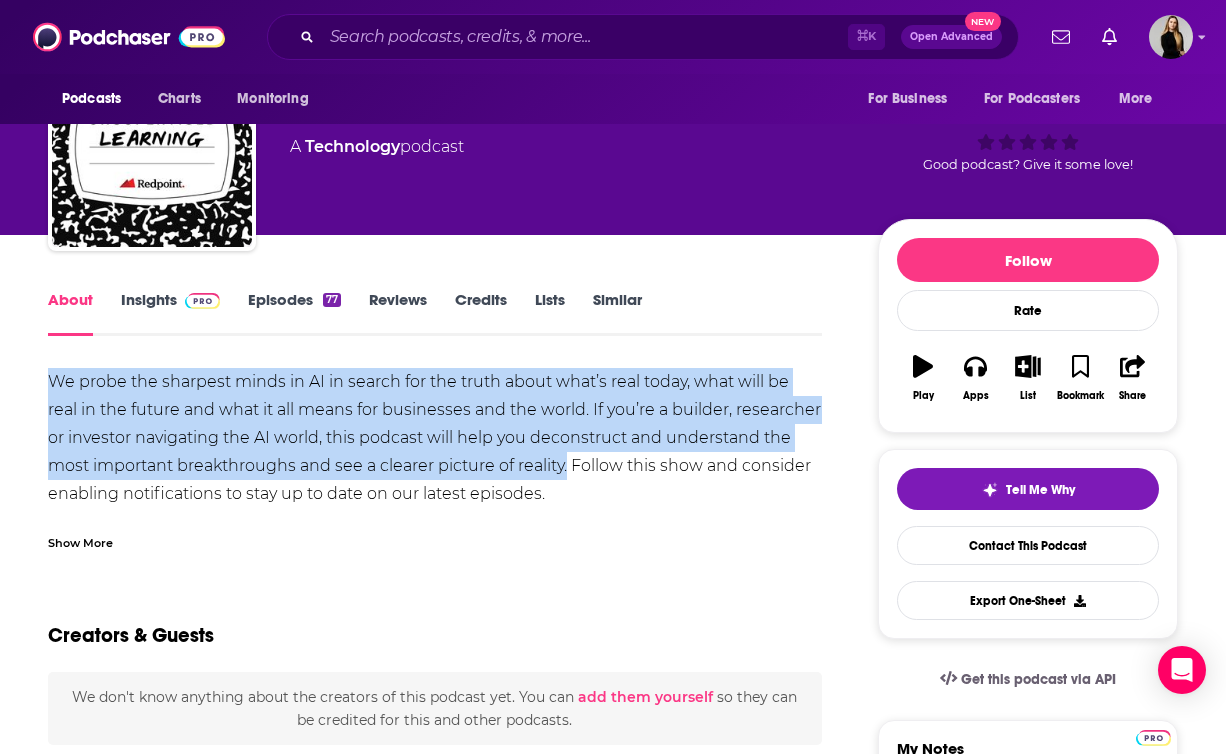 drag, startPoint x: 110, startPoint y: 383, endPoint x: 522, endPoint y: 455, distance: 418.24396 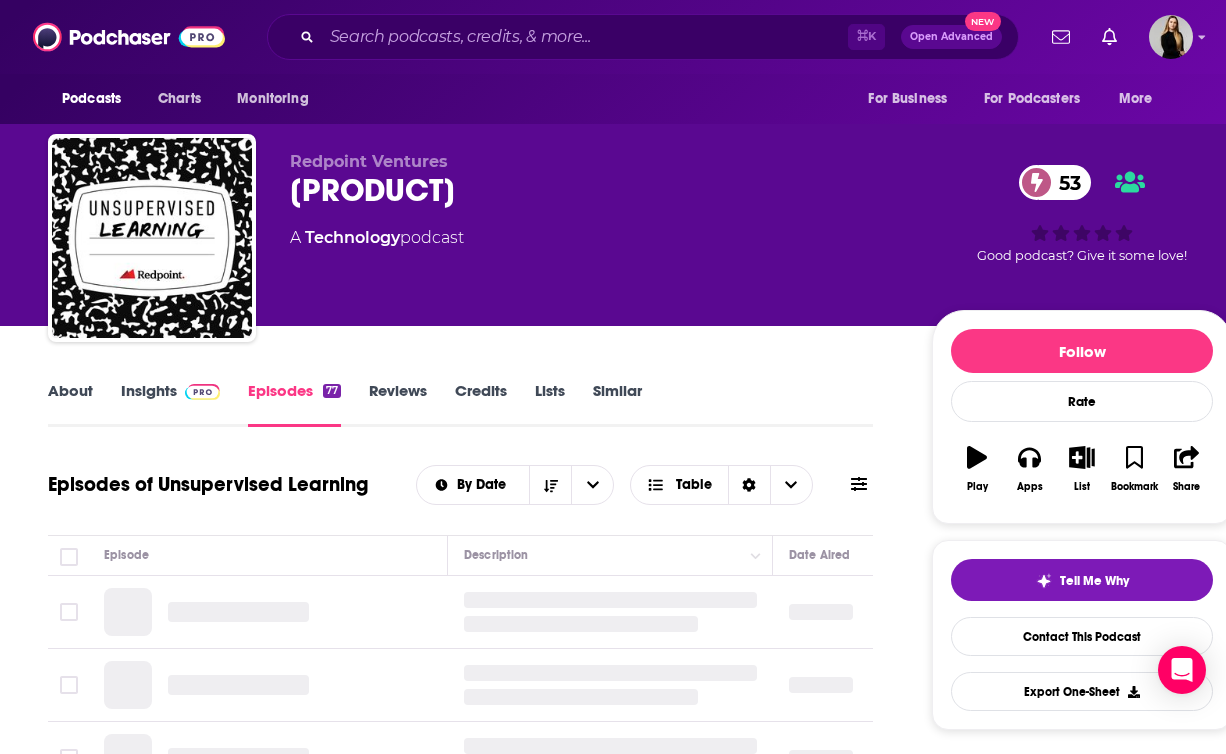 click on "Insights" at bounding box center (170, 404) 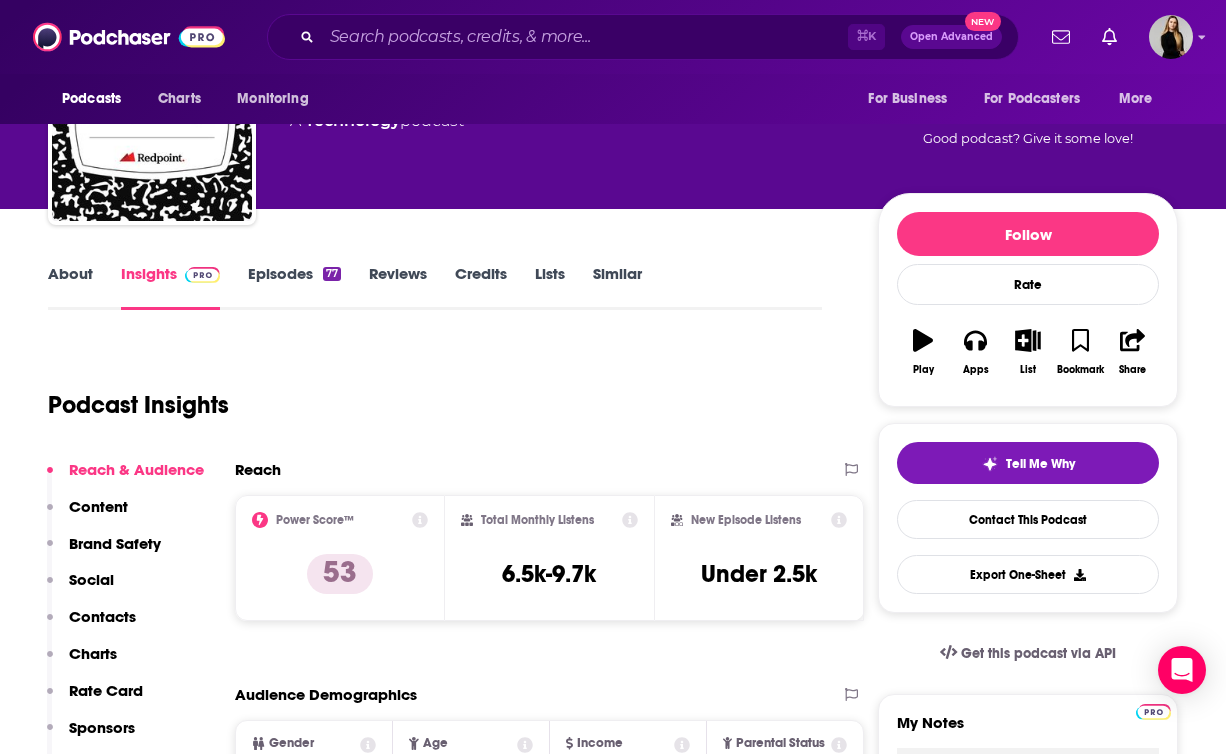 click on "Contacts" at bounding box center (102, 616) 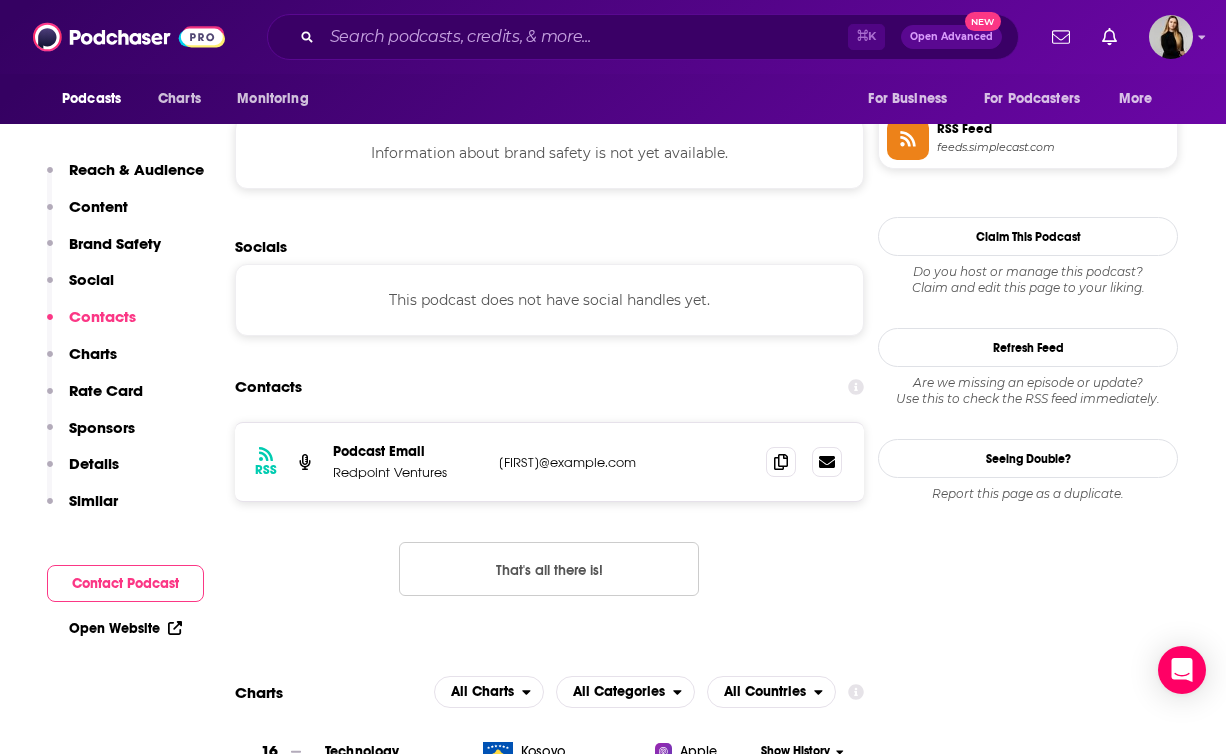 scroll, scrollTop: 1775, scrollLeft: 0, axis: vertical 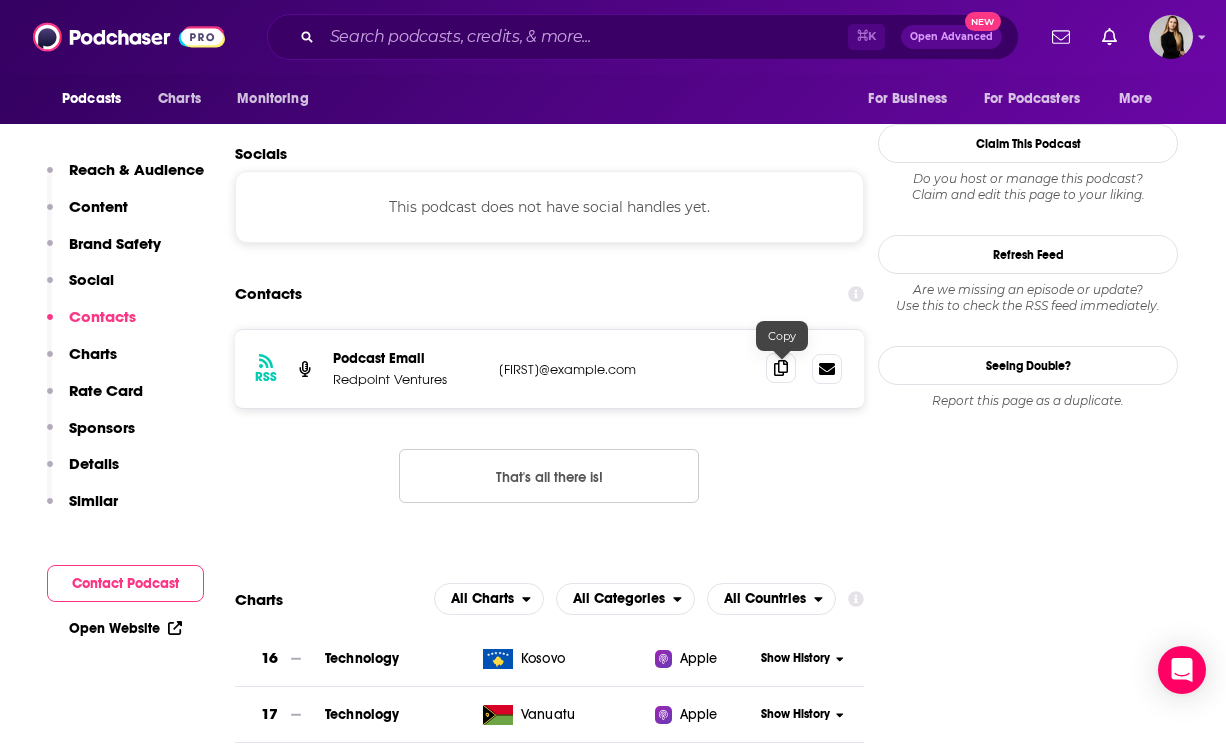 click 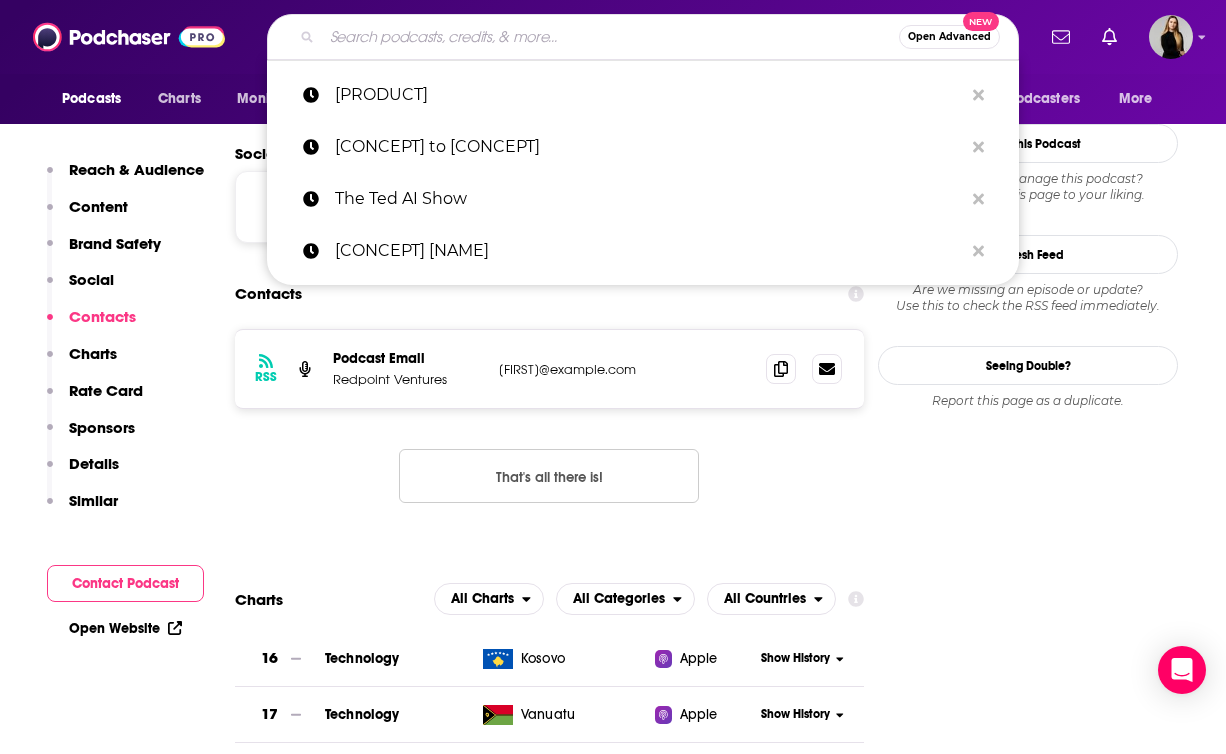 click at bounding box center [610, 37] 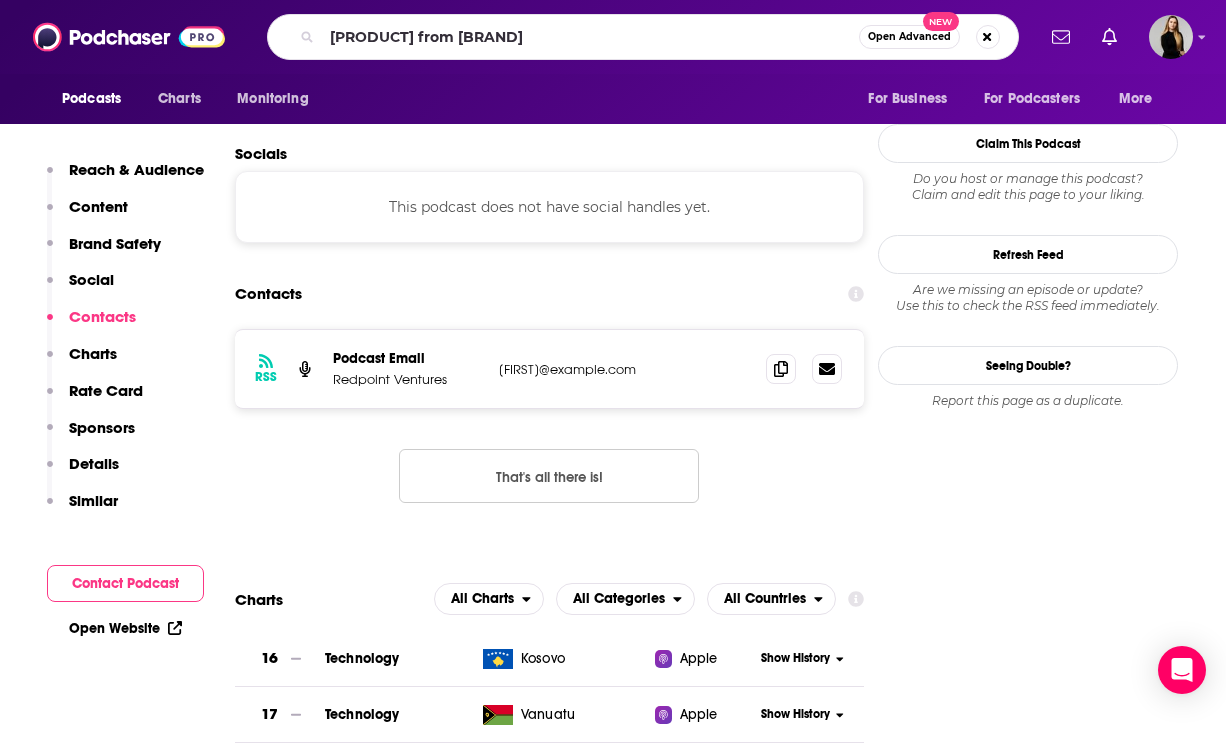 scroll, scrollTop: 0, scrollLeft: 0, axis: both 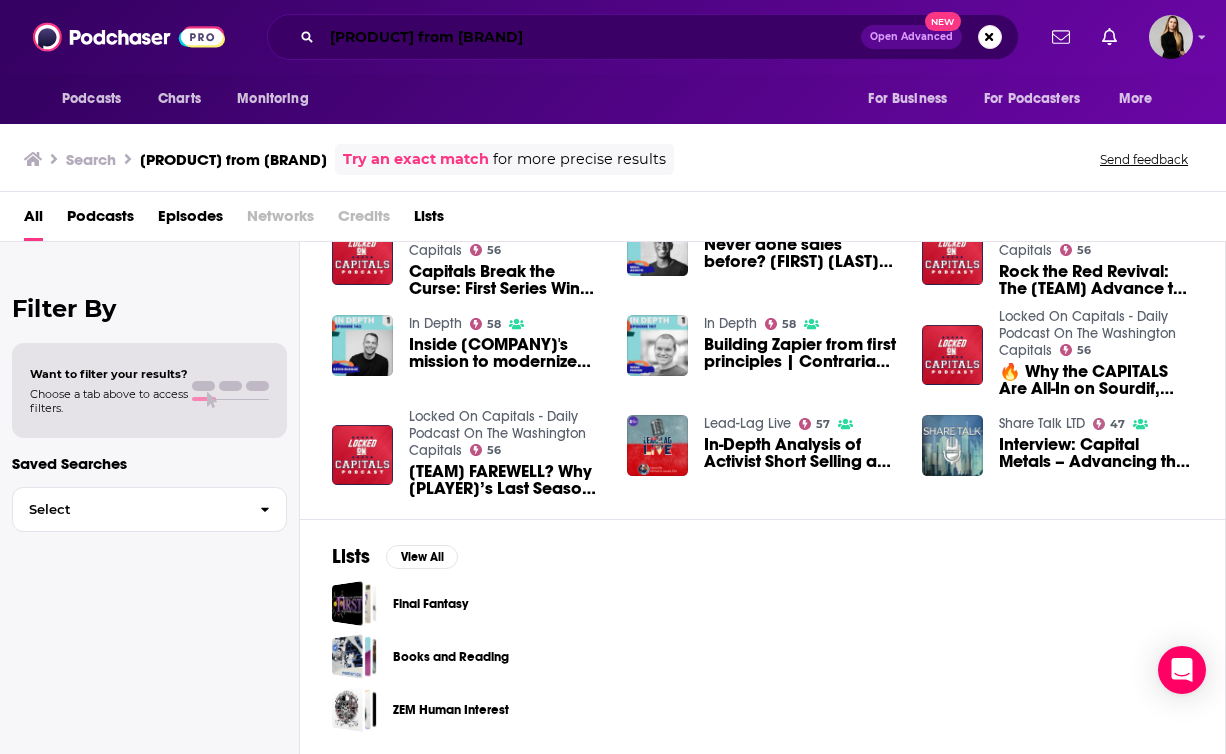 click on "[PRODUCT] from [BRAND]" at bounding box center (591, 37) 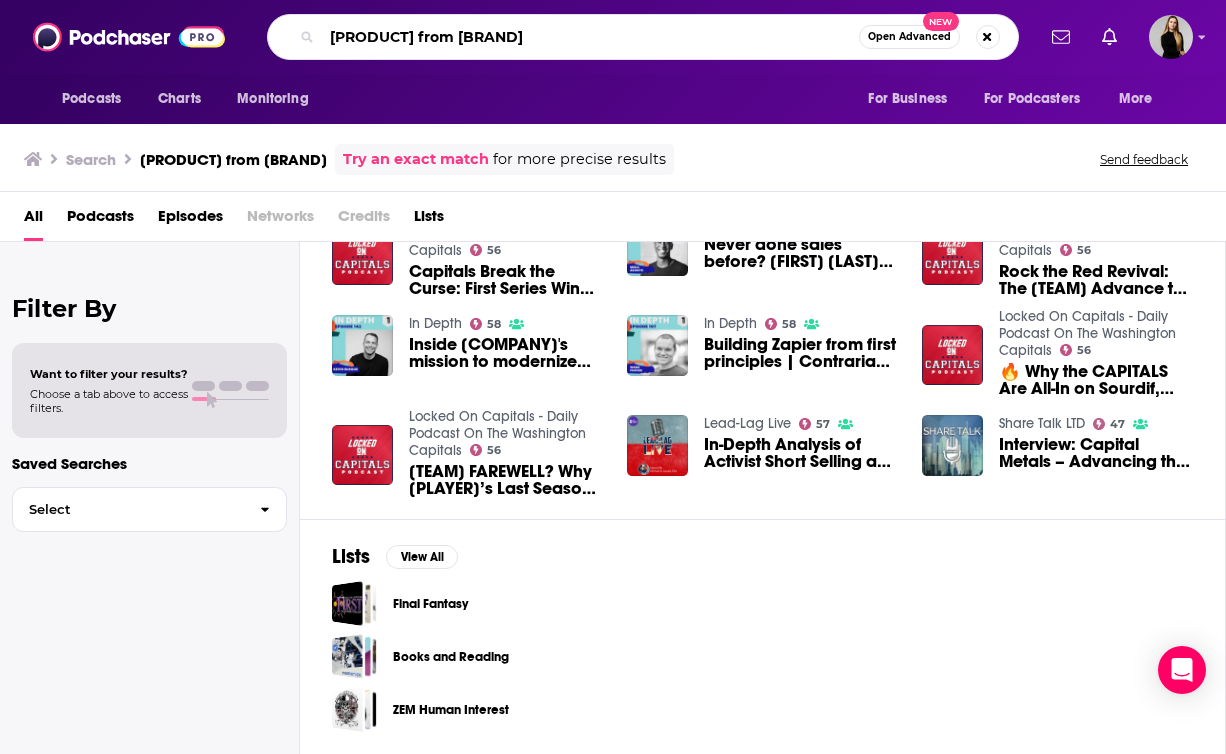 click on "[PRODUCT] from [BRAND]" at bounding box center (590, 37) 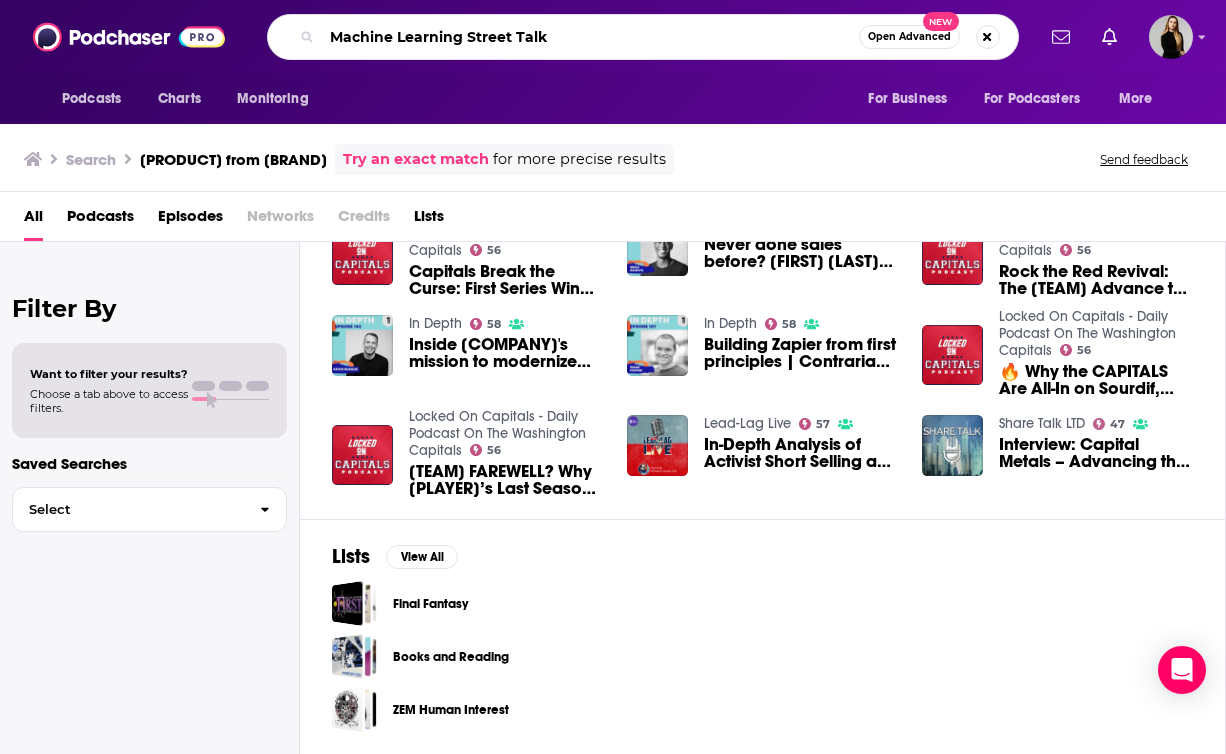type on "Machine Learning Street Talk" 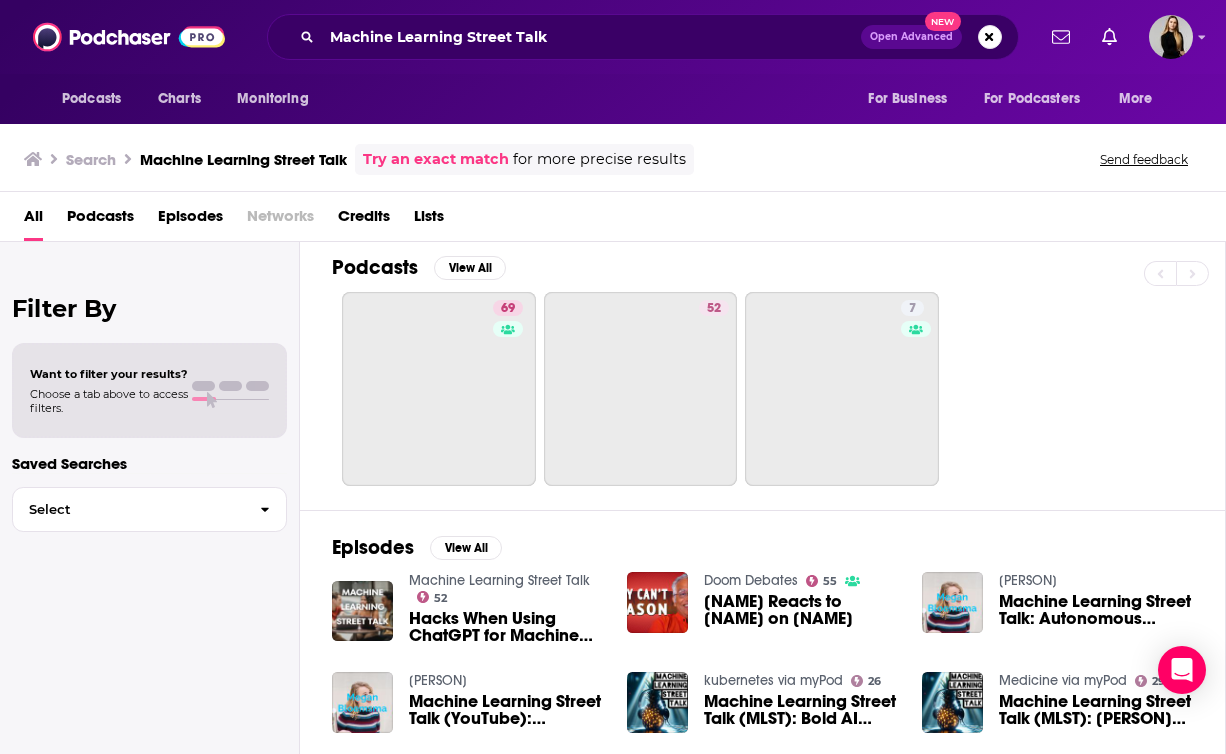 scroll, scrollTop: 0, scrollLeft: 0, axis: both 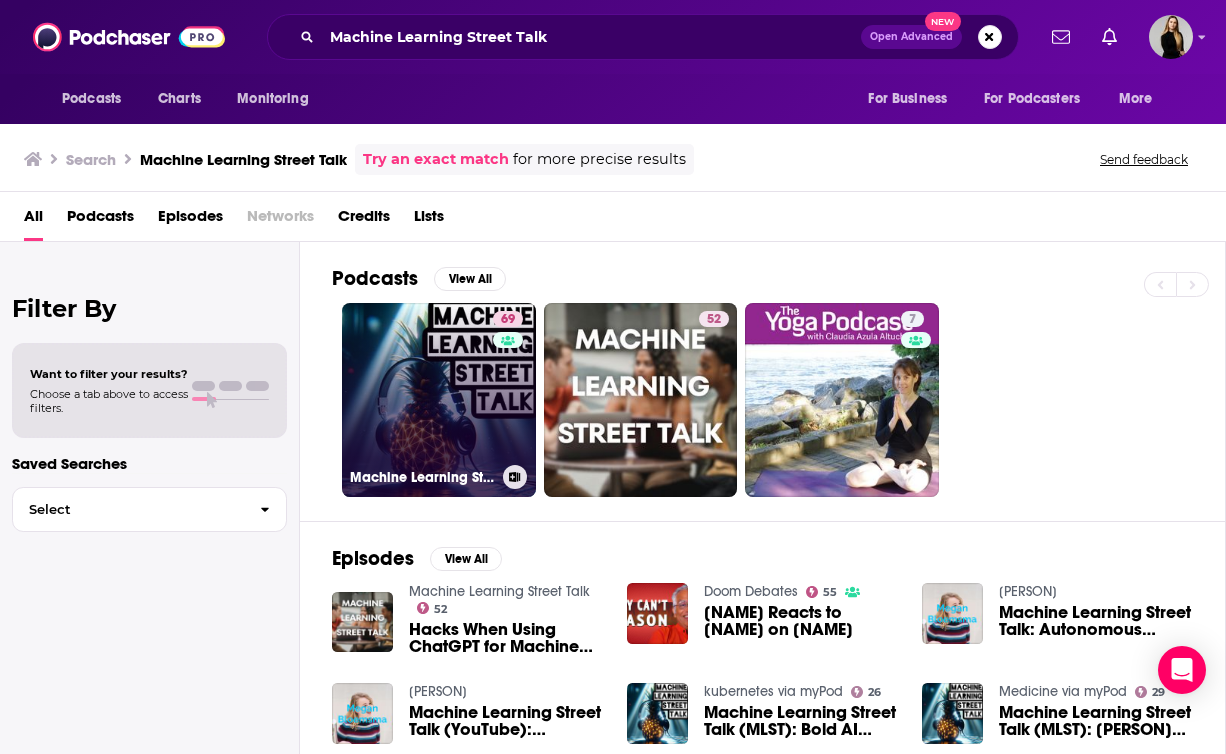 click on "69 Machine Learning Street Talk (MLST)" at bounding box center [439, 400] 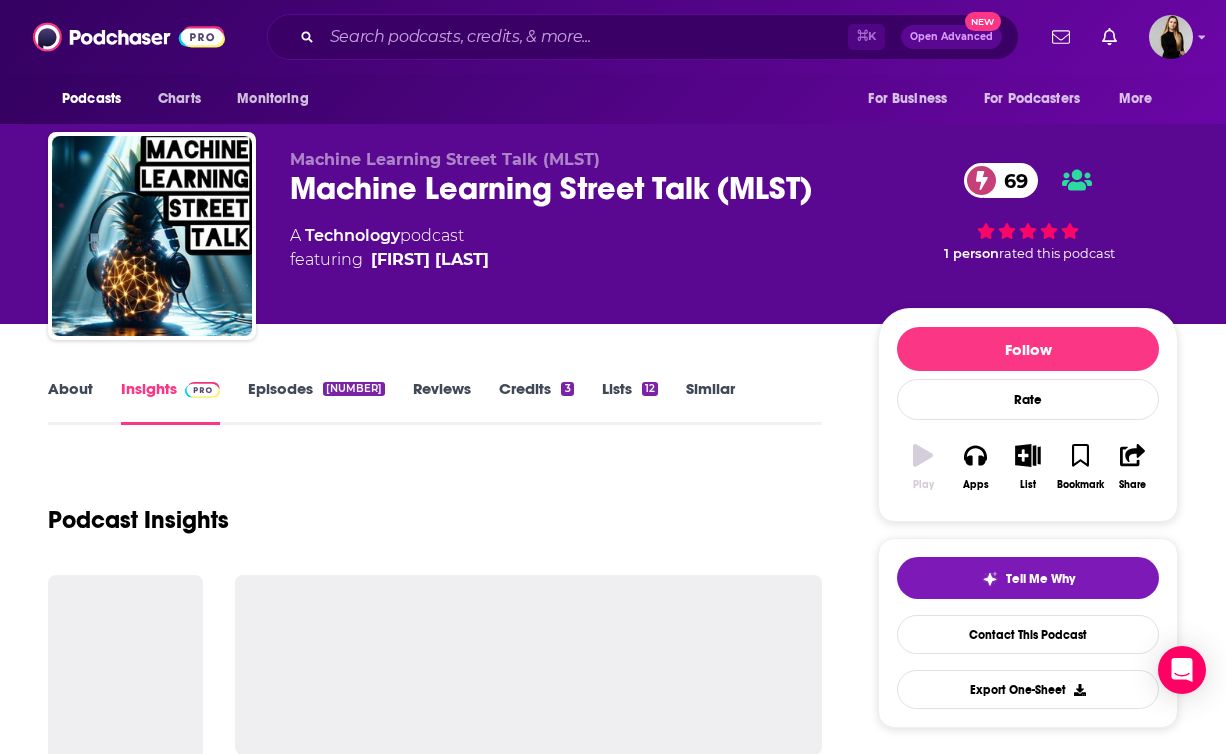 scroll, scrollTop: 5, scrollLeft: 0, axis: vertical 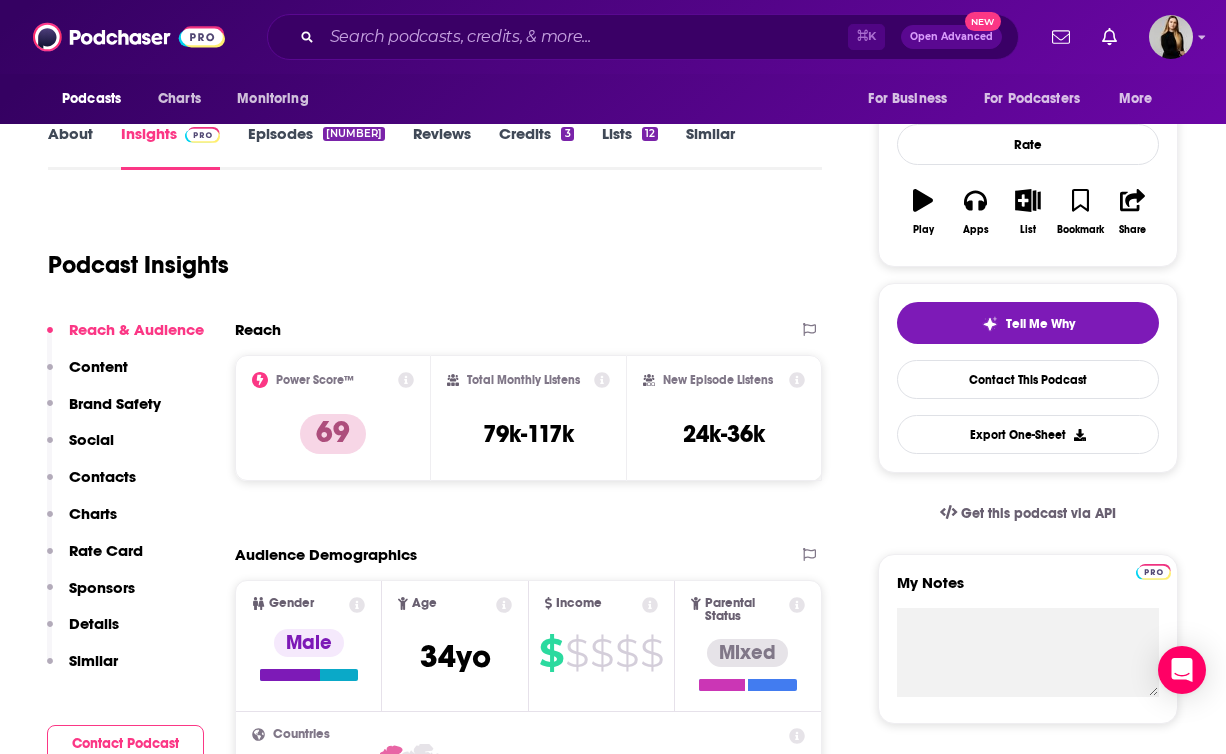click on "Contacts" at bounding box center (102, 476) 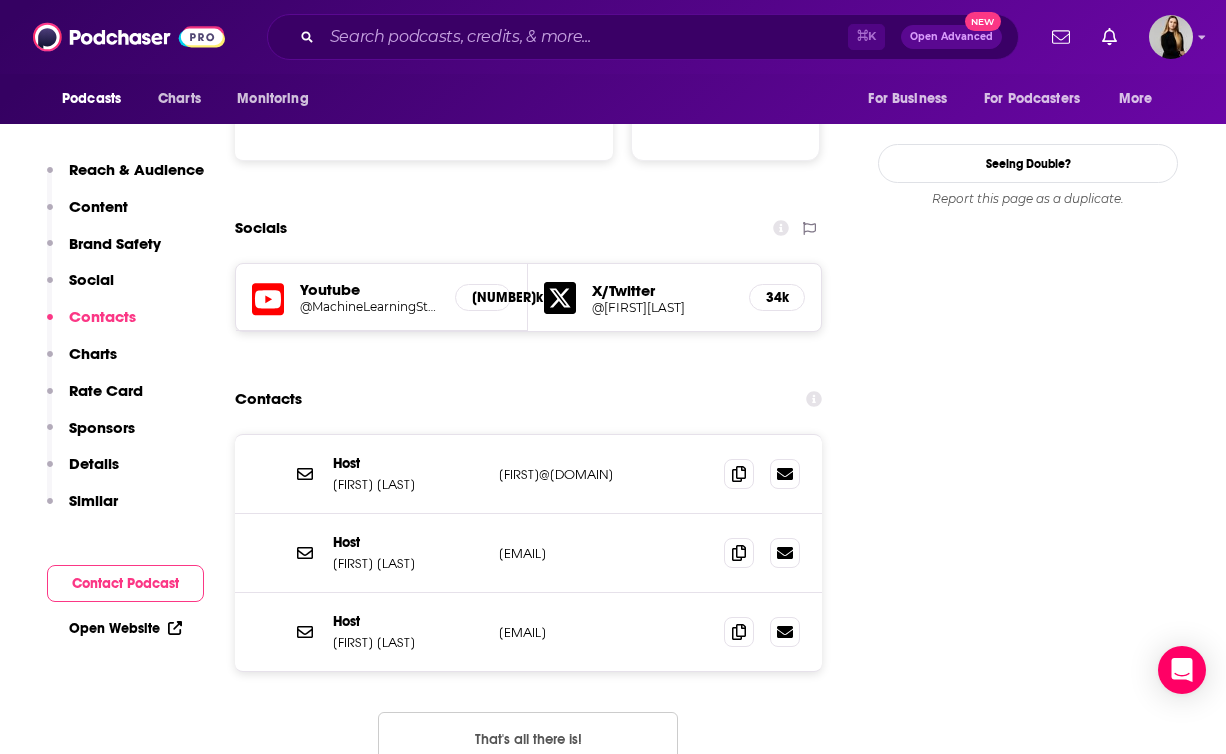 scroll, scrollTop: 2165, scrollLeft: 0, axis: vertical 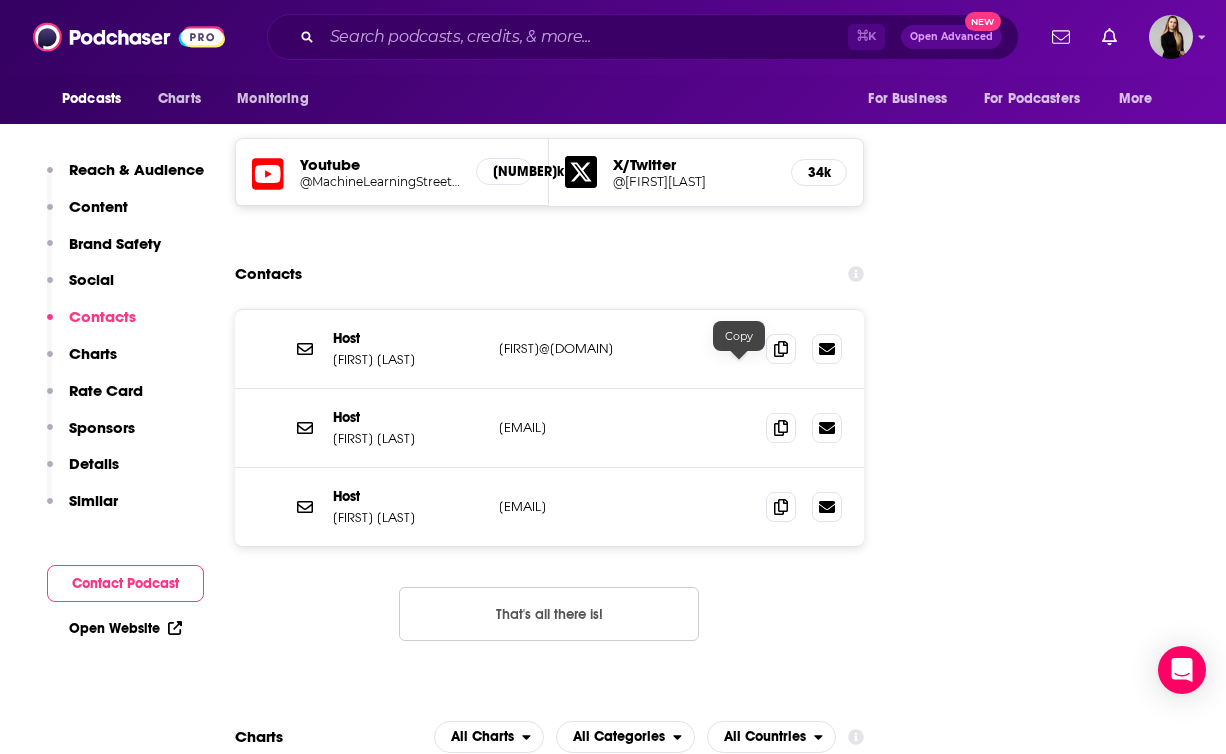 click on "Host Tim Scarfe tim@example.com tim@example.com" at bounding box center [549, 349] 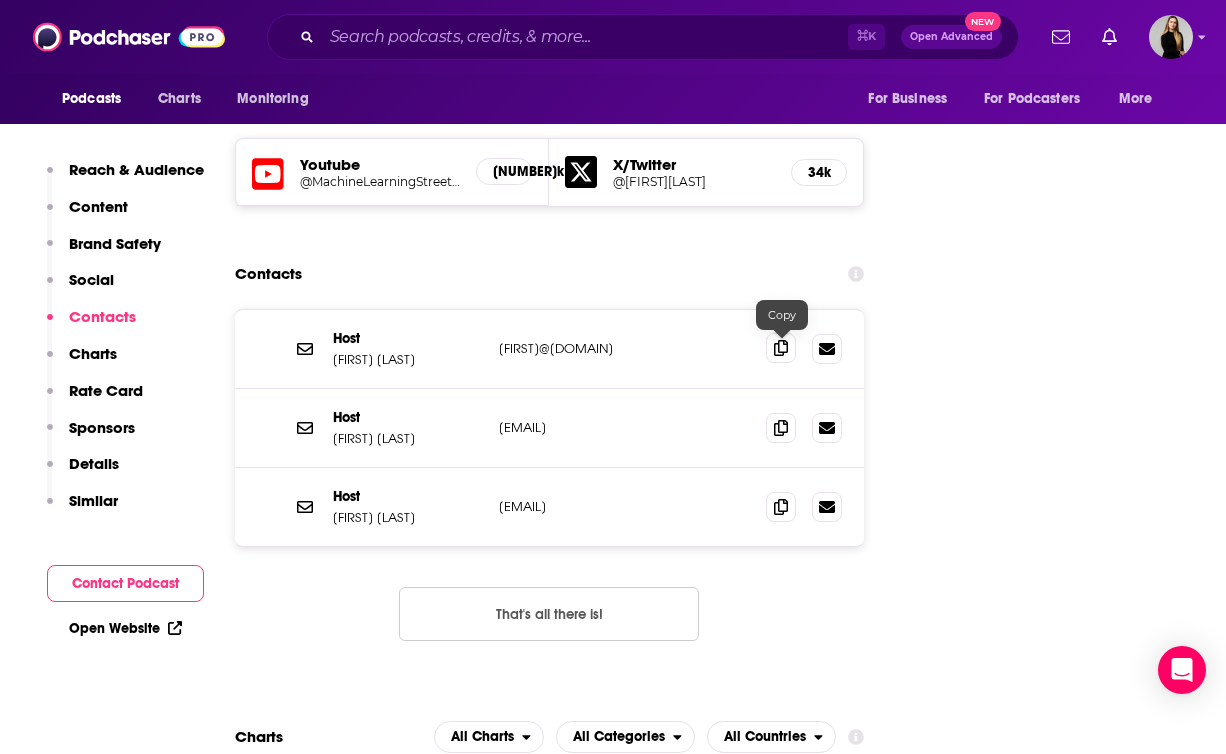 click at bounding box center (781, 348) 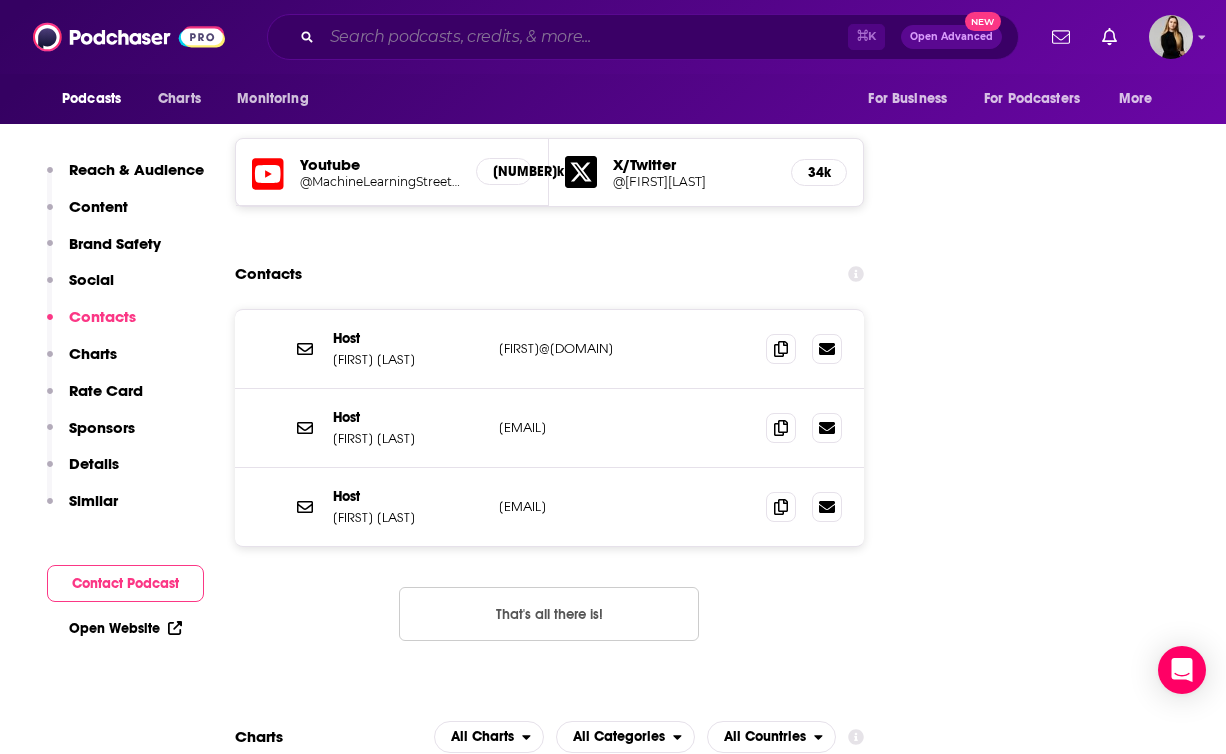 click at bounding box center (585, 37) 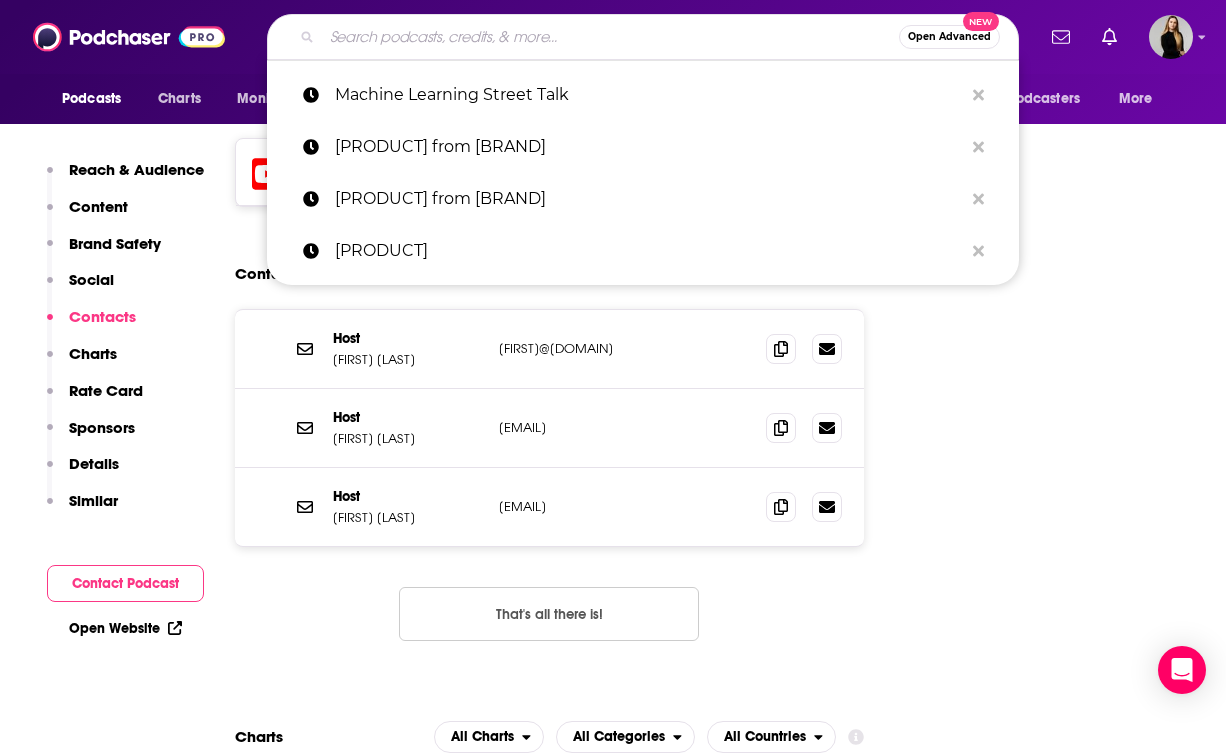 paste on ""[NAME], [NAME], and AI"" 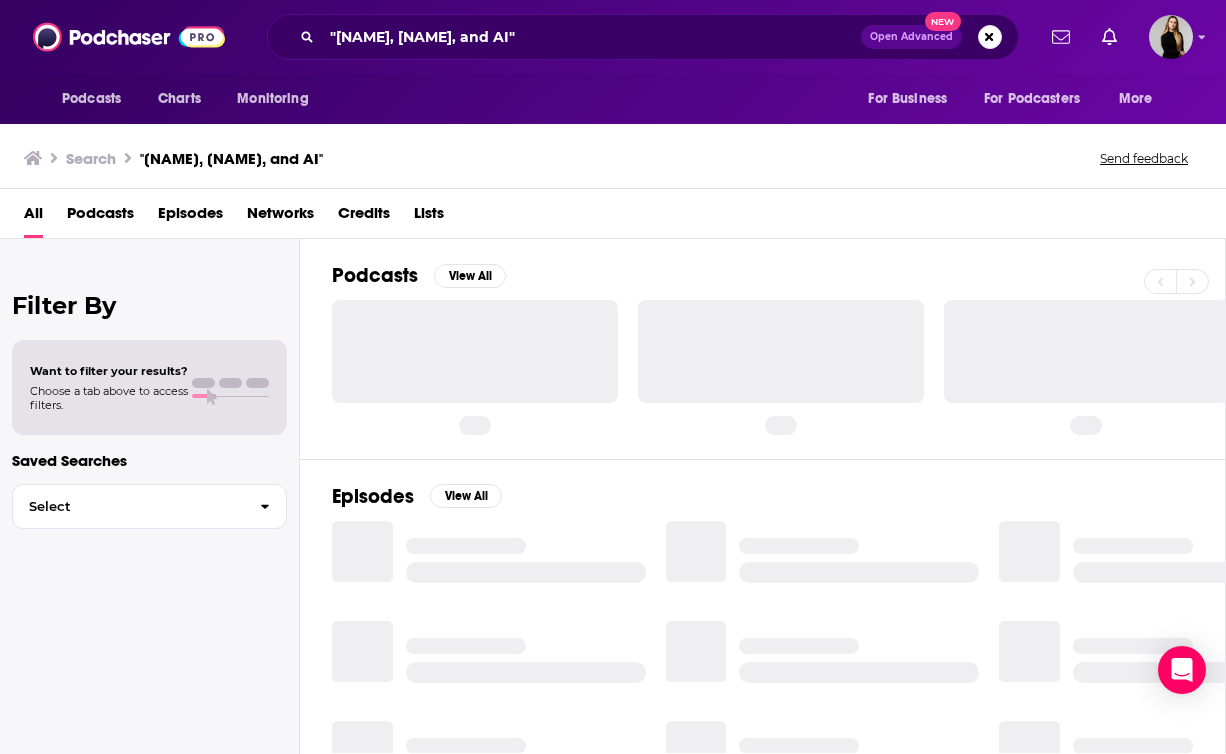 scroll, scrollTop: 0, scrollLeft: 0, axis: both 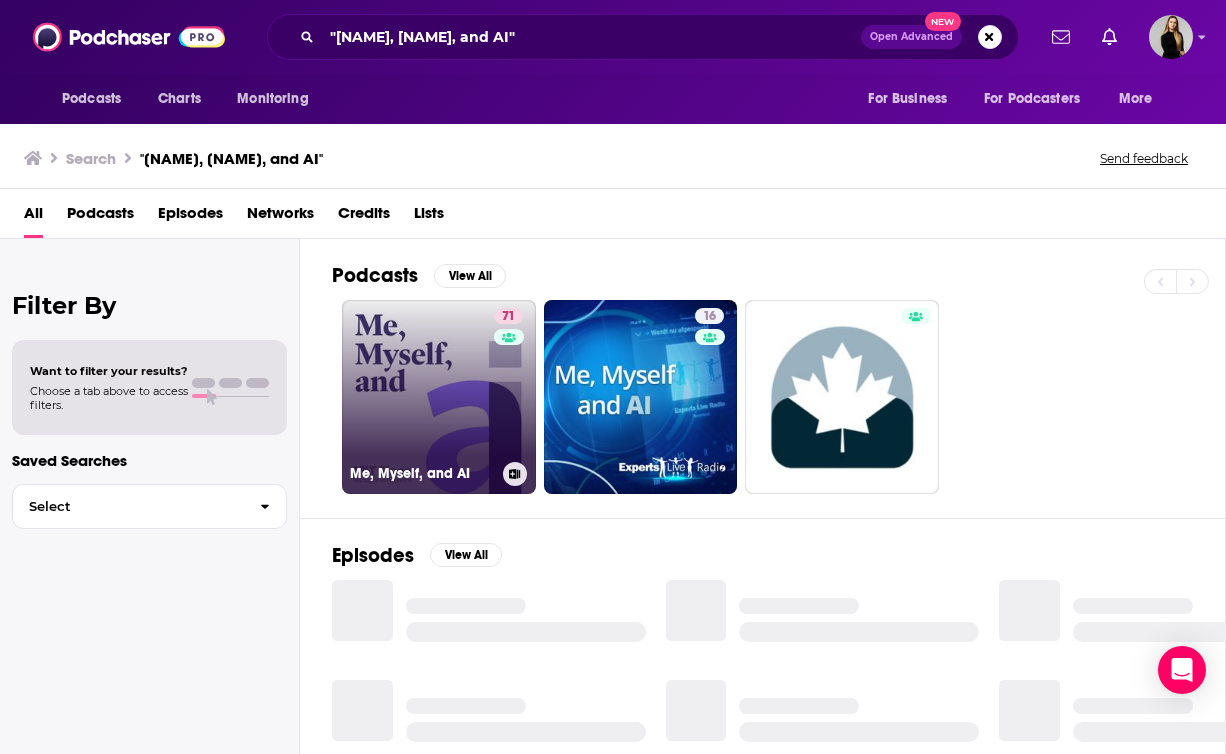 click on "71 Me, Myself, and AI" at bounding box center [439, 397] 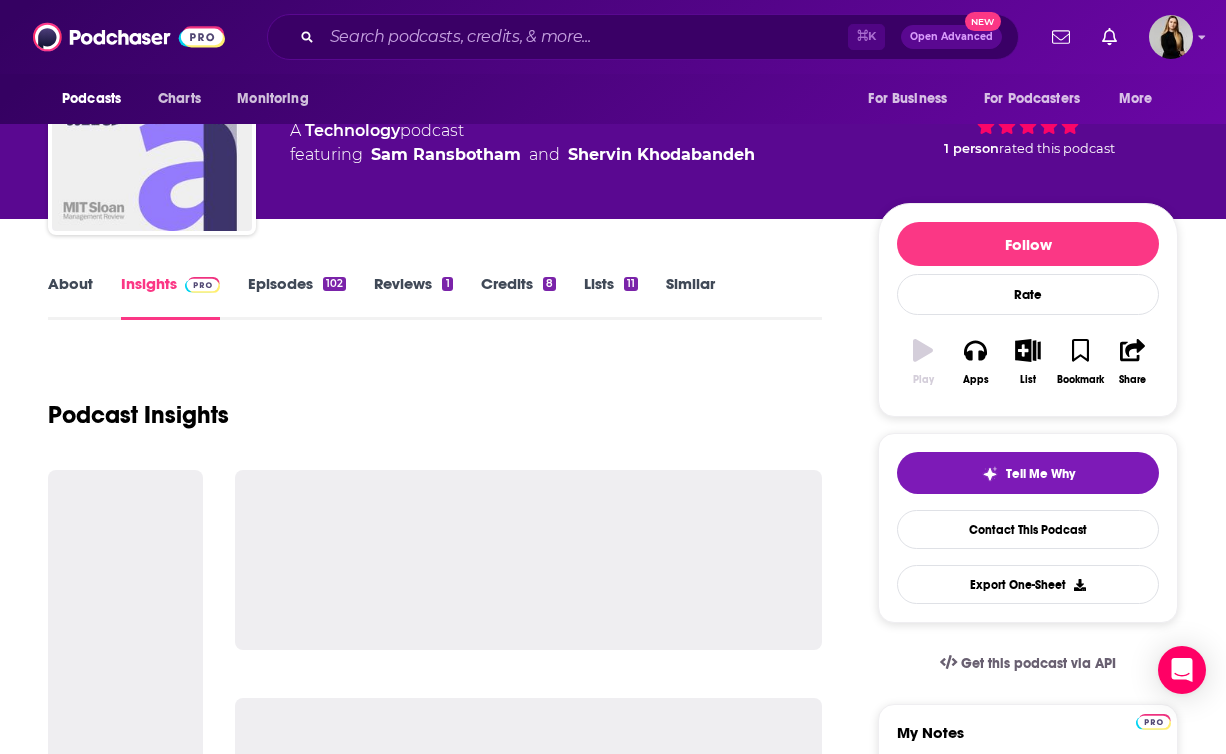 scroll, scrollTop: 148, scrollLeft: 0, axis: vertical 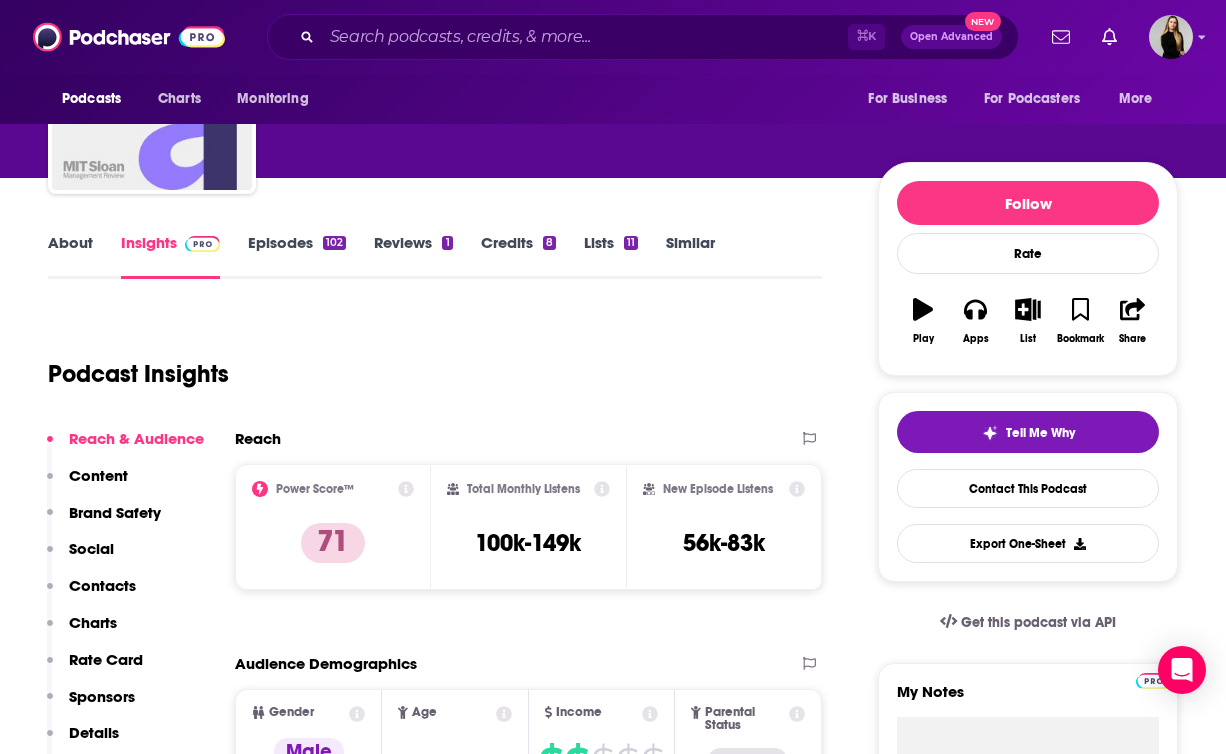 click on "Contacts" at bounding box center [102, 585] 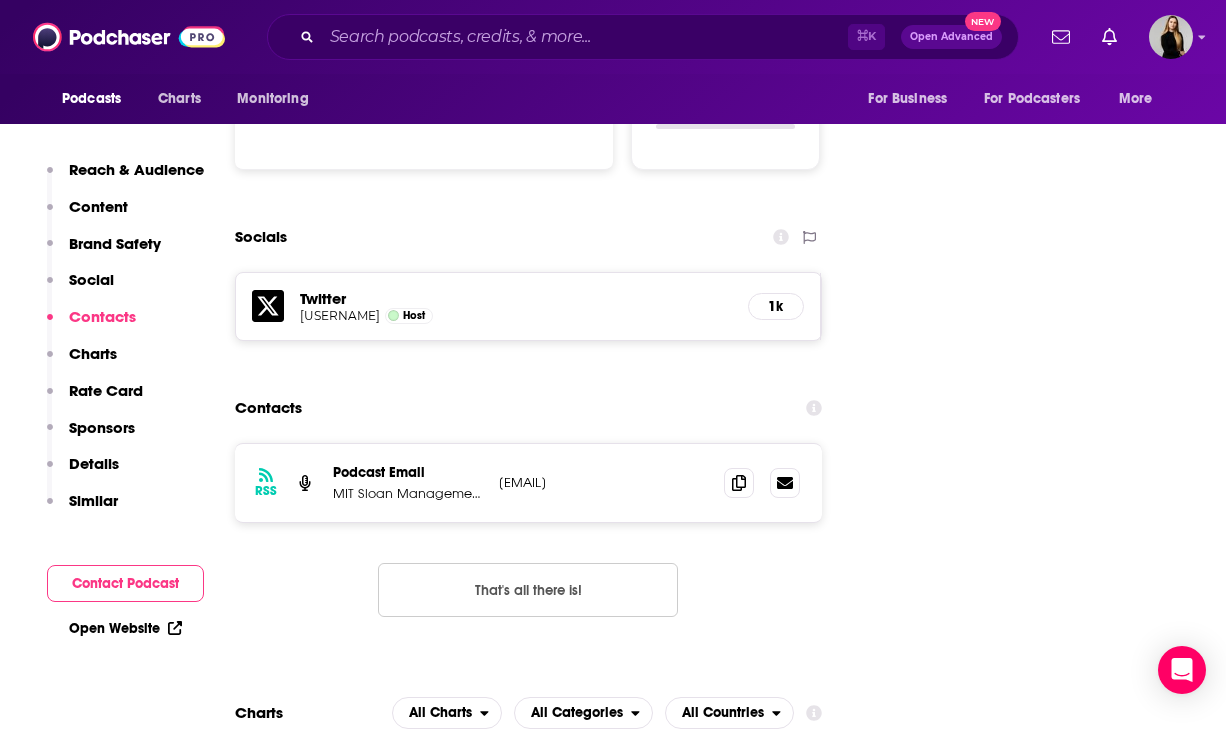 scroll, scrollTop: 2189, scrollLeft: 0, axis: vertical 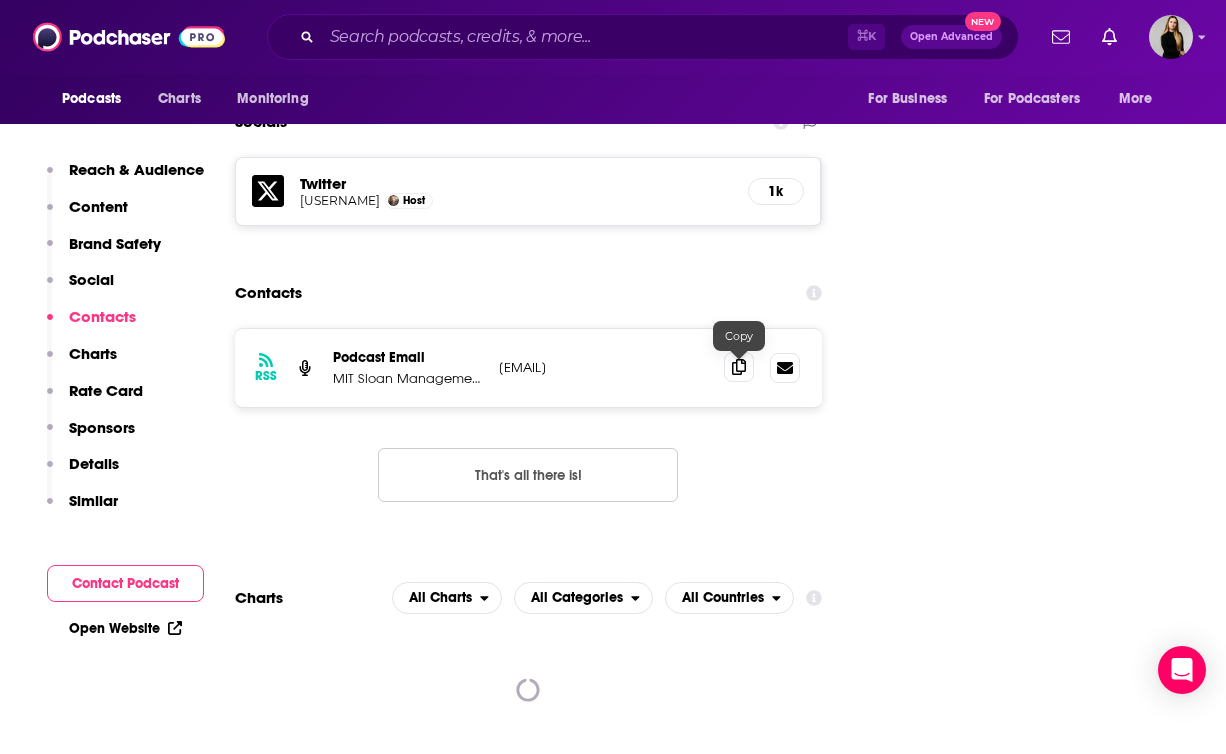 click 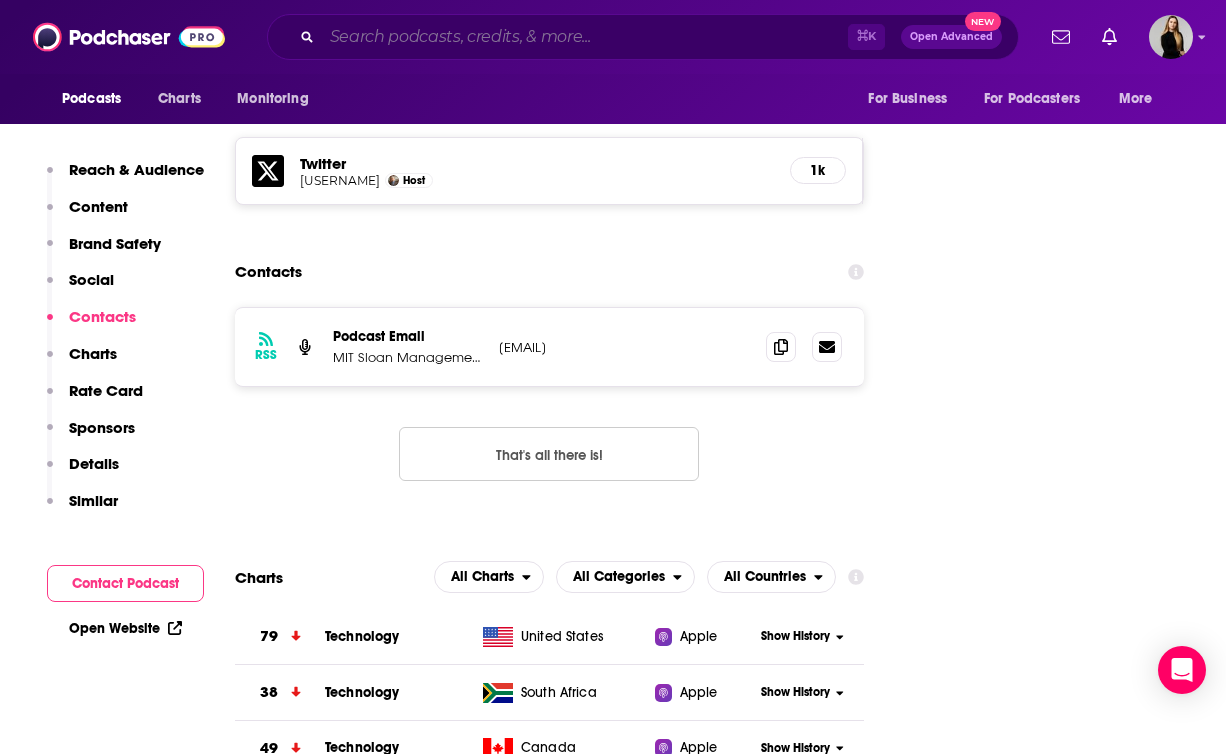 click at bounding box center (585, 37) 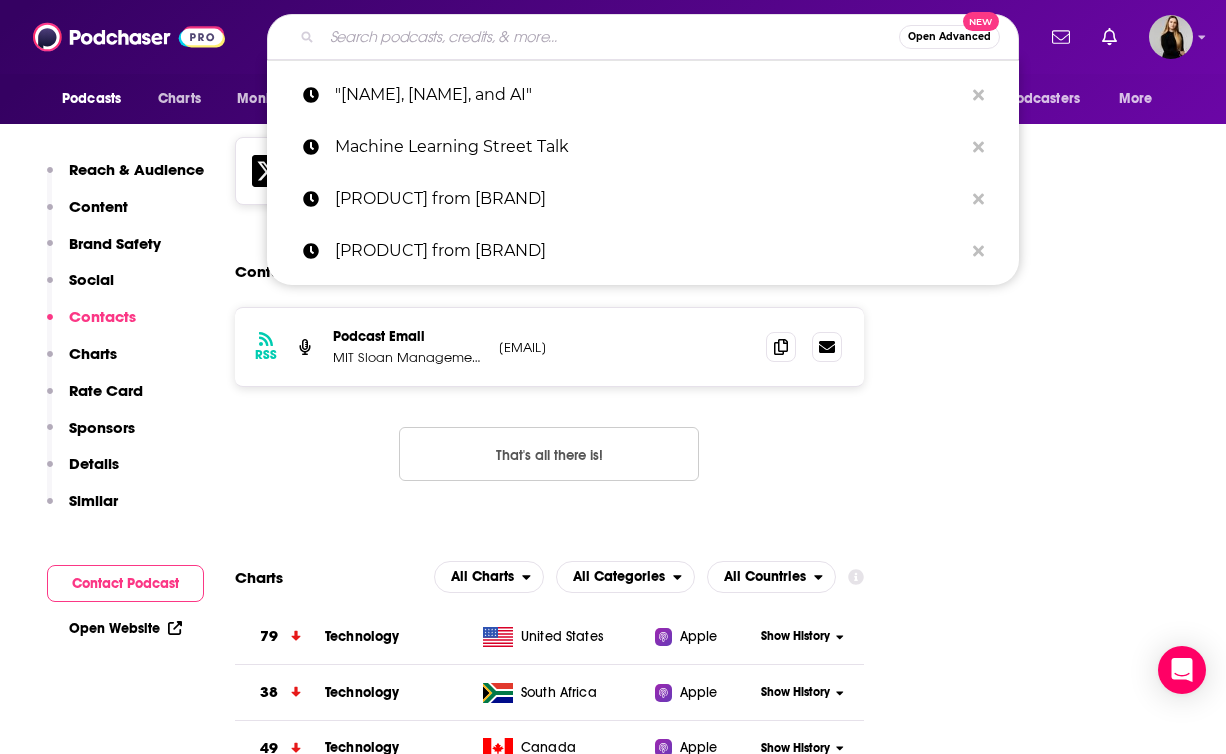 paste on "[ORG]: The [NAME]" 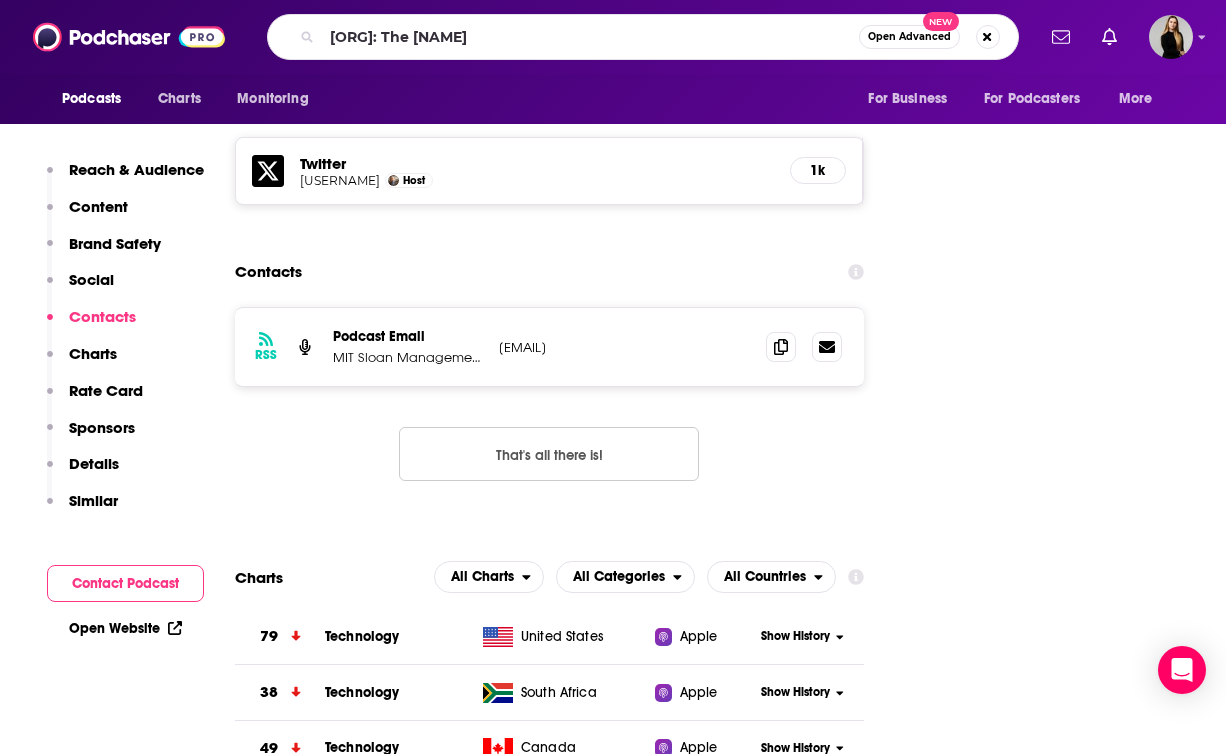 scroll, scrollTop: 0, scrollLeft: 0, axis: both 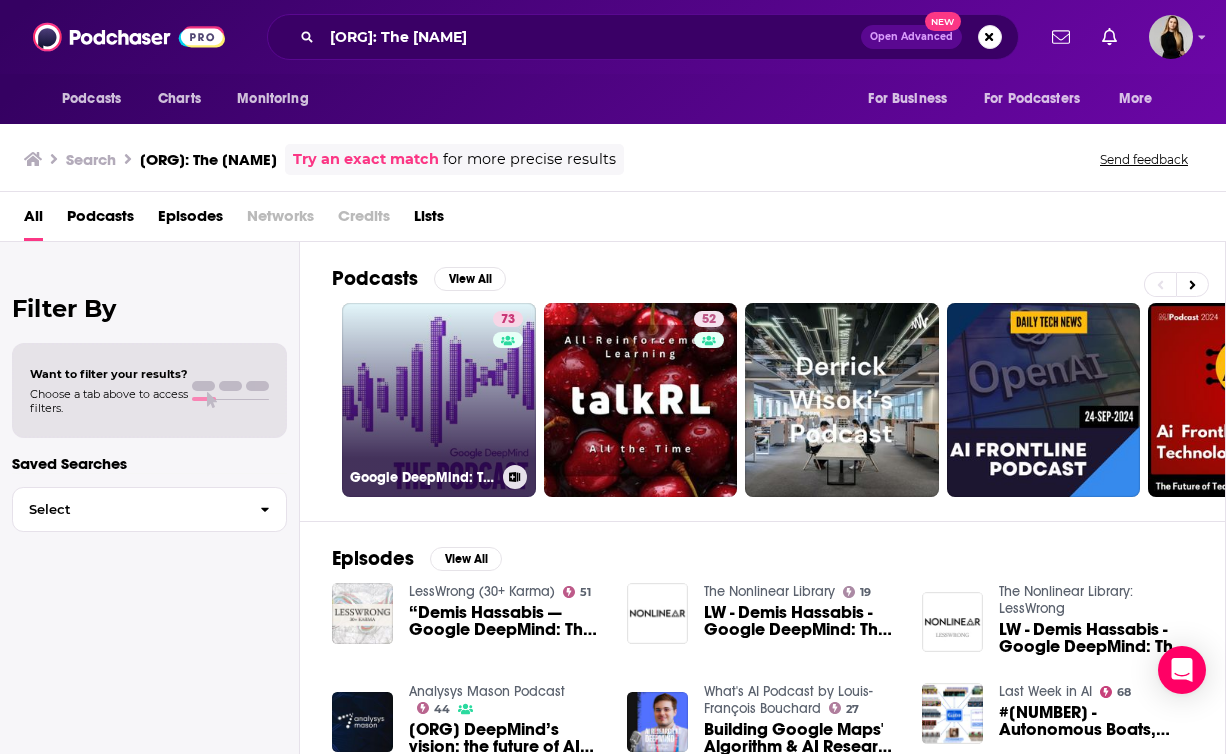 click on "[NUMBER] Google DeepMind: The Podcast" at bounding box center (439, 400) 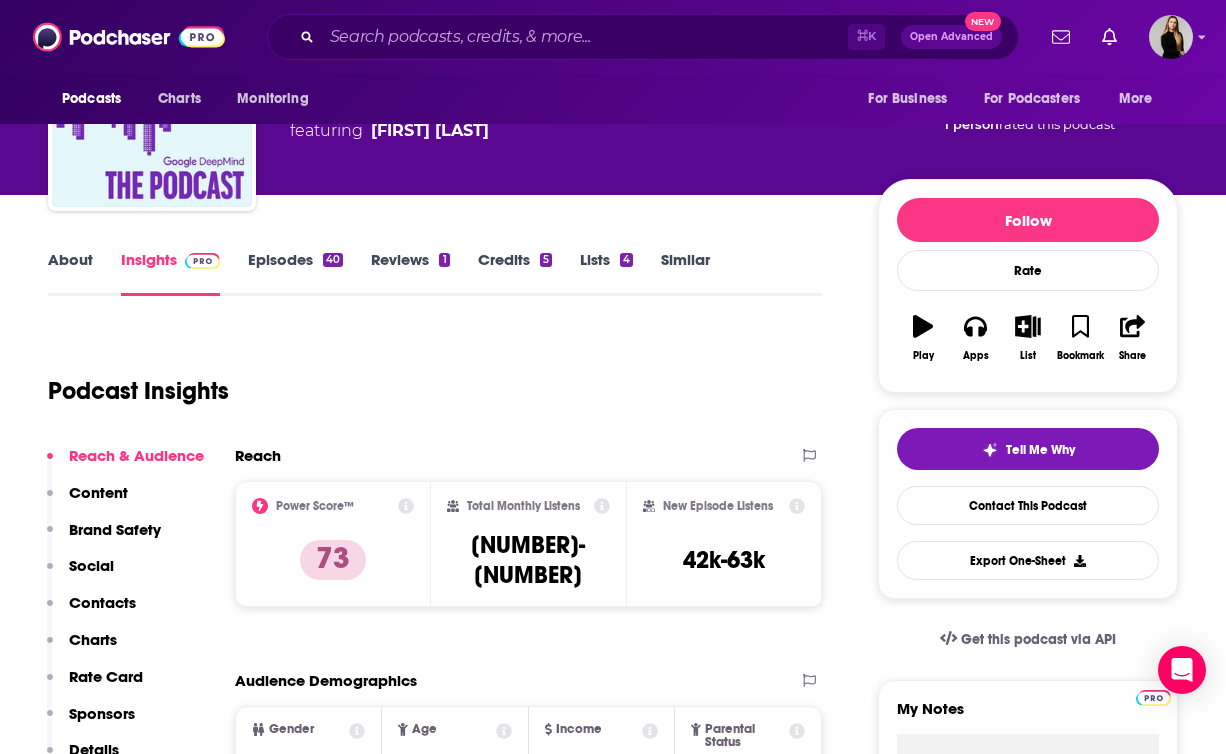 click on "Contacts" at bounding box center (102, 602) 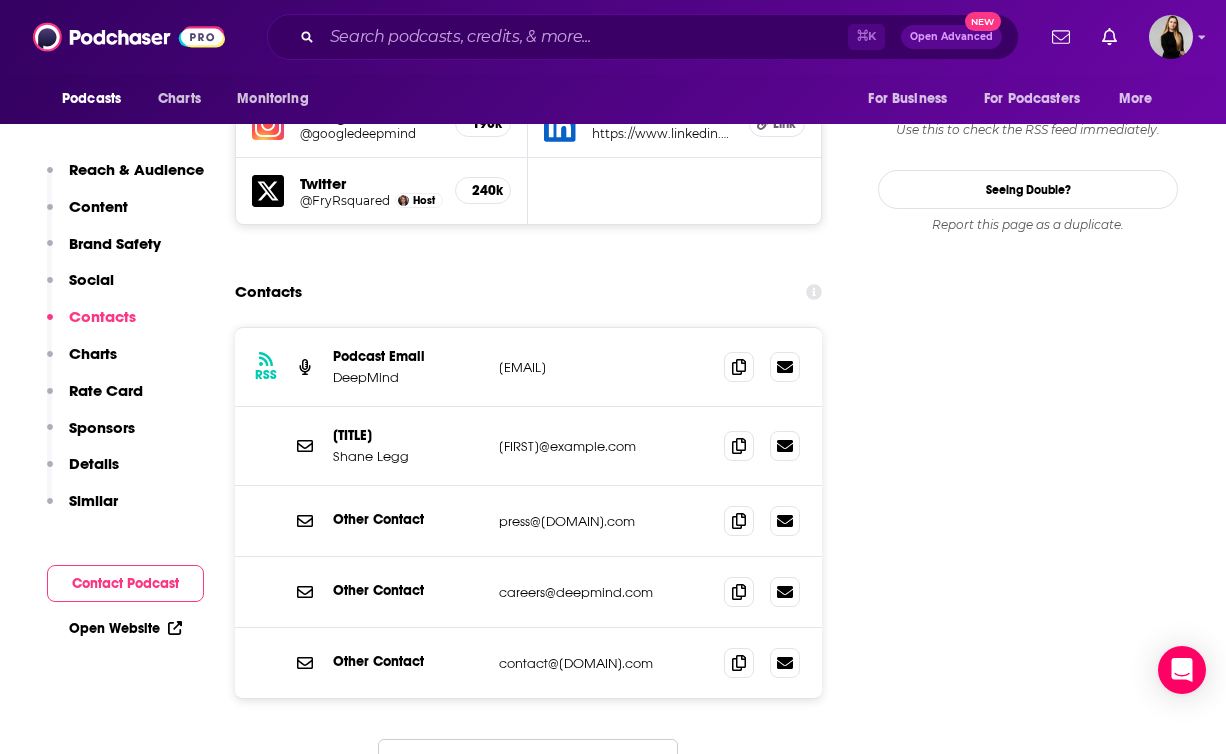 scroll, scrollTop: 2352, scrollLeft: 0, axis: vertical 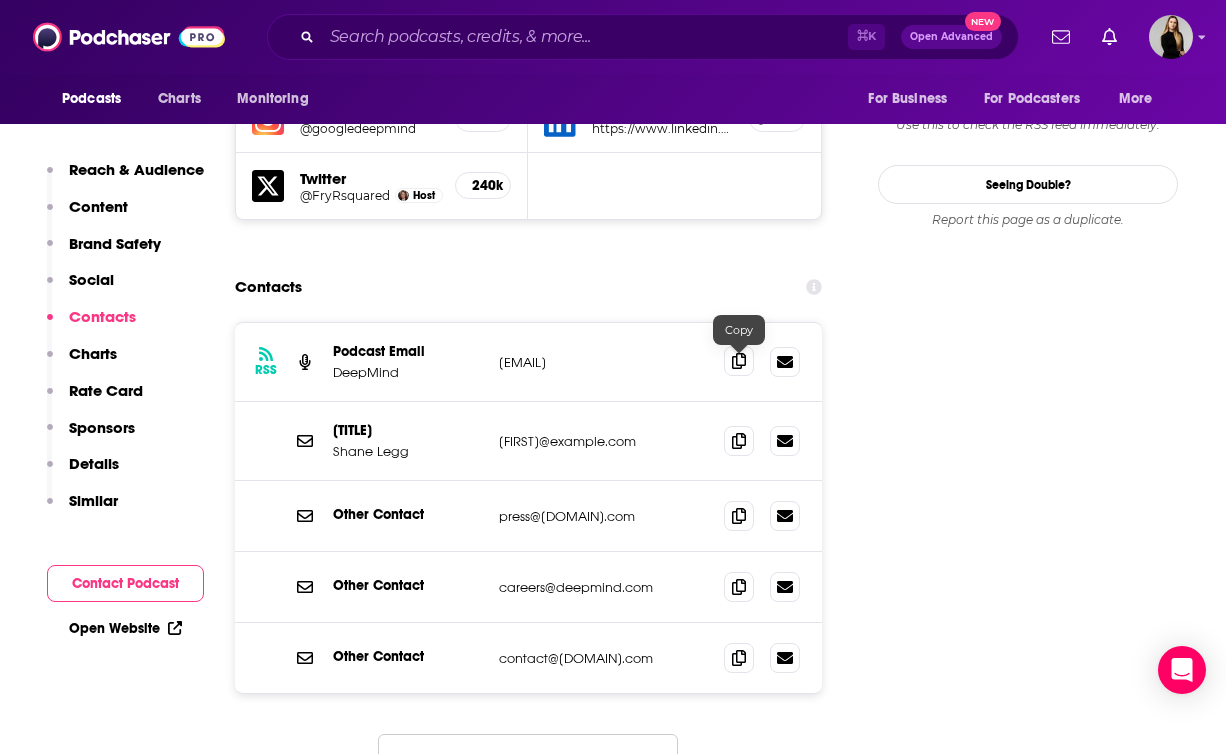click 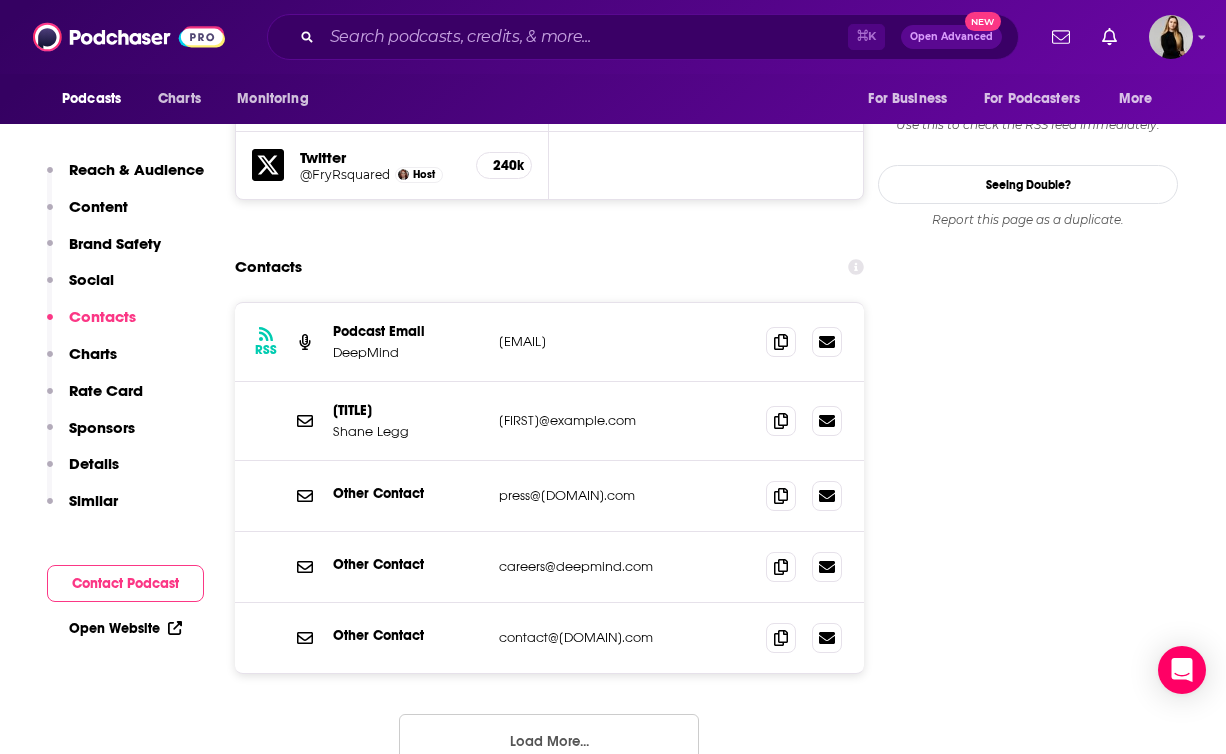 drag, startPoint x: 487, startPoint y: 345, endPoint x: 938, endPoint y: 123, distance: 502.67783 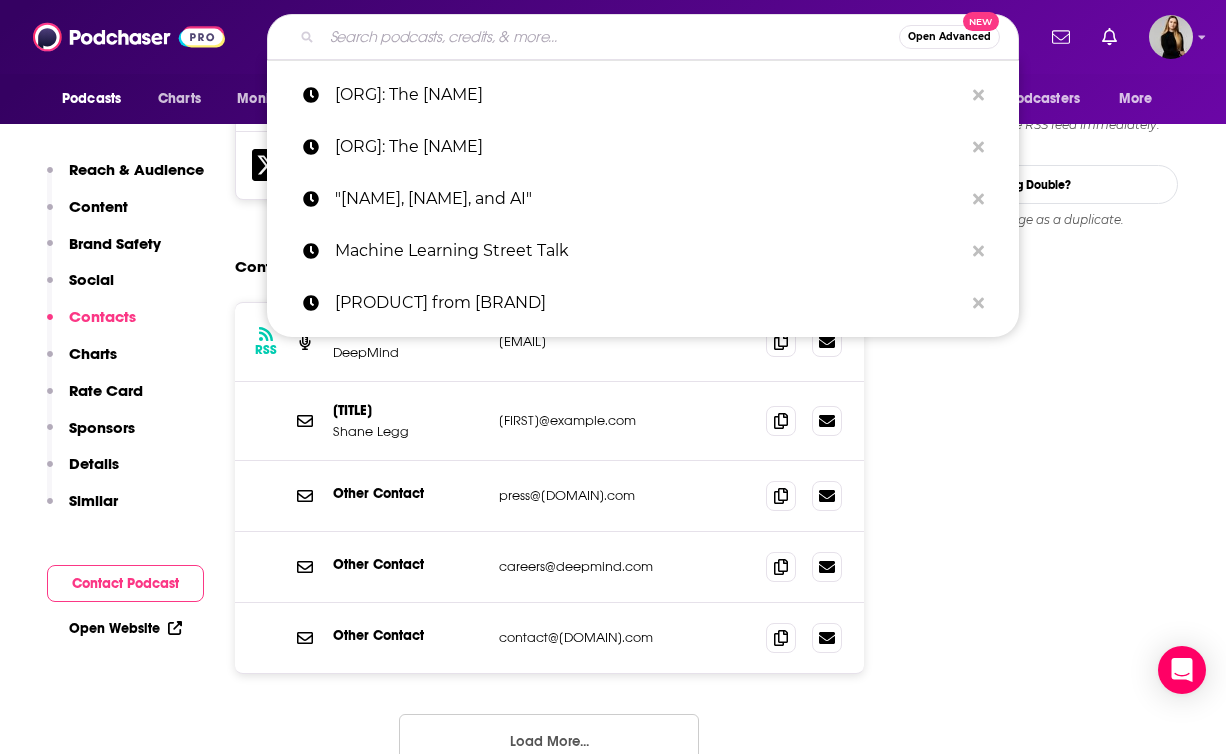 click at bounding box center (610, 37) 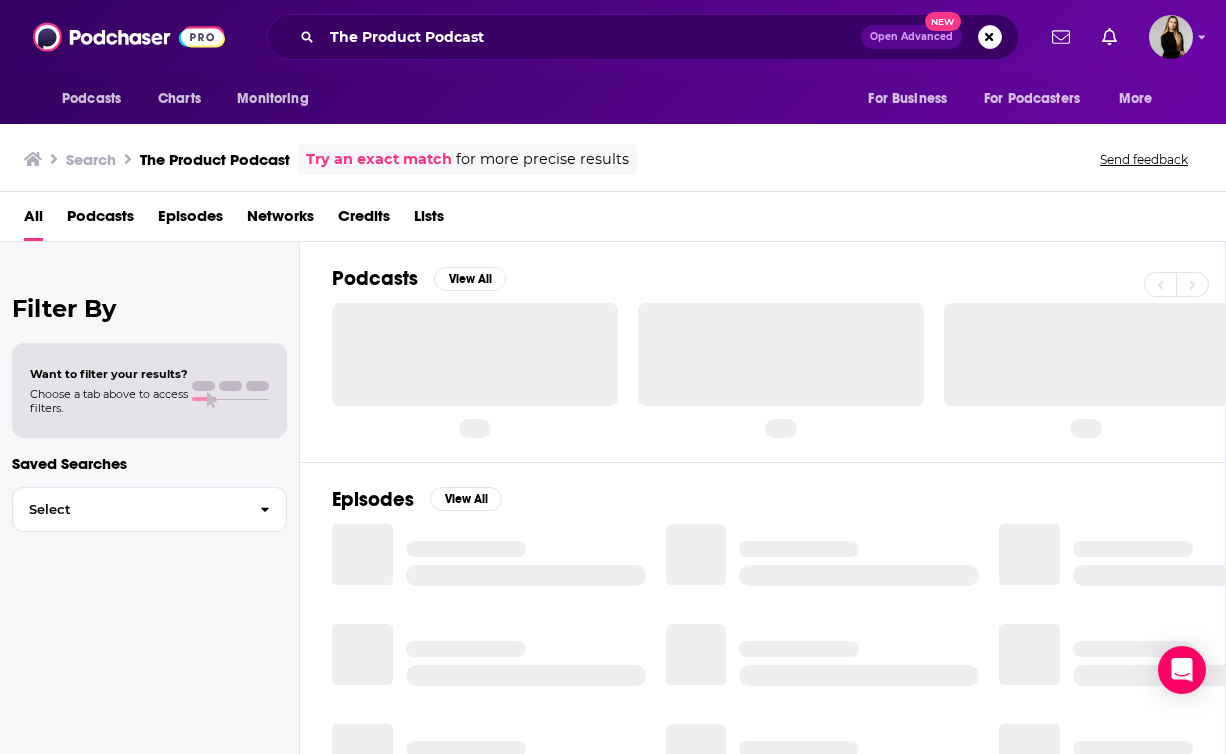 scroll, scrollTop: 0, scrollLeft: 0, axis: both 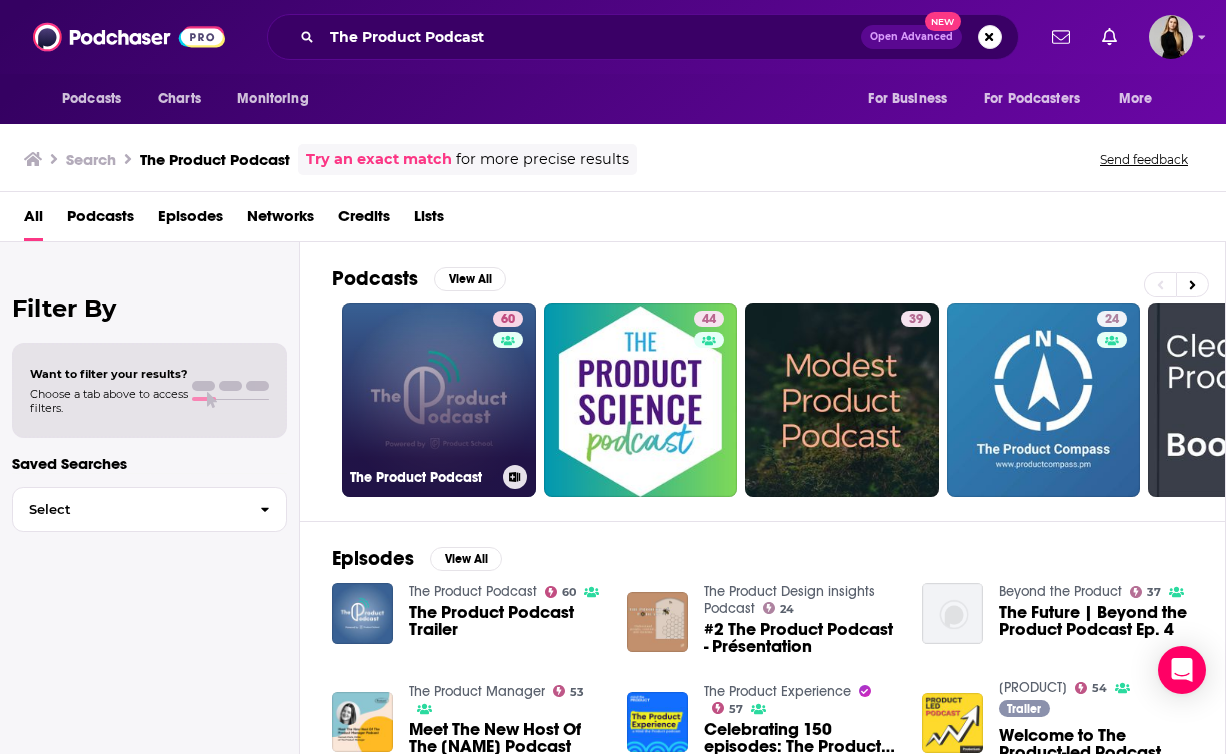 click on "60 The Product Podcast" at bounding box center (439, 400) 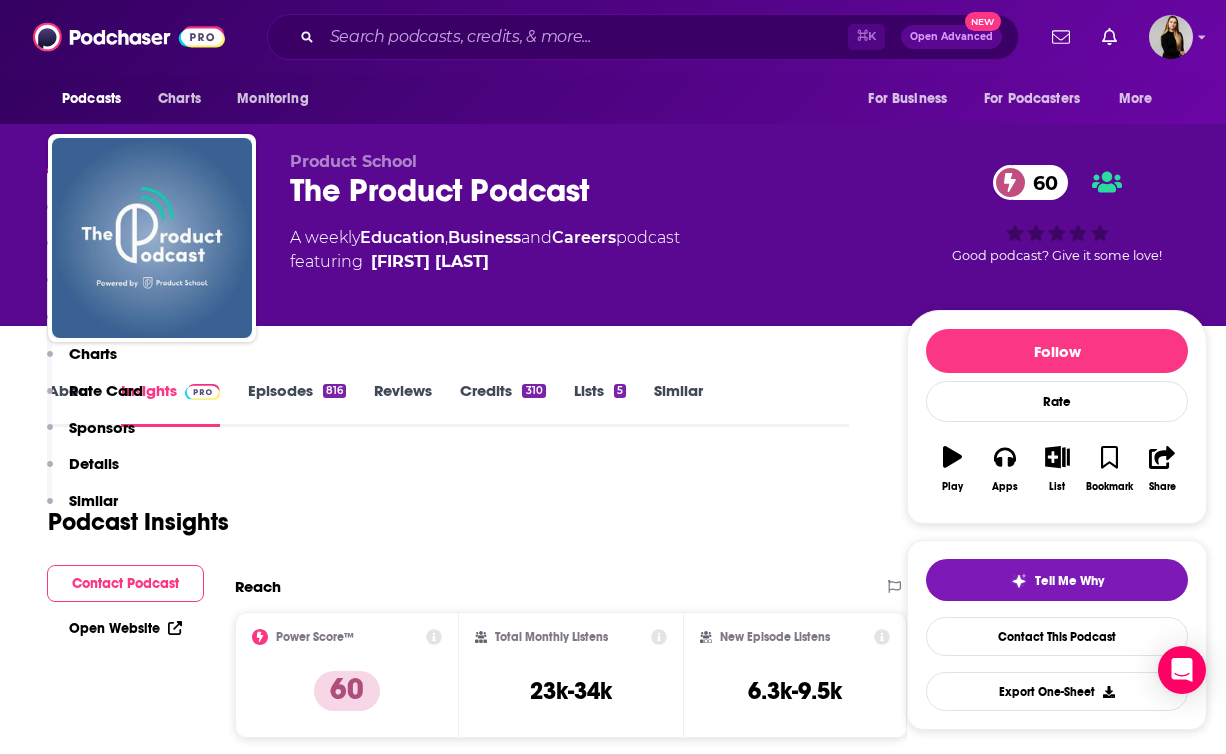 scroll, scrollTop: 431, scrollLeft: 0, axis: vertical 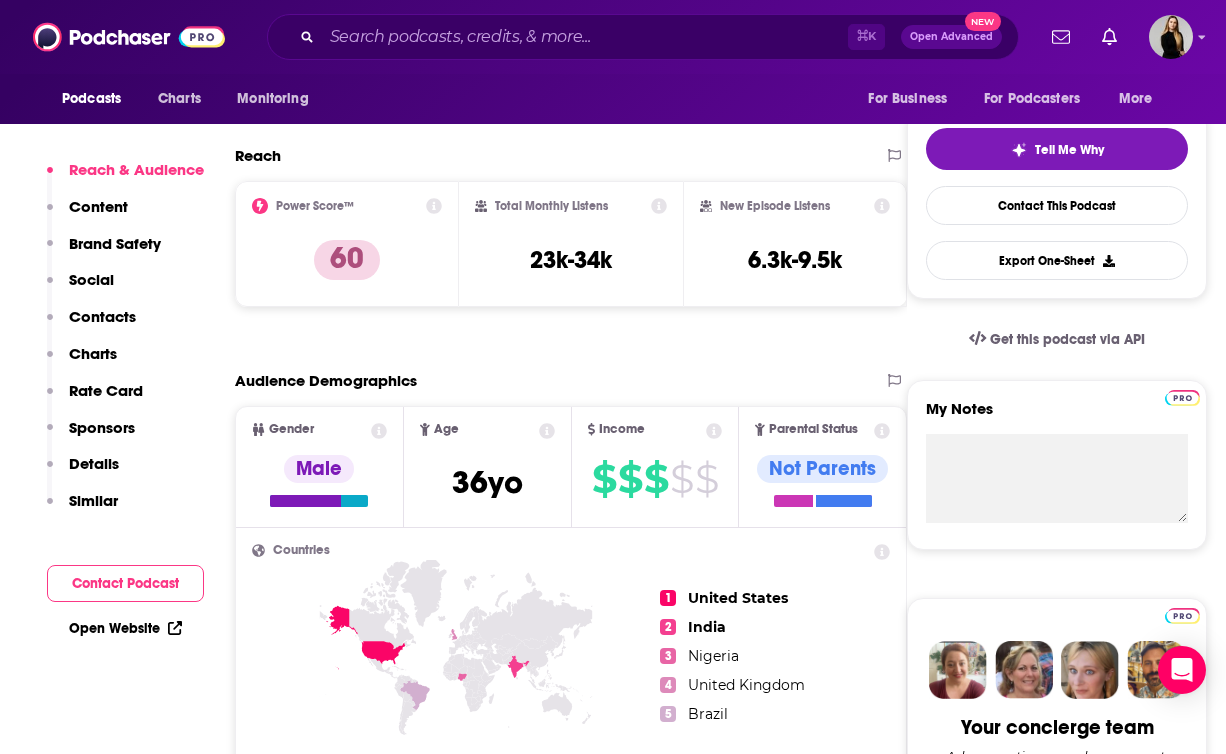 click on "Contacts" at bounding box center [102, 316] 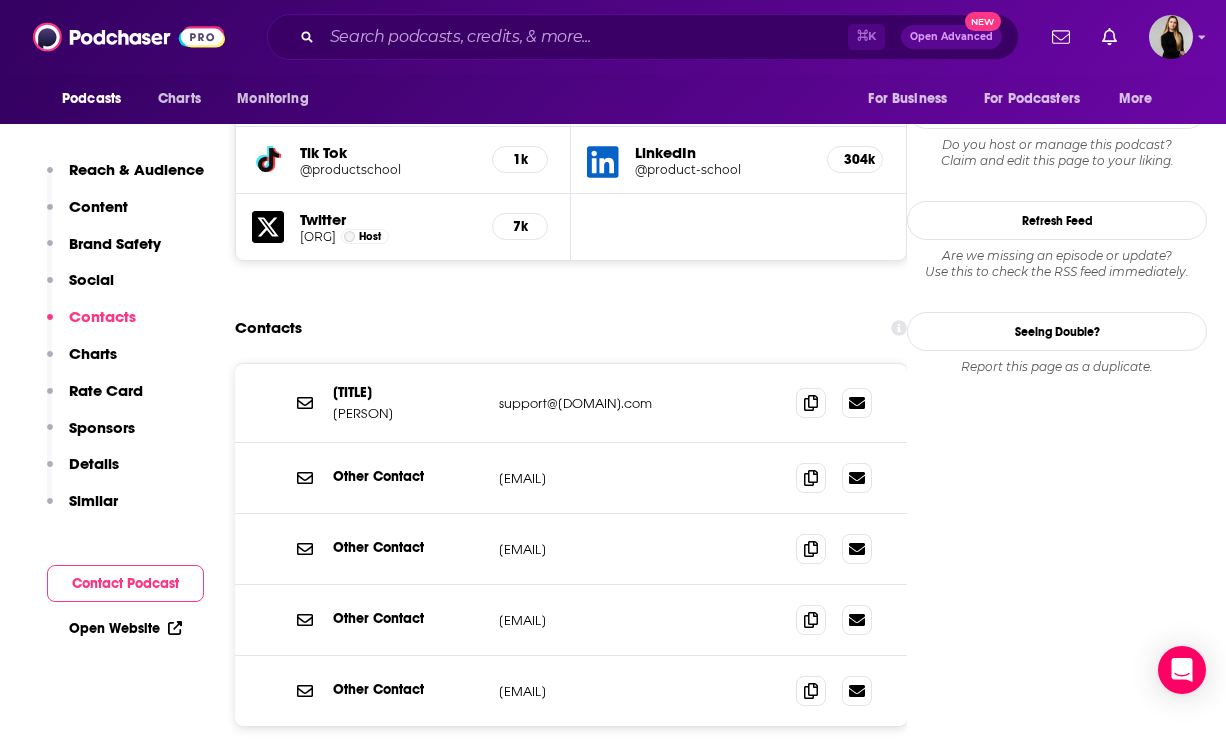 scroll, scrollTop: 2347, scrollLeft: 0, axis: vertical 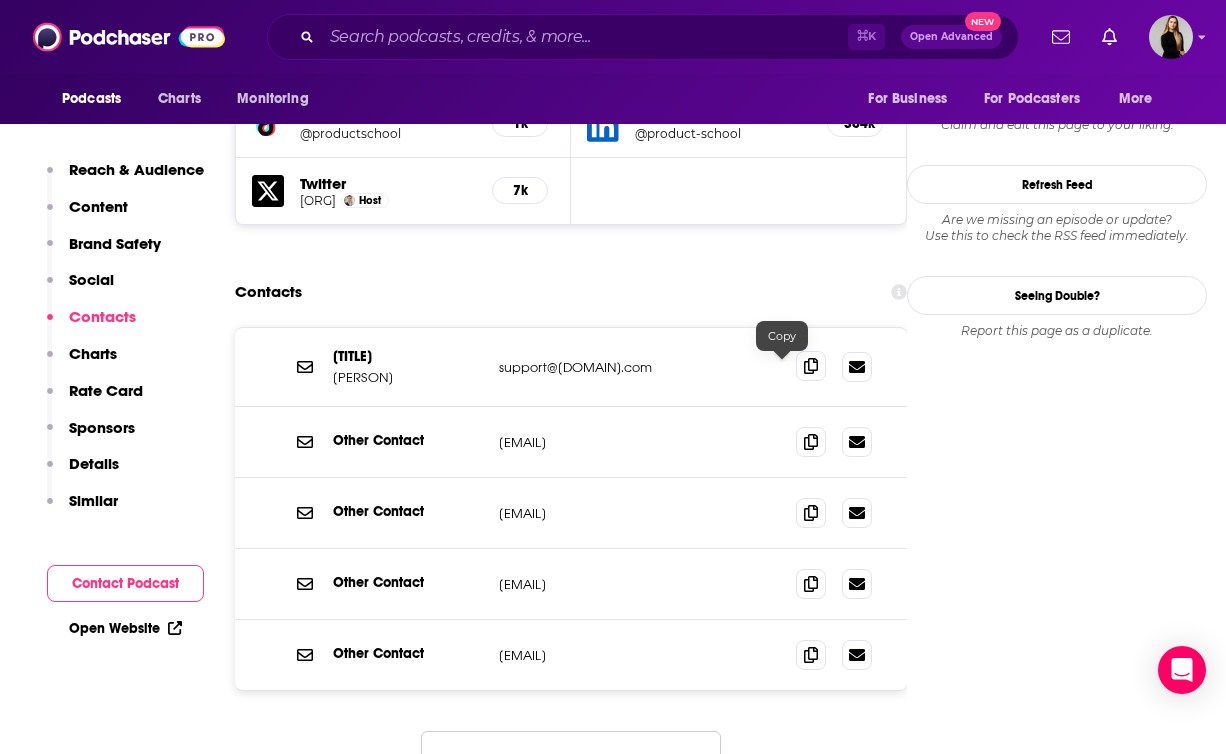 click at bounding box center (811, 366) 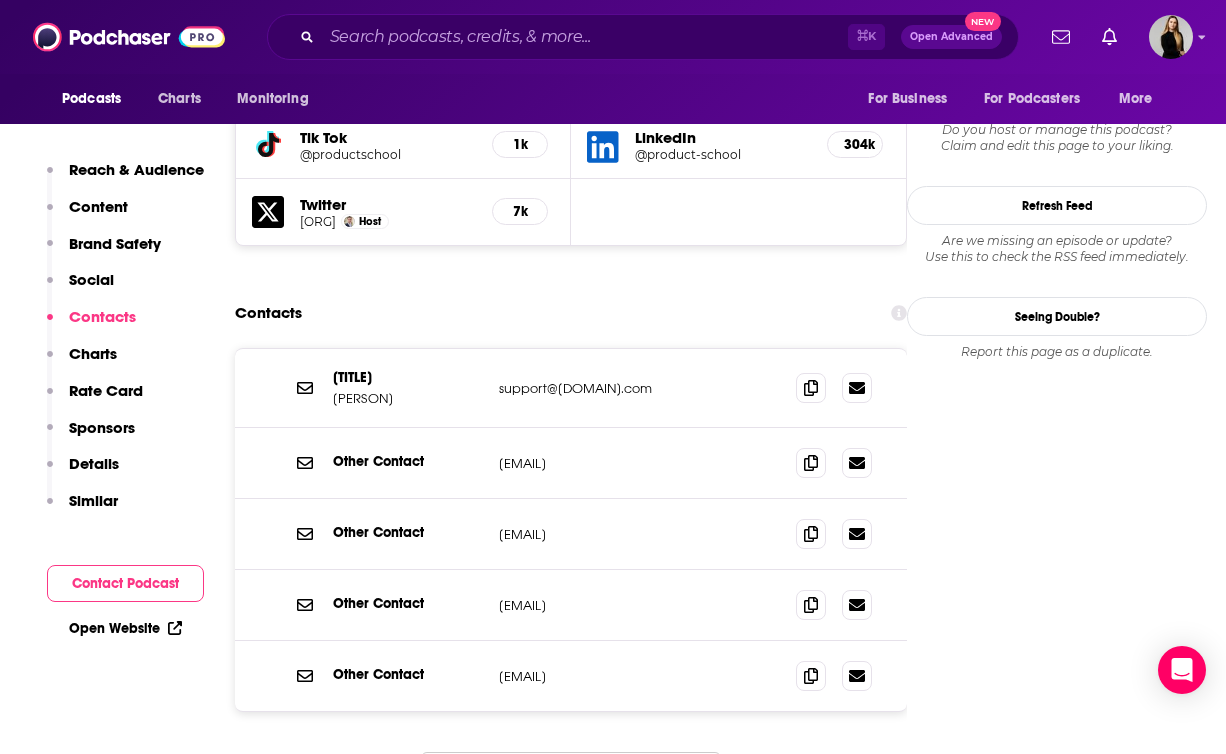 scroll, scrollTop: 2320, scrollLeft: 0, axis: vertical 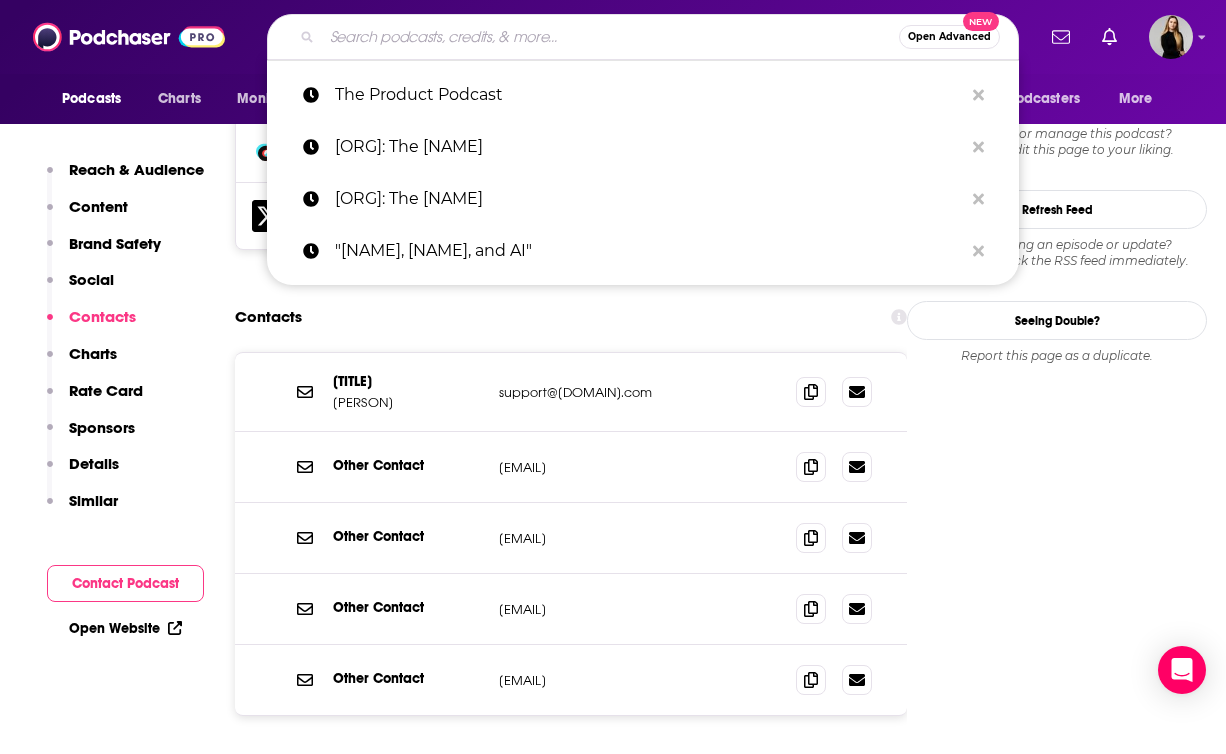 click at bounding box center (610, 37) 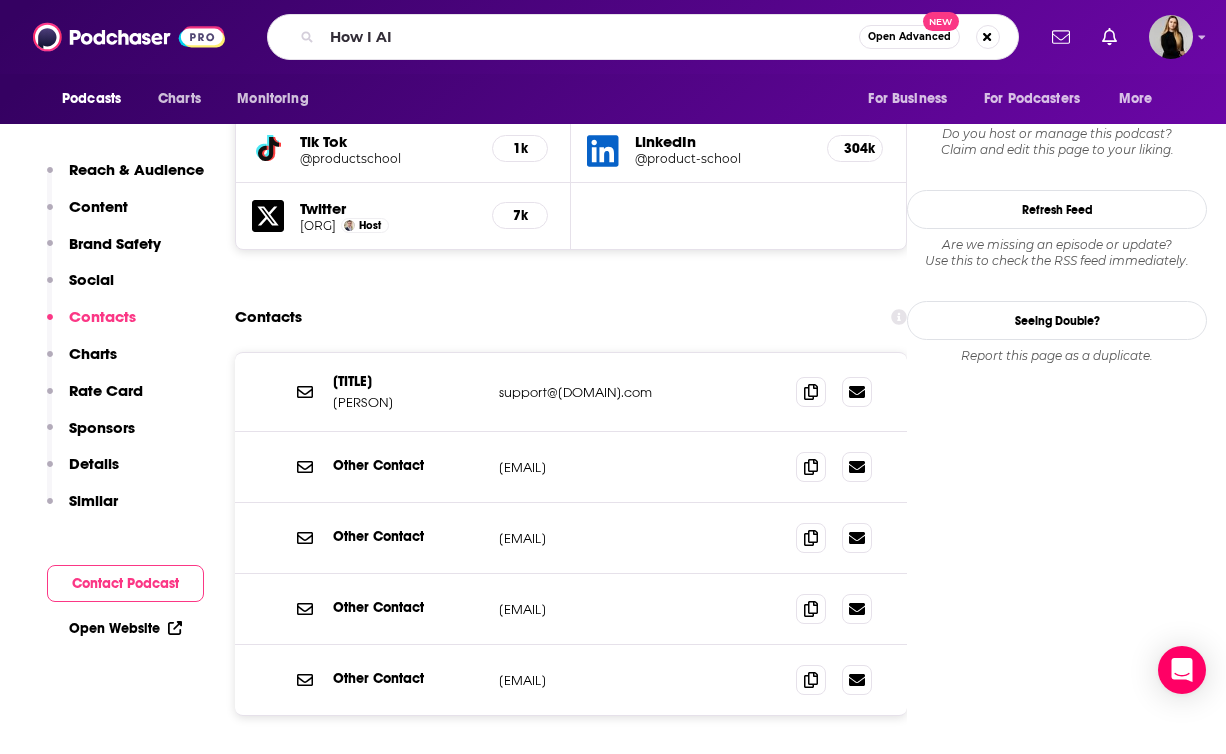 scroll, scrollTop: 0, scrollLeft: 0, axis: both 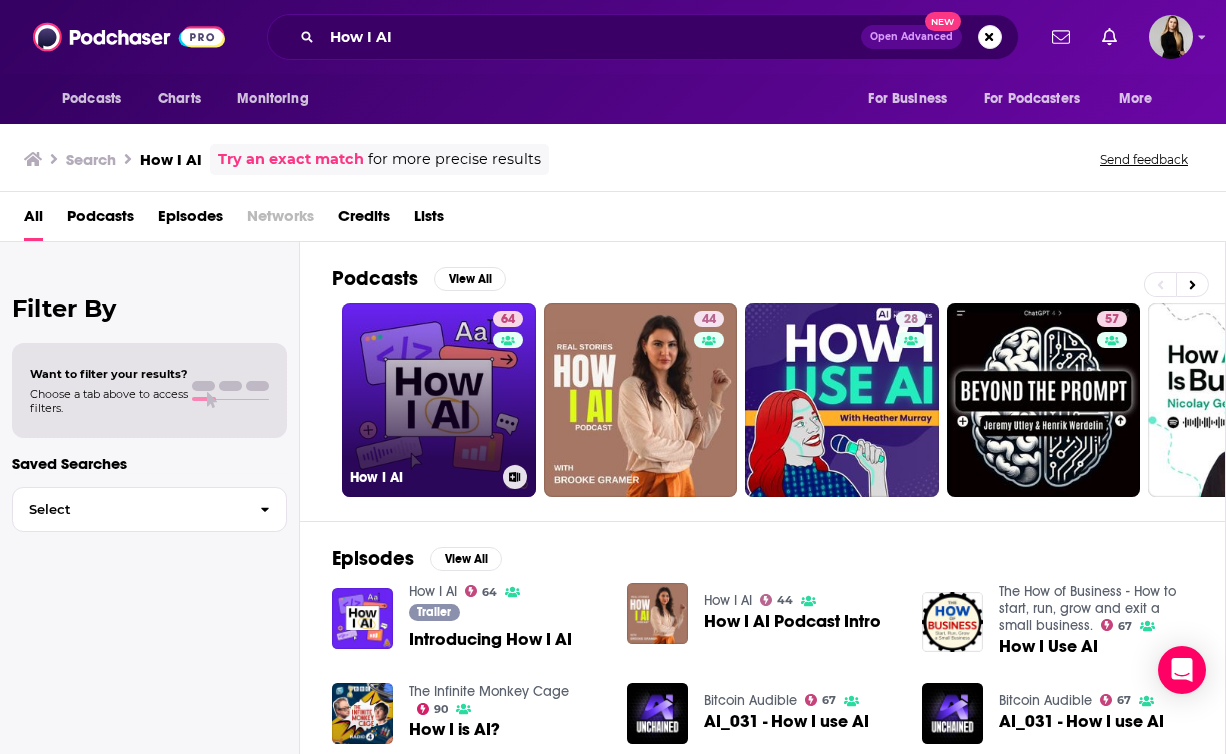 click on "[NUMBER] How I AI" at bounding box center [439, 400] 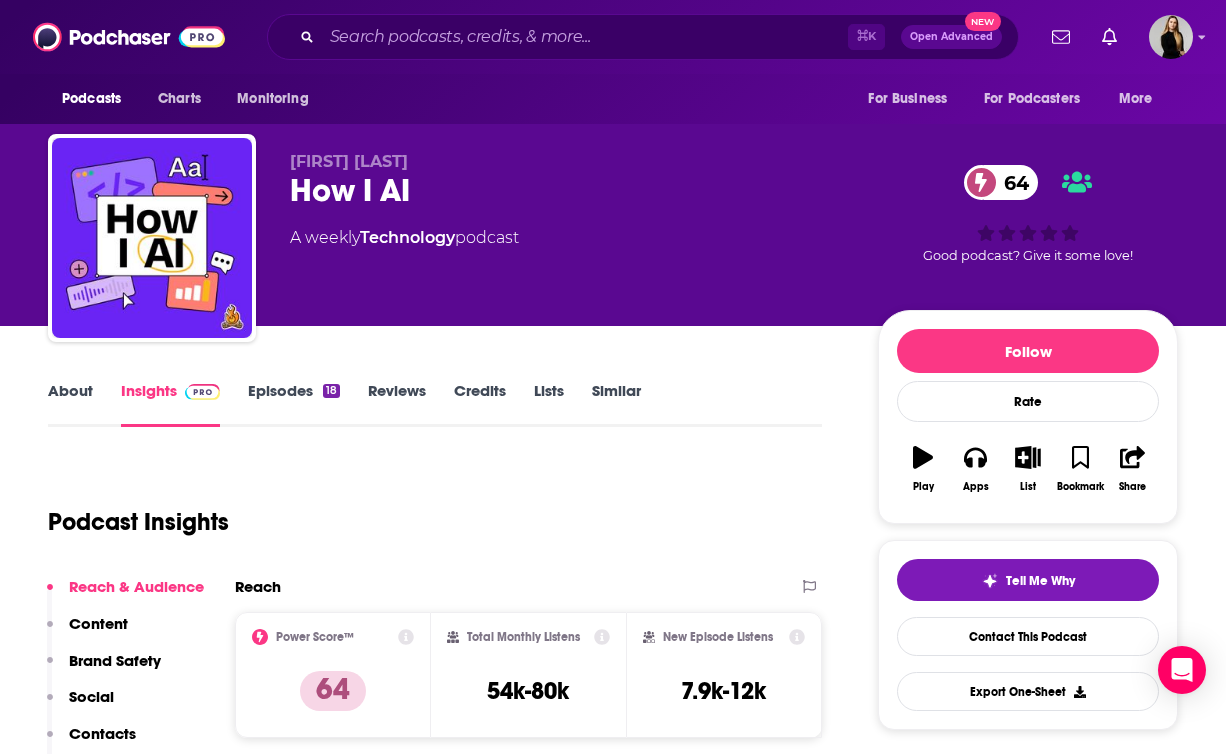 click on "Contacts" at bounding box center (102, 733) 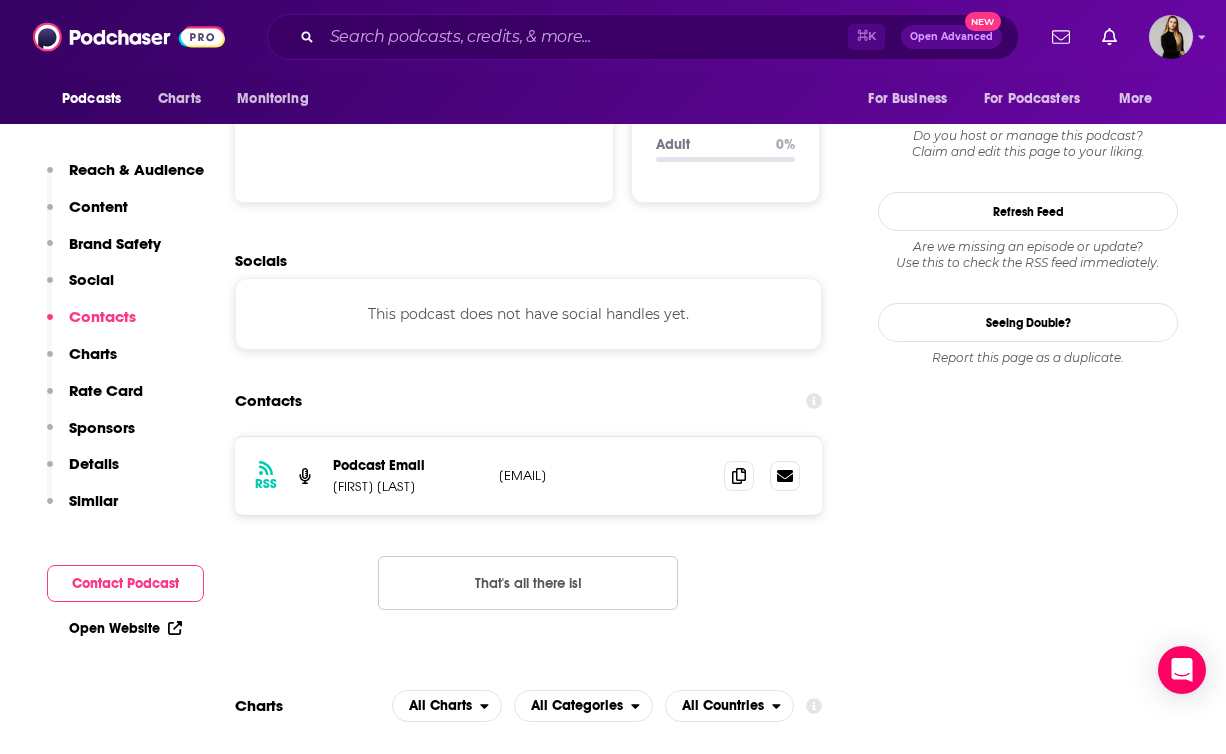 scroll, scrollTop: 1889, scrollLeft: 0, axis: vertical 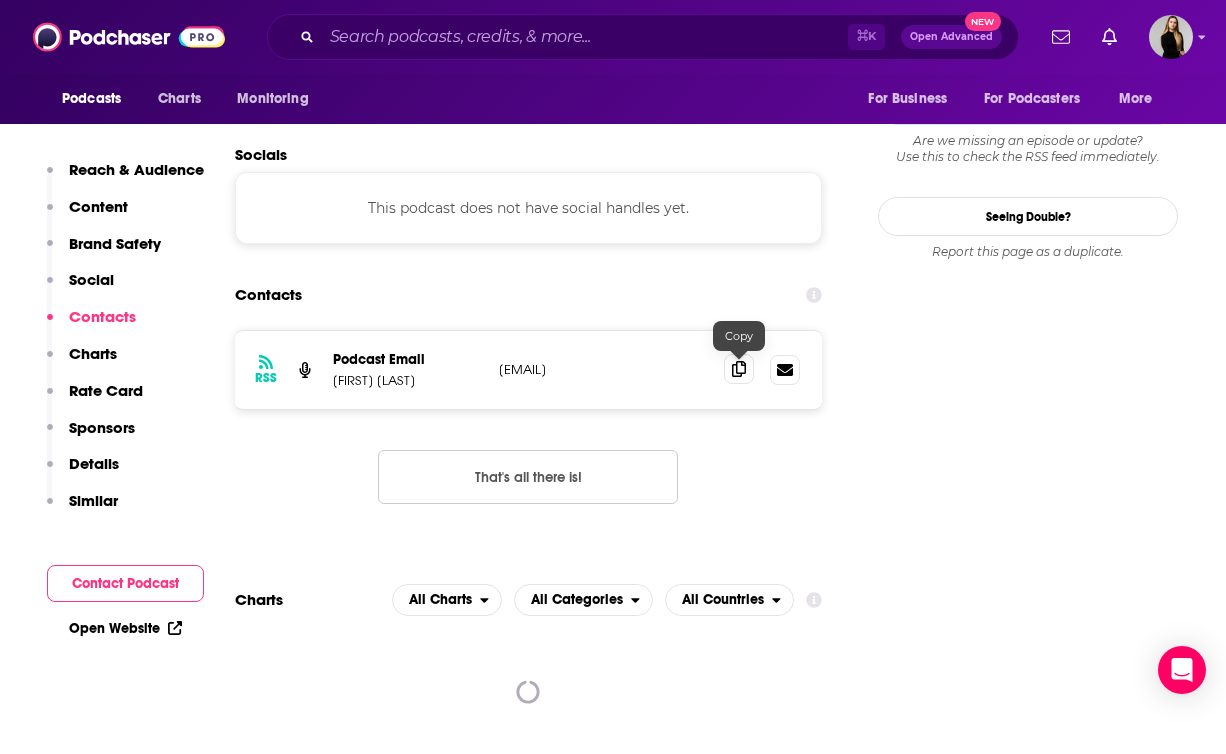 click at bounding box center (739, 369) 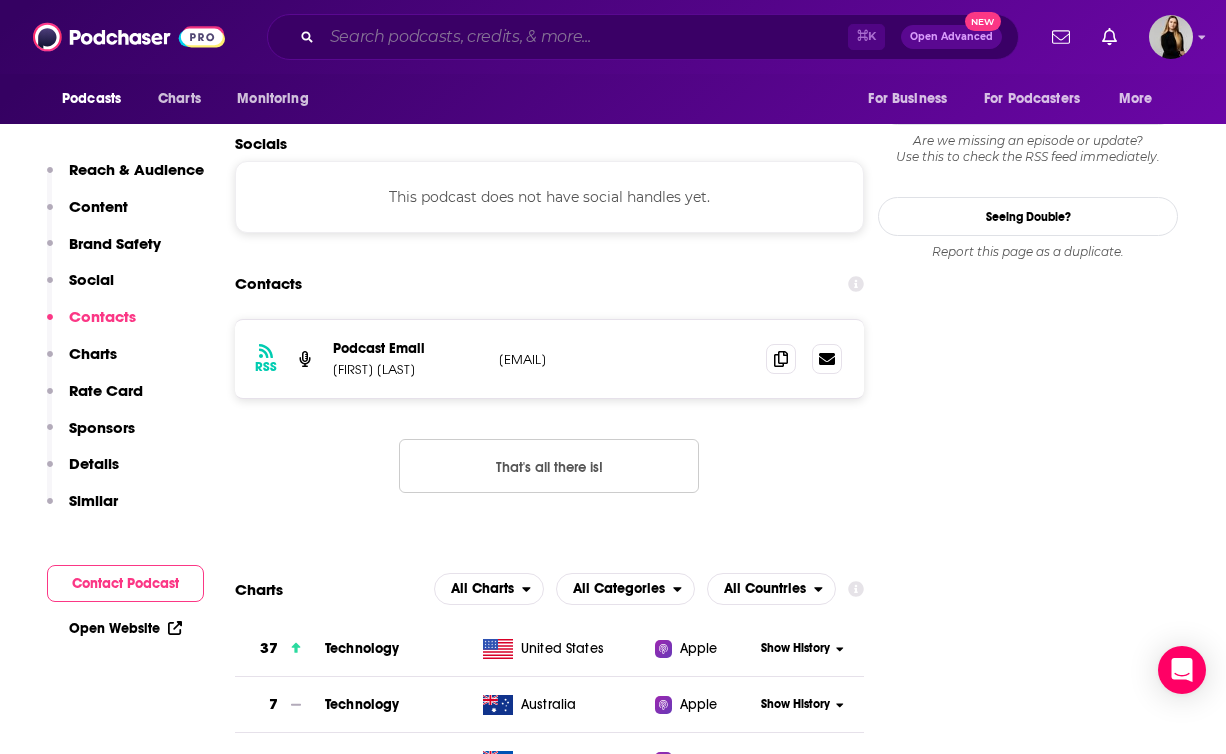 click at bounding box center [585, 37] 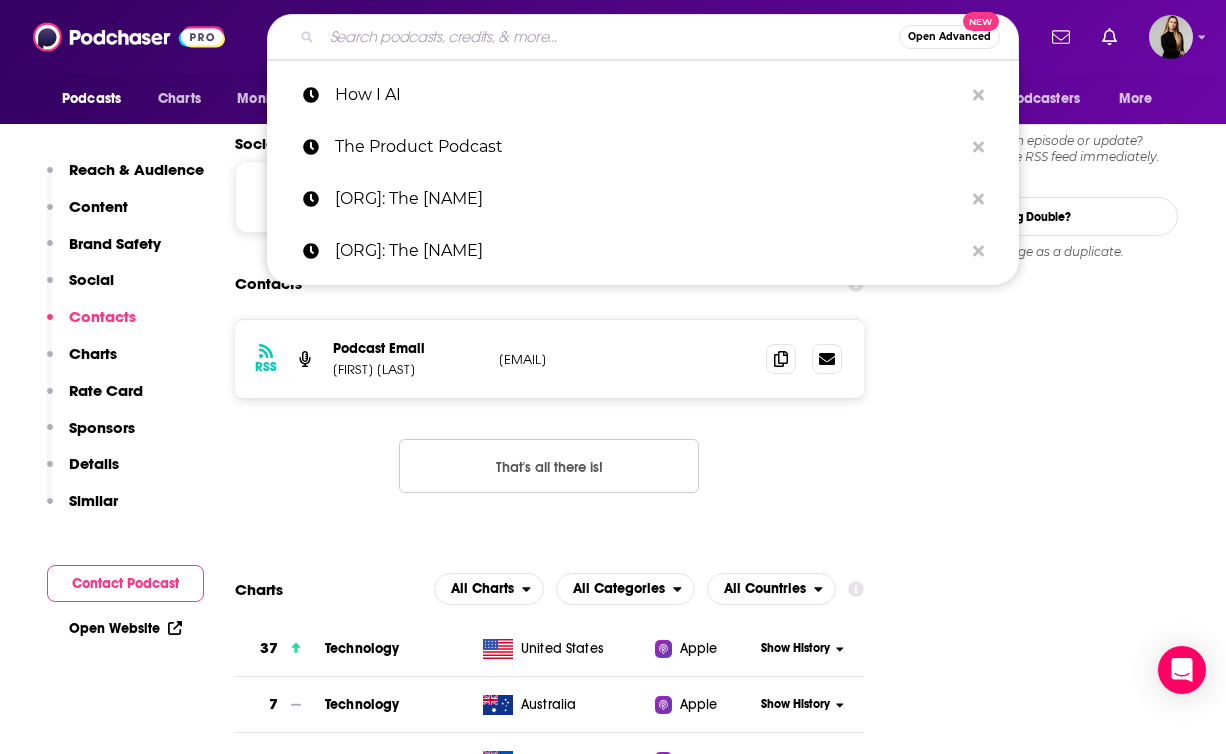 paste on "All-In Podcast" 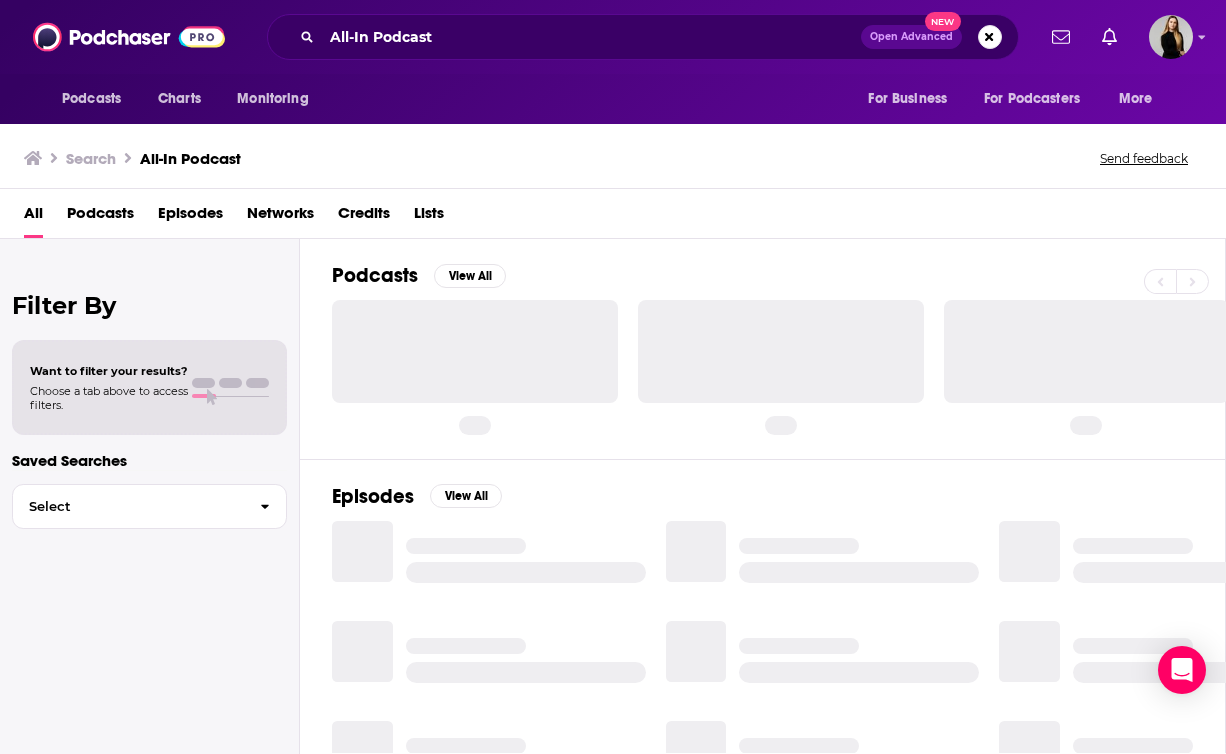 scroll, scrollTop: 0, scrollLeft: 0, axis: both 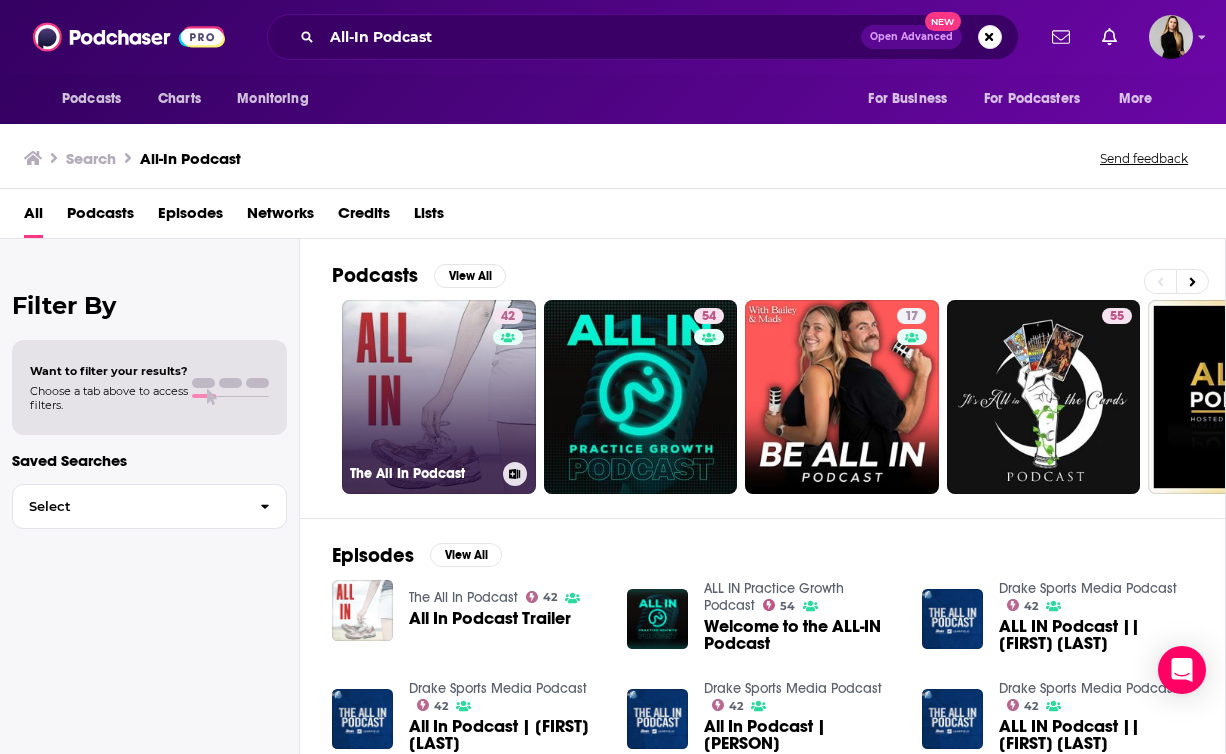 click on "42 The All In Podcast" at bounding box center [439, 397] 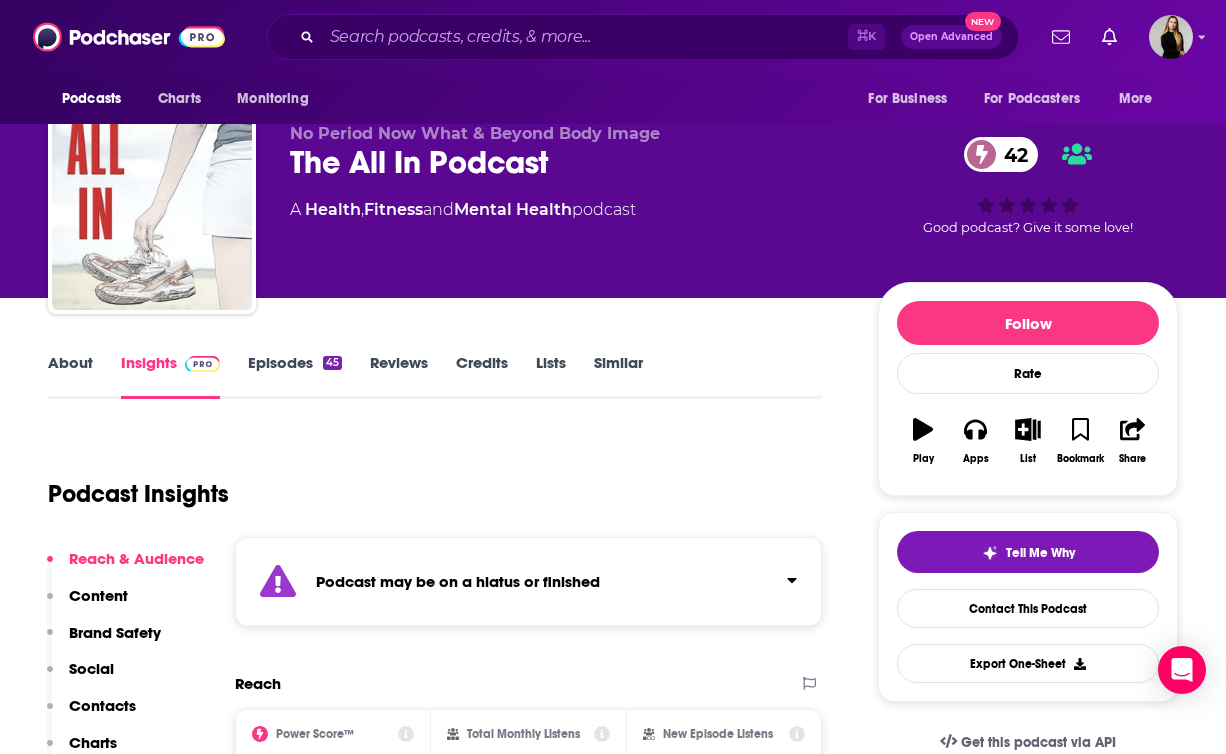 click on "Contacts" at bounding box center (102, 705) 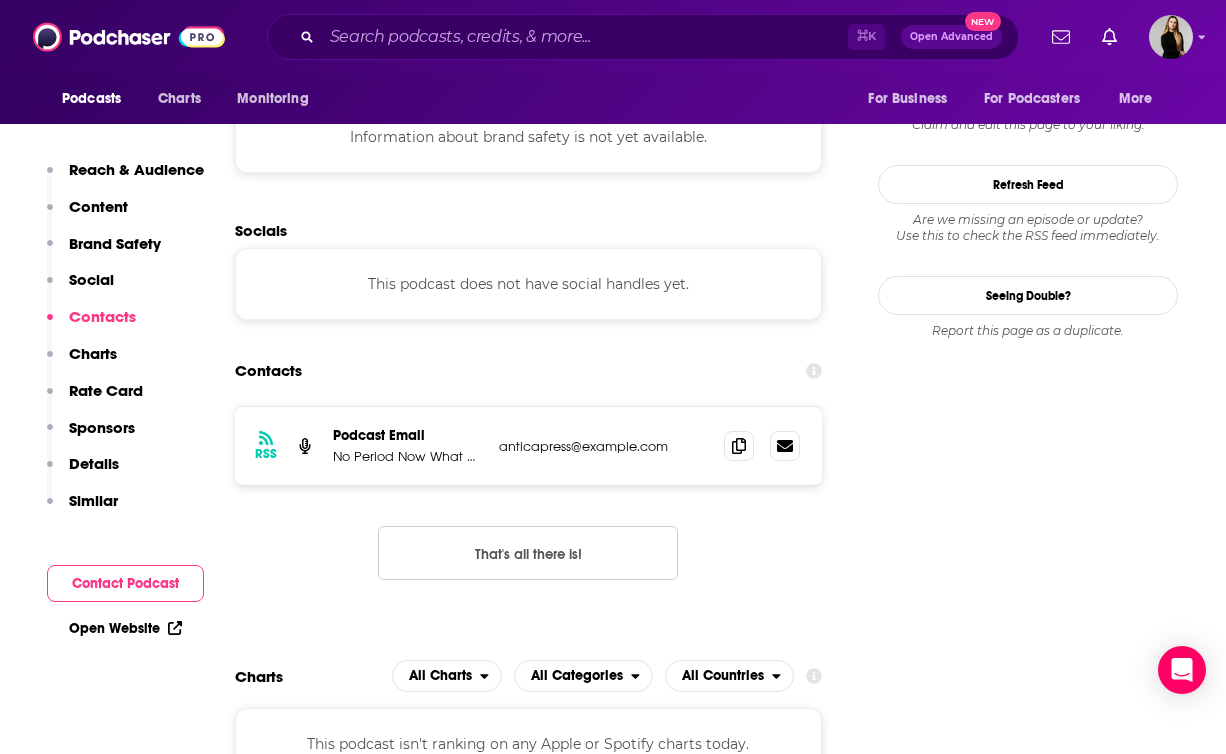 scroll, scrollTop: 1910, scrollLeft: 0, axis: vertical 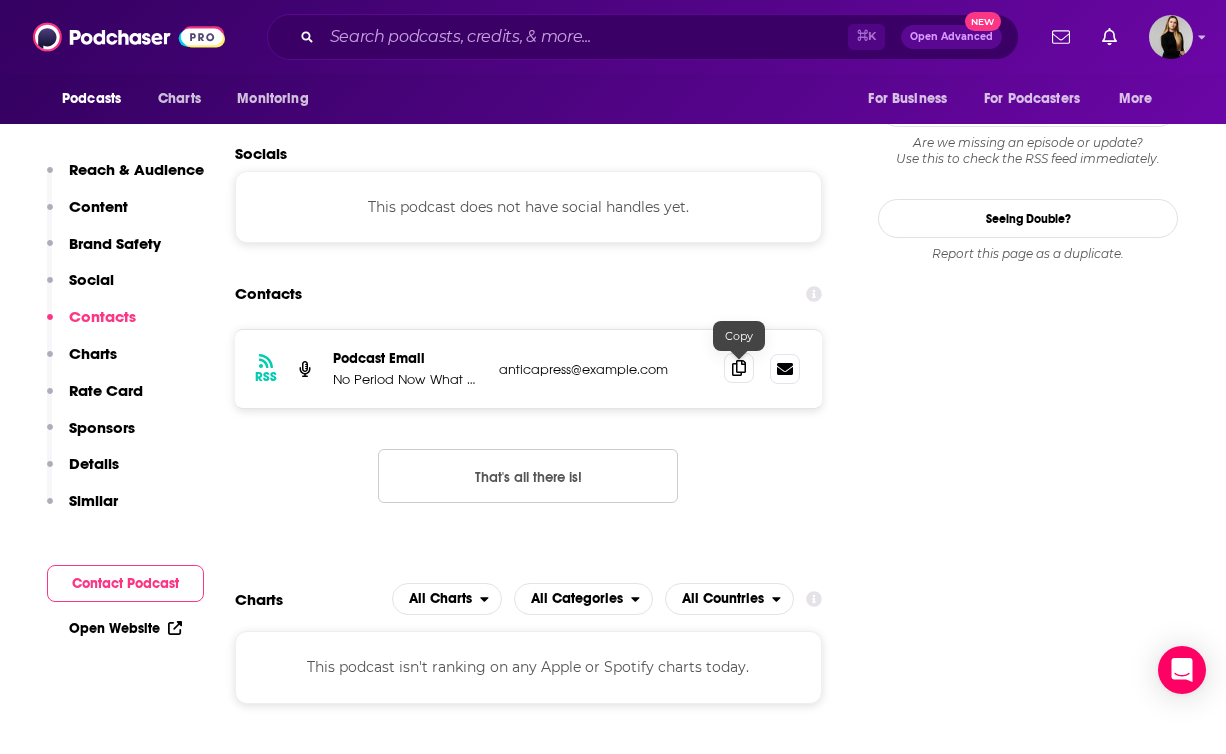 click at bounding box center (739, 368) 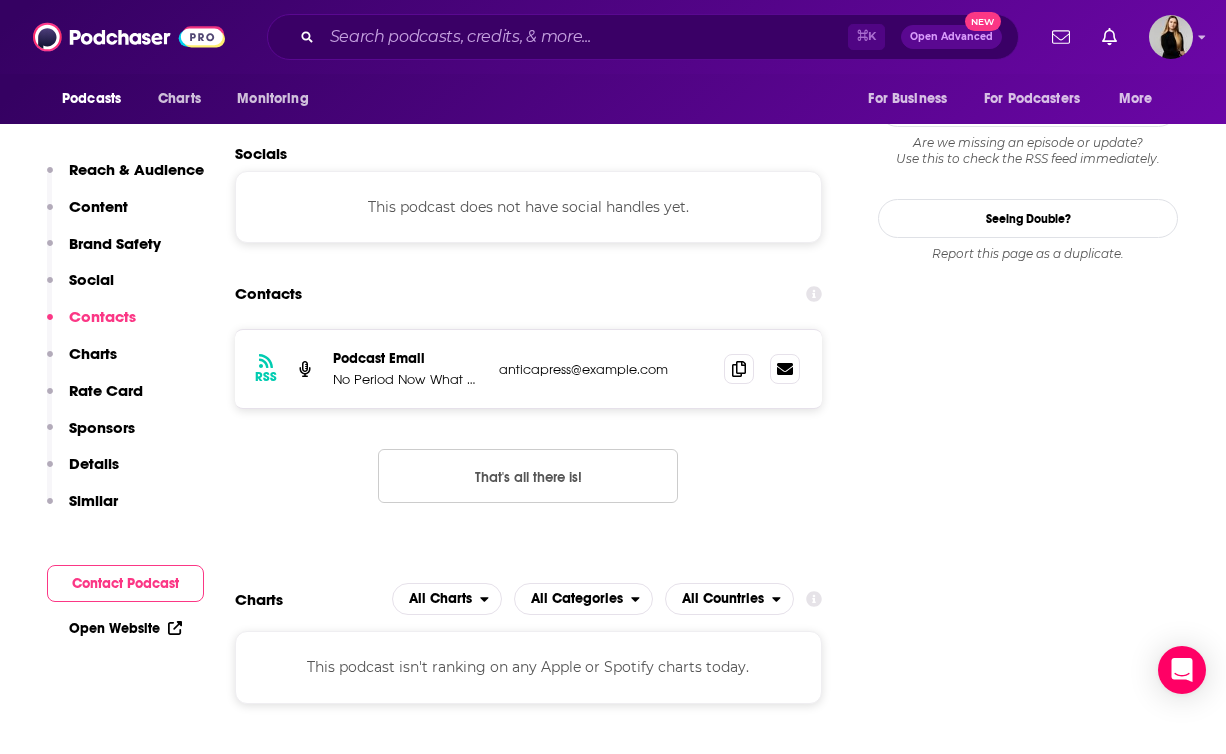 scroll, scrollTop: 0, scrollLeft: 0, axis: both 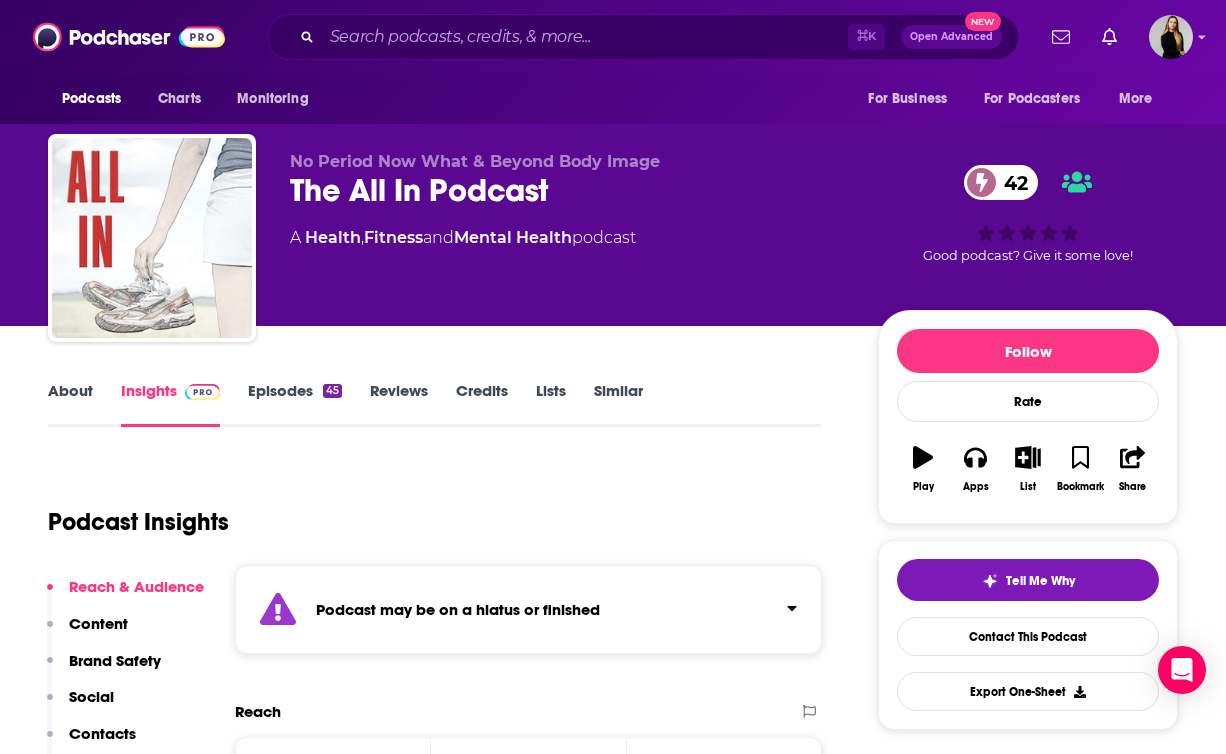 click on "Episodes 45" at bounding box center [295, 404] 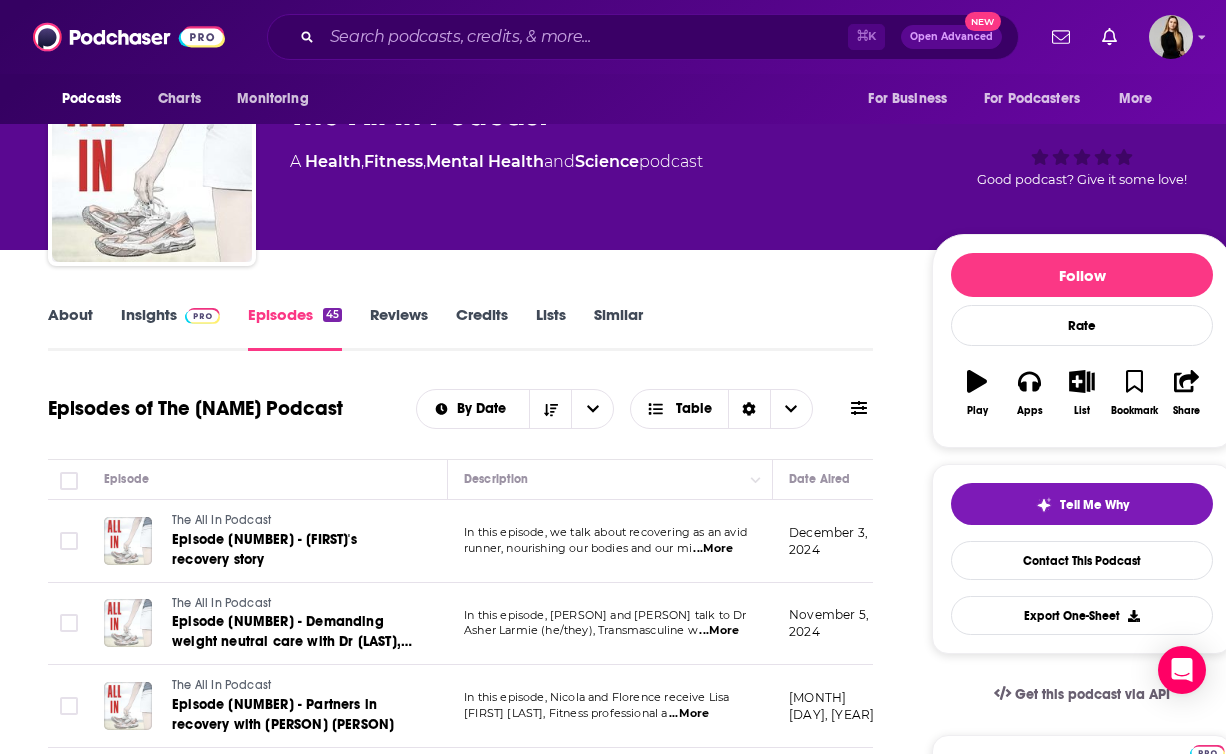 scroll, scrollTop: 84, scrollLeft: 0, axis: vertical 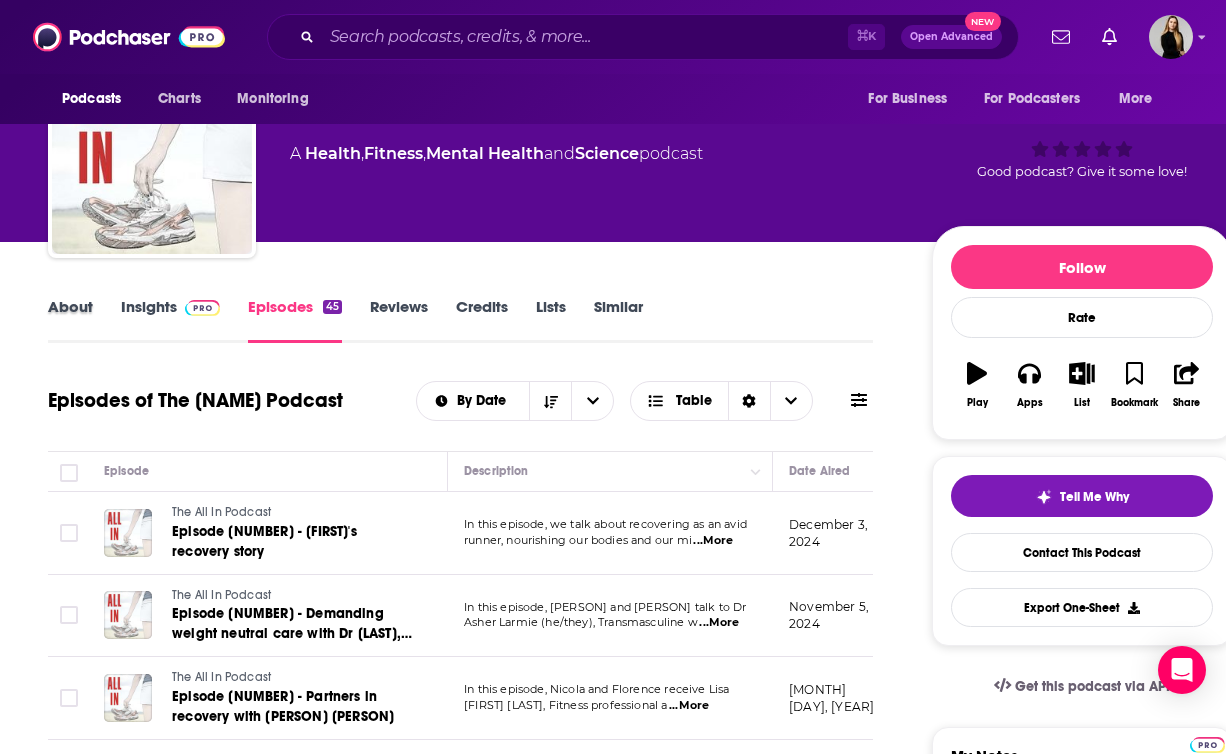 click on "About" at bounding box center (84, 320) 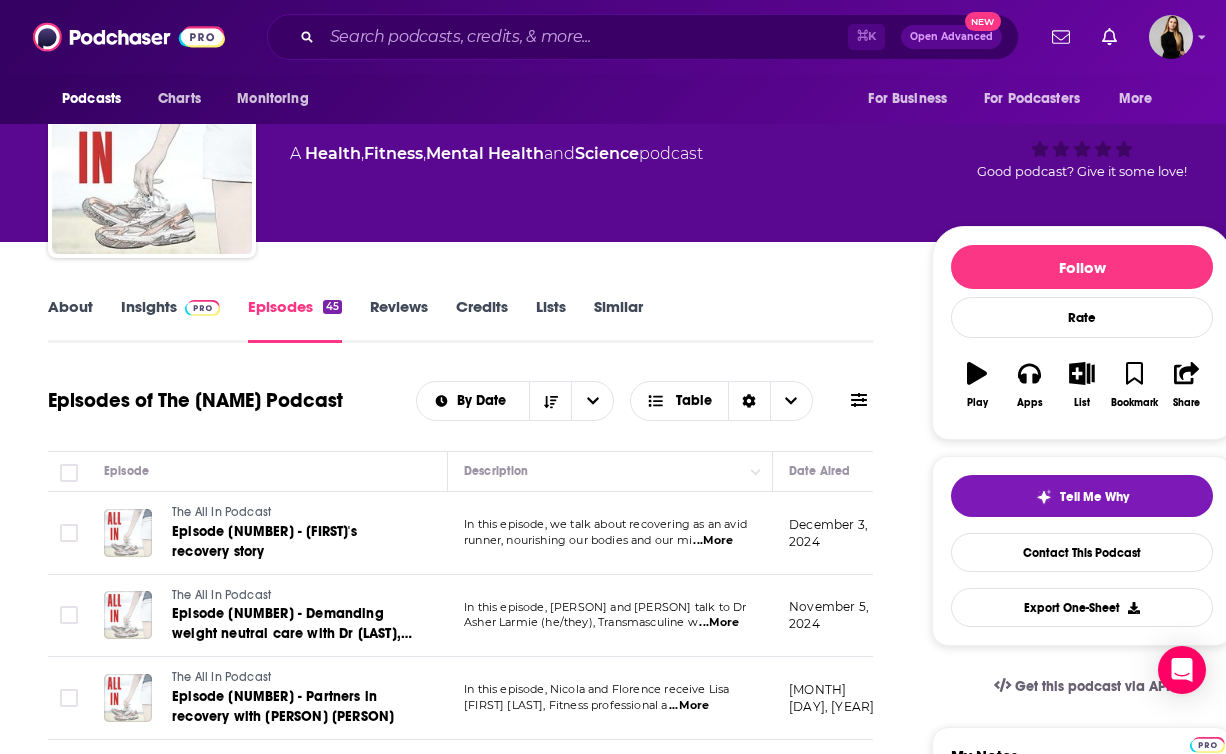 click on "About" at bounding box center (70, 320) 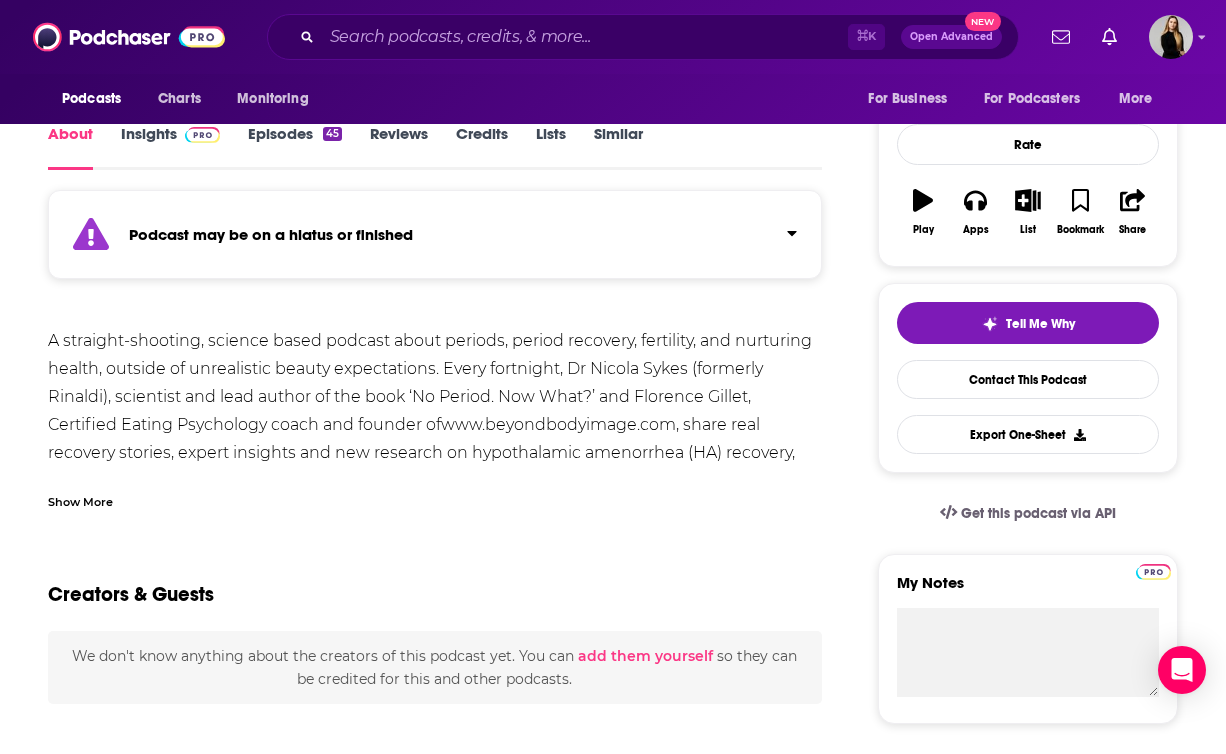 scroll, scrollTop: 260, scrollLeft: 0, axis: vertical 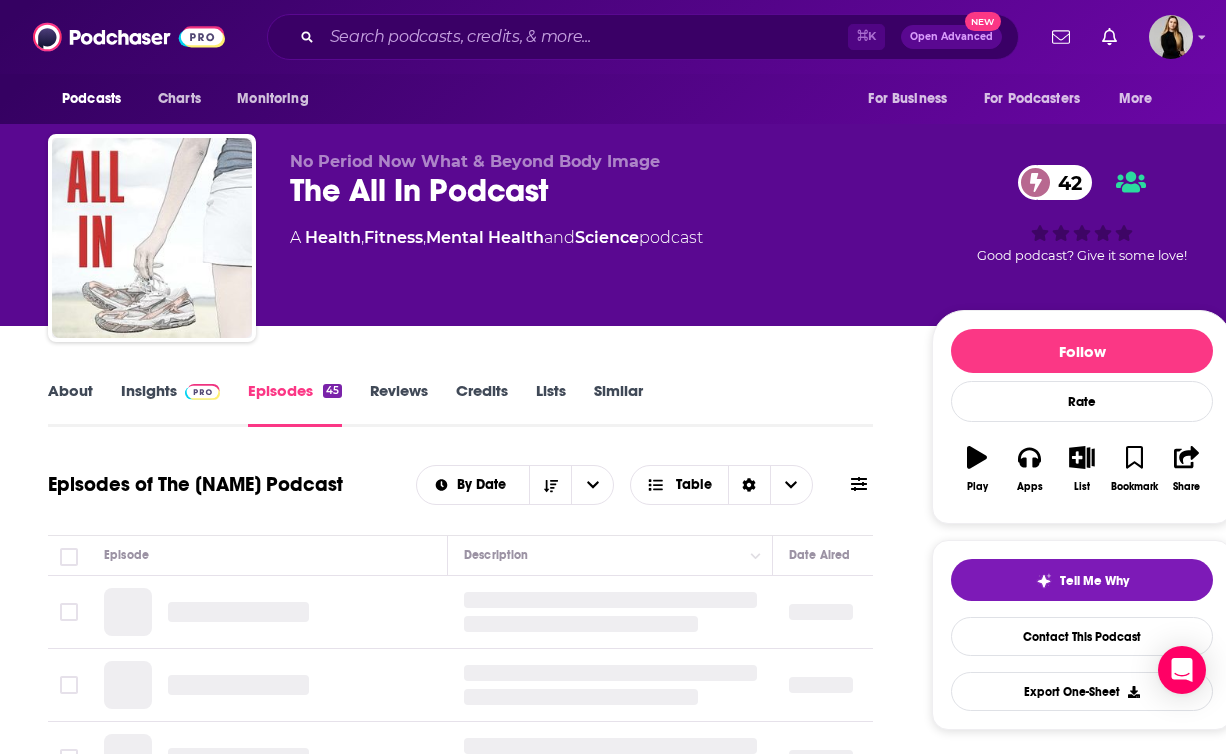 click on "About" at bounding box center [70, 404] 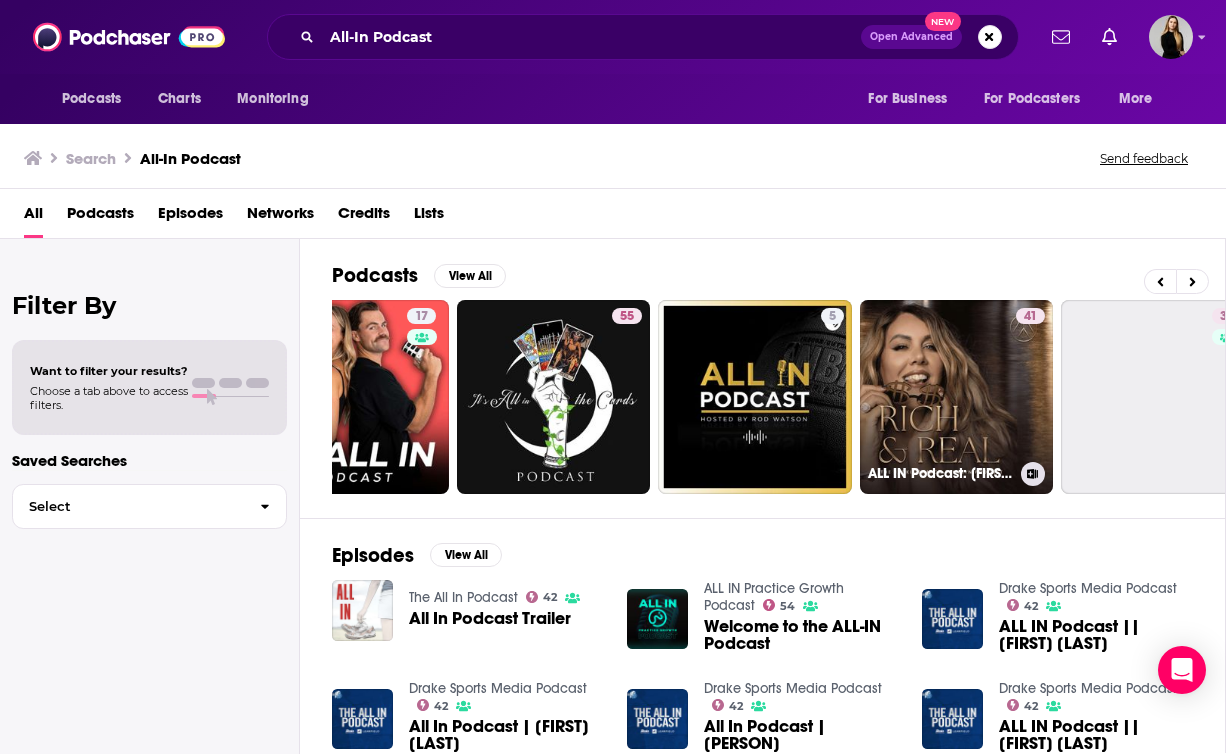 scroll, scrollTop: 0, scrollLeft: 501, axis: horizontal 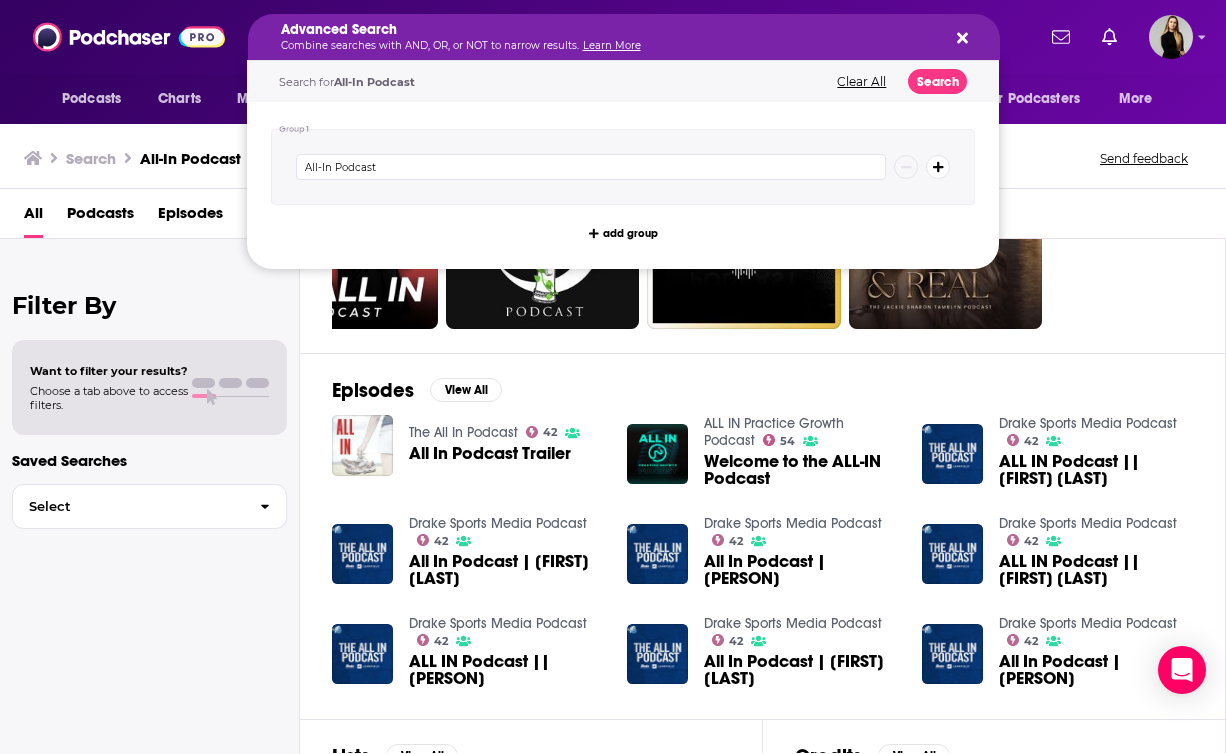 click 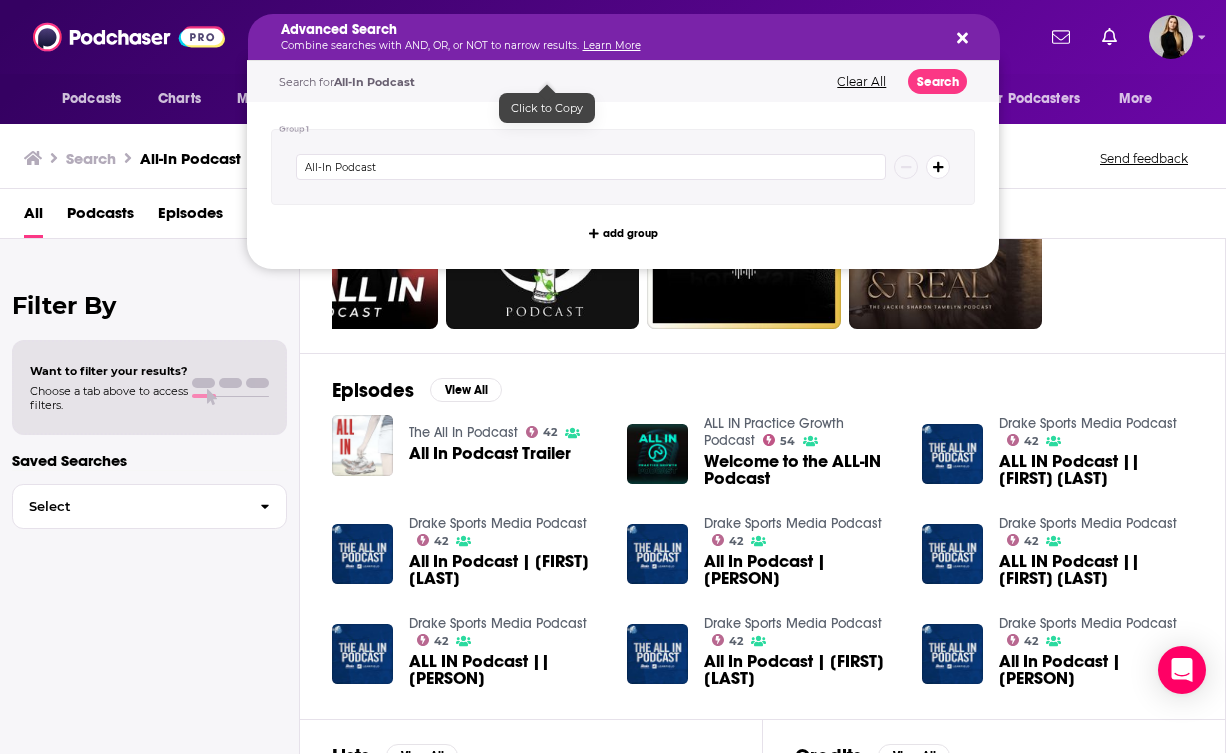 click on "Search for  All-In Podcast" at bounding box center [547, 82] 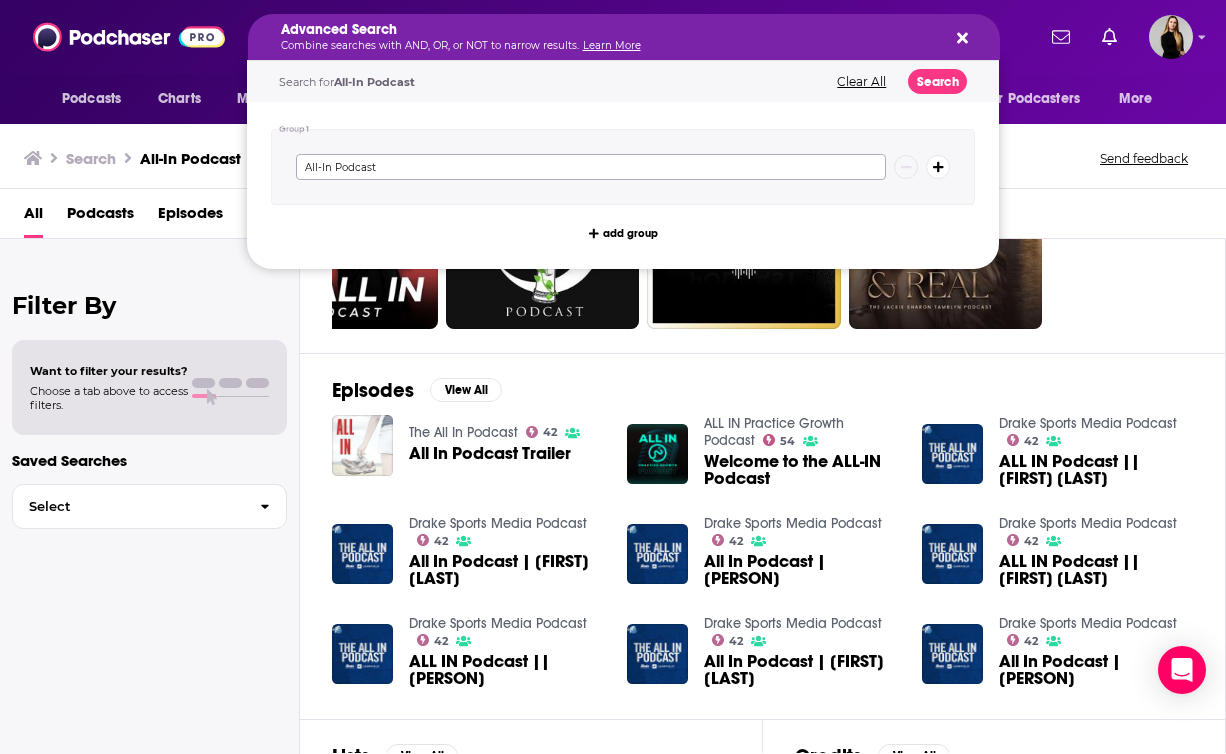 click on "All-In Podcast" at bounding box center [591, 167] 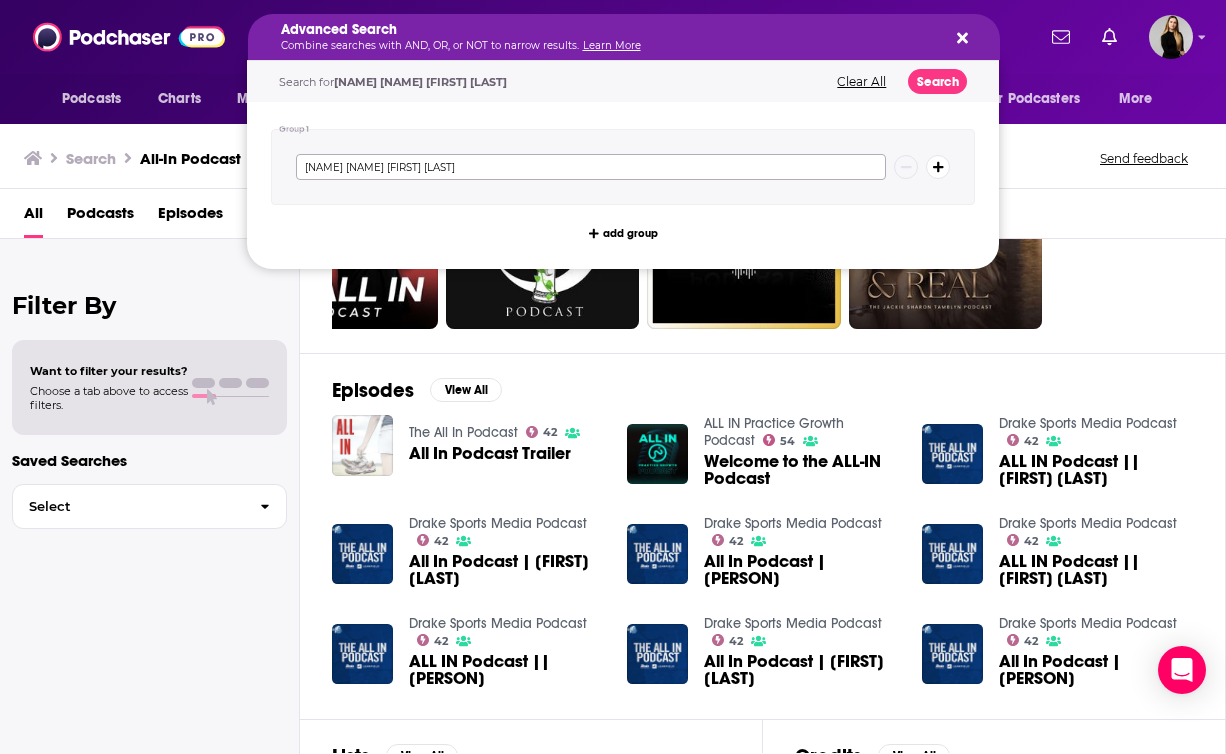 type on "[NAME] [NAME] [FIRST] [LAST]" 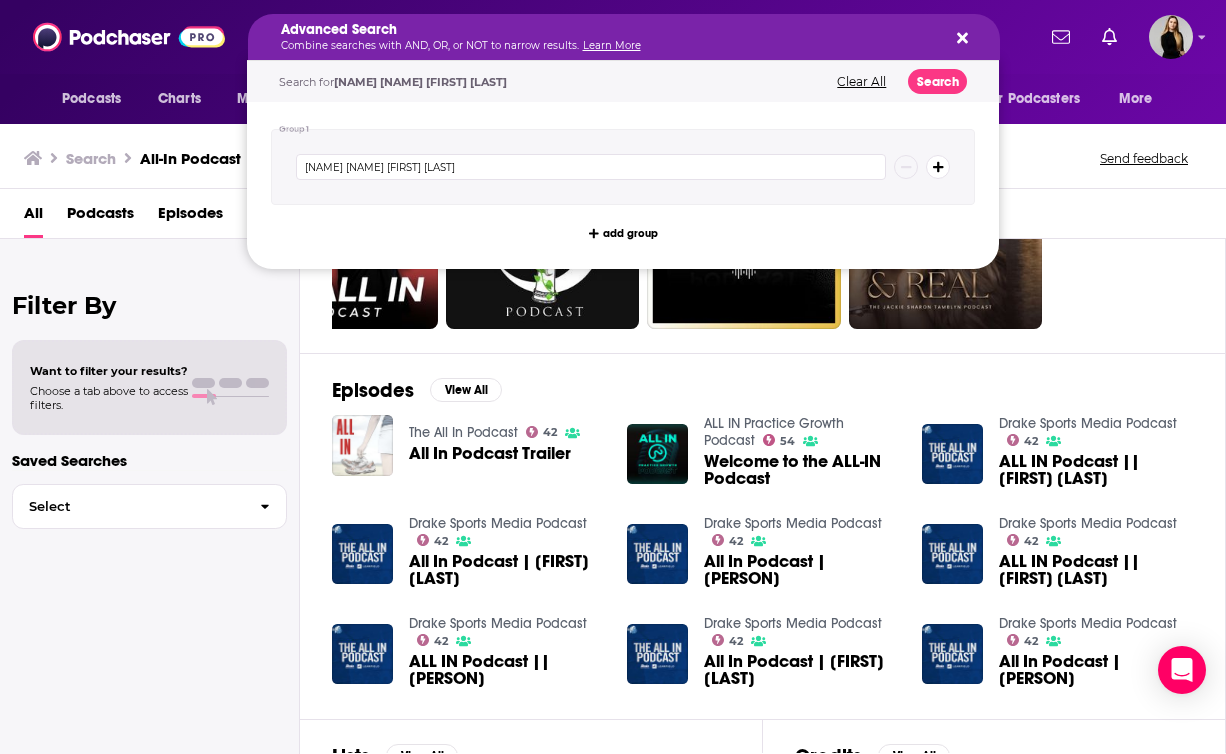 click on "Search for [NAME] [NAME] [FIRST] [LAST] Clear All Search" at bounding box center (623, 81) 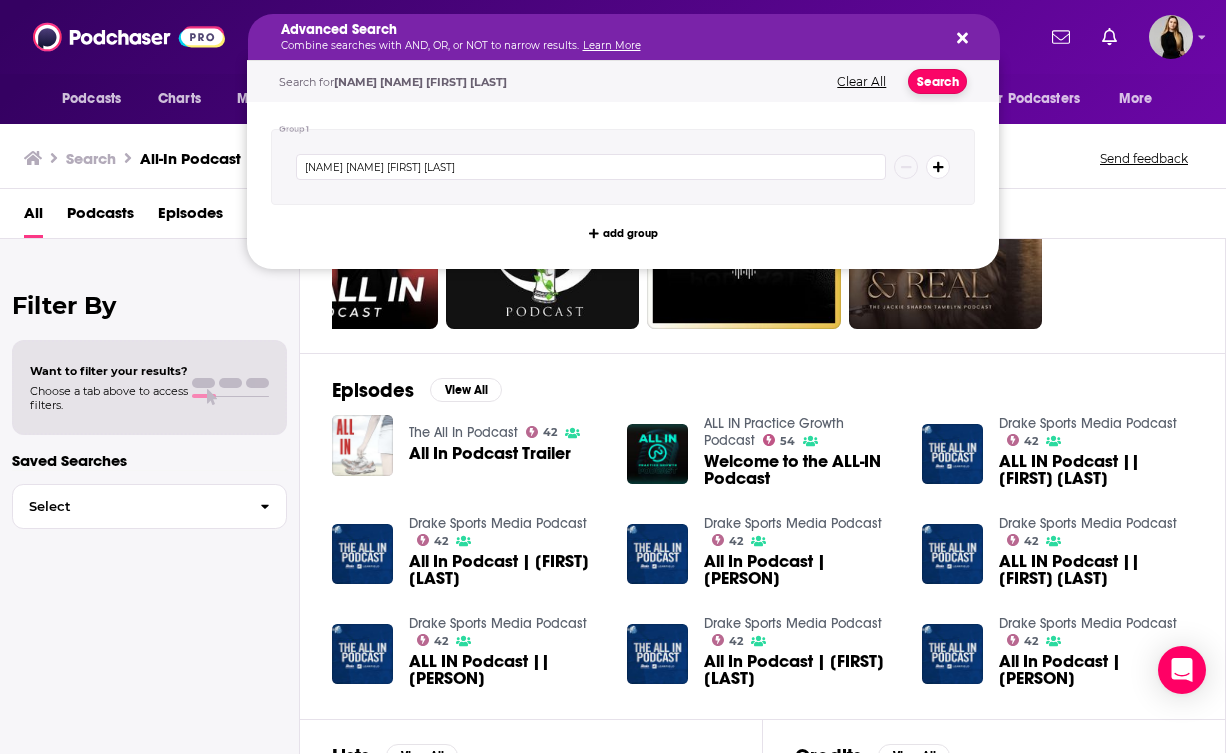 click on "Search" at bounding box center (937, 81) 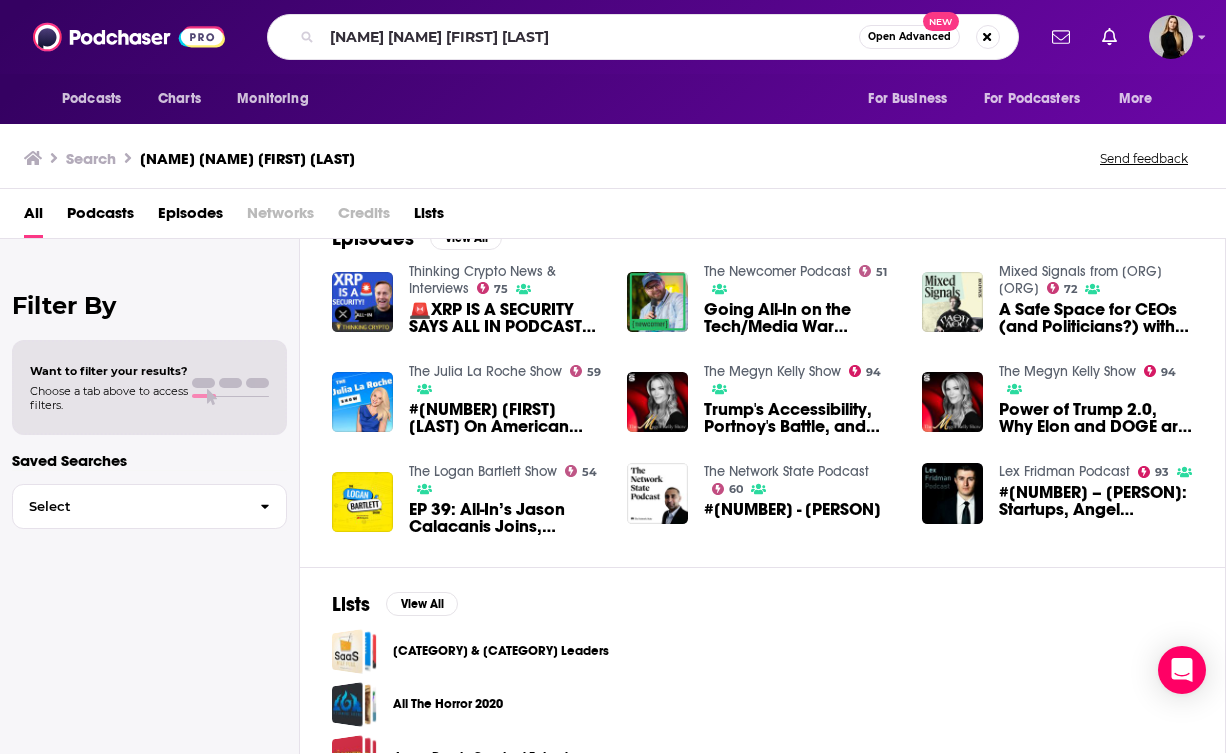 scroll, scrollTop: 368, scrollLeft: 0, axis: vertical 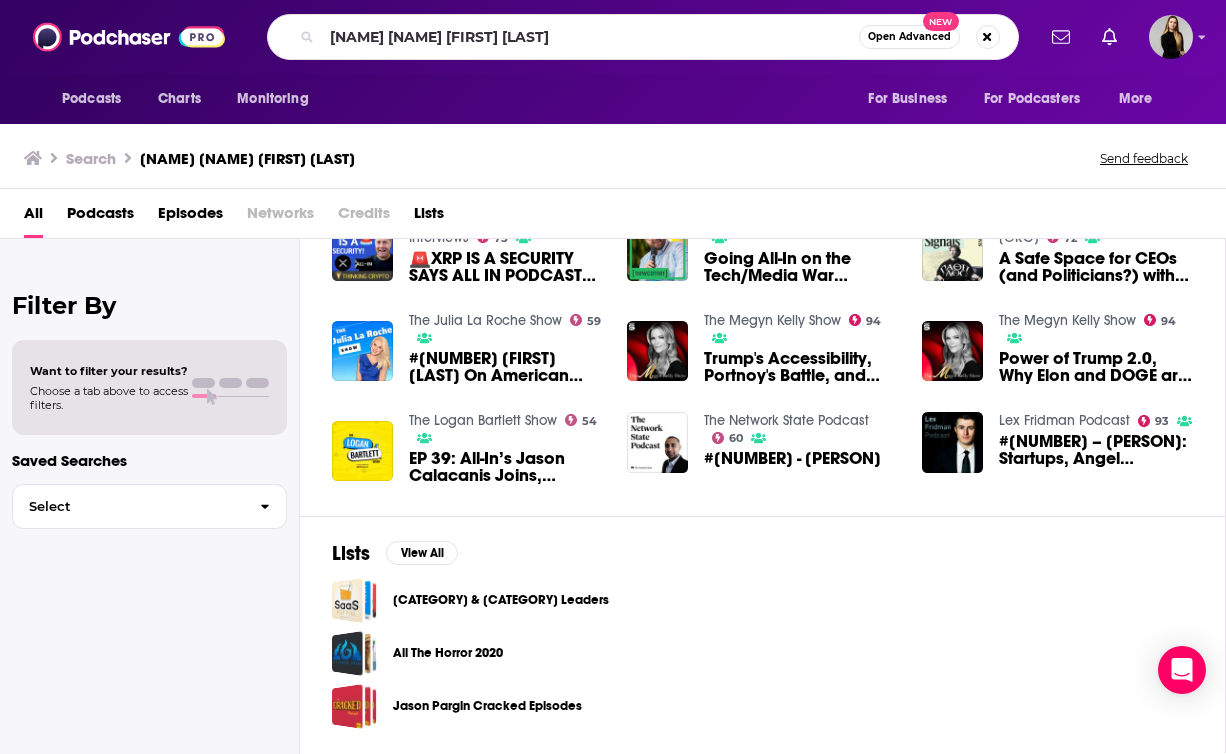 click on "EP 39: All-In’s Jason Calacanis Joins, Breaking Into Media, Tech in Journalism and the Kanye Controversy" at bounding box center (506, 467) 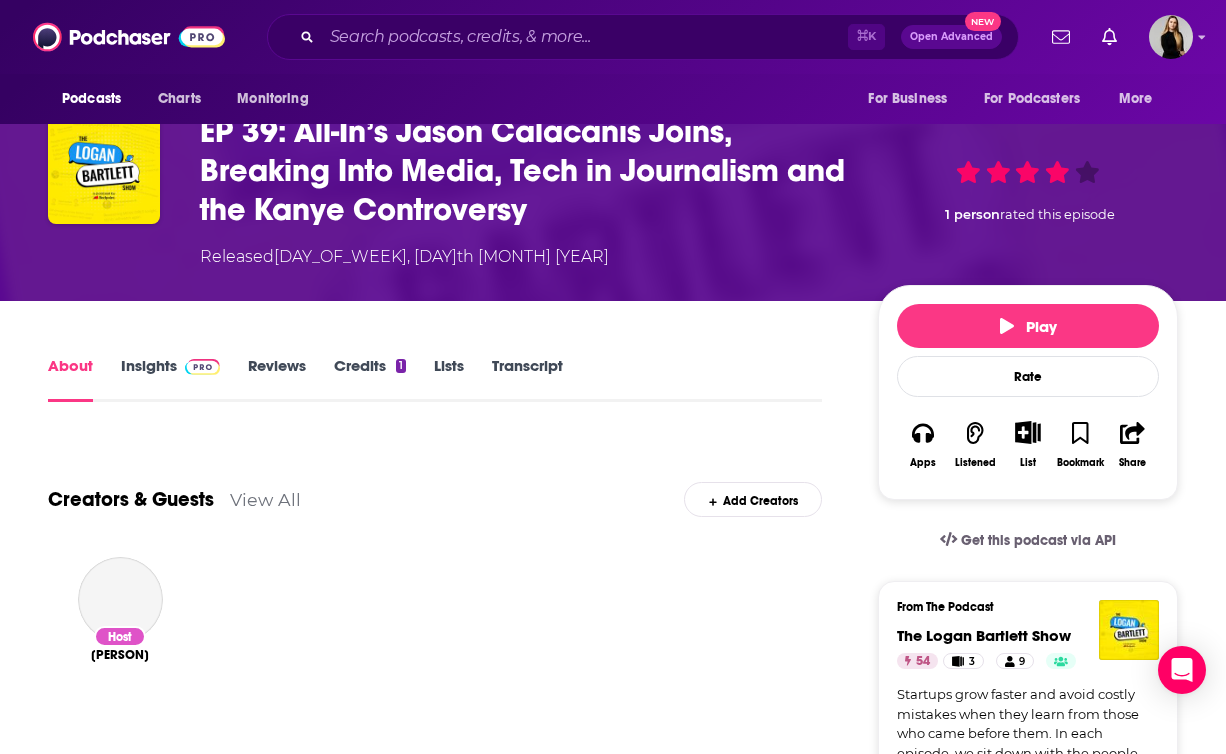 scroll, scrollTop: 91, scrollLeft: 0, axis: vertical 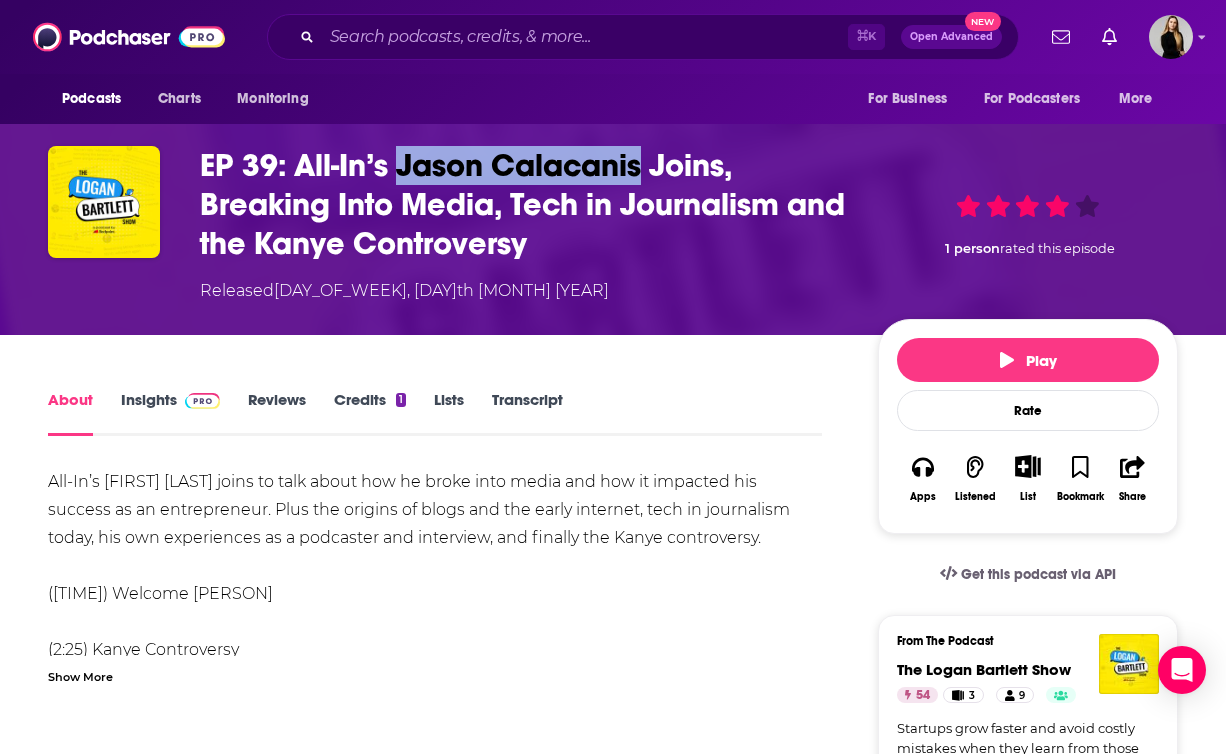 drag, startPoint x: 398, startPoint y: 167, endPoint x: 641, endPoint y: 174, distance: 243.1008 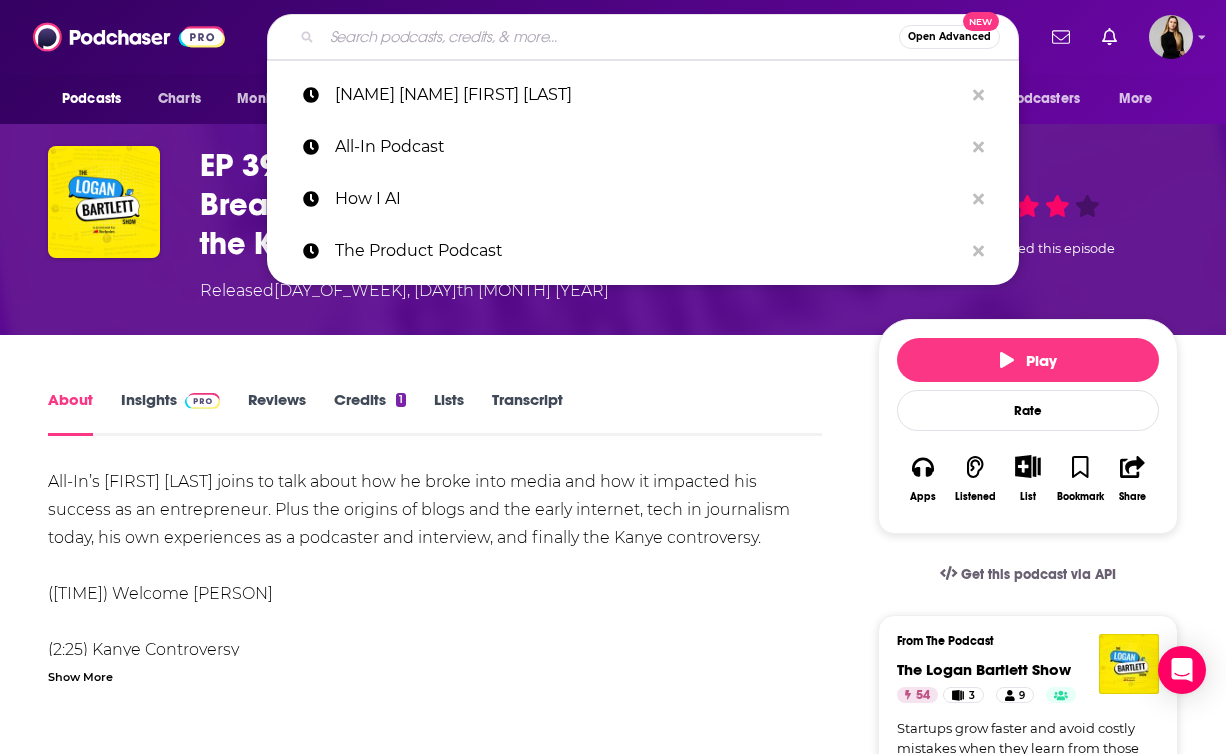 click at bounding box center [610, 37] 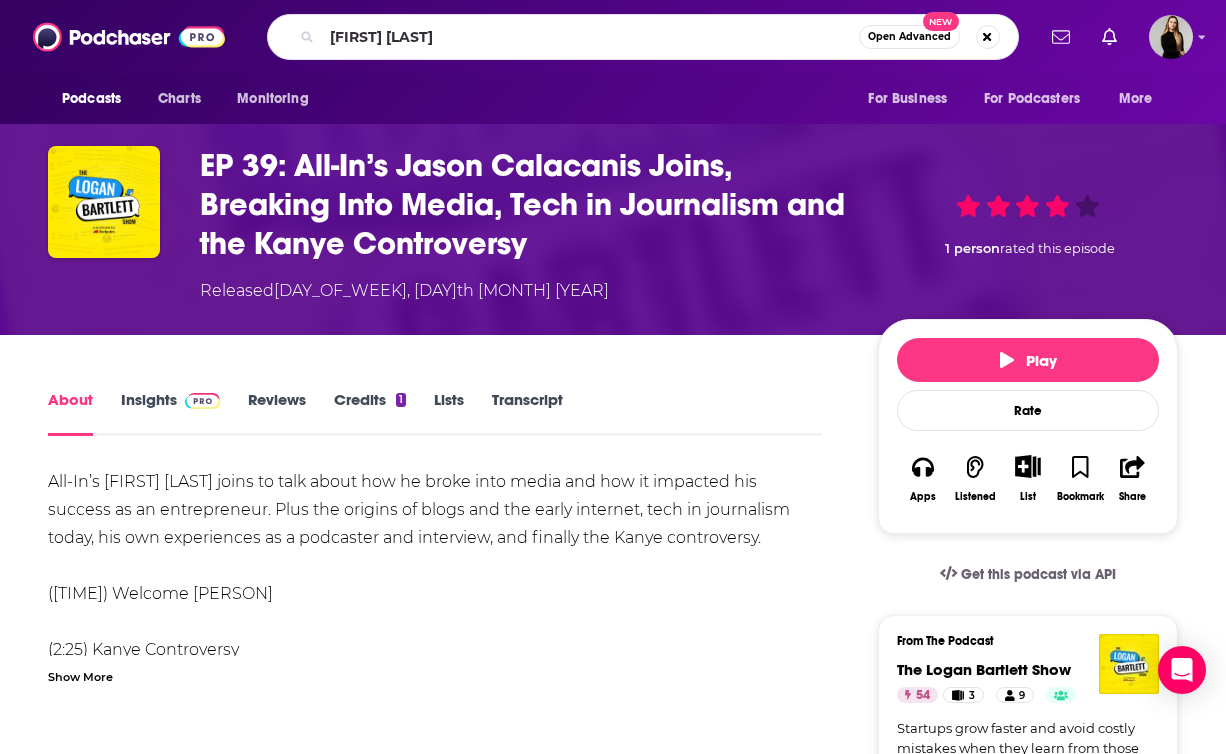 scroll, scrollTop: 0, scrollLeft: 0, axis: both 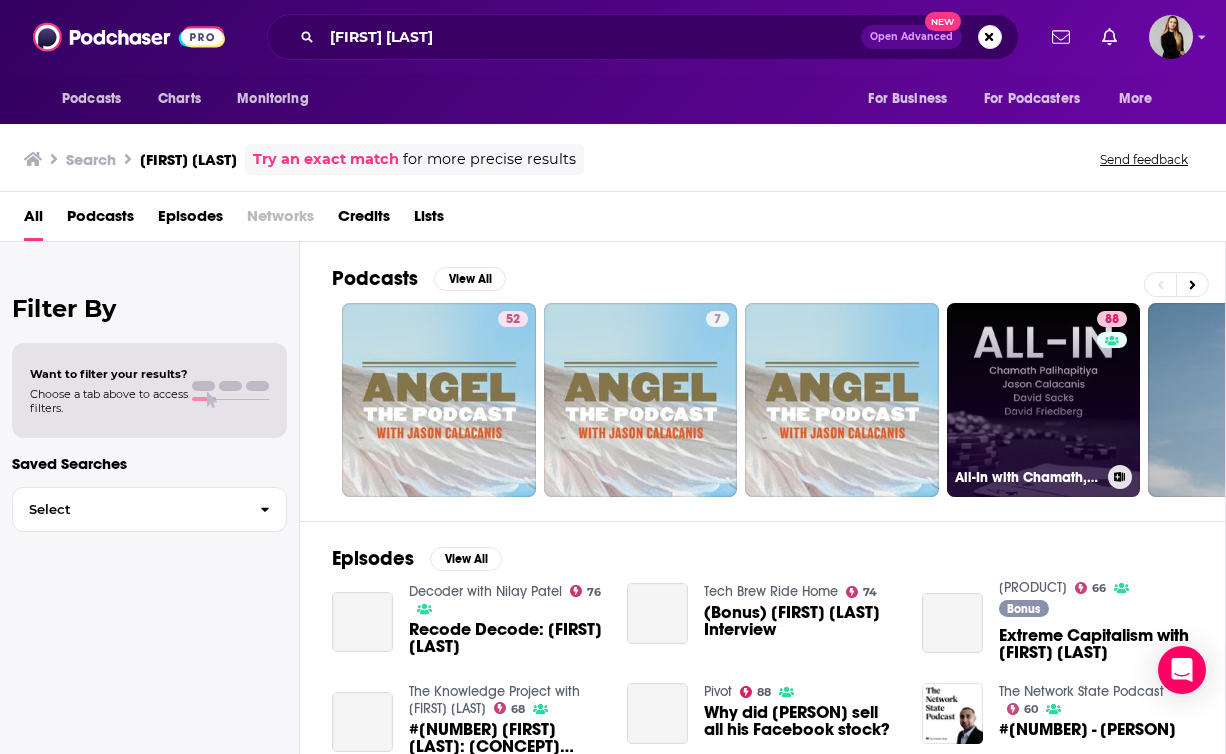 click on "[NUMBER] [FIRST] with [FIRST], [FIRST], [FIRST] & [FIRST]" at bounding box center (1044, 400) 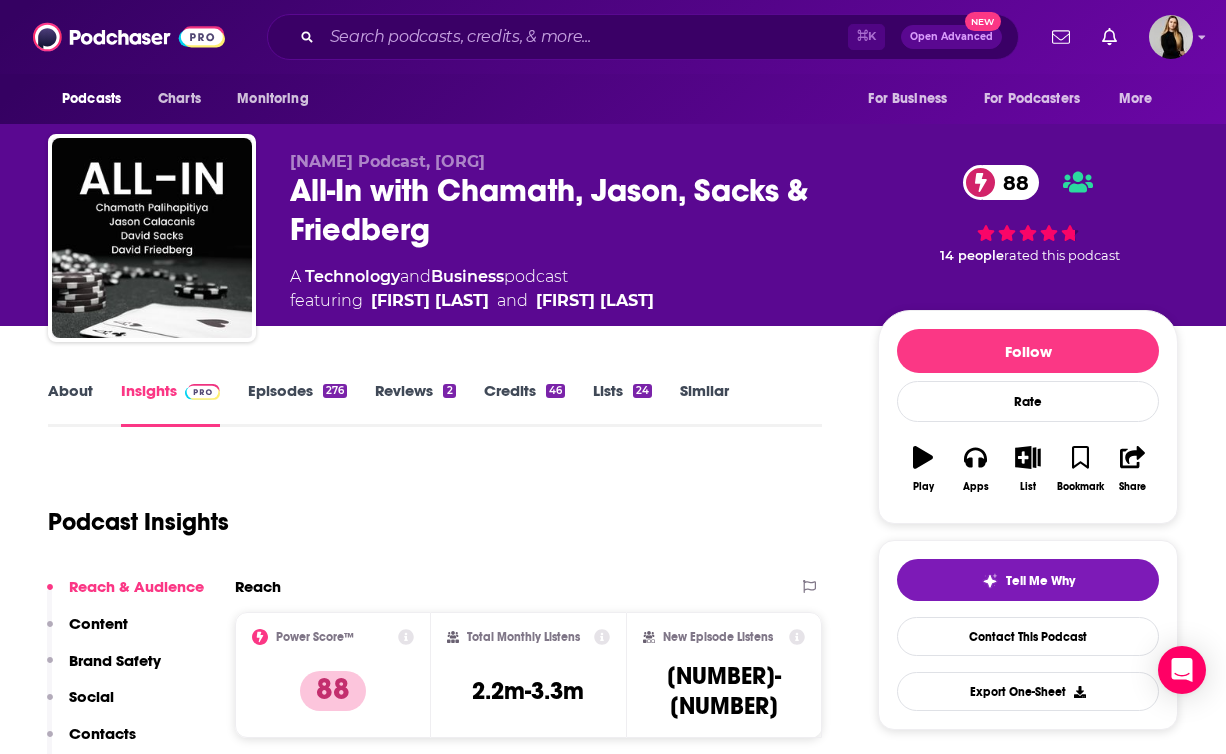 click on "Episodes 276" at bounding box center [297, 404] 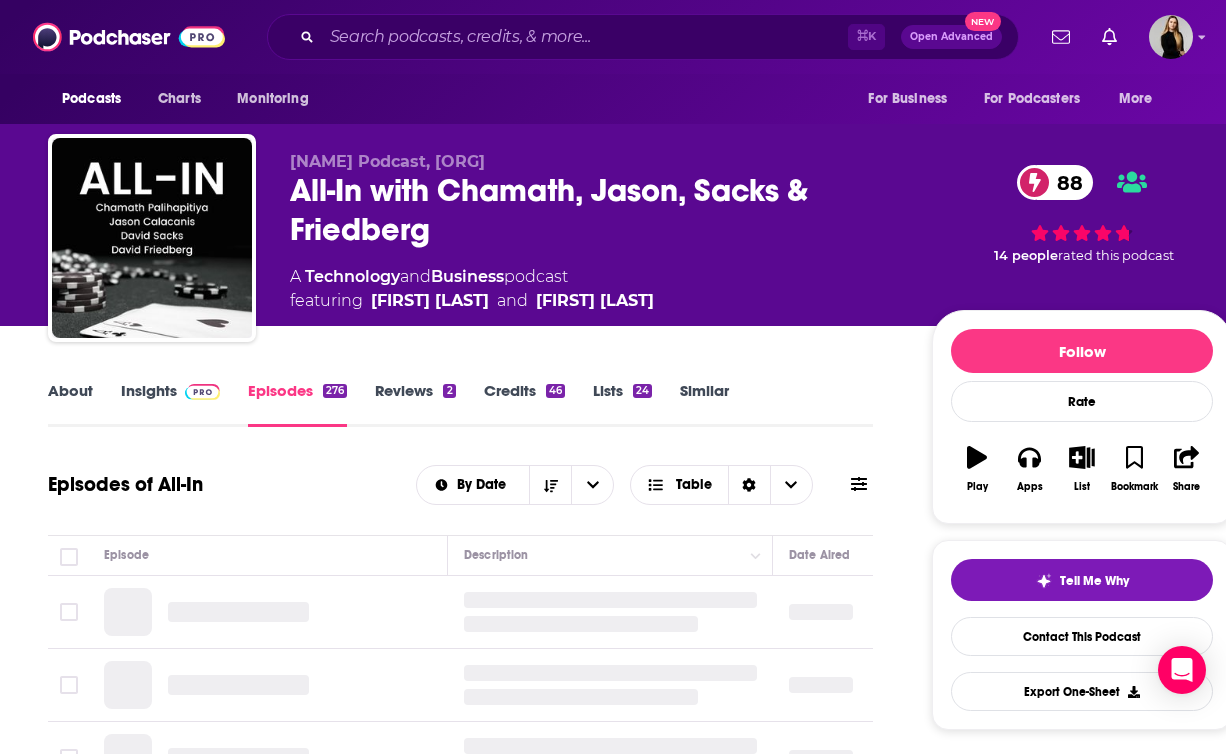 click on "Insights" at bounding box center [170, 404] 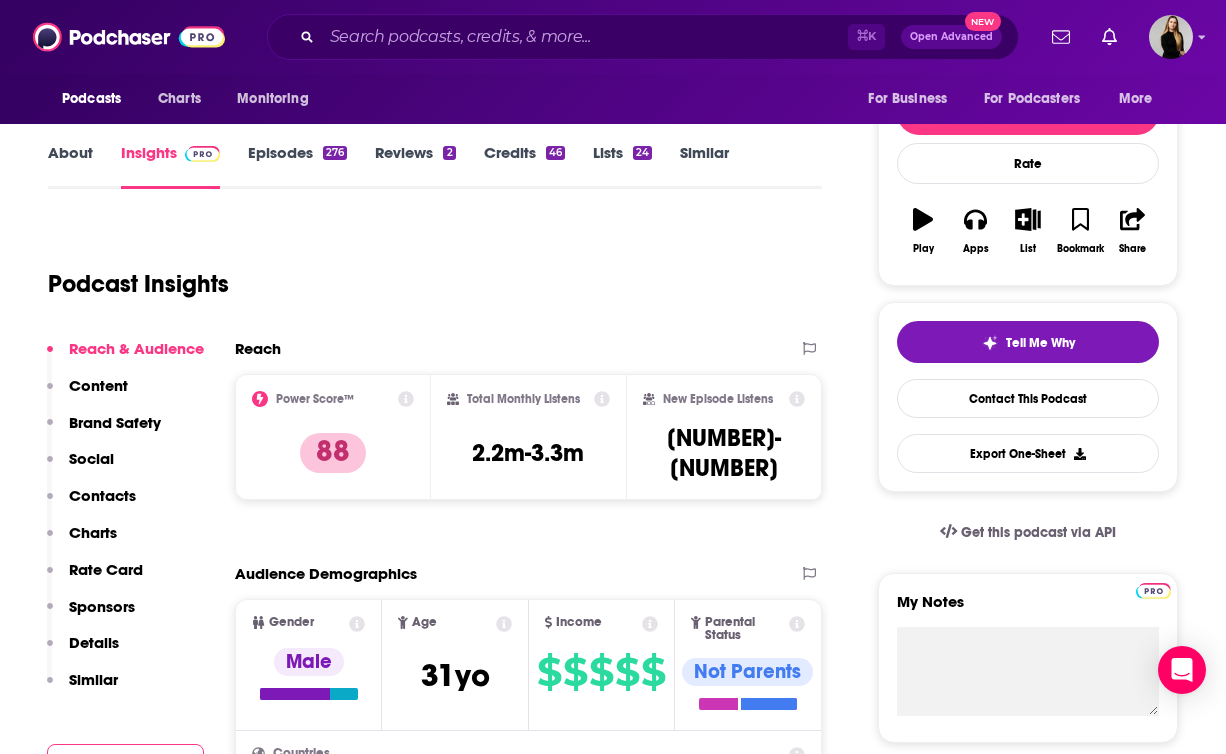 scroll, scrollTop: 258, scrollLeft: 0, axis: vertical 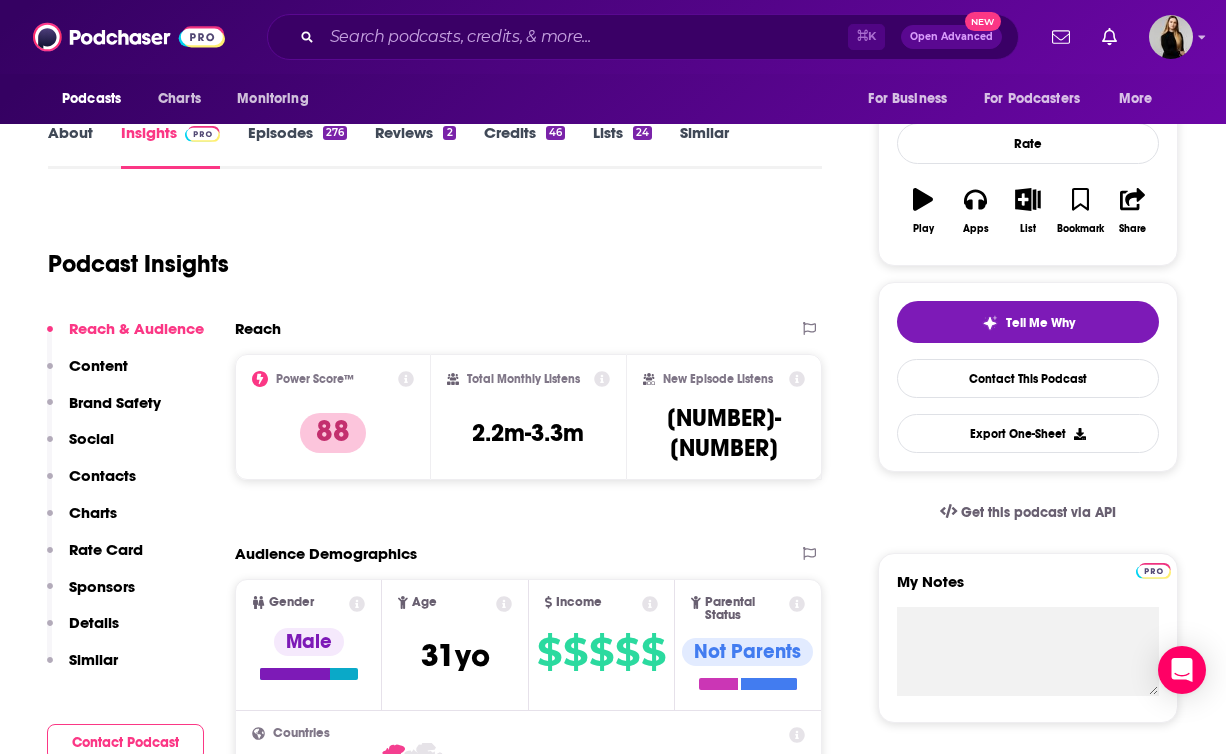 click on "Contacts" at bounding box center [102, 475] 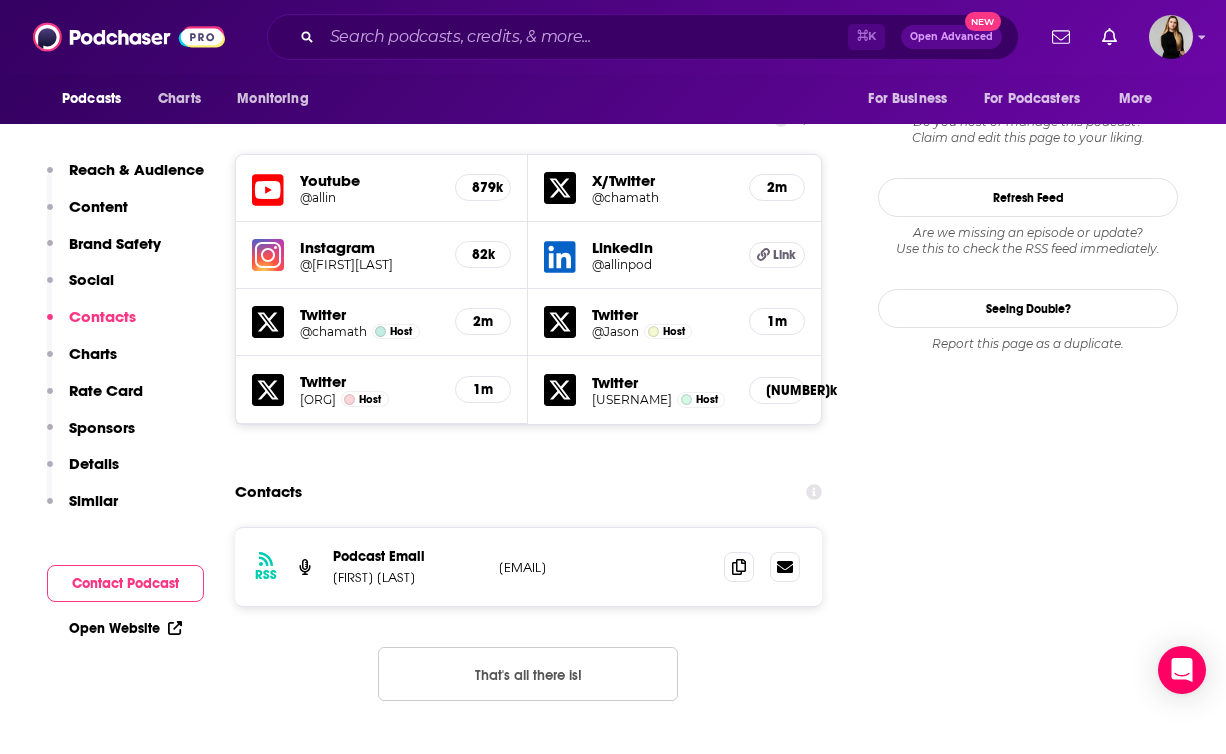 scroll, scrollTop: 2417, scrollLeft: 0, axis: vertical 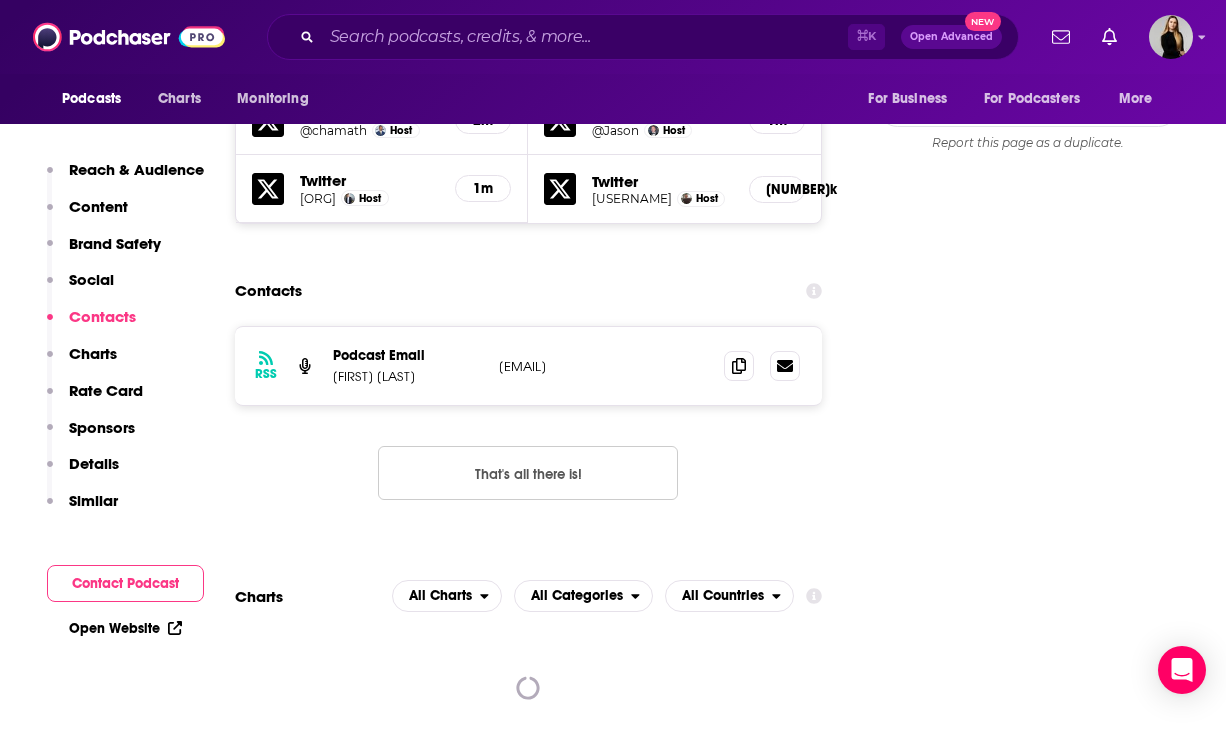 click at bounding box center [762, 366] 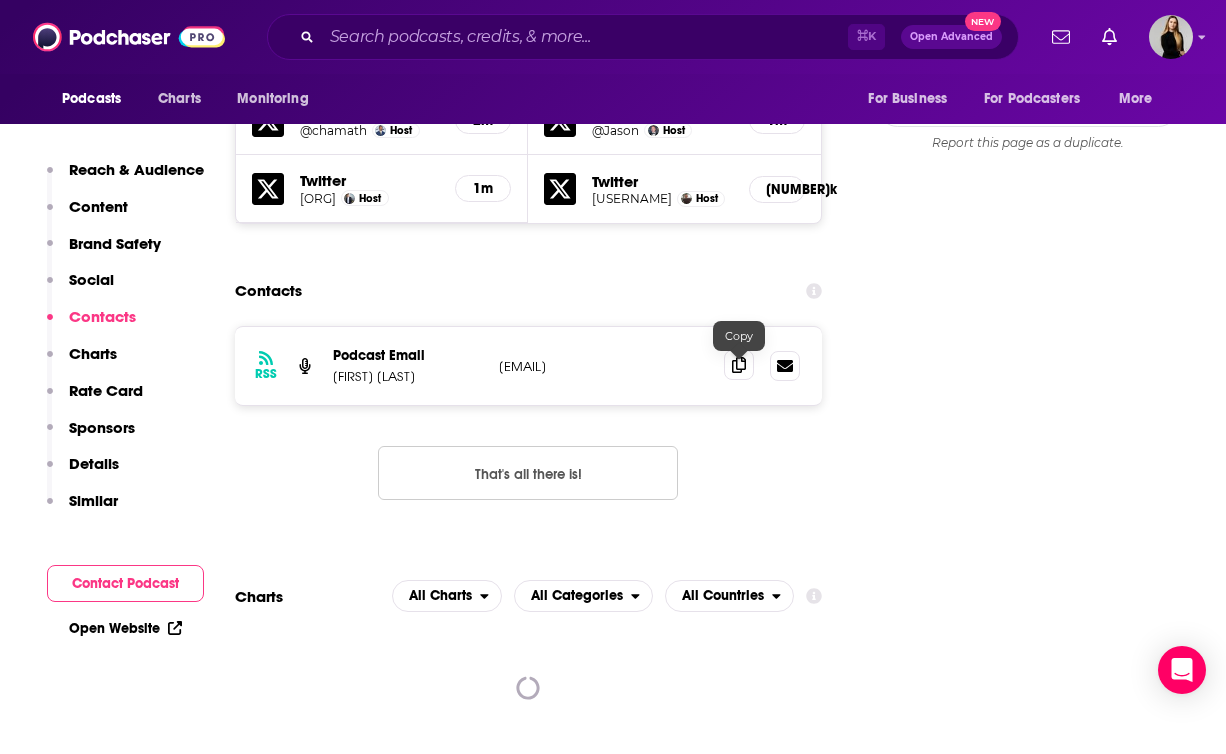 click at bounding box center [739, 365] 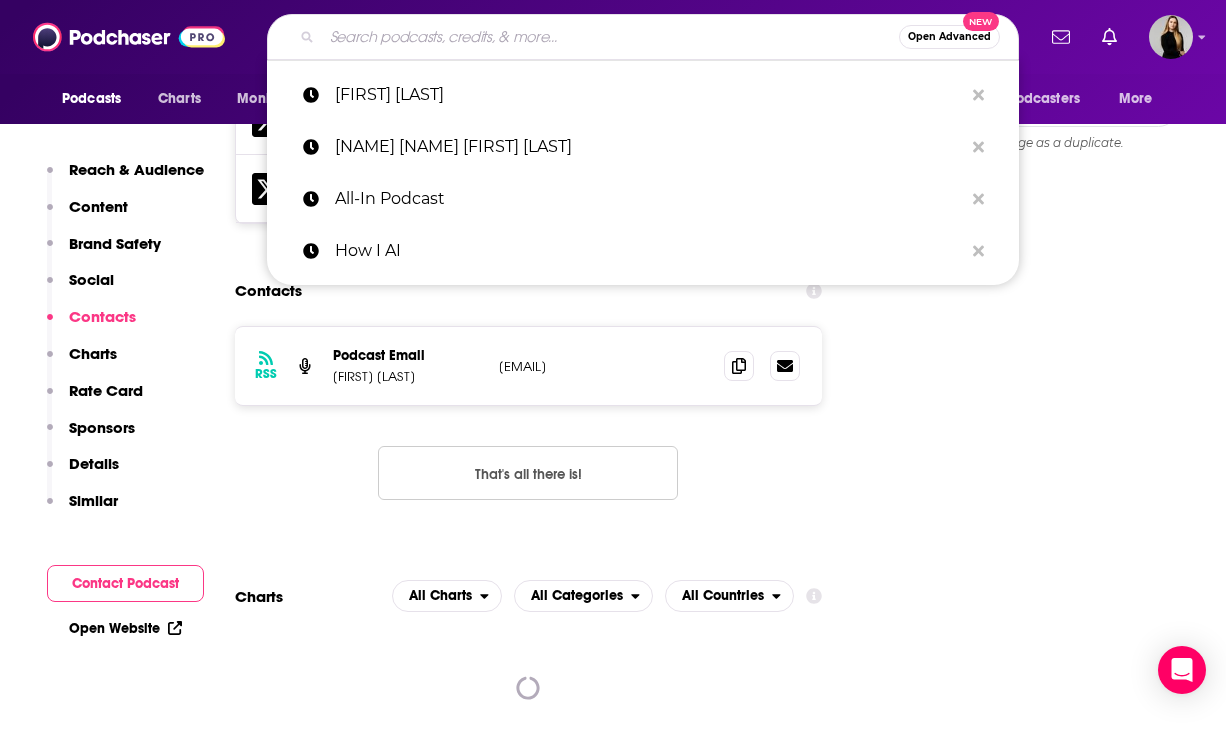 click at bounding box center [610, 37] 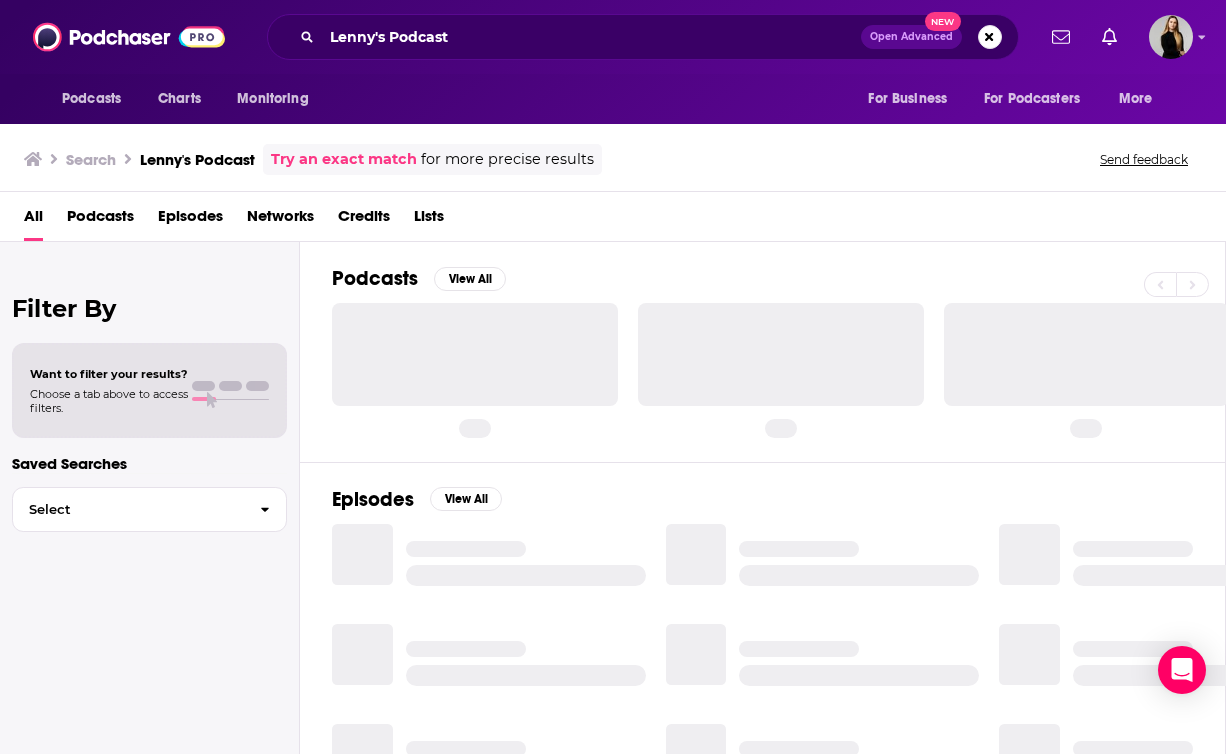 scroll, scrollTop: 0, scrollLeft: 0, axis: both 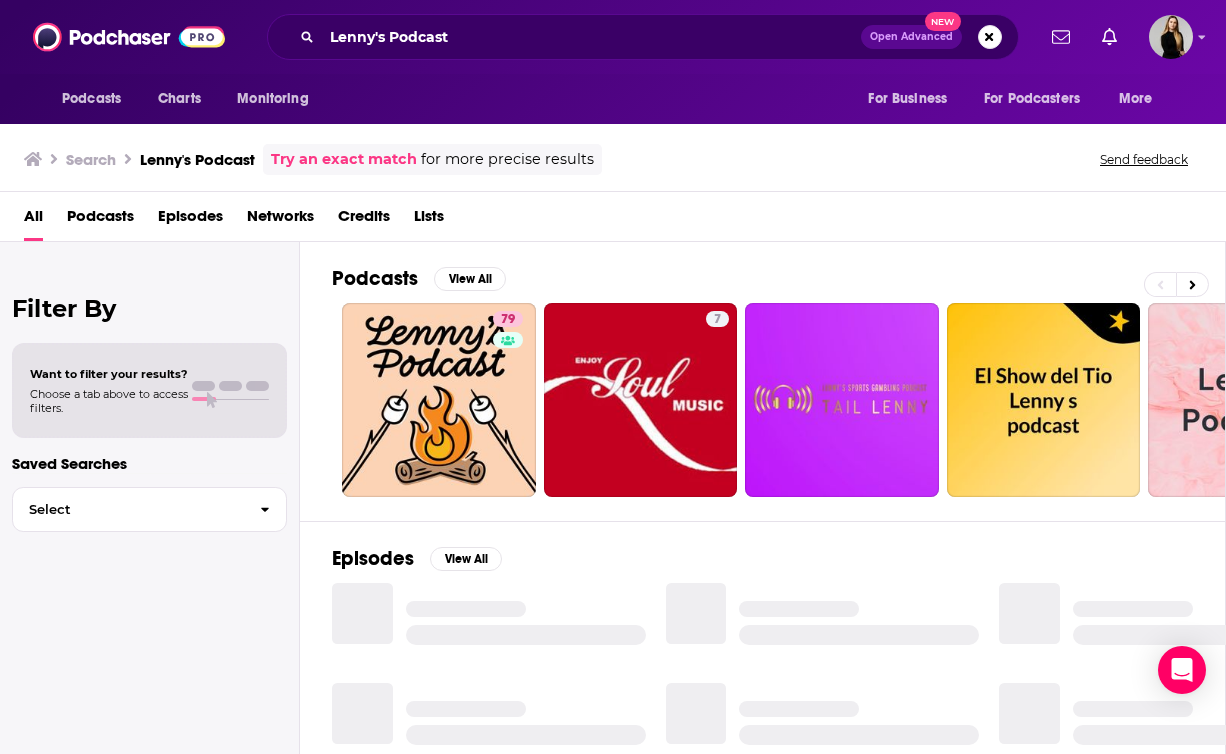 click on "Podcasts View All [NUMBER] [NUMBER] [NUMBER] Episodes View All Lists View All A list of podcast series that I would recommend. [ORG] Pods My Life Podcast Credits View All [FIRST] [LAST] [FIRST] [LAST] [FIRST] [LAST]" at bounding box center [763, 499] 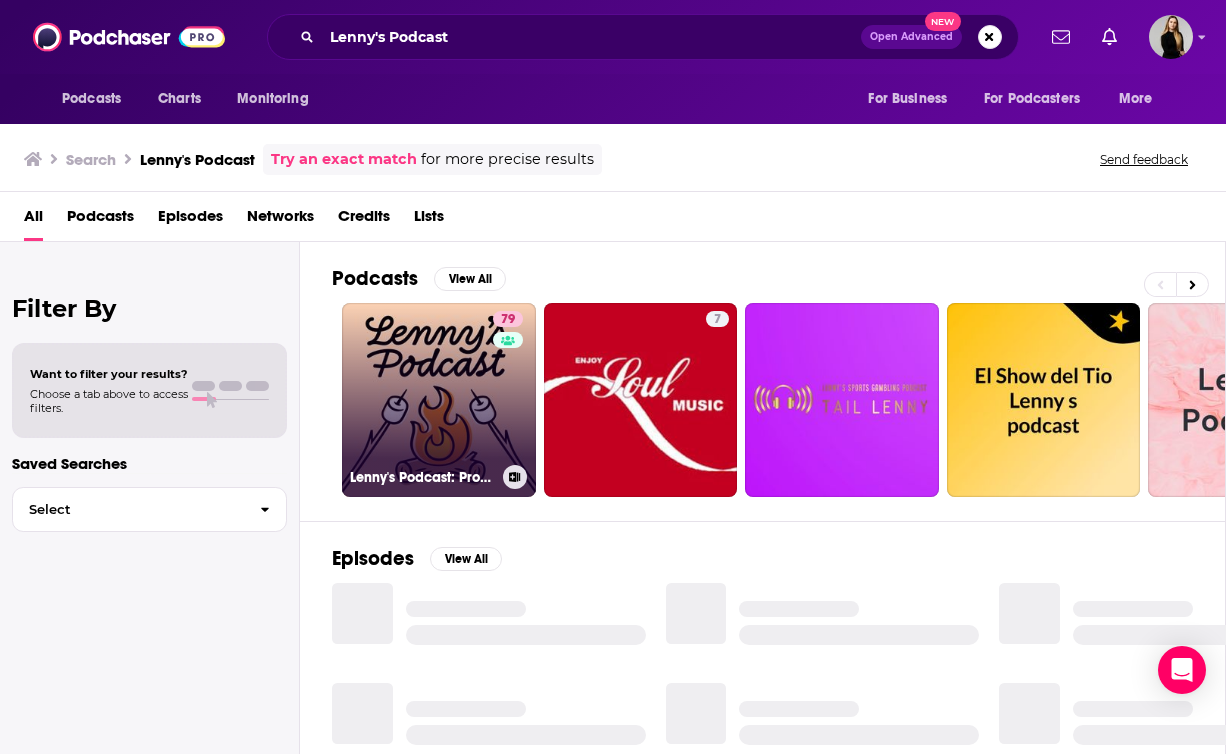 click on "79 Lenny's Podcast: Product | Career | Growth" at bounding box center (439, 400) 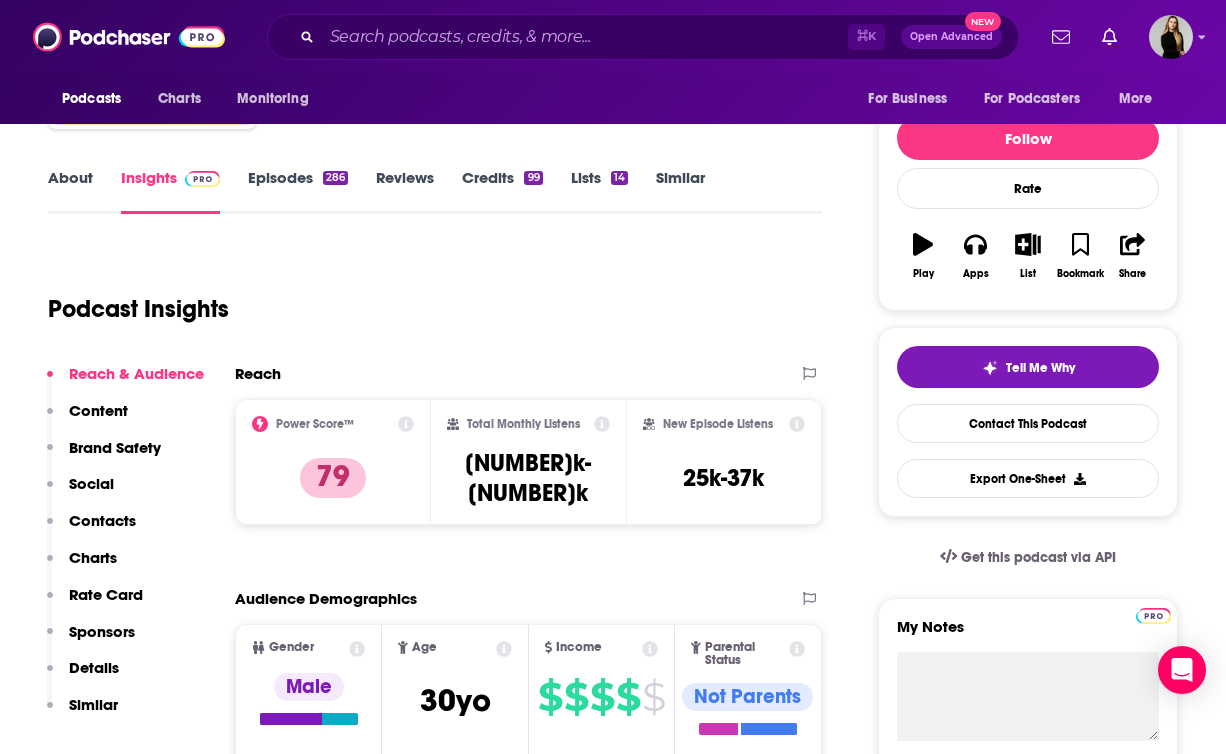 click on "Contacts" at bounding box center [102, 520] 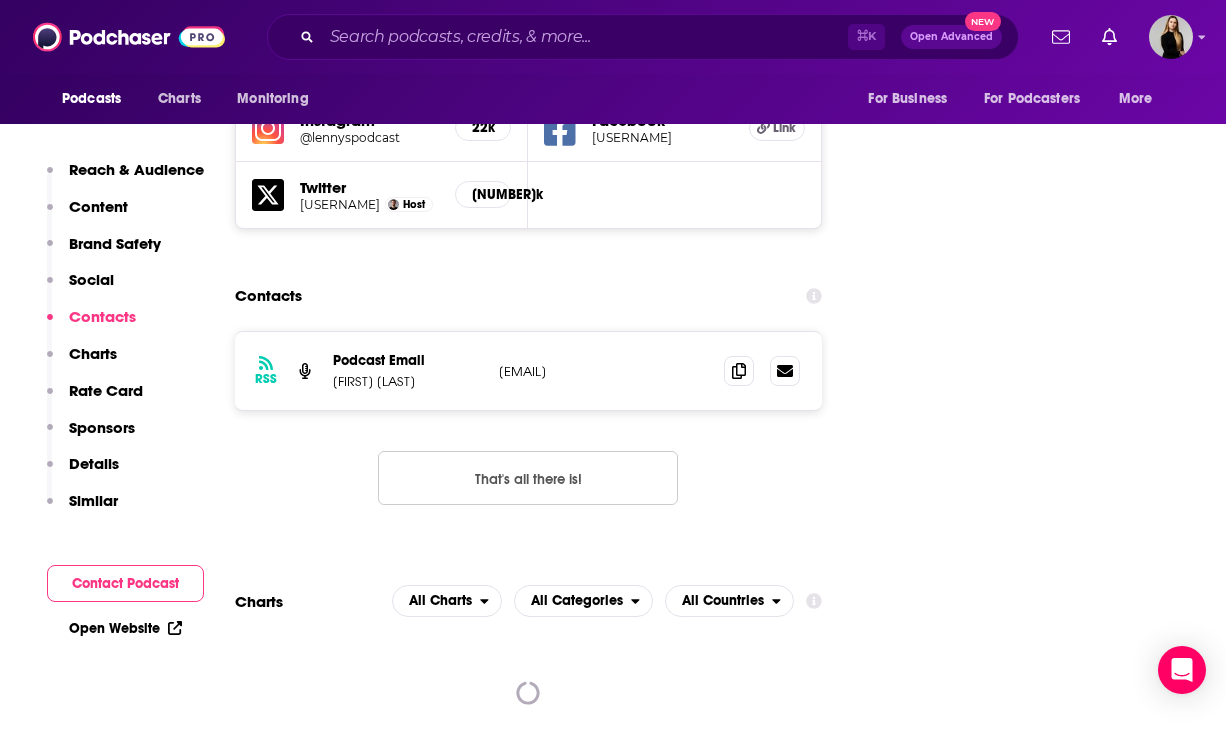 scroll, scrollTop: 2346, scrollLeft: 0, axis: vertical 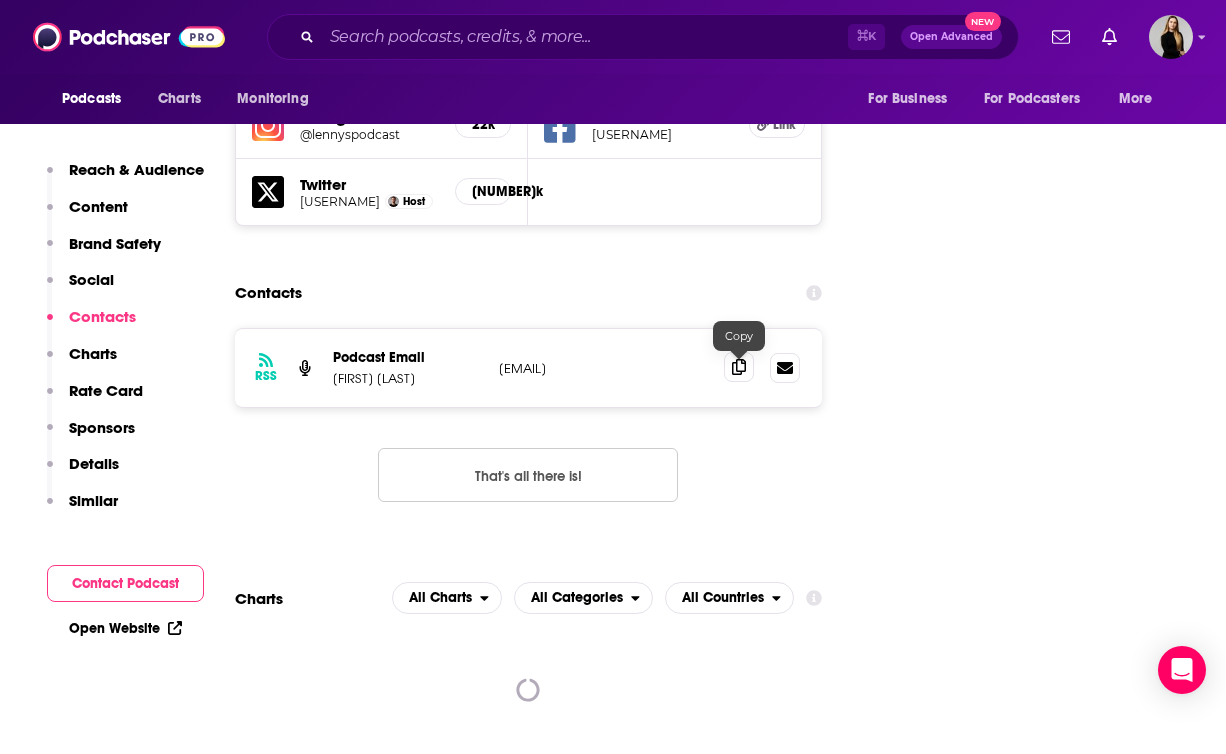 click at bounding box center [739, 367] 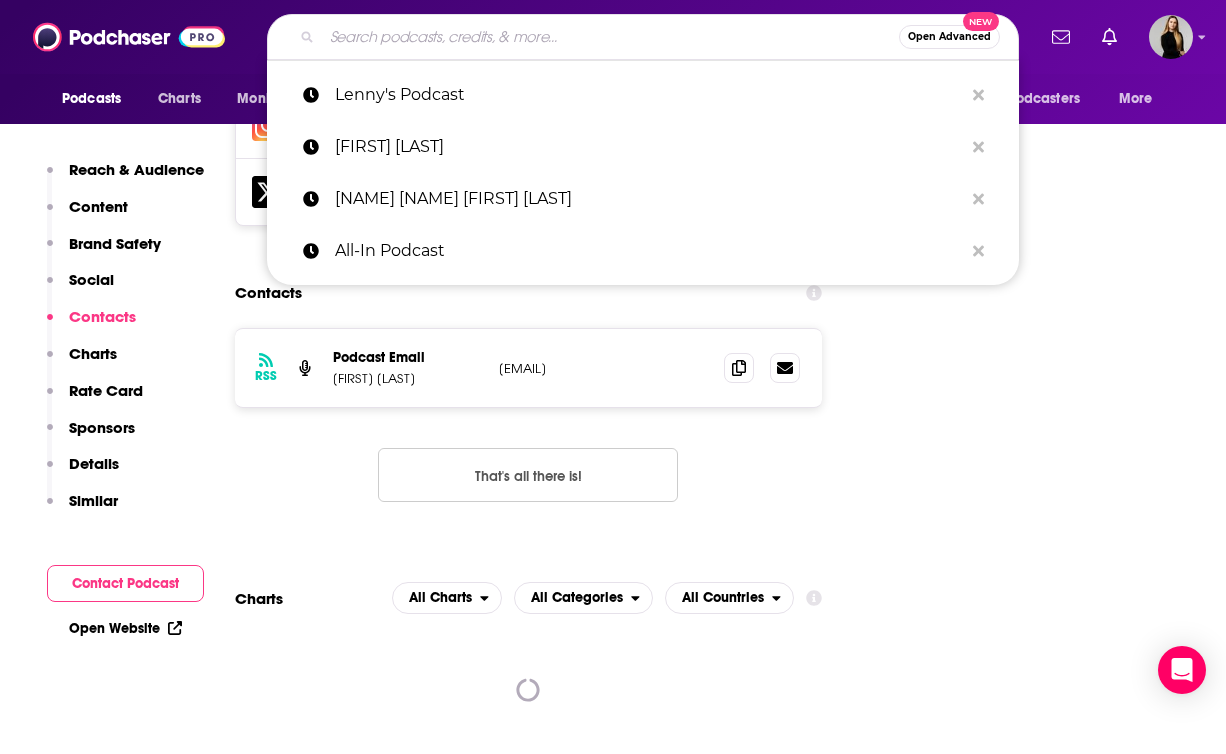 click at bounding box center (610, 37) 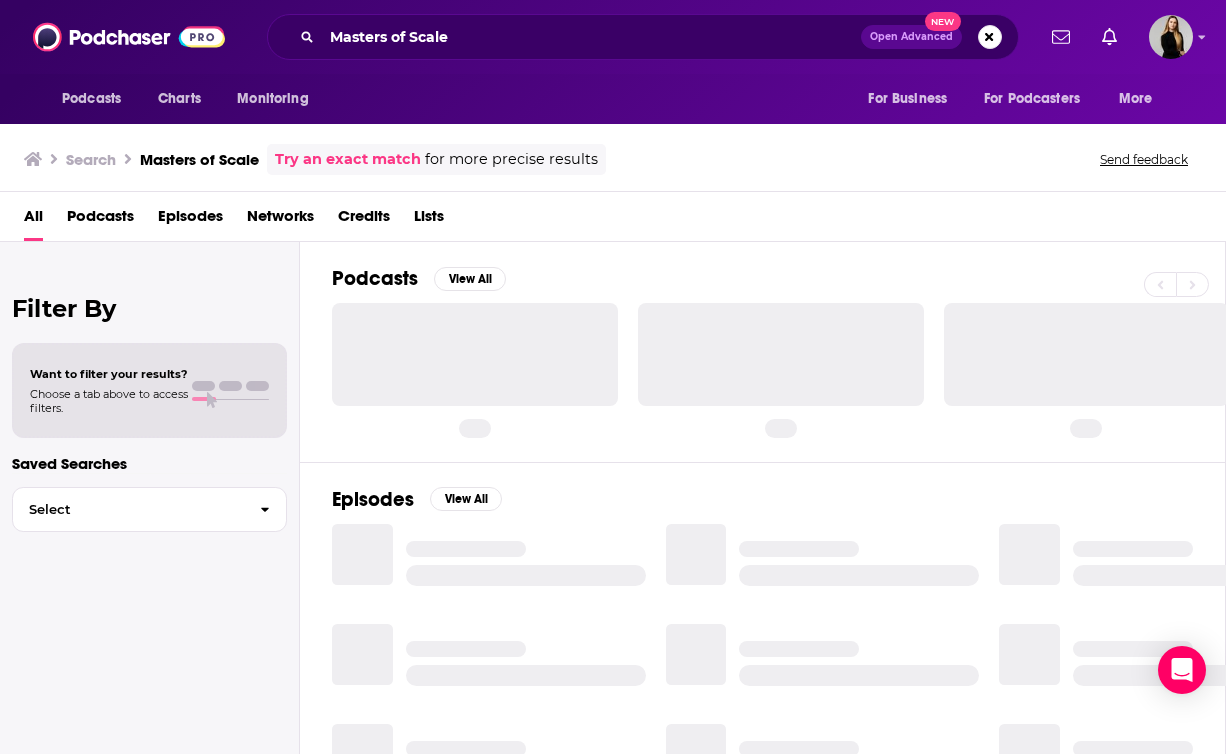 scroll, scrollTop: 0, scrollLeft: 0, axis: both 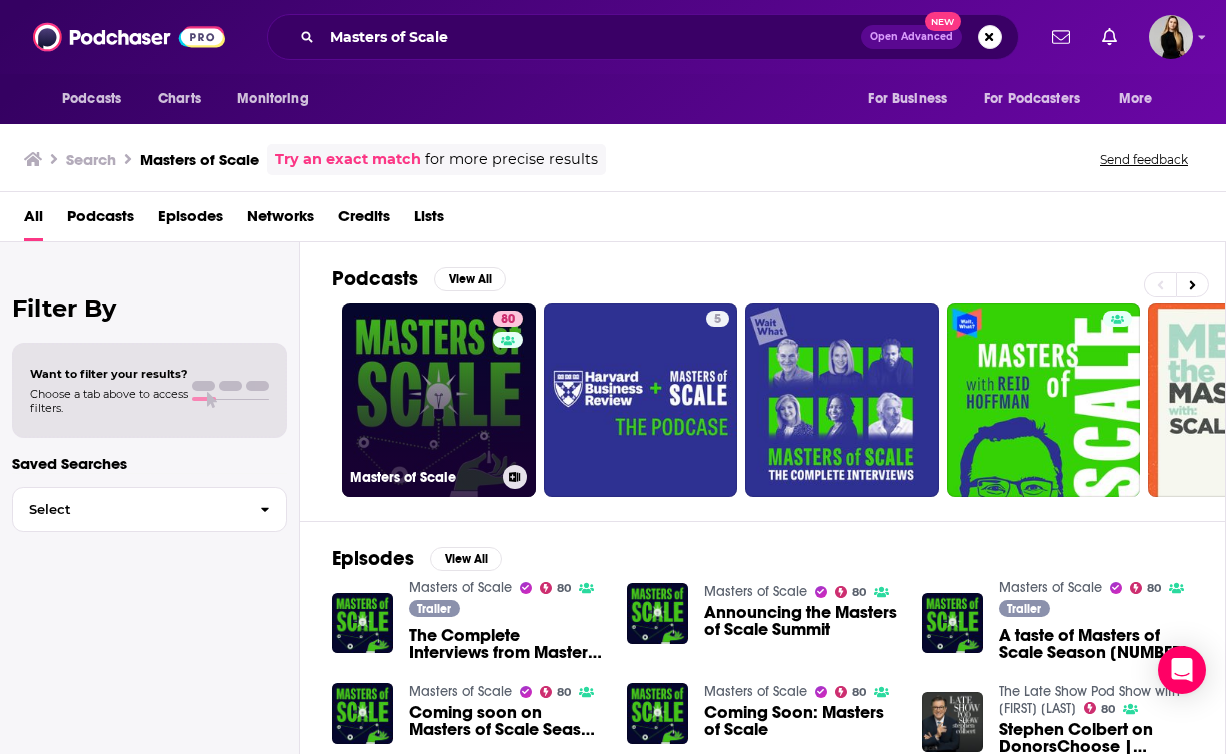 click on "80 Masters of Scale" at bounding box center [439, 400] 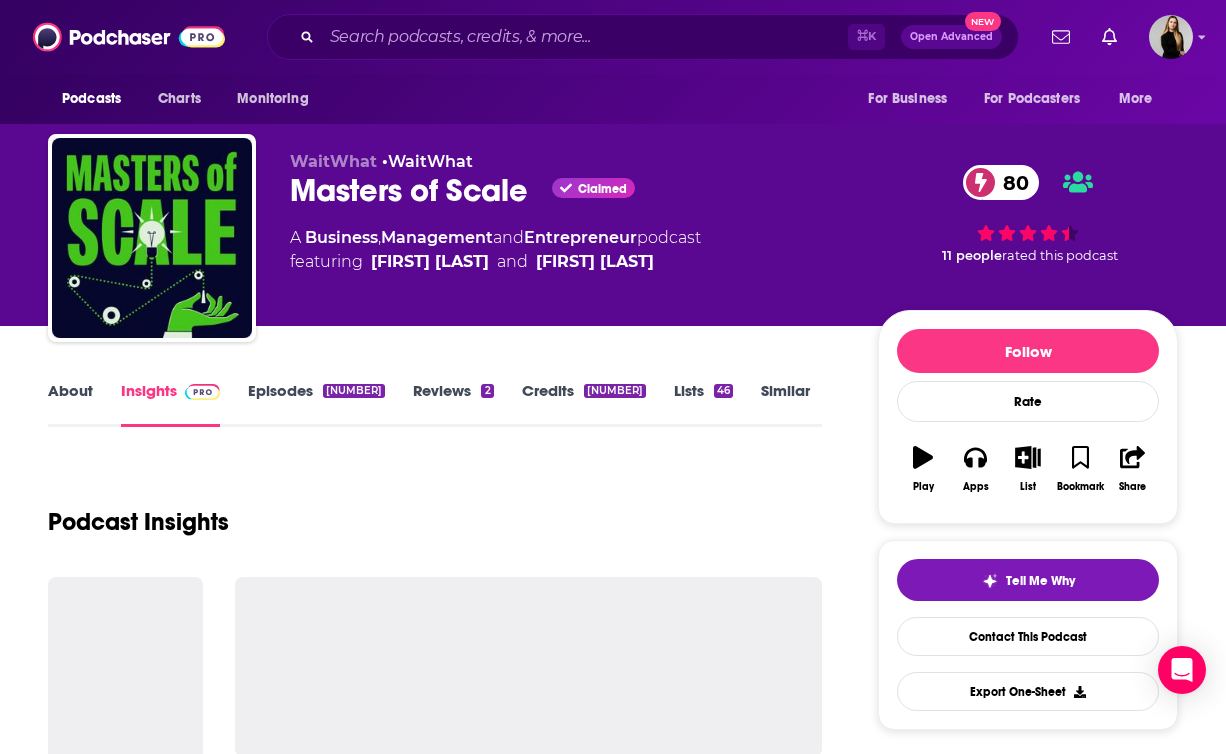 click on "Episodes 619" at bounding box center [316, 404] 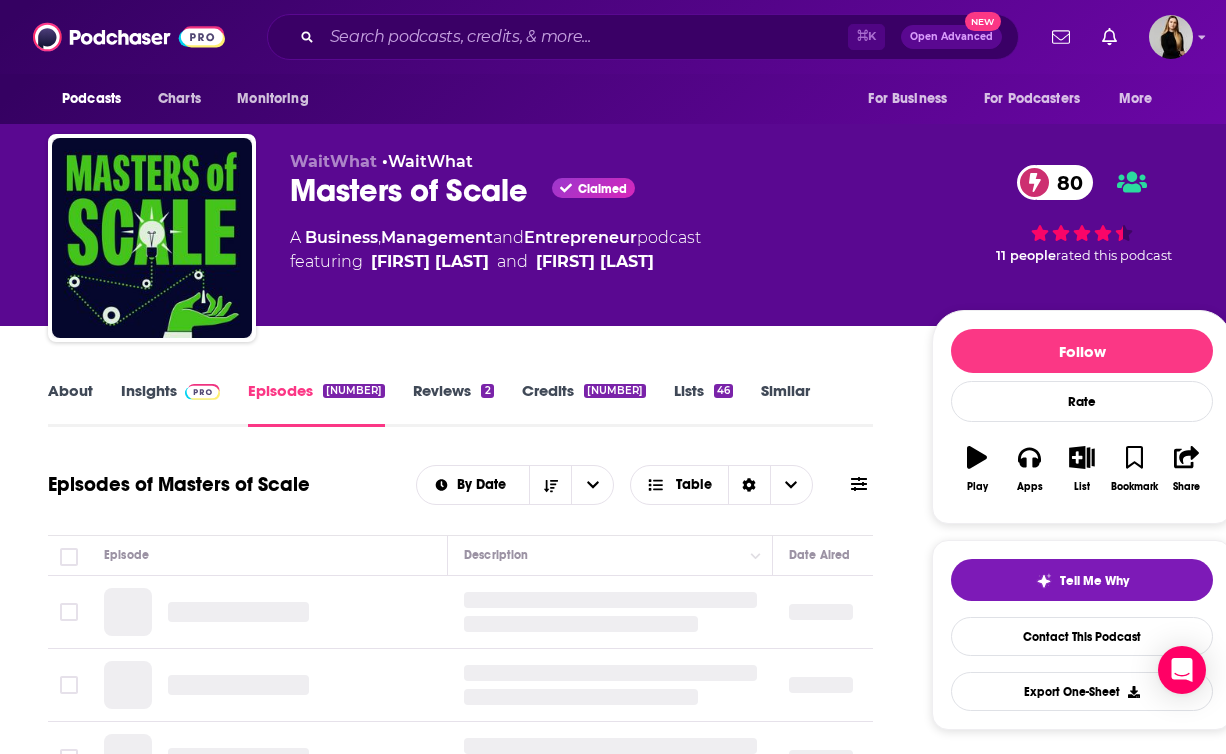 click on "Insights" at bounding box center (170, 404) 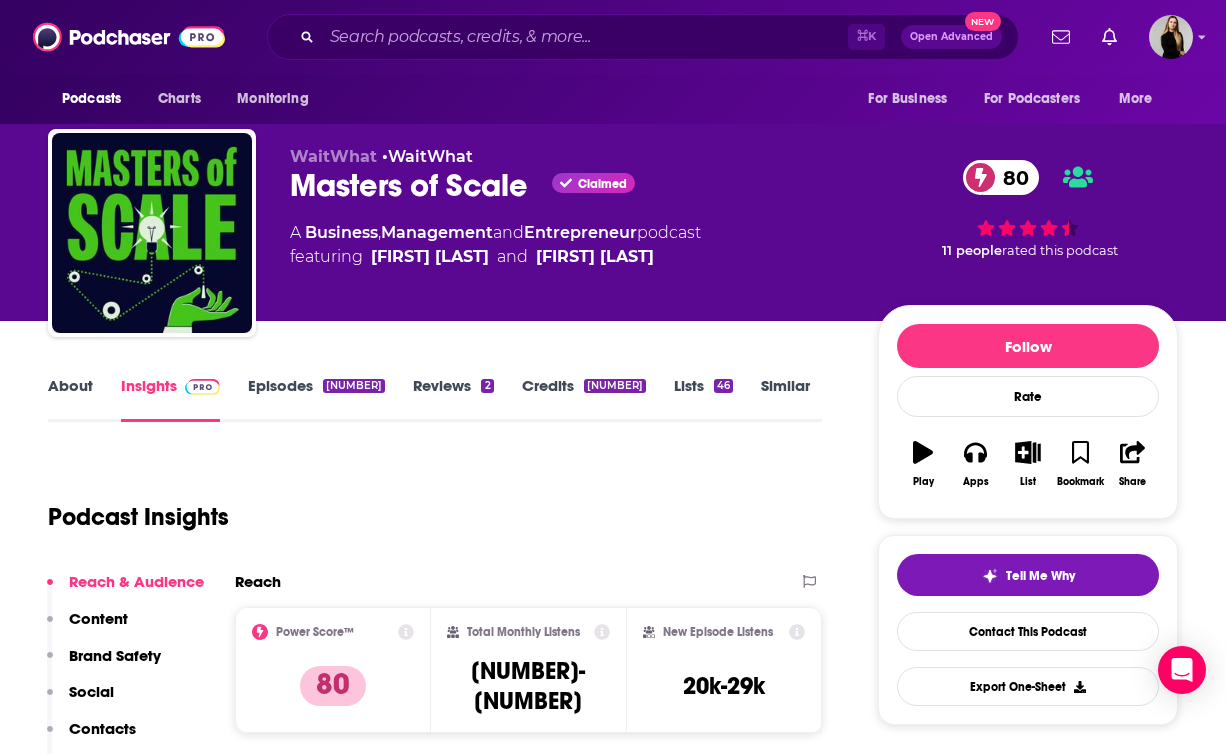 scroll, scrollTop: 155, scrollLeft: 0, axis: vertical 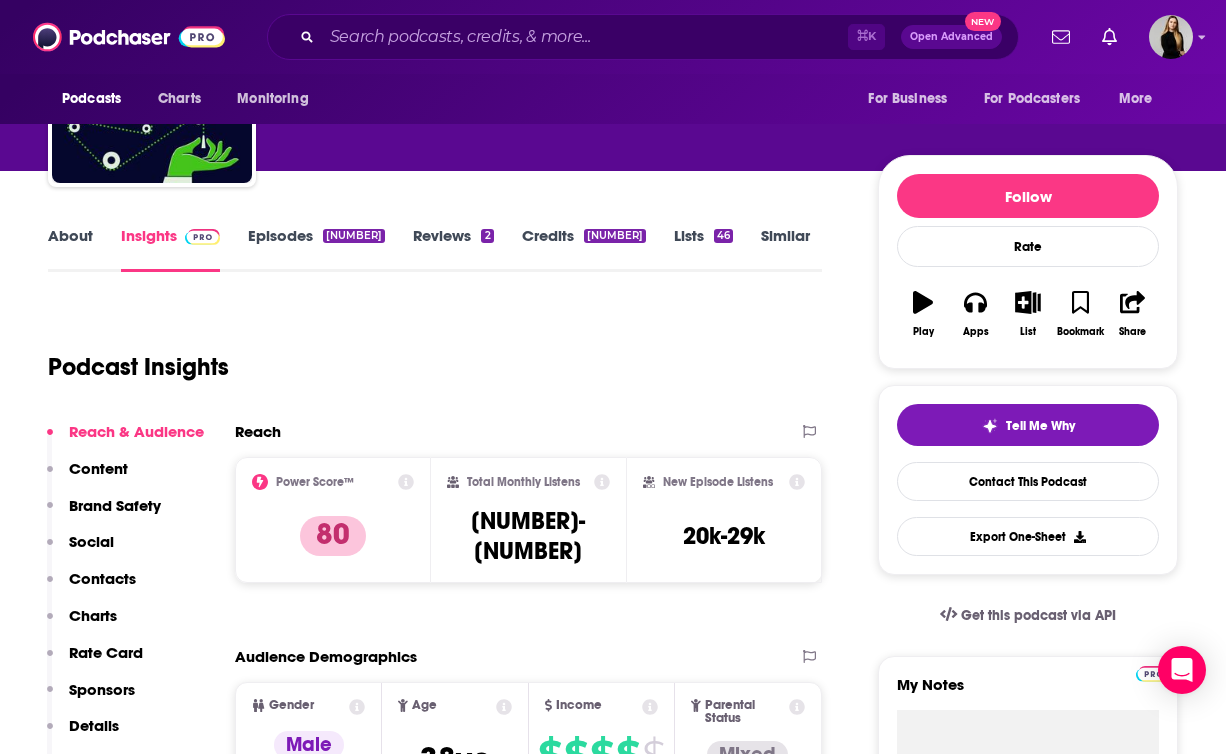click on "Contacts" at bounding box center [102, 578] 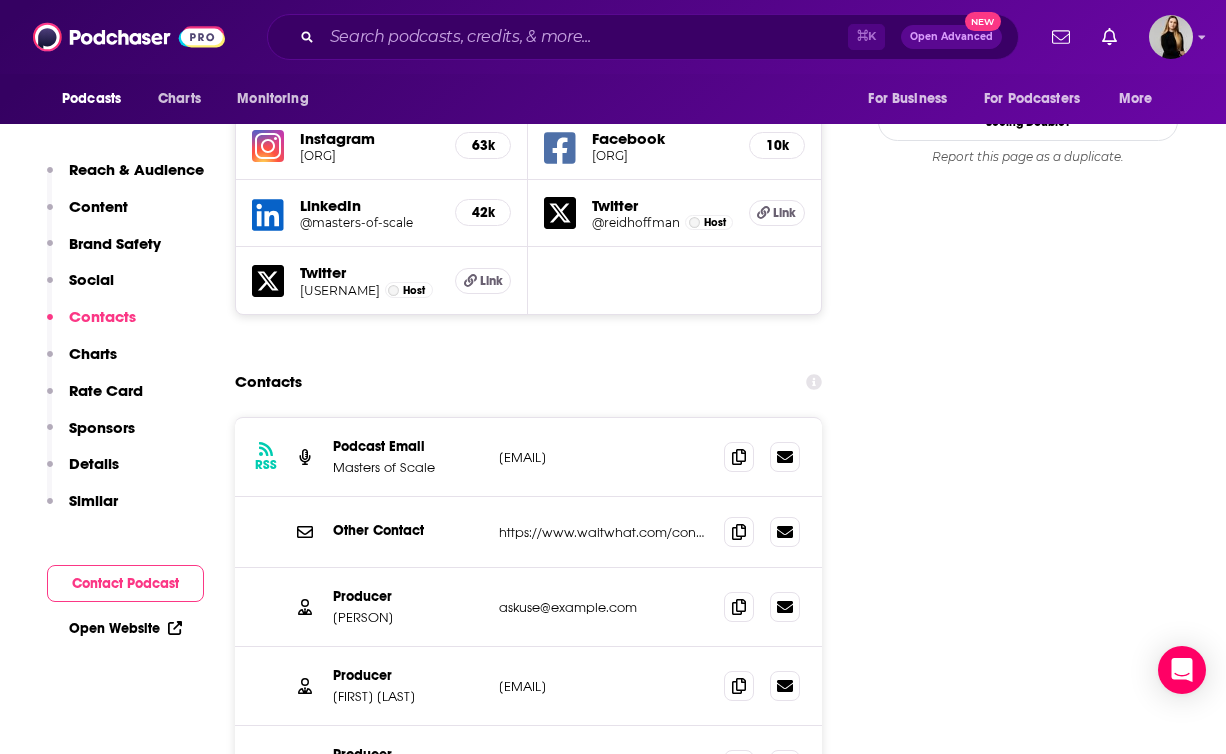 scroll, scrollTop: 2370, scrollLeft: 0, axis: vertical 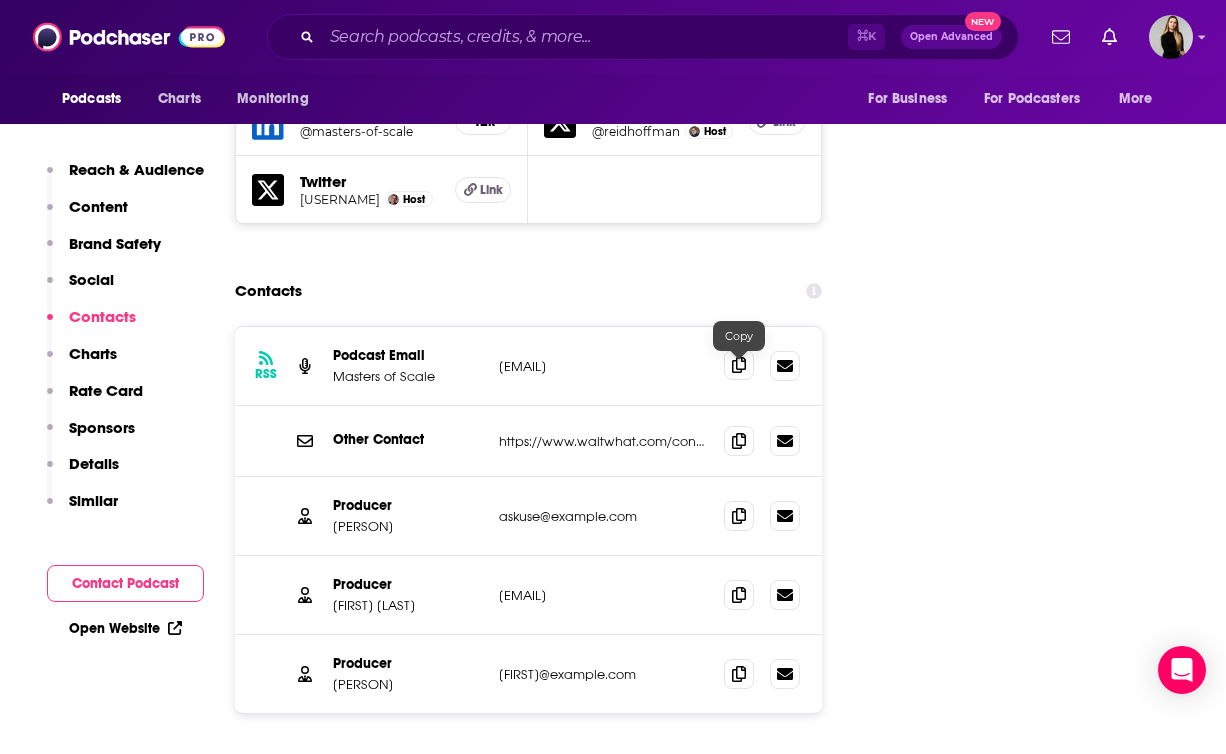 click 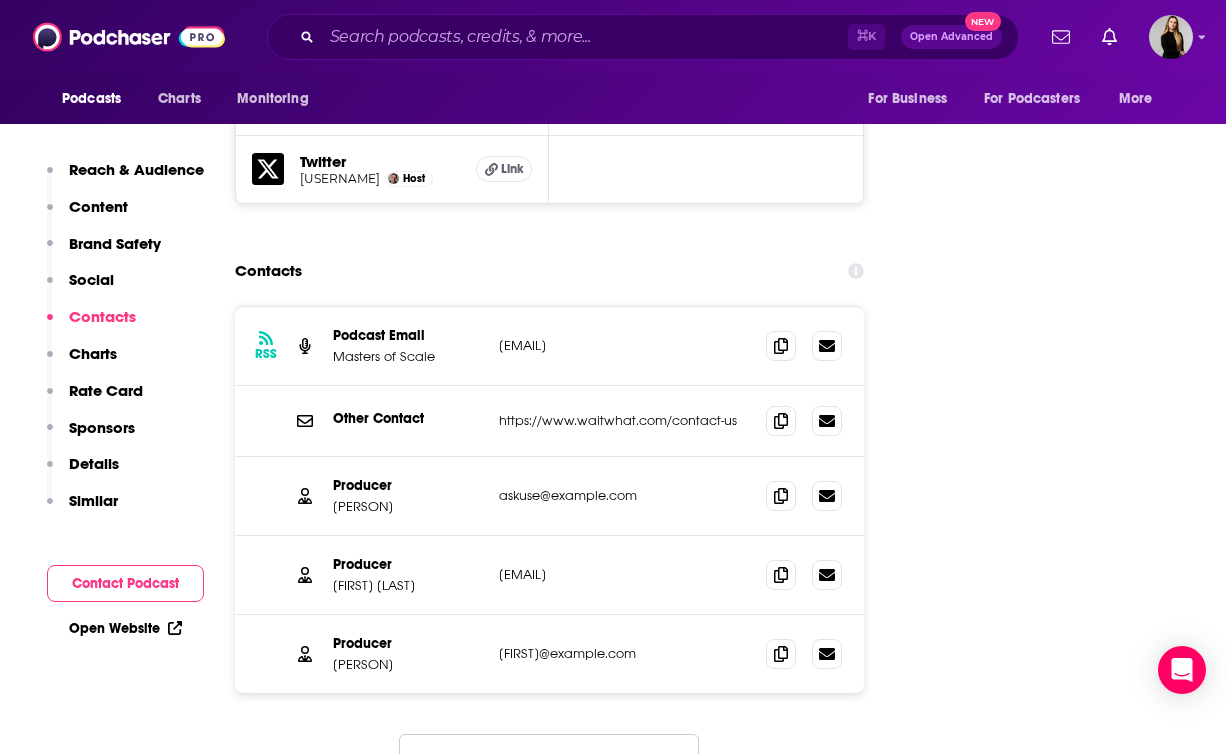 drag, startPoint x: 428, startPoint y: 539, endPoint x: 333, endPoint y: 518, distance: 97.29337 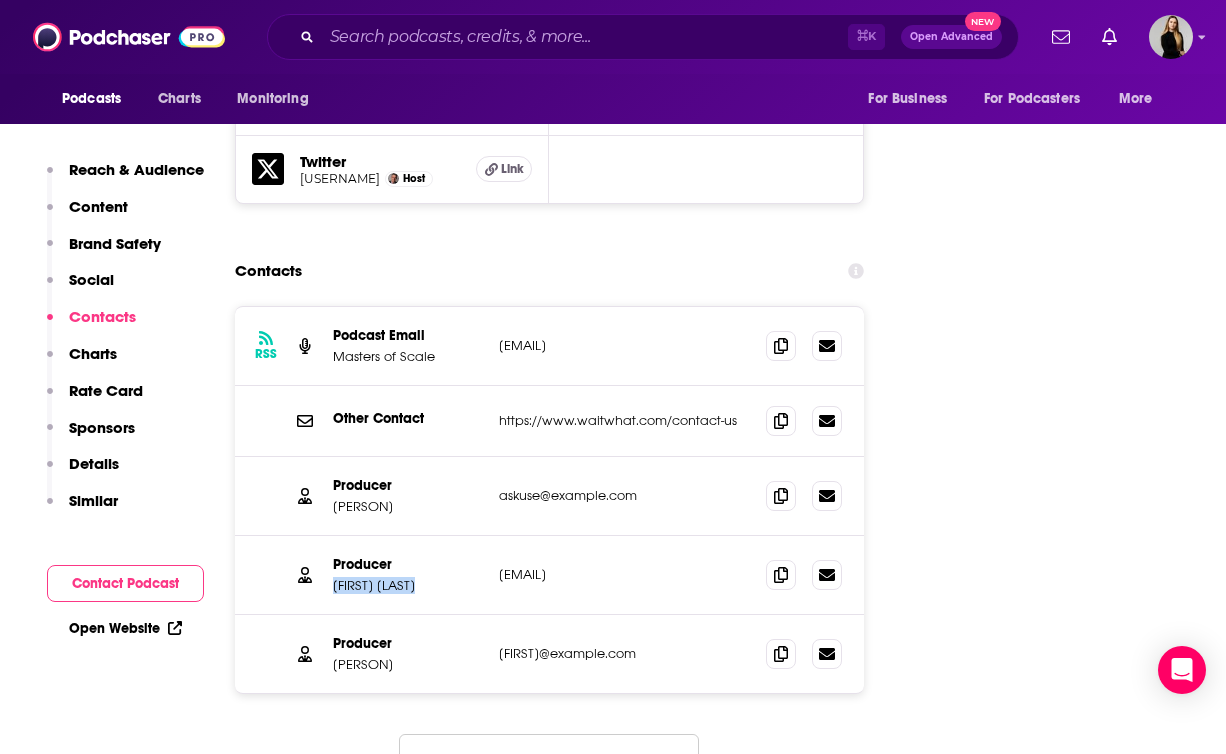 drag, startPoint x: 443, startPoint y: 594, endPoint x: 338, endPoint y: 598, distance: 105.076164 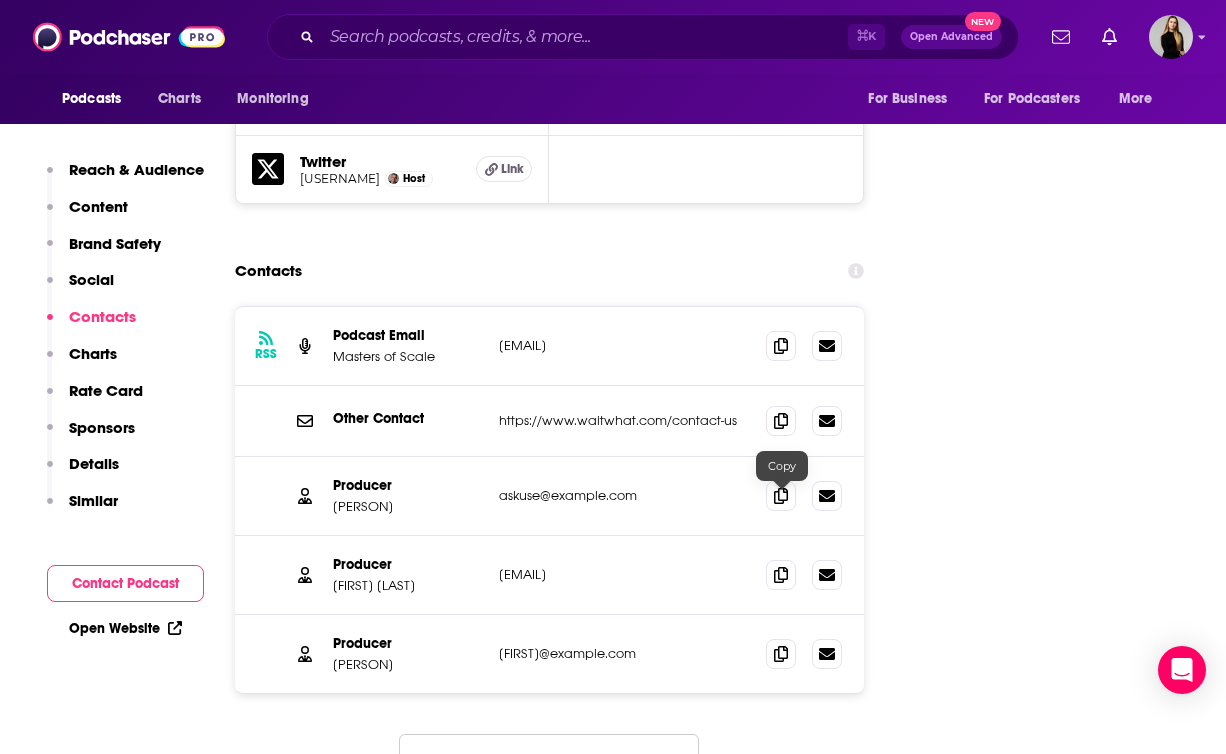 drag, startPoint x: 787, startPoint y: 510, endPoint x: 647, endPoint y: 523, distance: 140.60228 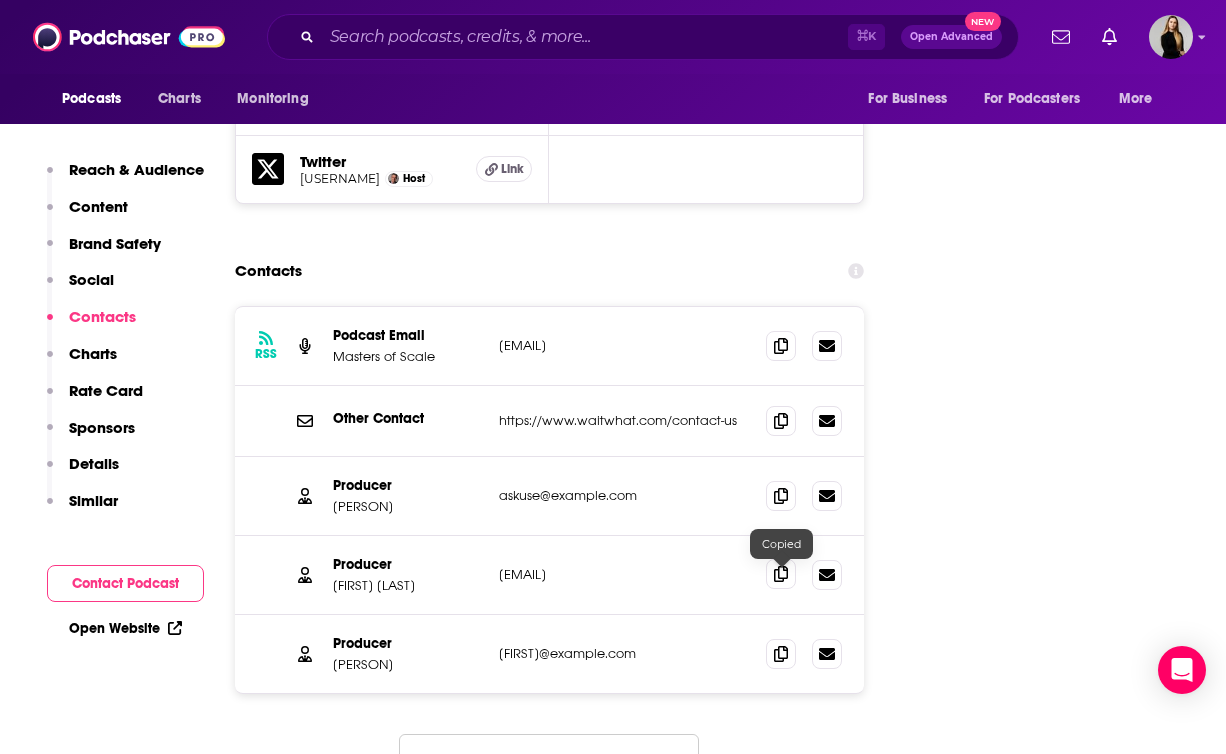 click at bounding box center [781, 574] 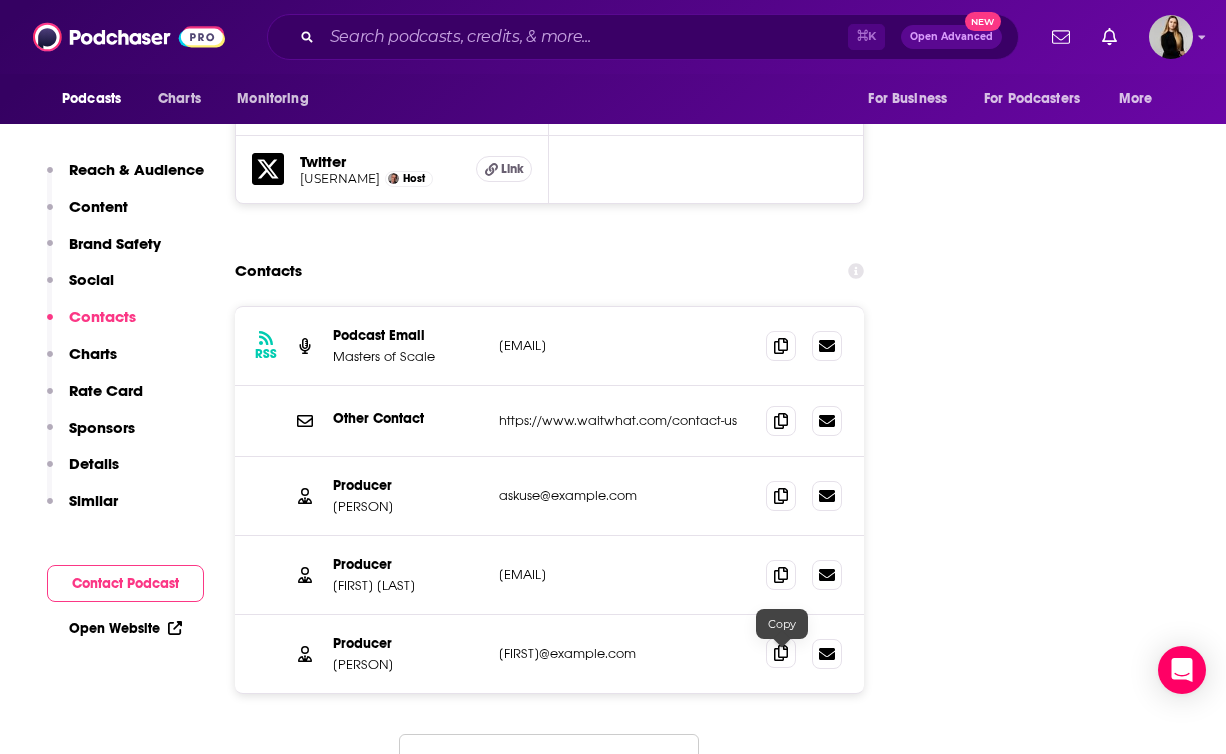 drag, startPoint x: 778, startPoint y: 657, endPoint x: 644, endPoint y: 665, distance: 134.23859 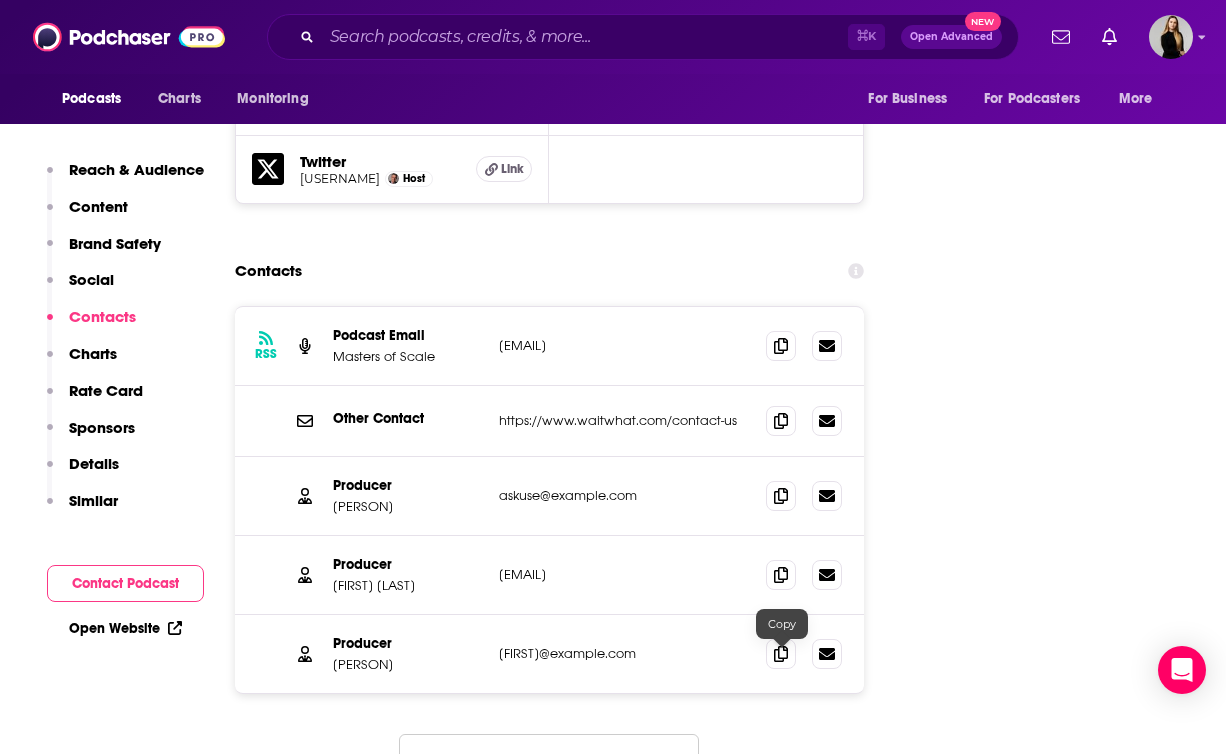click 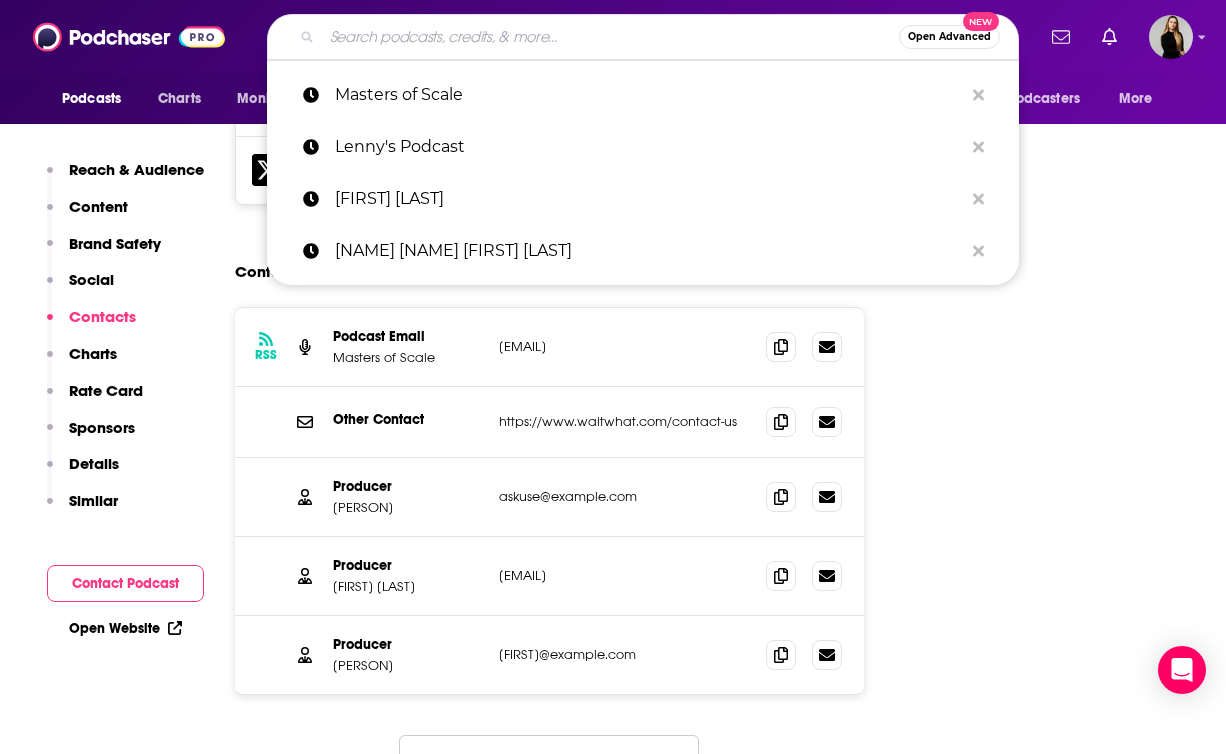 click at bounding box center (610, 37) 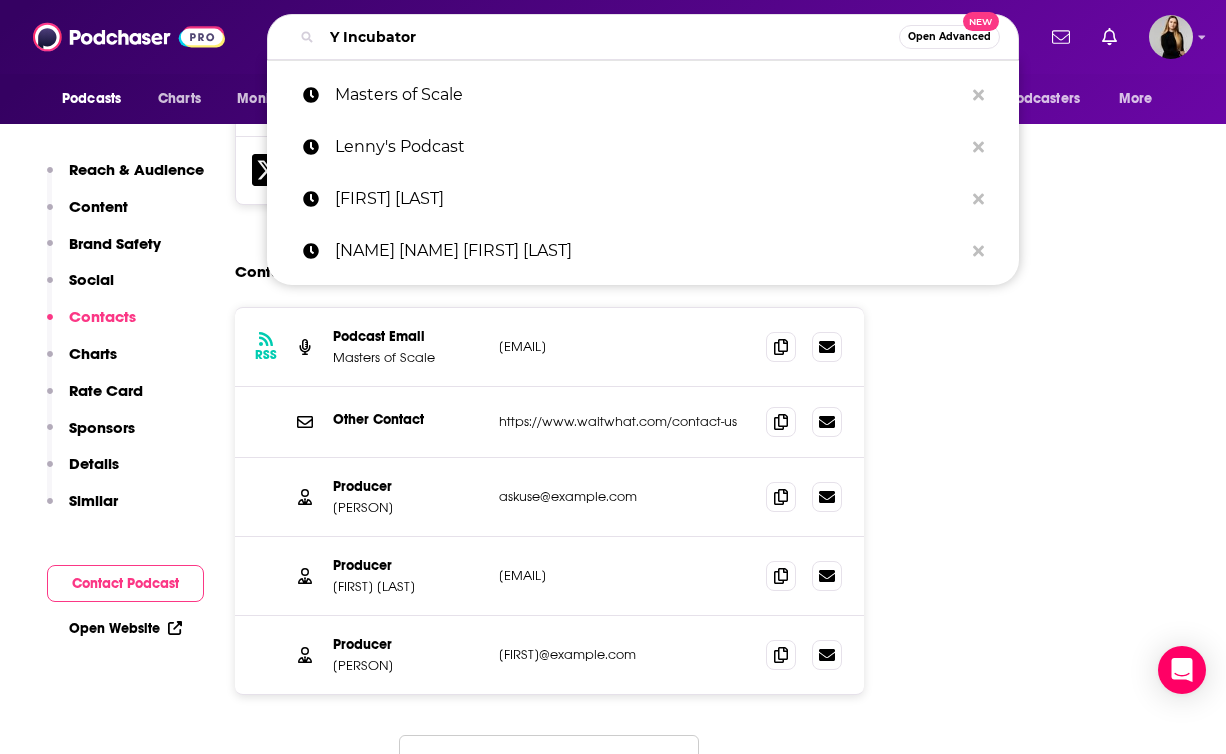 scroll, scrollTop: 2366, scrollLeft: 0, axis: vertical 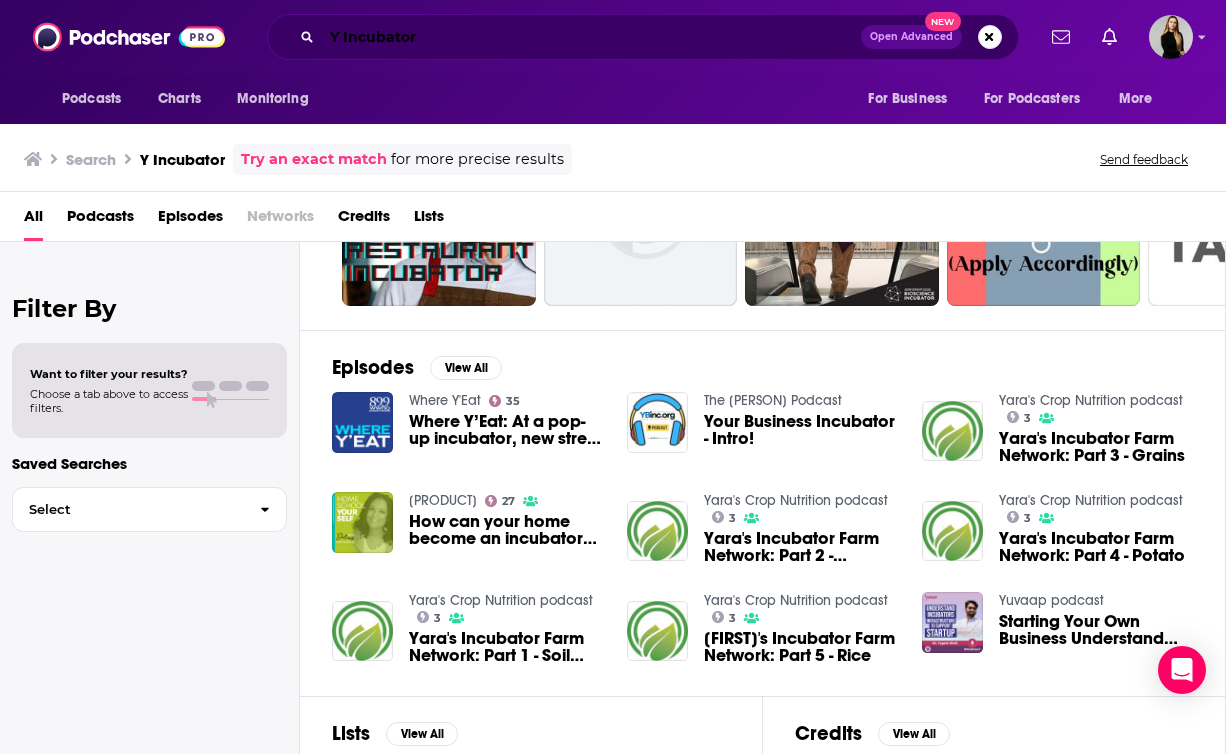 click on "Y Incubator" at bounding box center [591, 37] 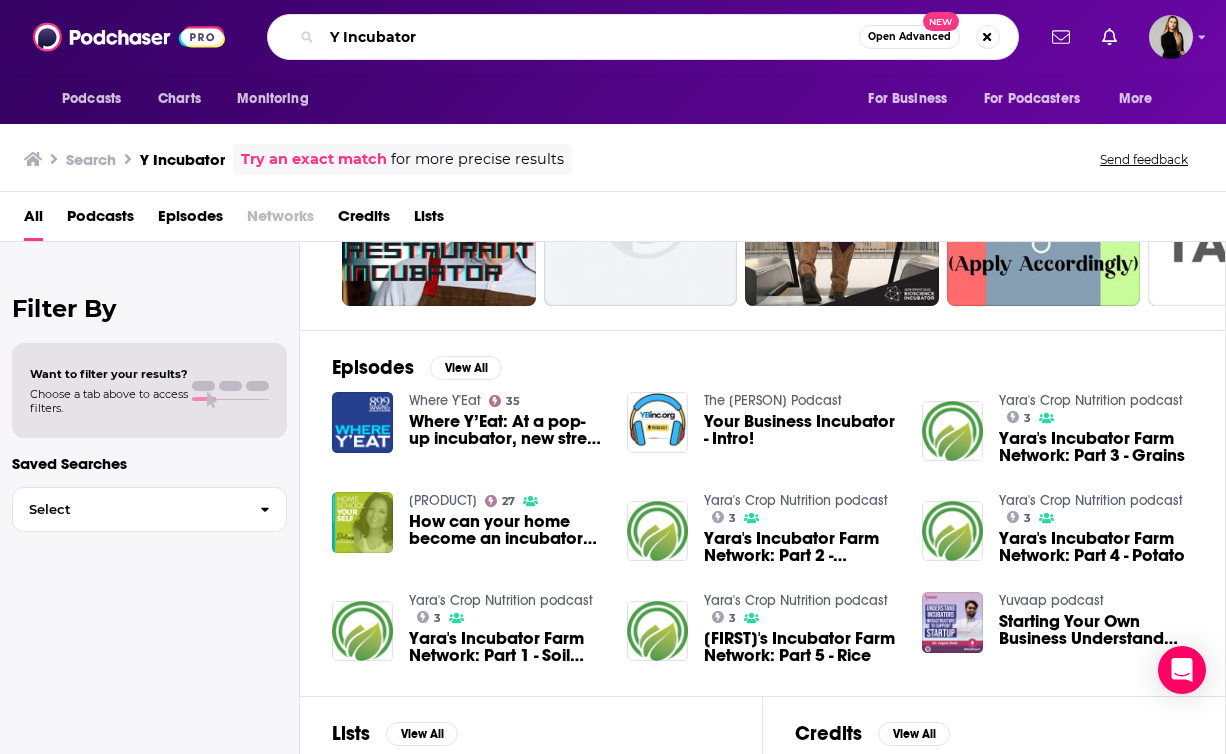 click on "Y Incubator" at bounding box center (590, 37) 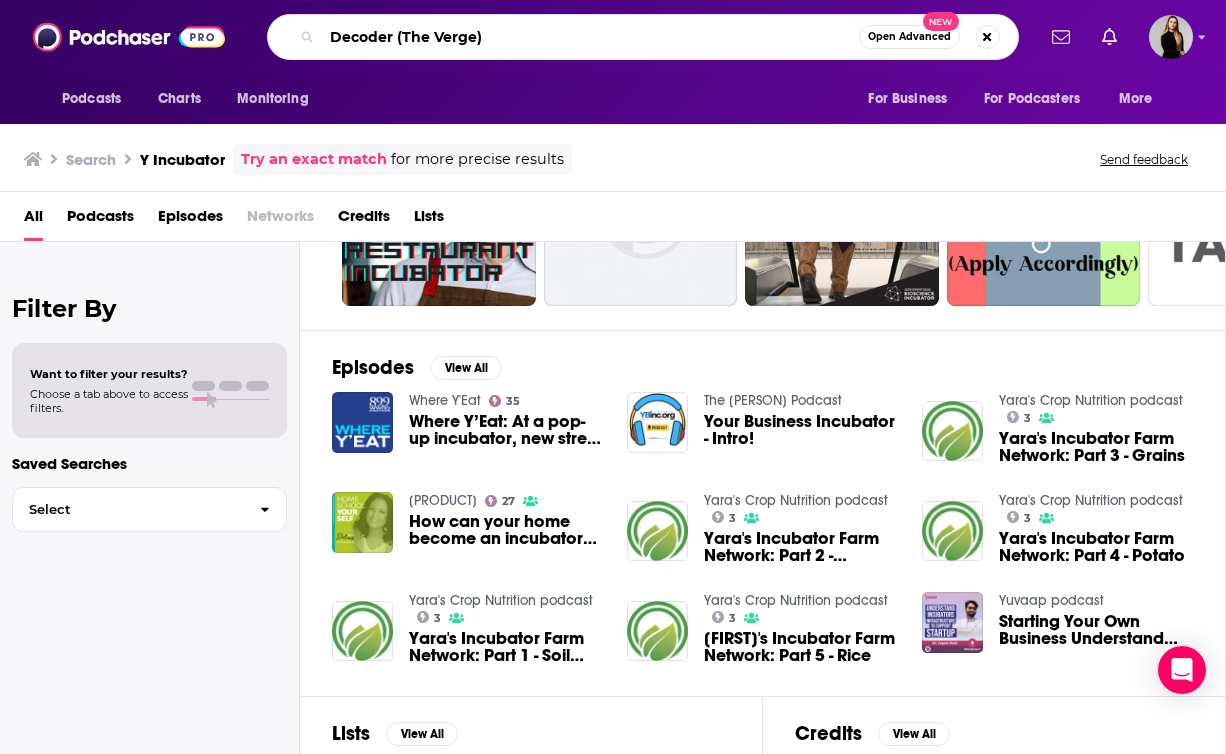 type on "Decoder (The Verge)" 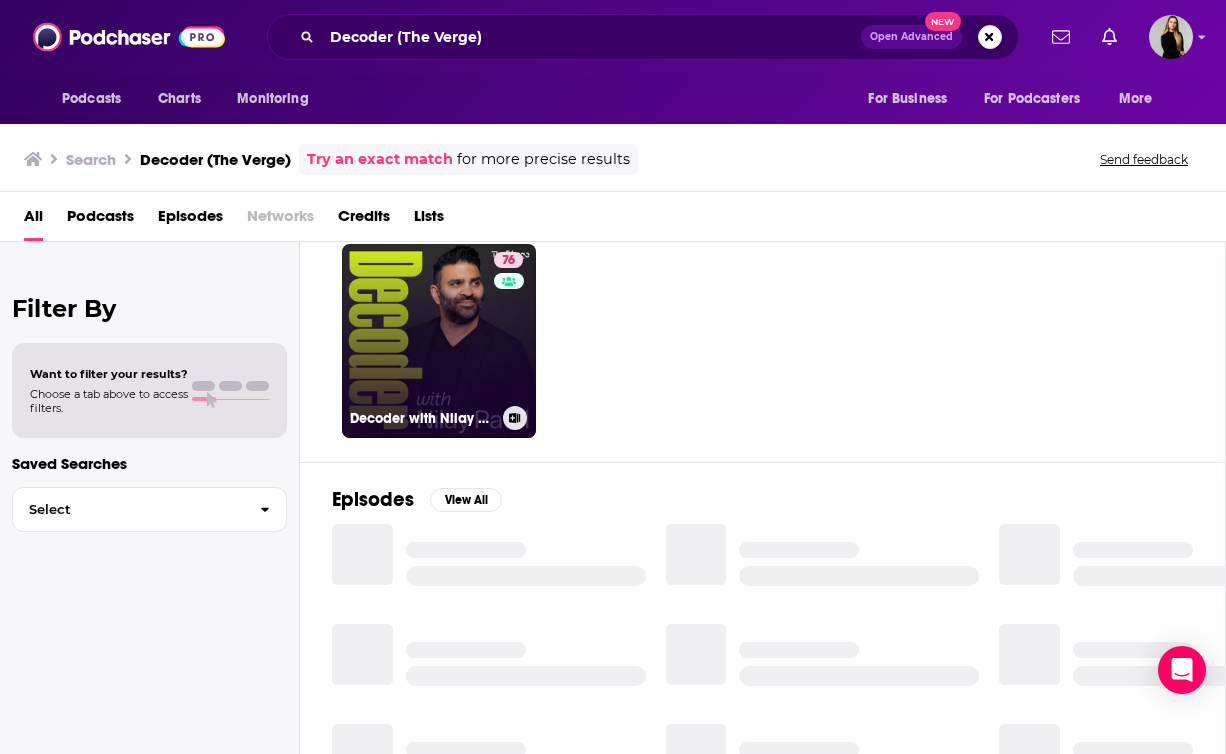 scroll, scrollTop: 7, scrollLeft: 0, axis: vertical 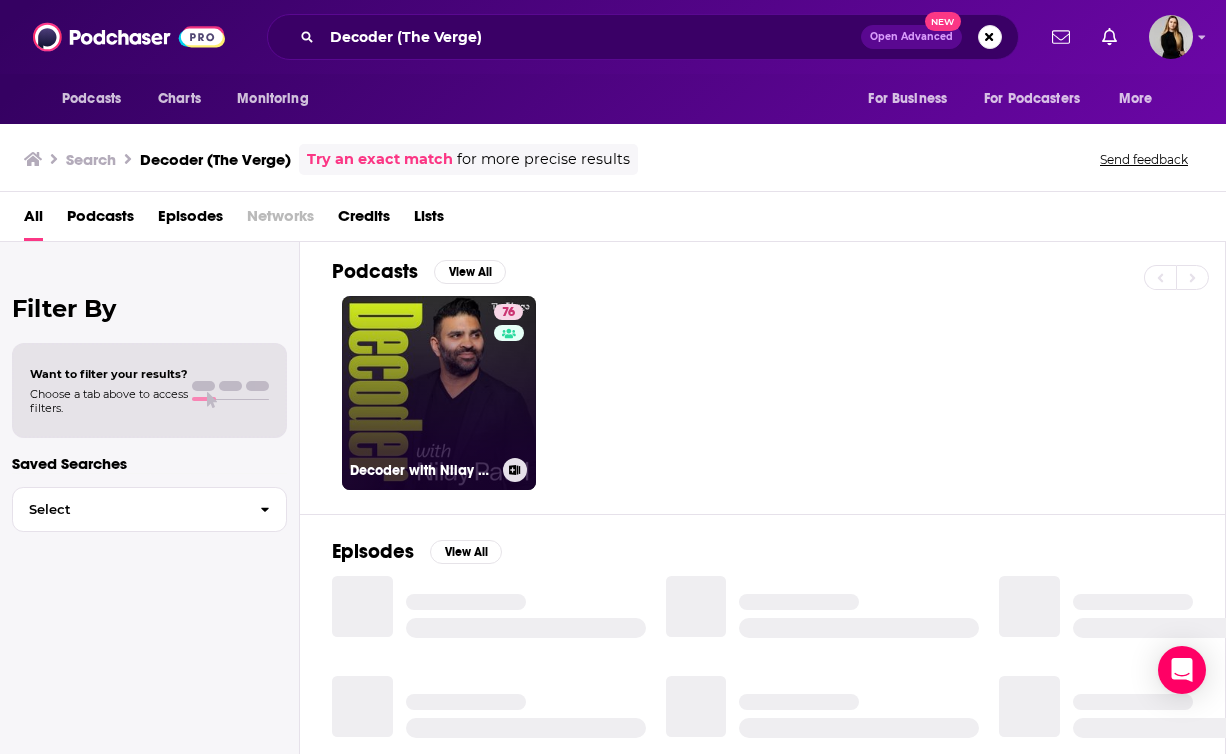 click on "[NUMBER] Decoder with [PERSON]" at bounding box center [439, 393] 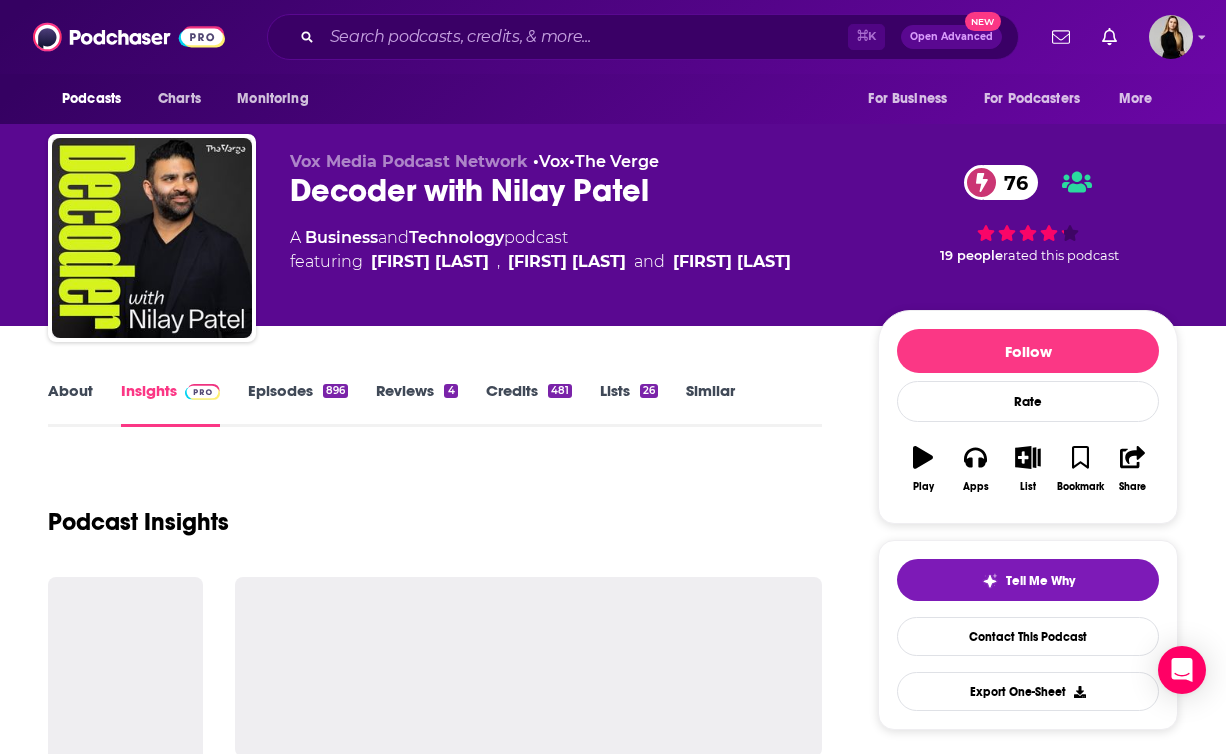 scroll, scrollTop: 2, scrollLeft: 0, axis: vertical 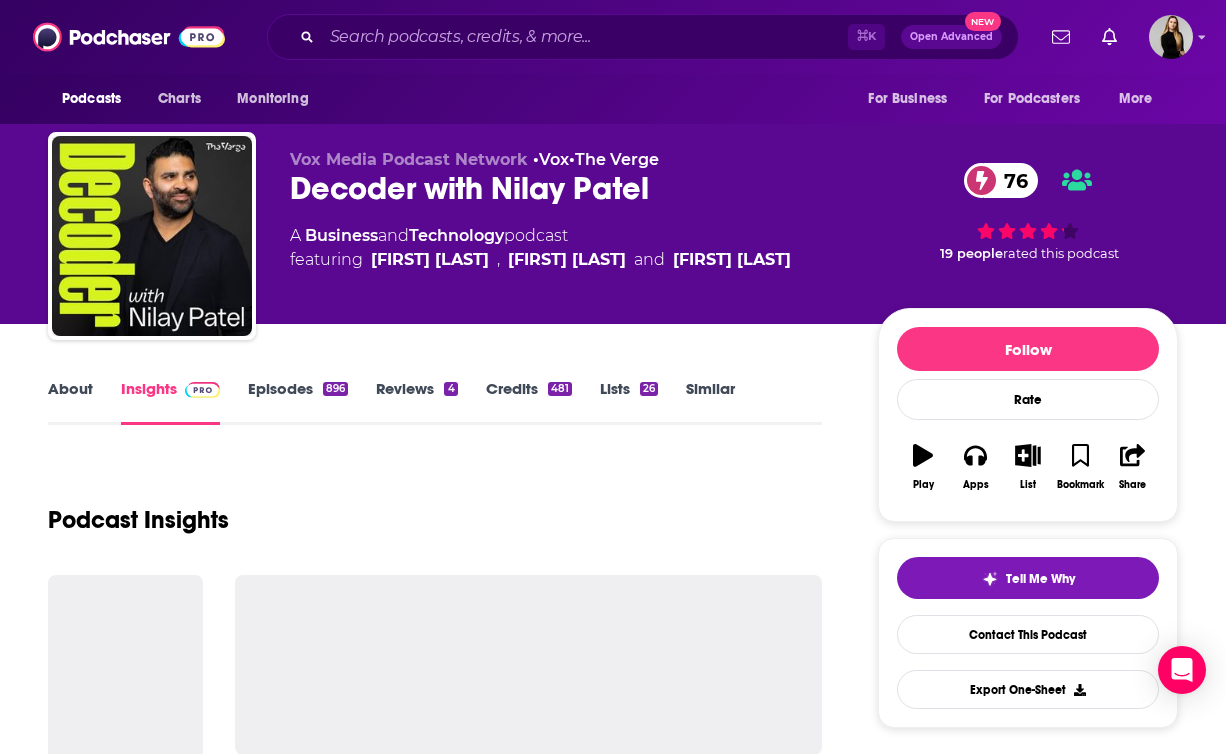 click on "About" at bounding box center [70, 402] 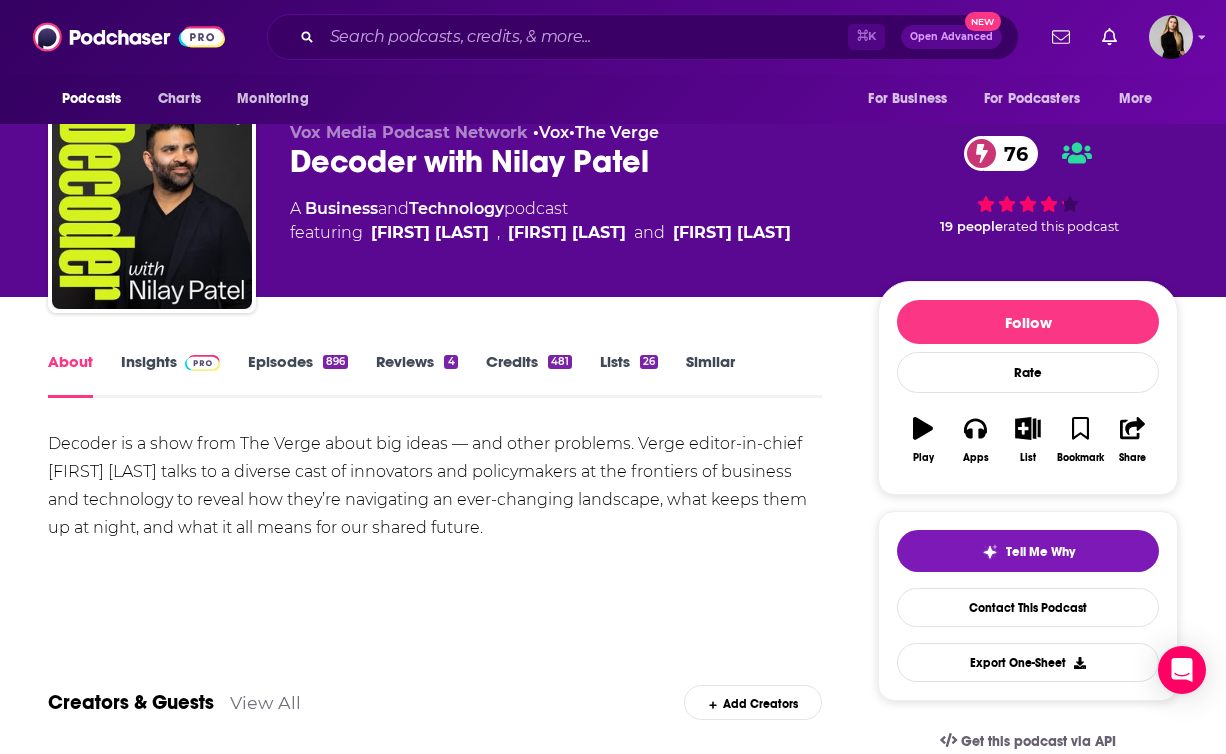 scroll, scrollTop: 0, scrollLeft: 0, axis: both 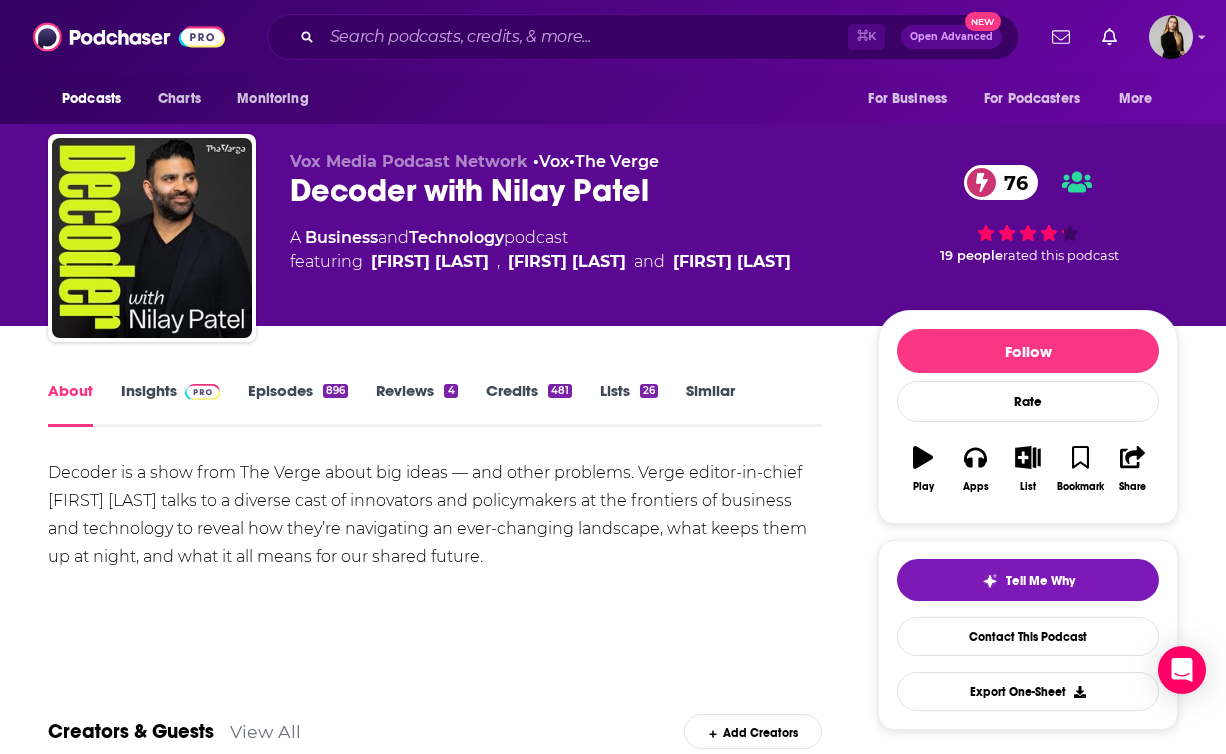 click on "Insights" at bounding box center (170, 404) 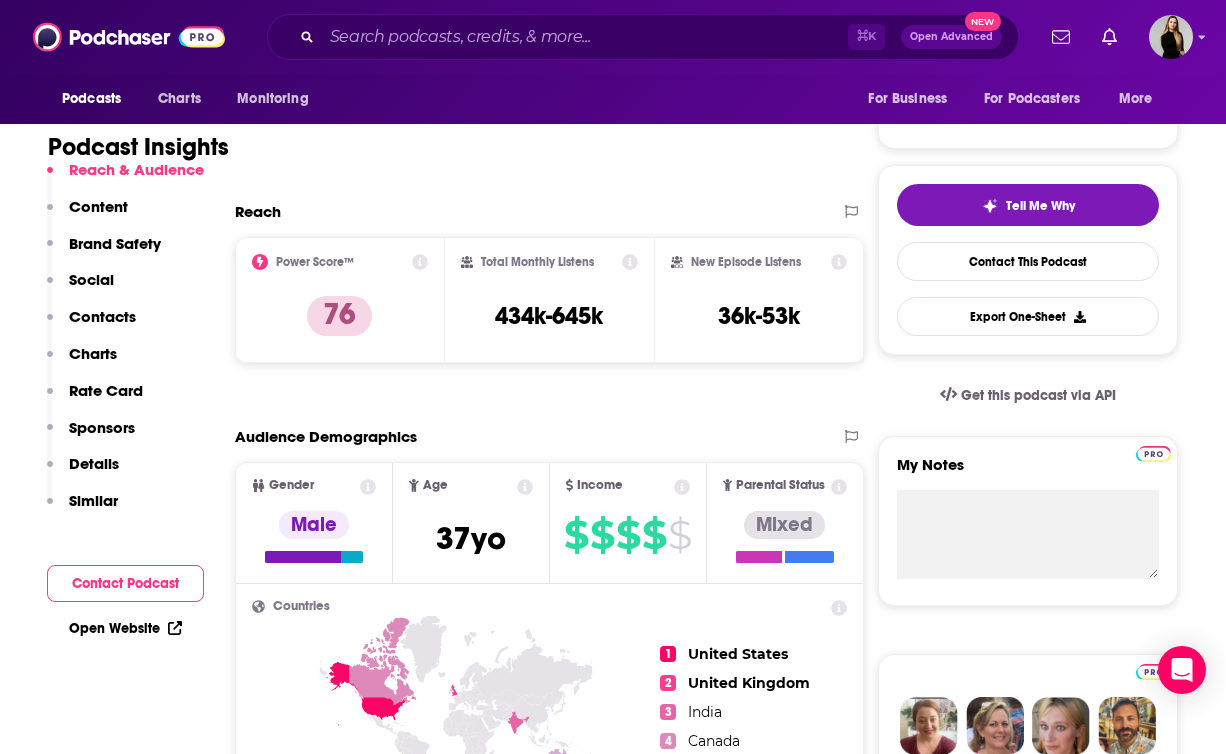 scroll, scrollTop: 417, scrollLeft: 0, axis: vertical 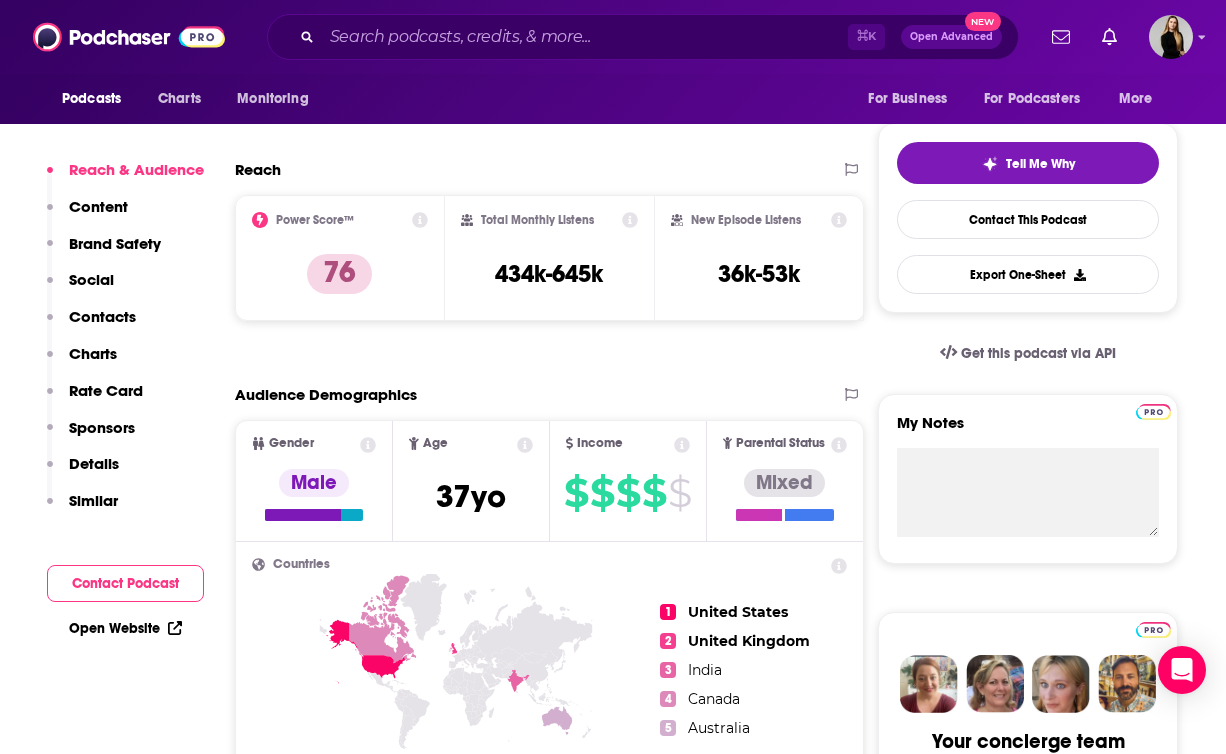 click on "Contacts" at bounding box center (102, 316) 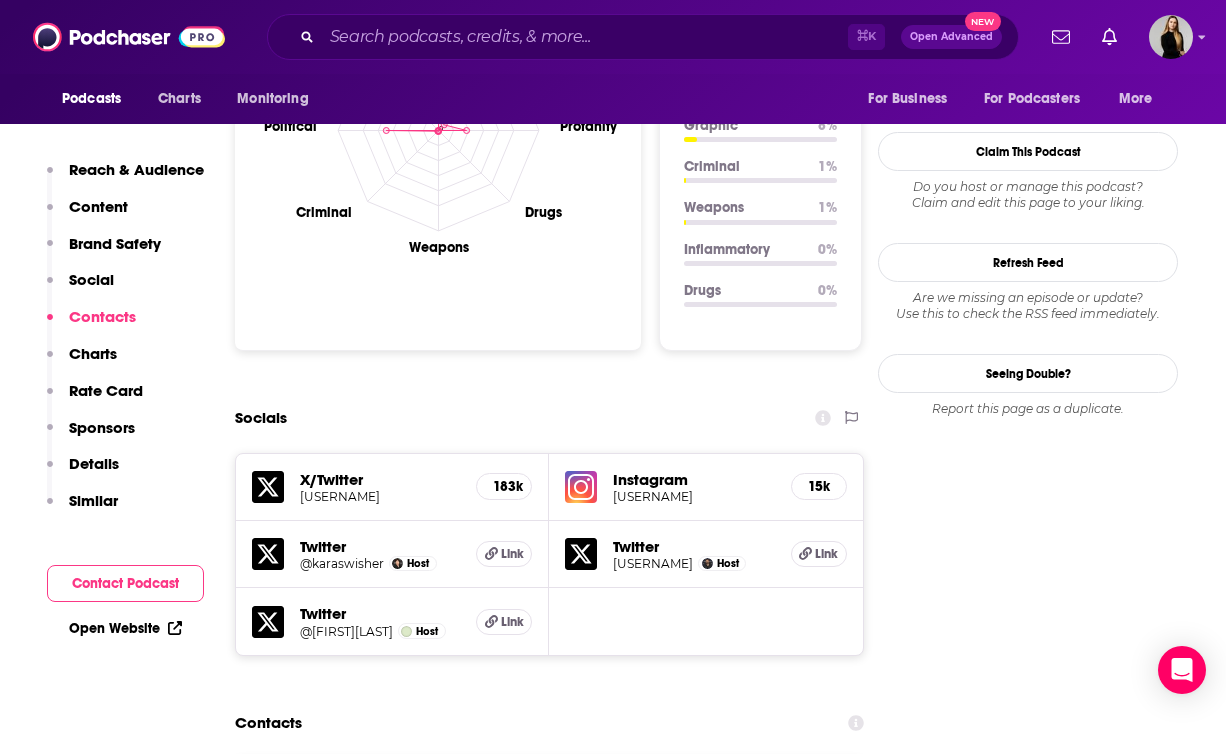scroll, scrollTop: 2283, scrollLeft: 0, axis: vertical 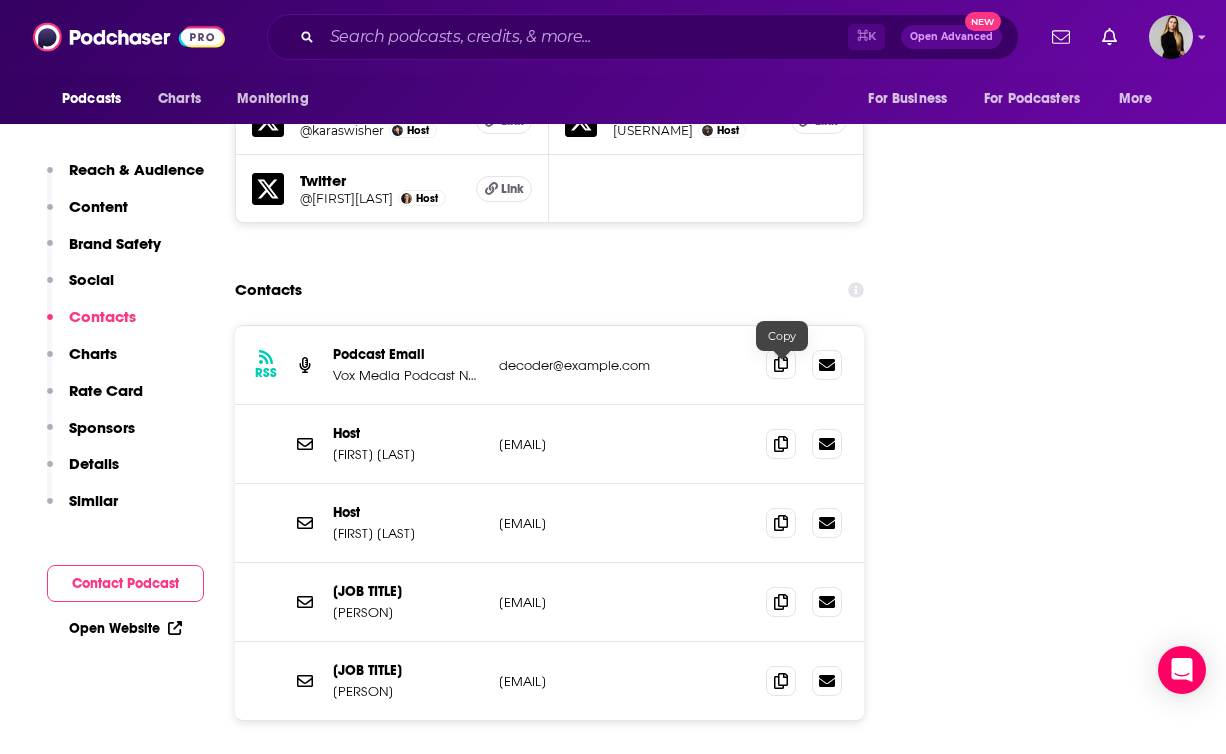 click 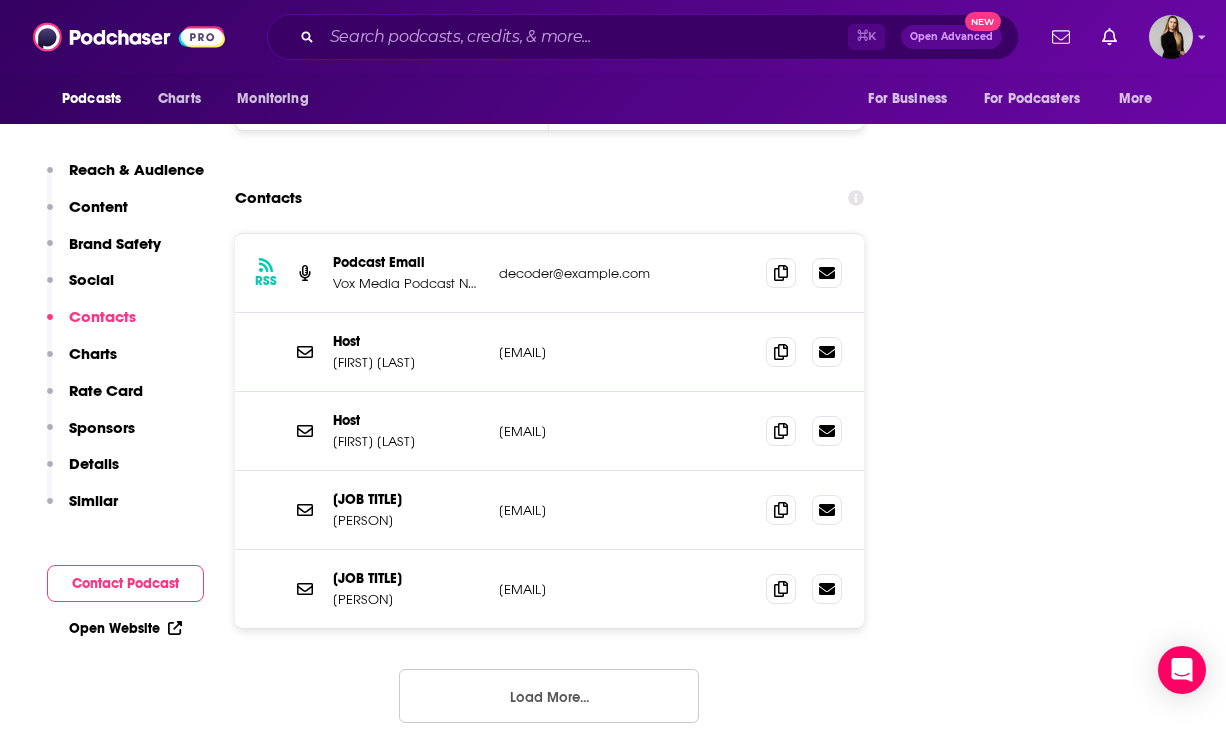 scroll, scrollTop: 2377, scrollLeft: 0, axis: vertical 